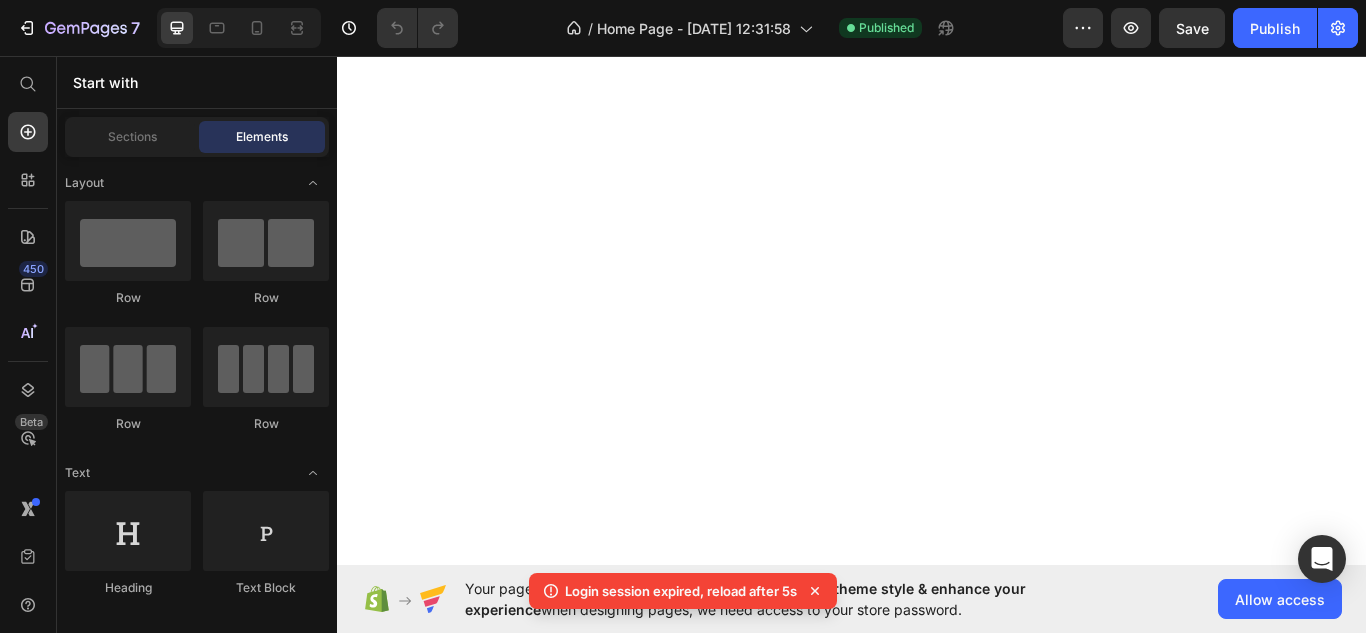 scroll, scrollTop: 0, scrollLeft: 0, axis: both 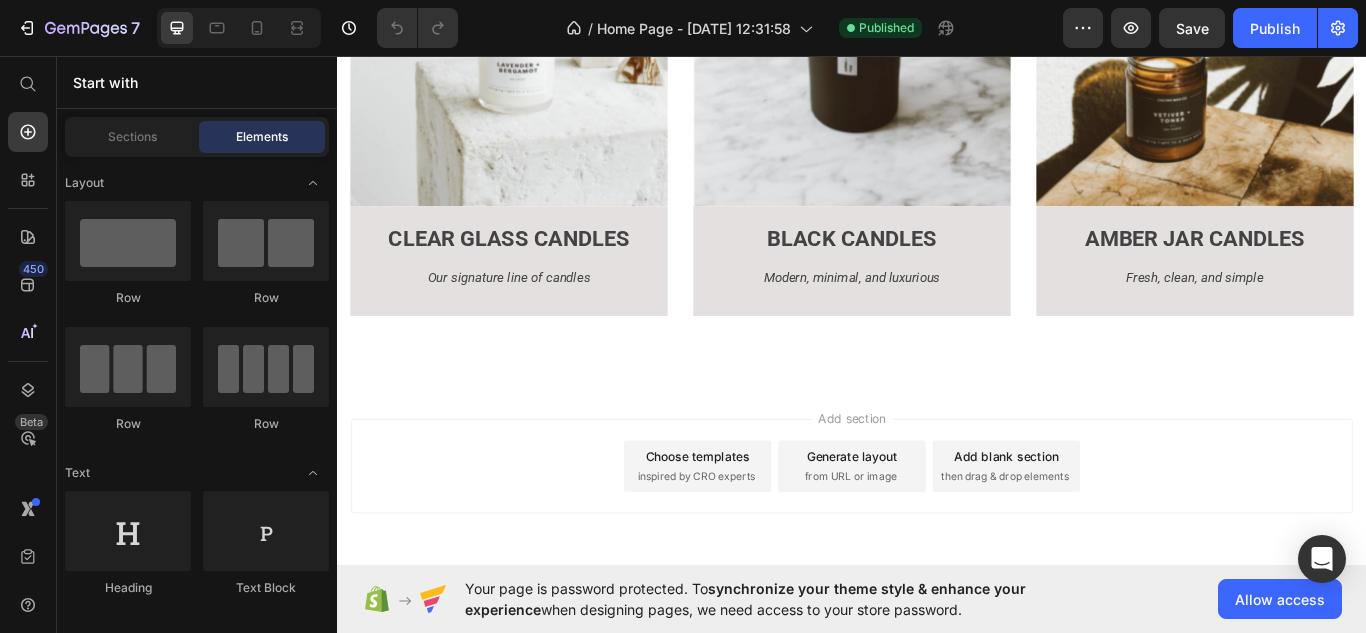 click on "inspired by CRO experts" at bounding box center (755, 547) 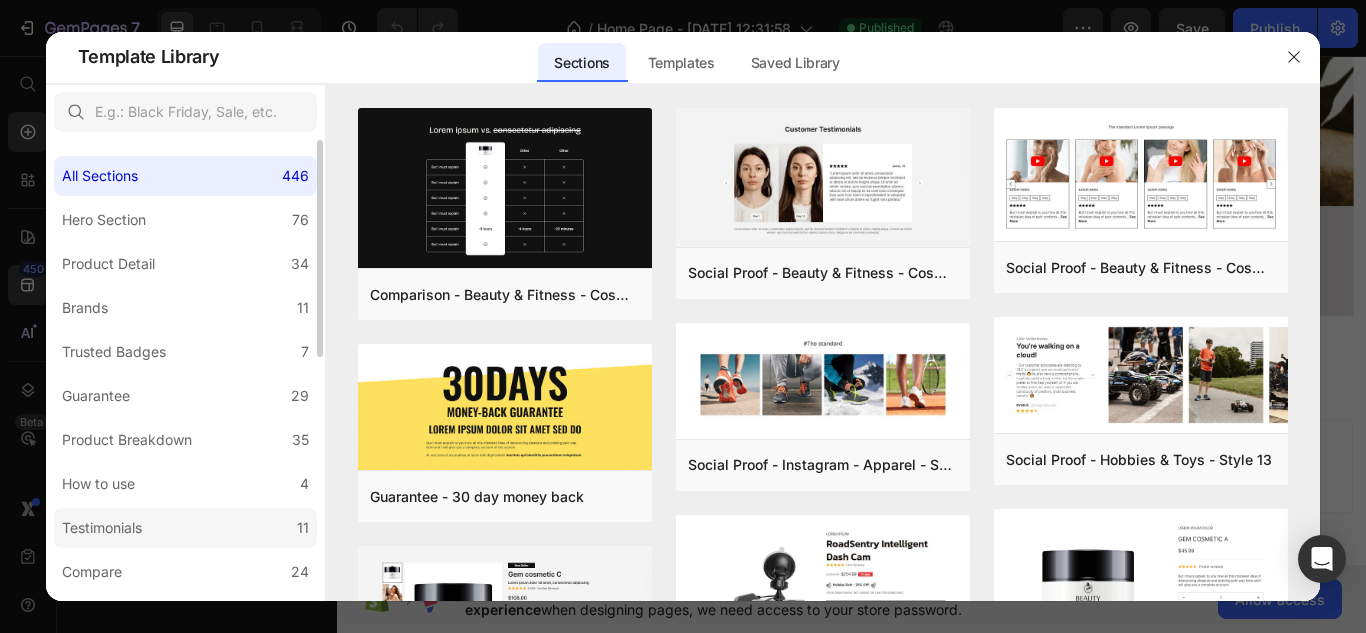 click on "Testimonials" at bounding box center (102, 528) 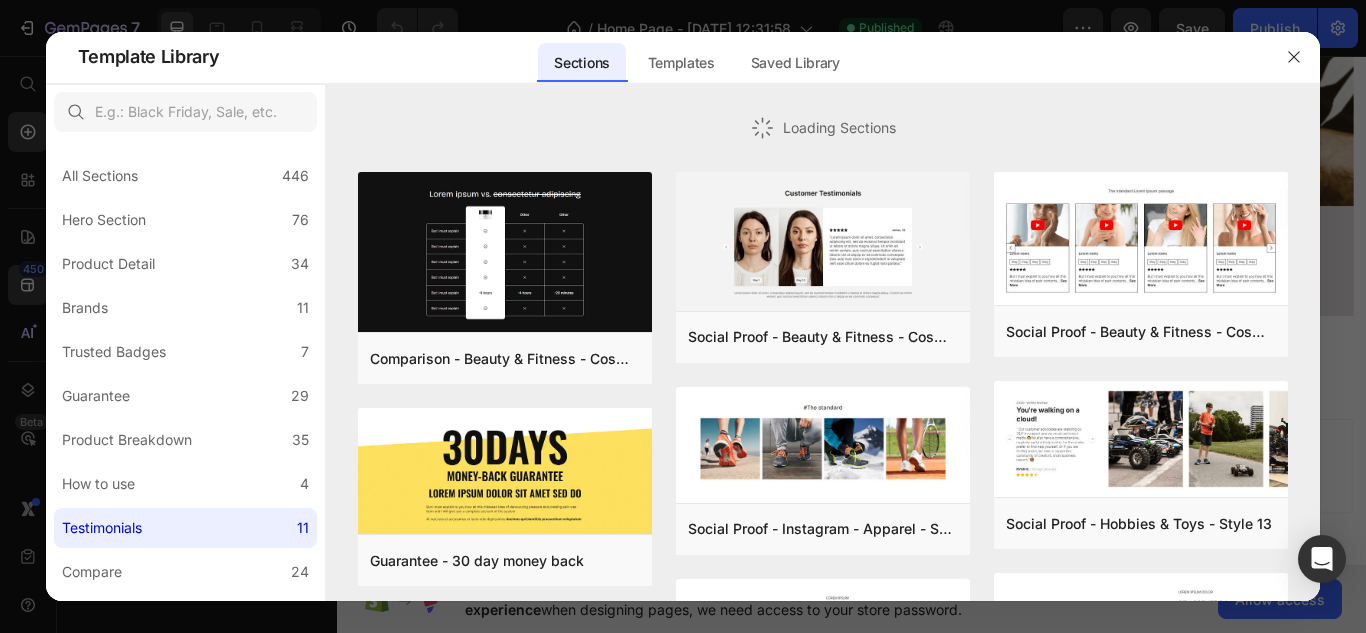 drag, startPoint x: 494, startPoint y: 64, endPoint x: 452, endPoint y: 63, distance: 42.0119 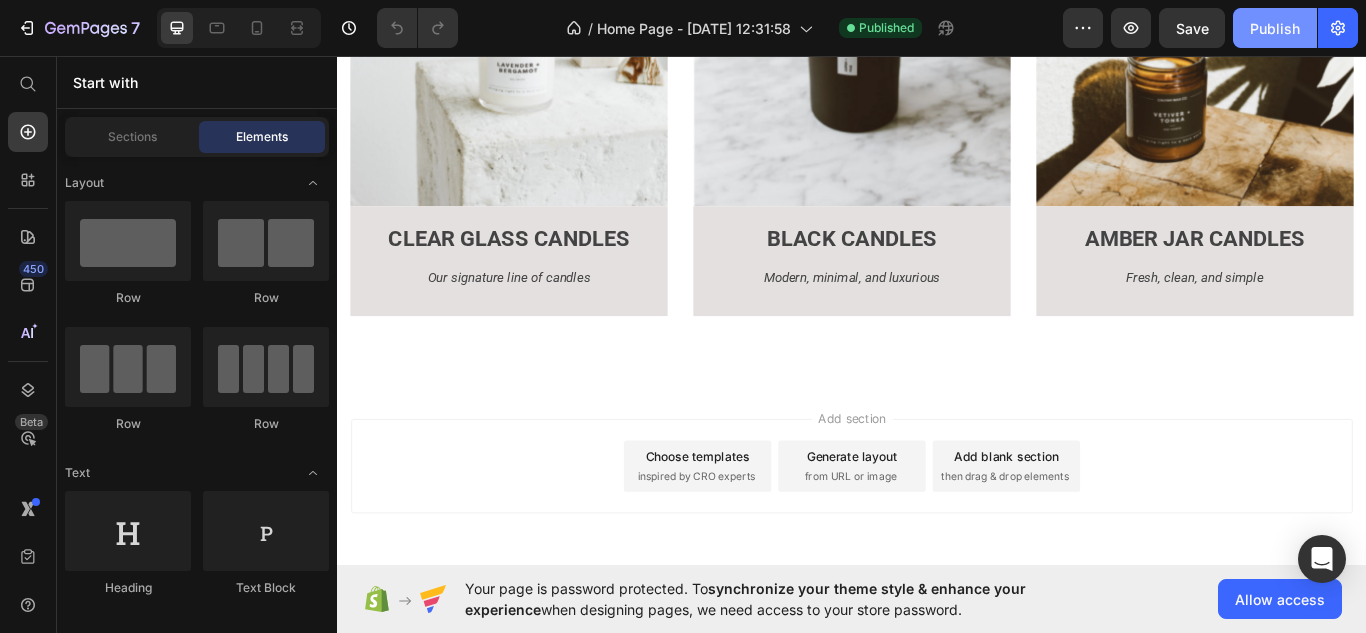click on "Publish" at bounding box center [1275, 28] 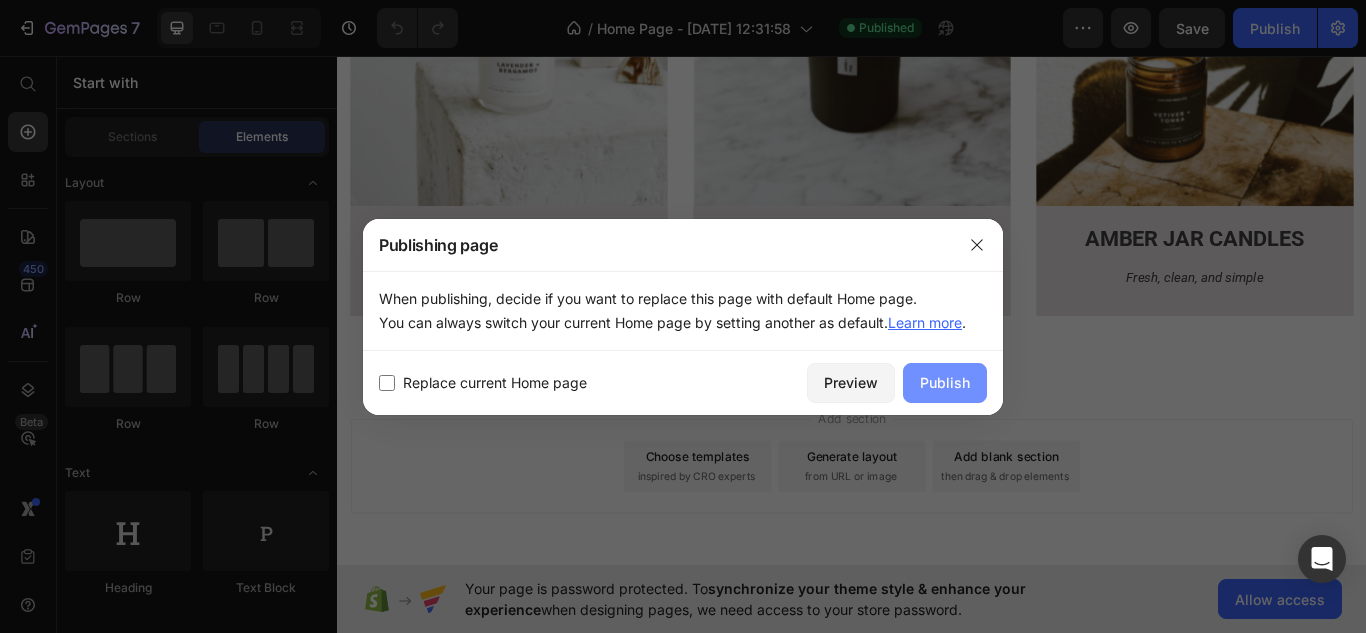 click on "Publish" at bounding box center (945, 382) 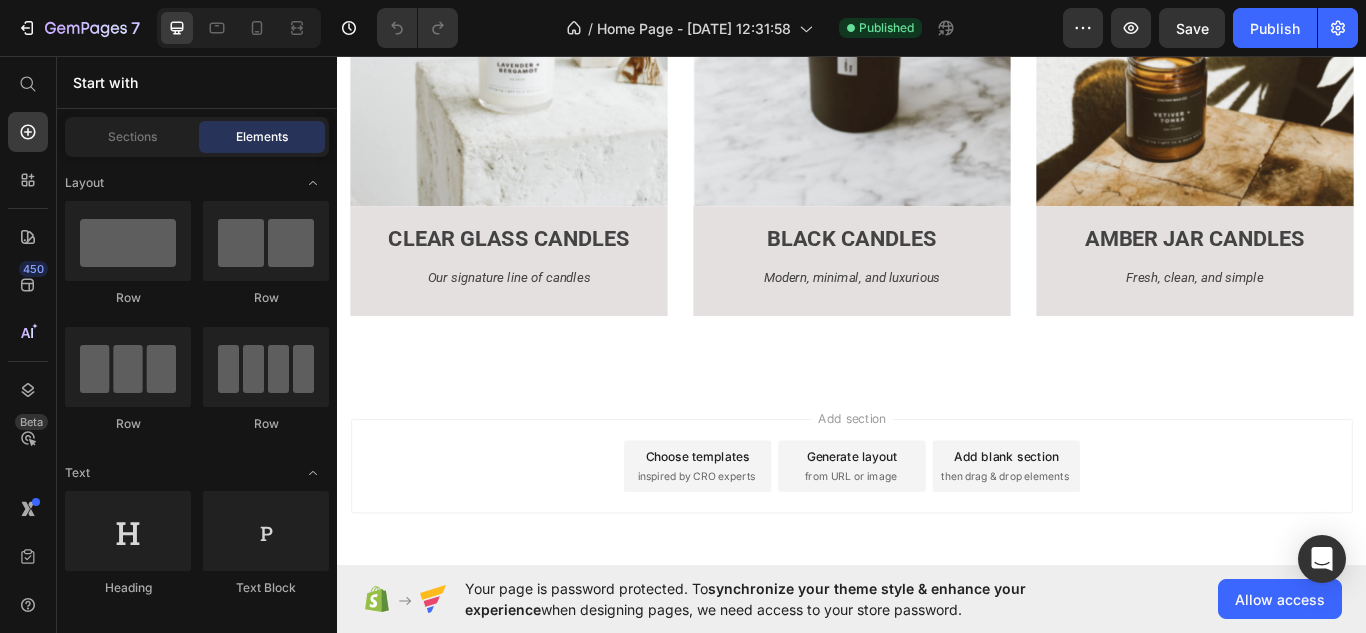 click on "Choose templates" at bounding box center (757, 523) 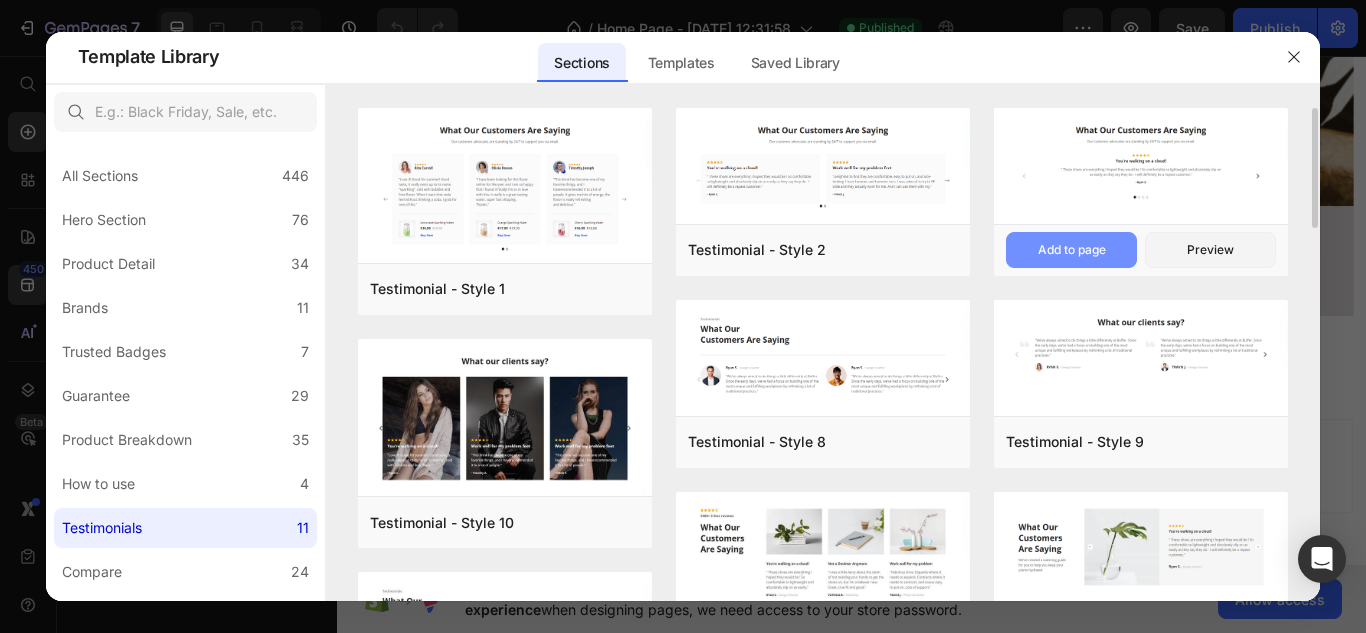 click on "Add to page" at bounding box center (1072, 250) 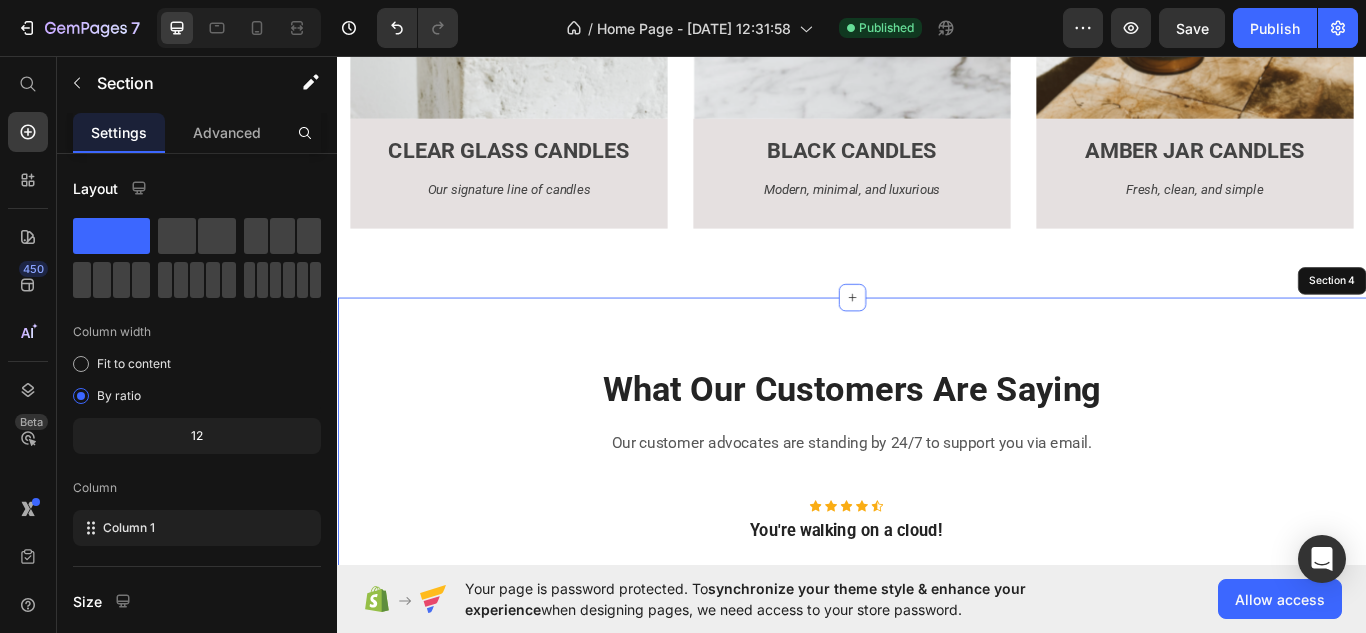 scroll, scrollTop: 2504, scrollLeft: 0, axis: vertical 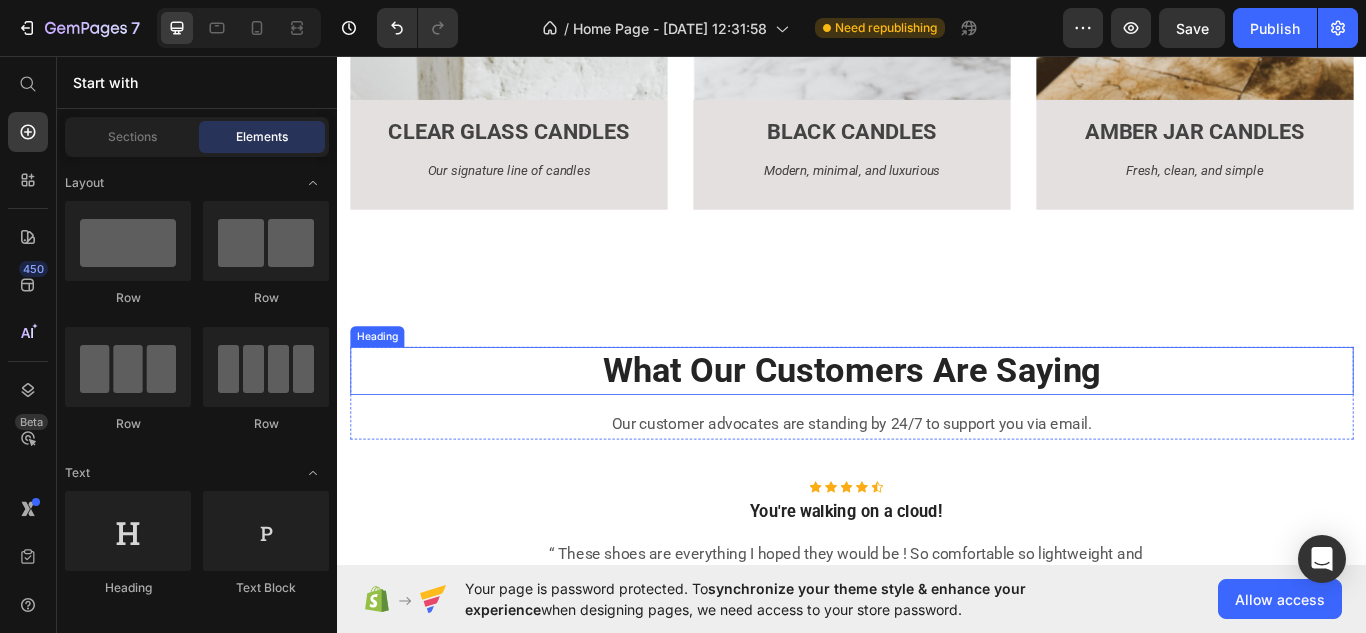 click on "What Our Customers Are Saying" at bounding box center [937, 424] 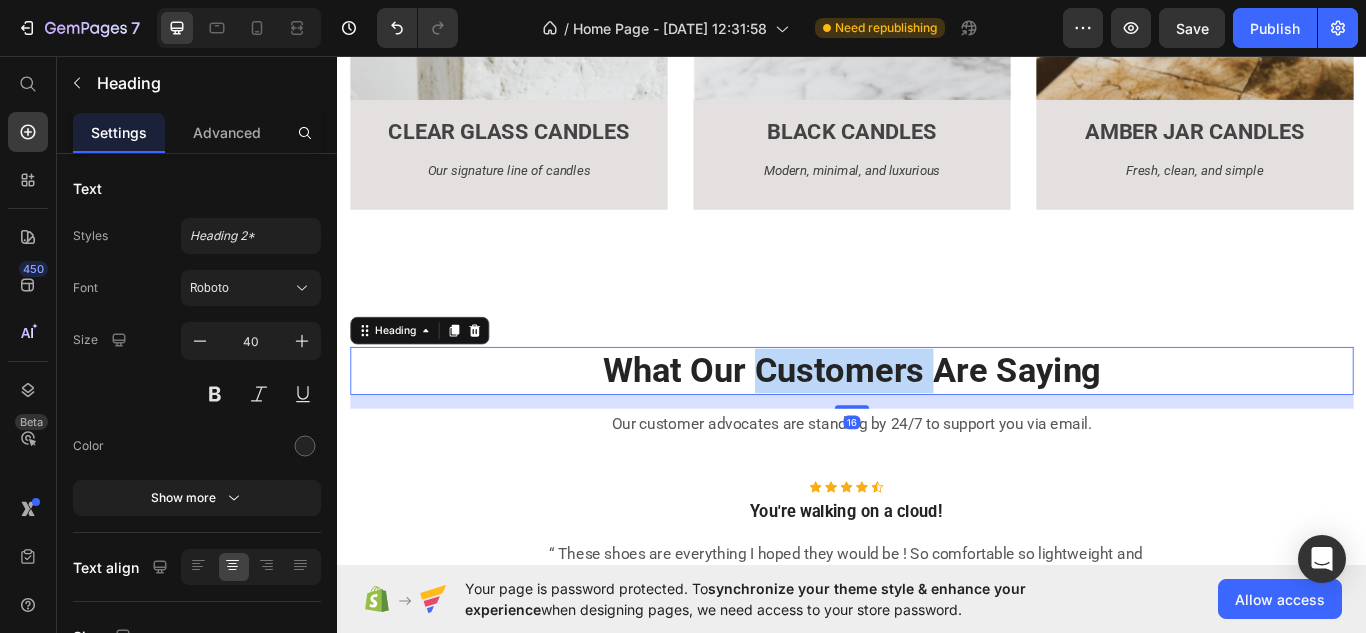 click on "What Our Customers Are Saying" at bounding box center [937, 424] 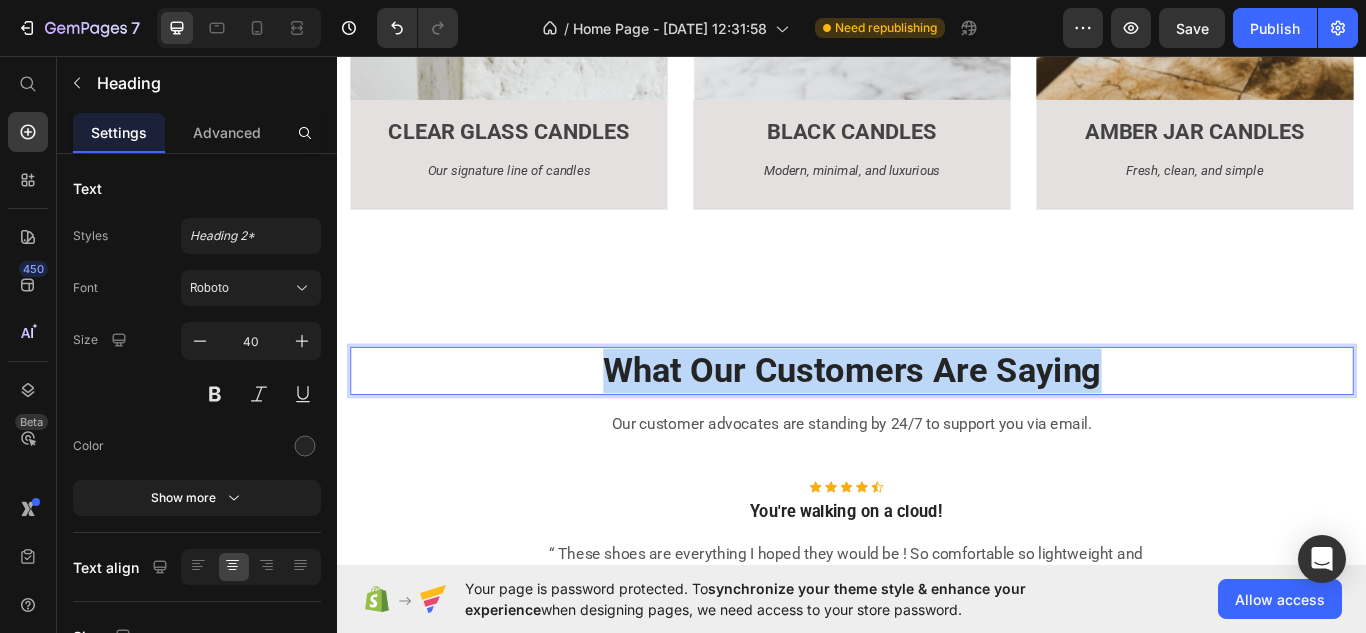 click on "What Our Customers Are Saying" at bounding box center [937, 424] 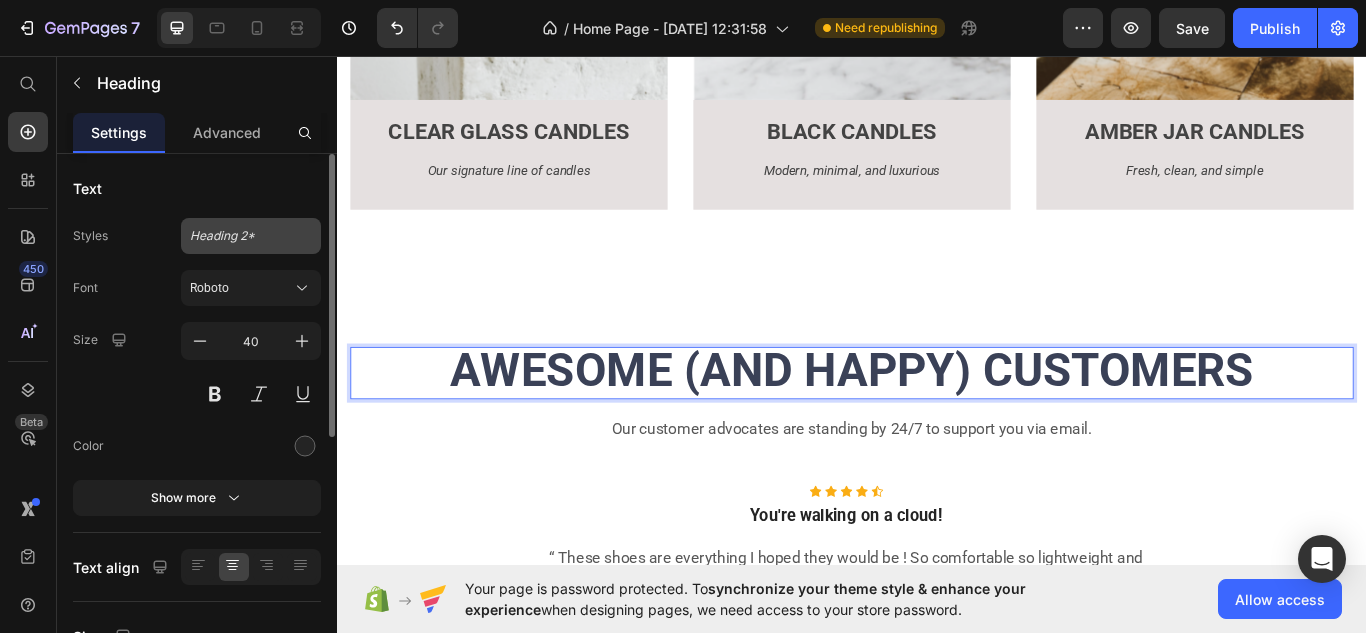 click on "Heading 2*" at bounding box center [239, 236] 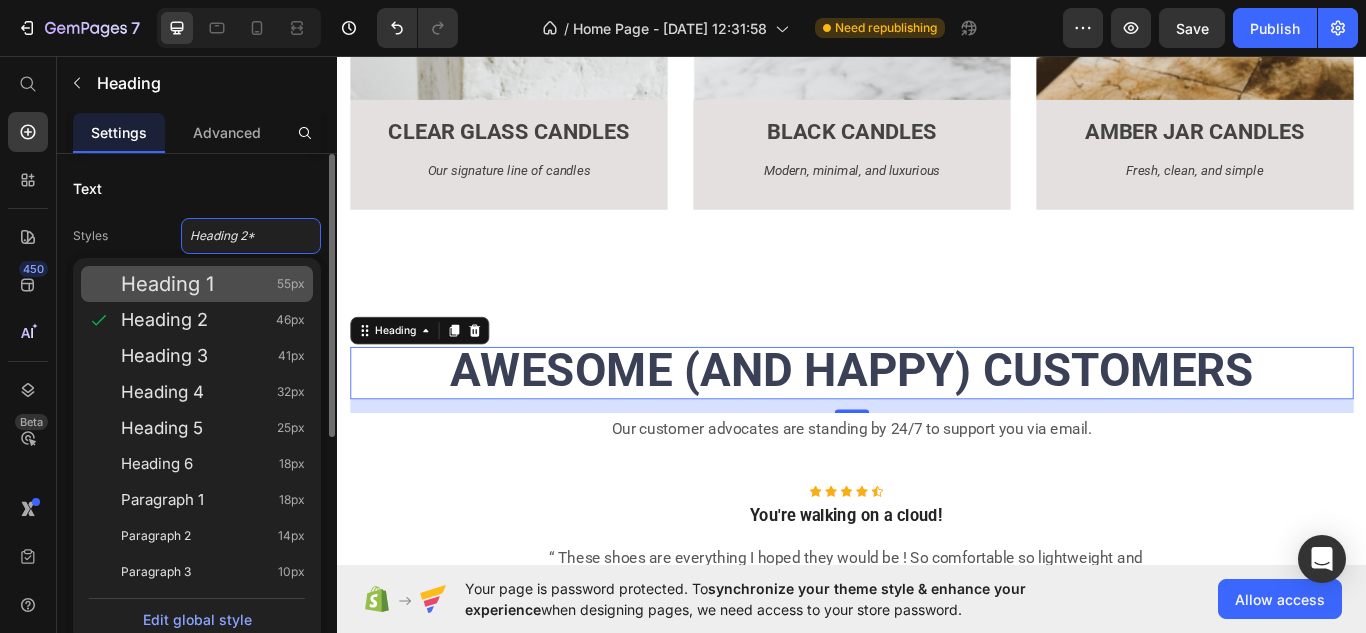 click on "55px" at bounding box center (291, 284) 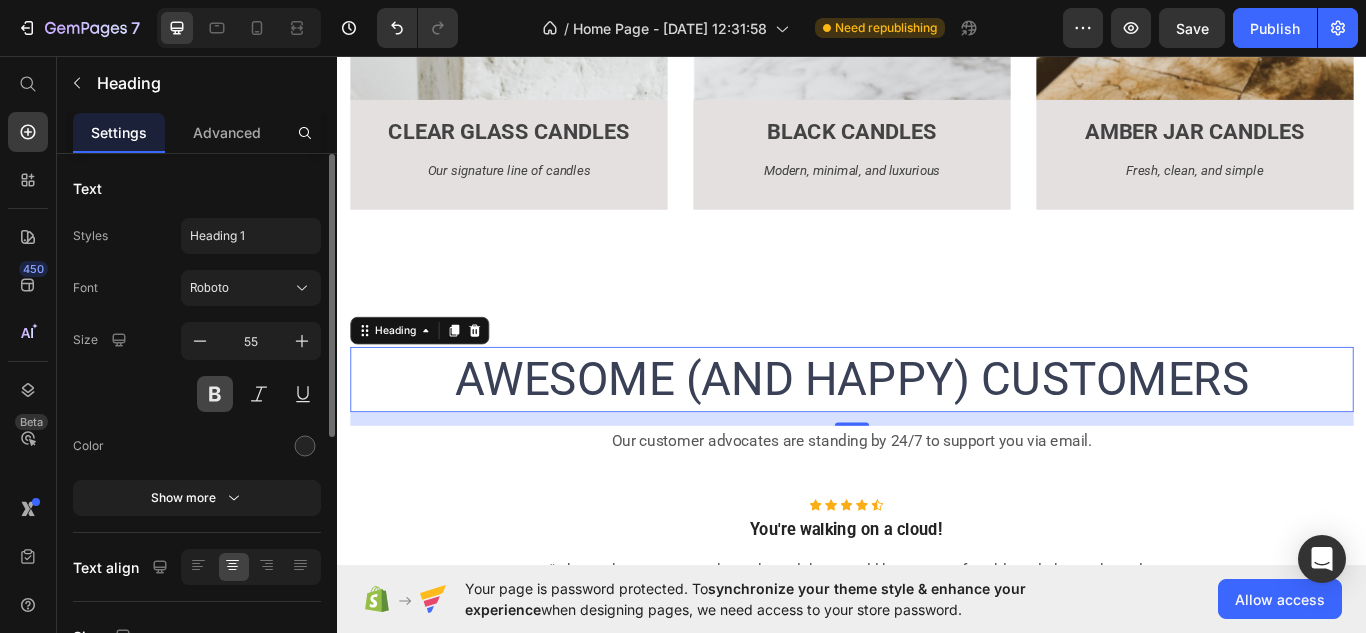 click at bounding box center [215, 394] 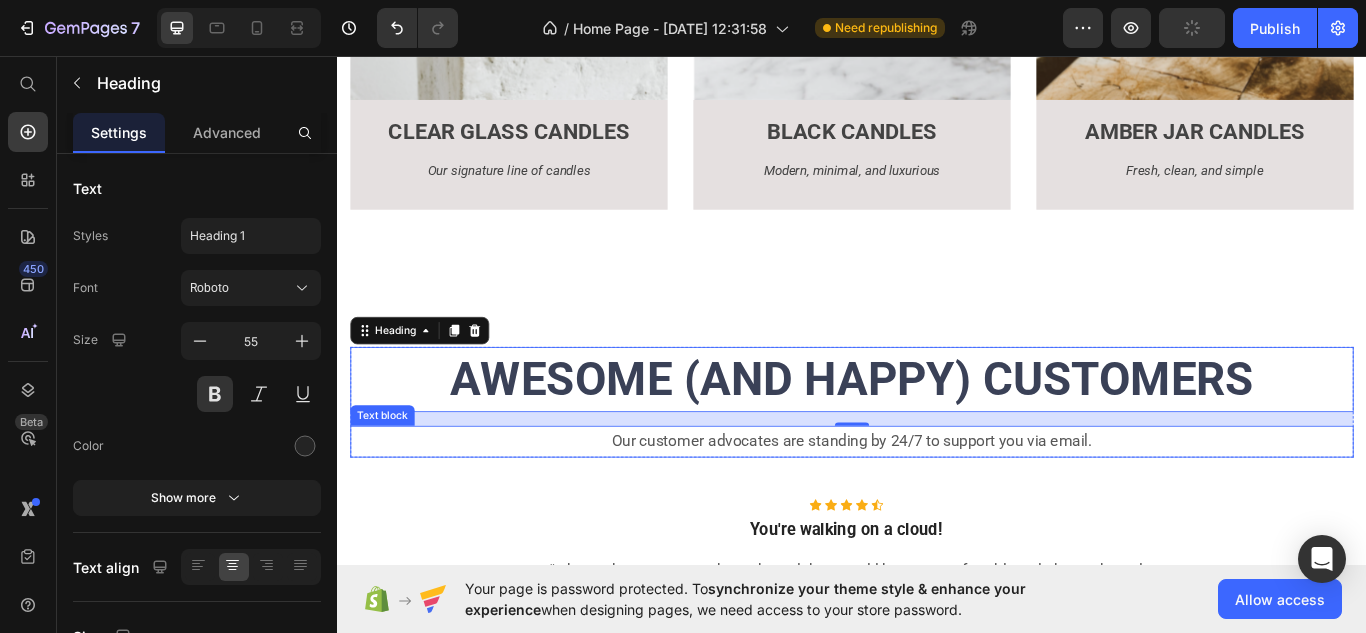 click on "Our customer advocates are standing by 24/7 to support you via email." at bounding box center [937, 506] 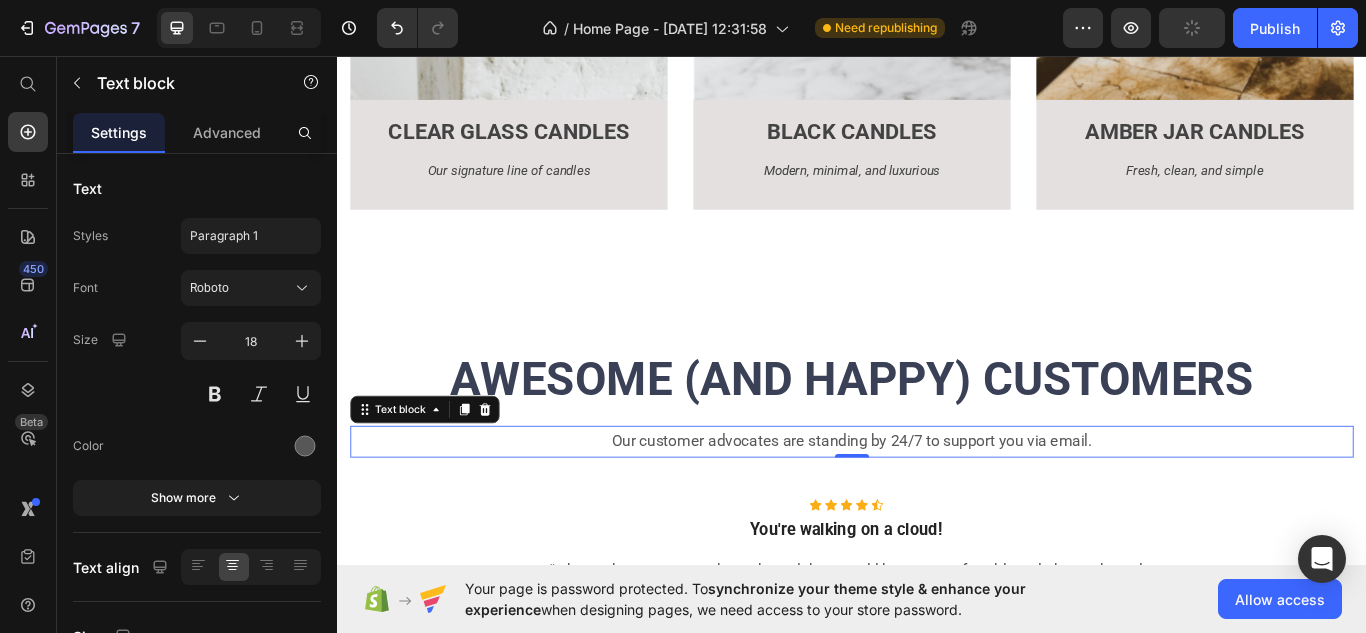 click on "Text block" at bounding box center [439, 469] 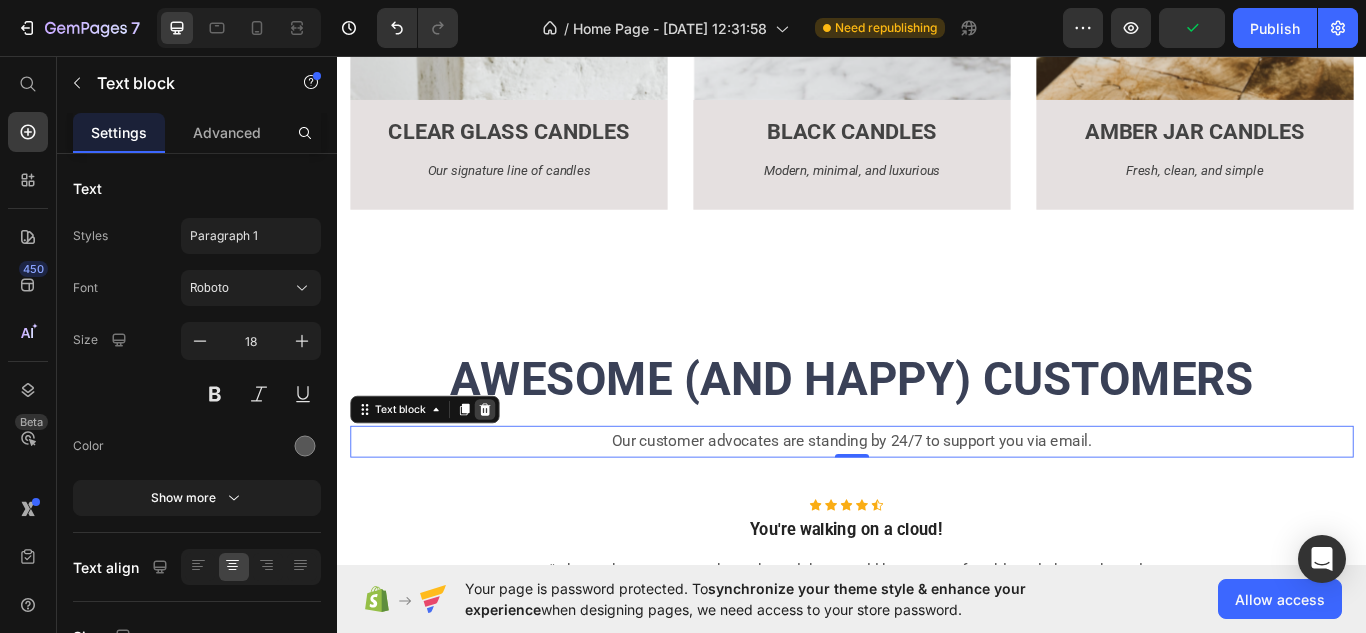 click 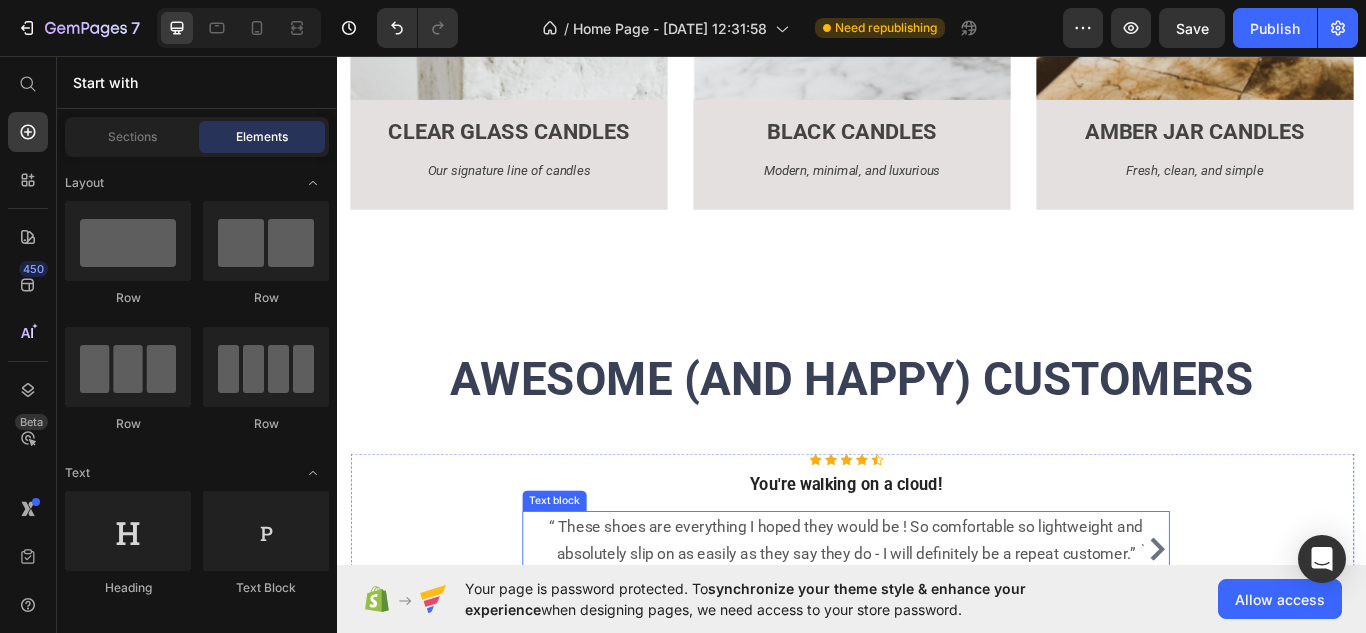 click on "“ These shoes are everything I hoped they would be ! So comfortable so lightweight and absolutely slip on as easily as they say they do - I will definitely be a repeat customer.”" at bounding box center [929, 621] 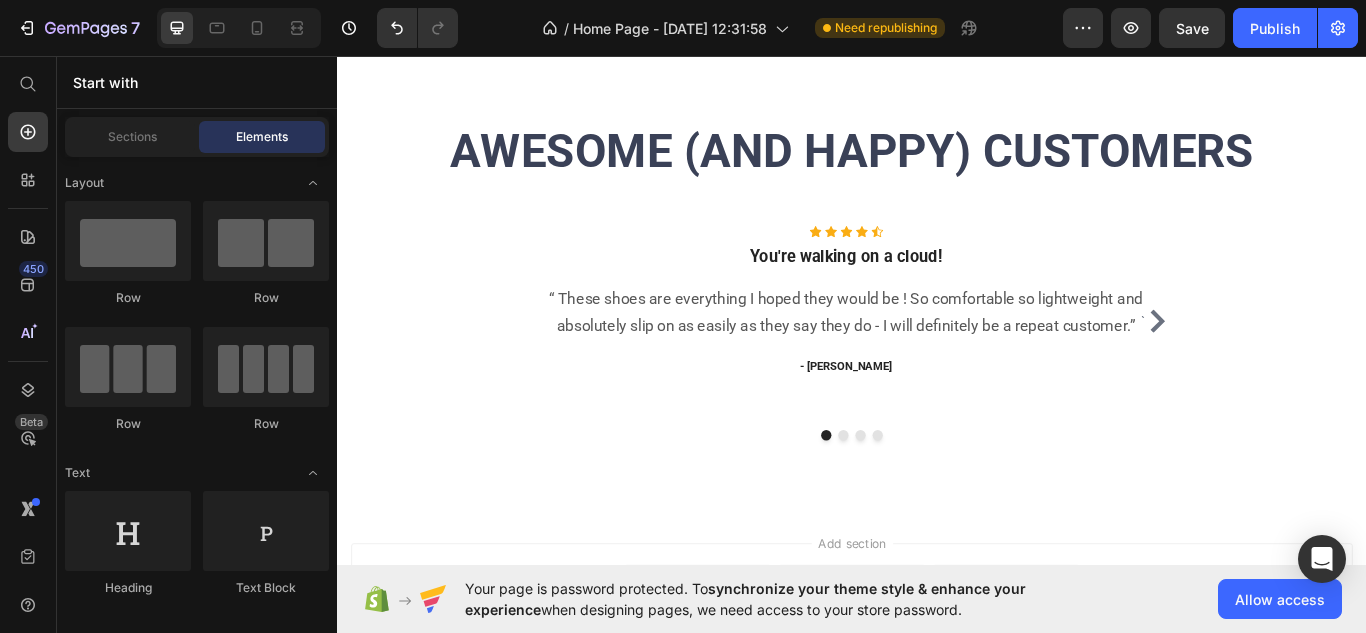 scroll, scrollTop: 2536, scrollLeft: 0, axis: vertical 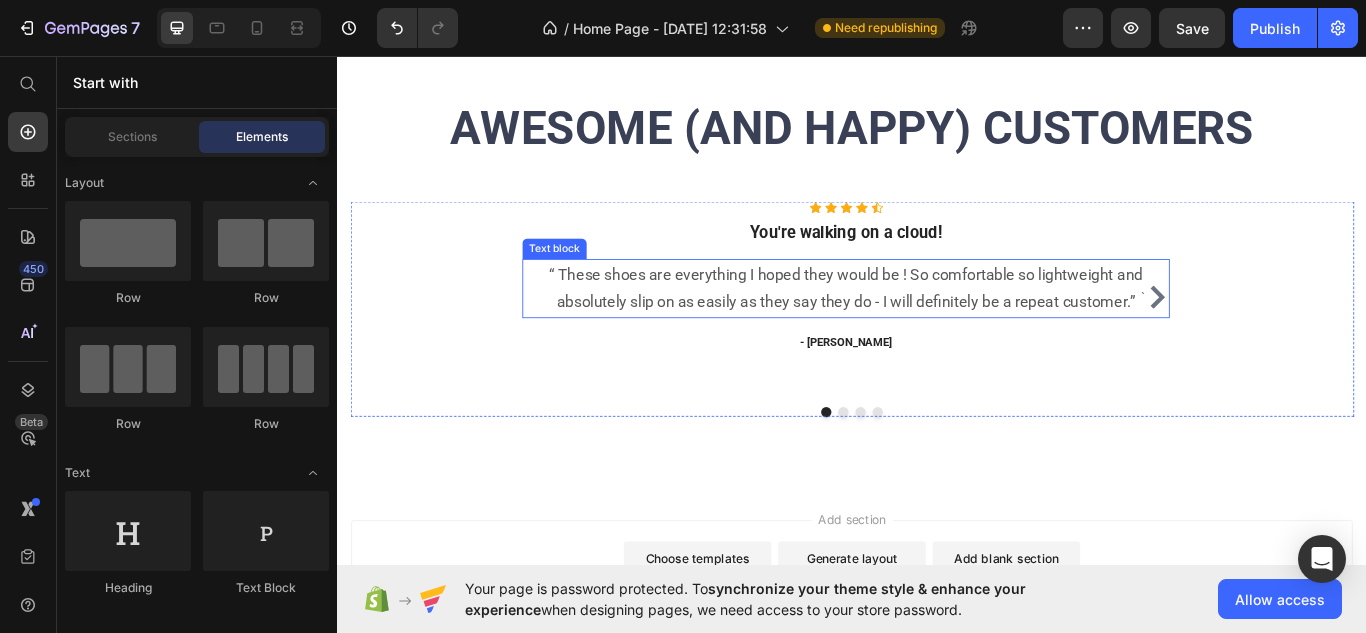 click on "“ These shoes are everything I hoped they would be ! So comfortable so lightweight and absolutely slip on as easily as they say they do - I will definitely be a repeat customer.”" at bounding box center [929, 328] 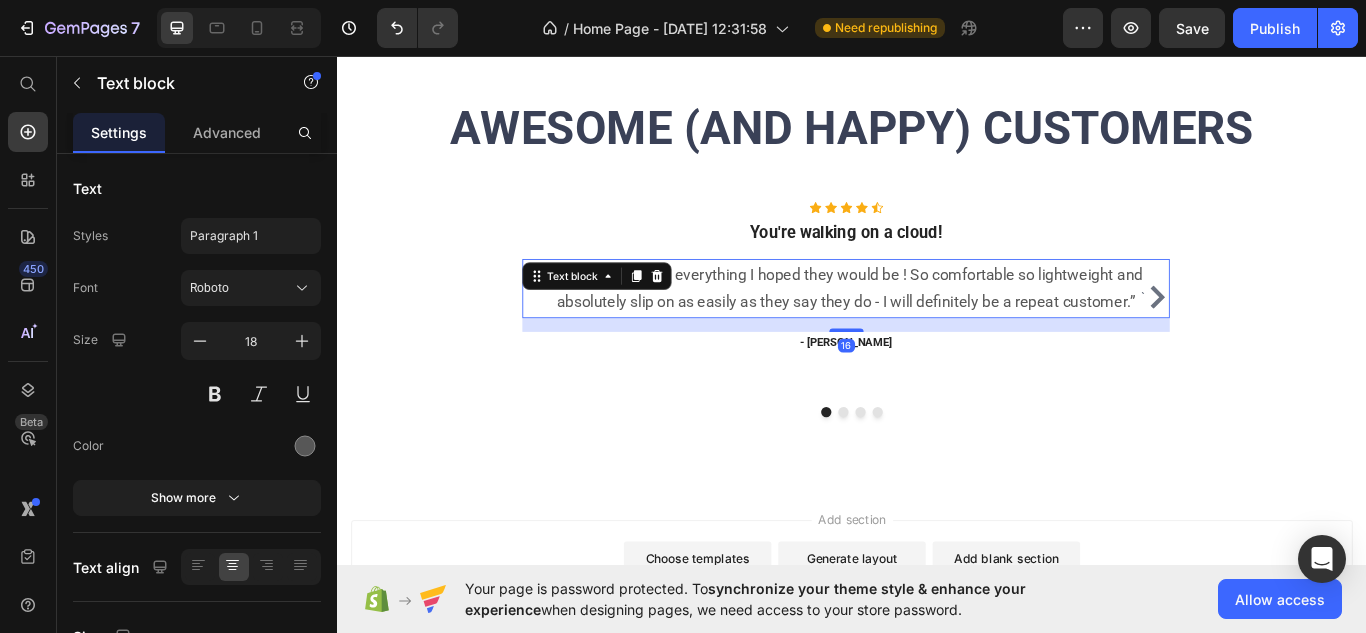 click on "“ These shoes are everything I hoped they would be ! So comfortable so lightweight and absolutely slip on as easily as they say they do - I will definitely be a repeat customer.”" at bounding box center (929, 328) 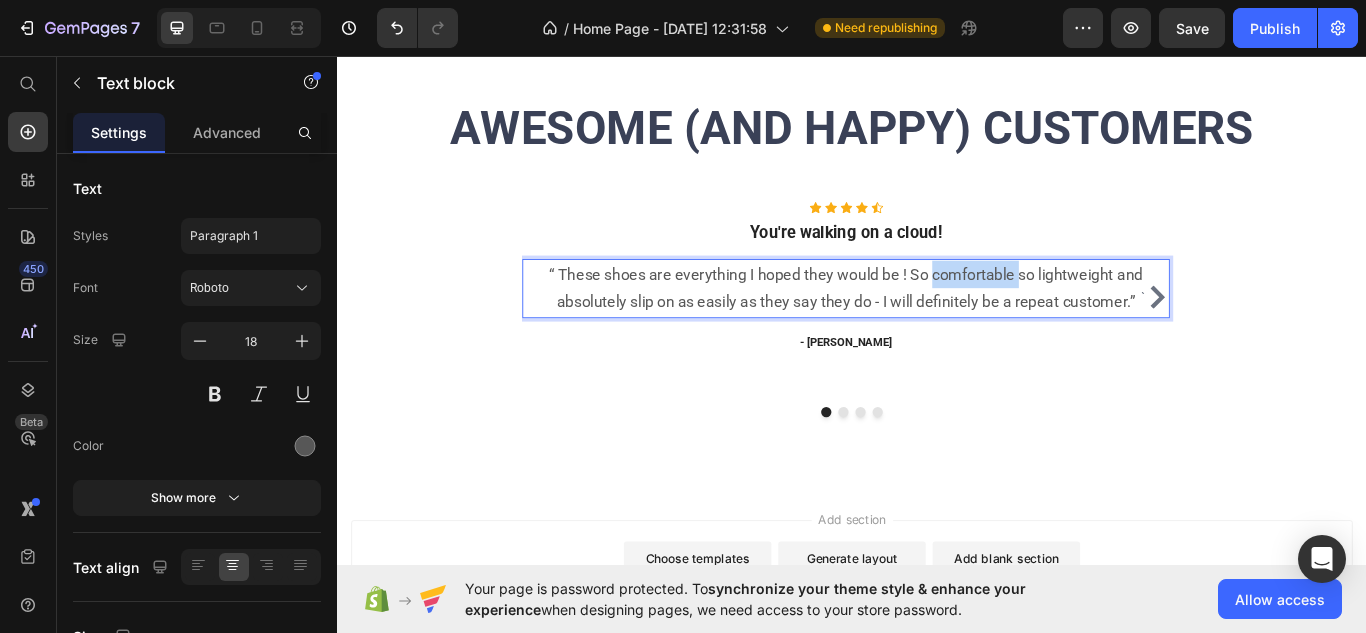 click on "“ These shoes are everything I hoped they would be ! So comfortable so lightweight and absolutely slip on as easily as they say they do - I will definitely be a repeat customer.”" at bounding box center [929, 328] 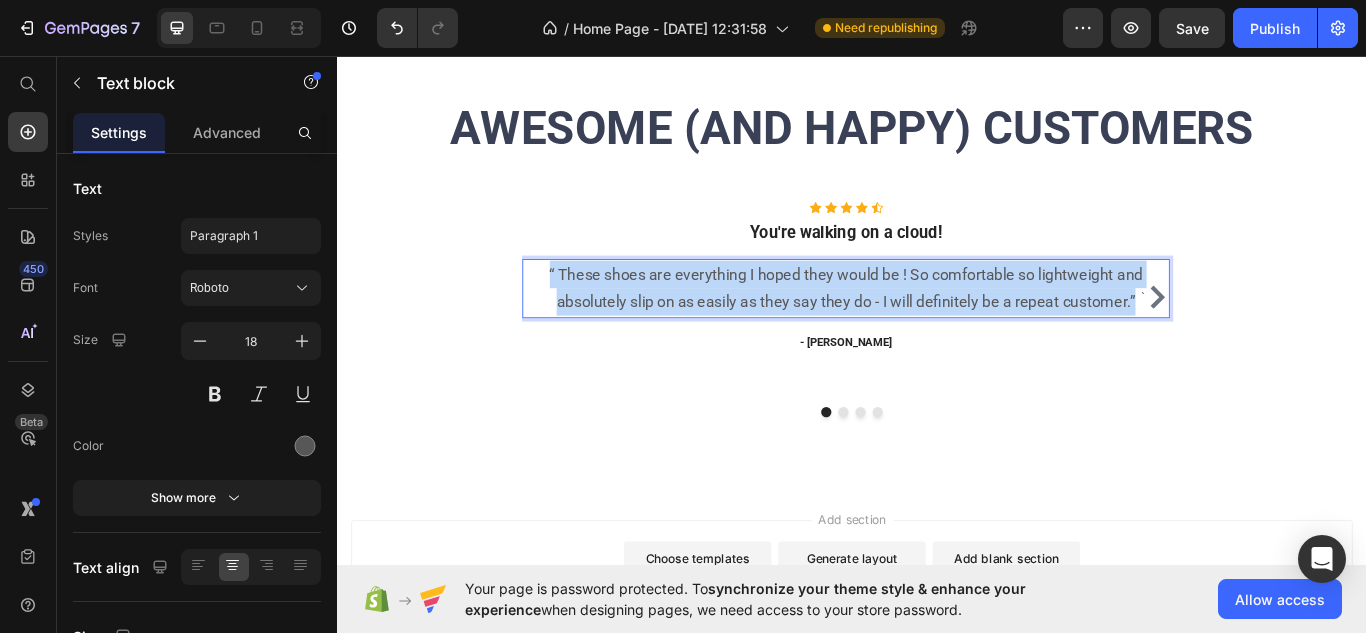 click on "“ These shoes are everything I hoped they would be ! So comfortable so lightweight and absolutely slip on as easily as they say they do - I will definitely be a repeat customer.”" at bounding box center (929, 328) 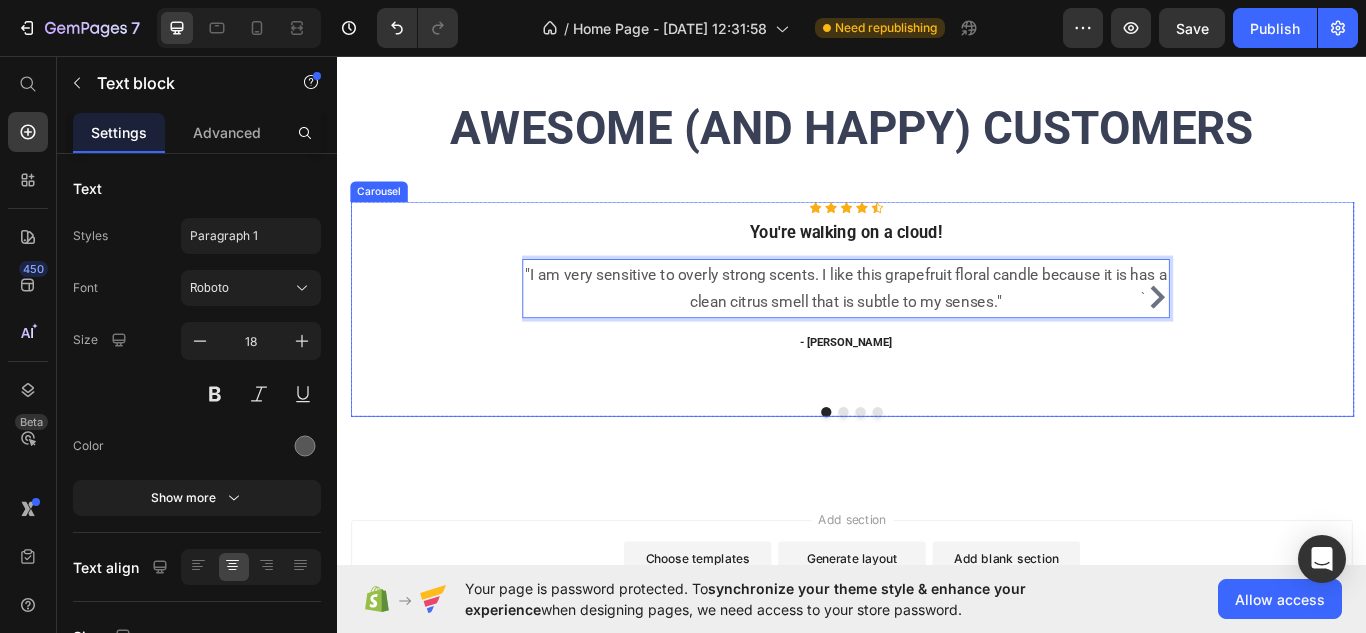 click on "`                Icon                Icon                Icon                Icon
Icon Icon List Hoz You're walking on a cloud! Heading "I am very sensitive to overly strong scents. I like this grapefruit floral candle because it is has a clean citrus smell that is subtle to my senses." Text block   16 - Ryan S. Text block                Icon                Icon                Icon                Icon
Icon Icon List Hoz You're walking on a cloud! Heading “ These shoes are everything I hoped they would be ! So comfortable so lightweight and absolutely slip on as easily as they say they do - I will definitely be a repeat customer.” Text block - Ryan S. Text block                Icon                Icon                Icon                Icon
Icon Icon List Hoz You're walking on a cloud! Heading Text block - Ryan S. Text block                Icon                Icon                Icon                Icon
Icon Icon List Hoz Heading Text block `" at bounding box center (937, 352) 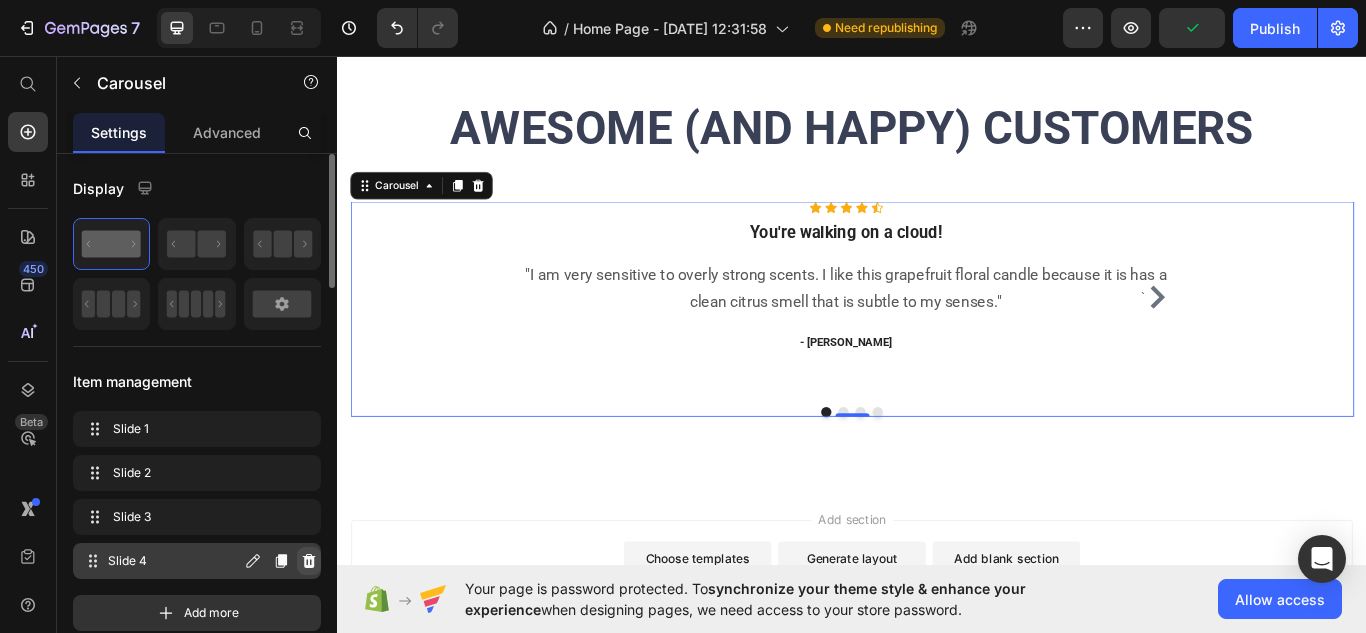 click 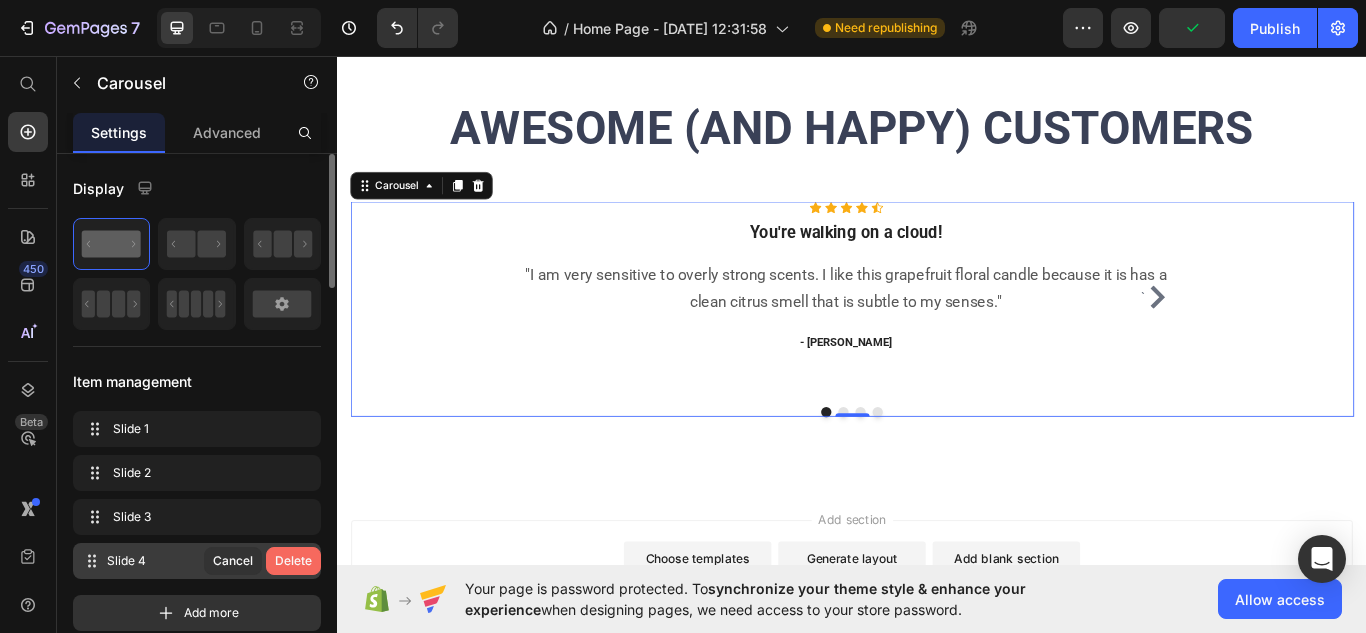 click on "Delete" at bounding box center (293, 561) 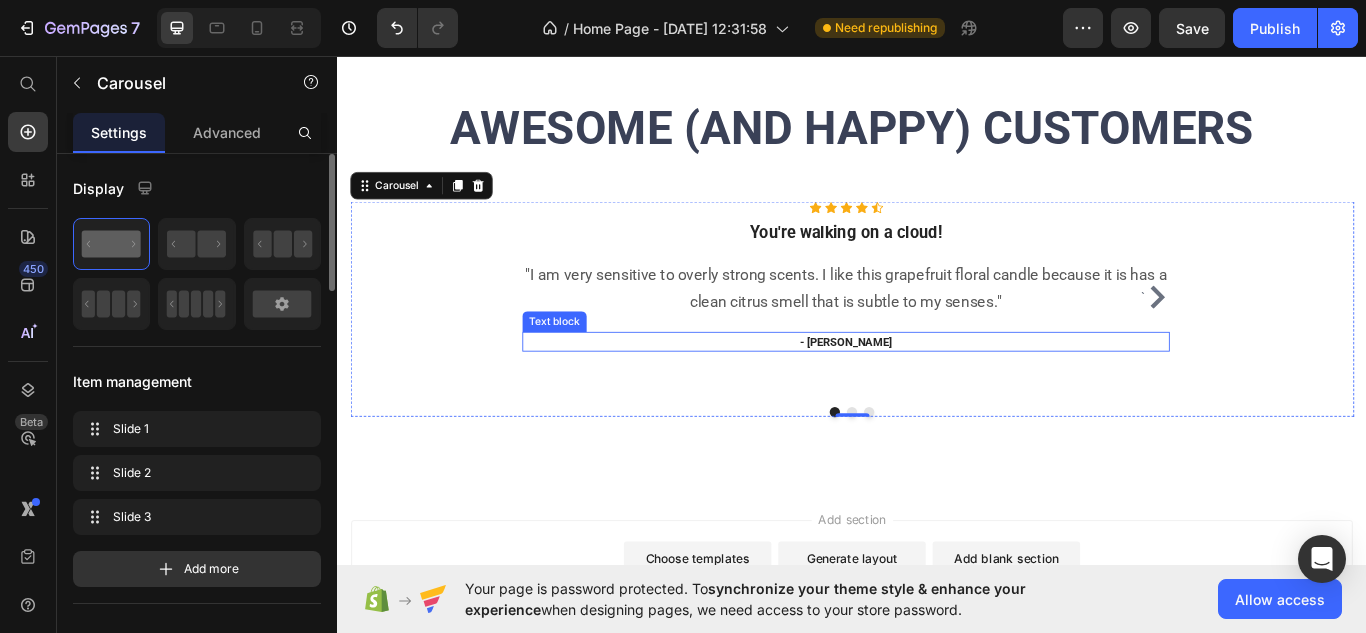 click on "- Ryan S." at bounding box center (929, 391) 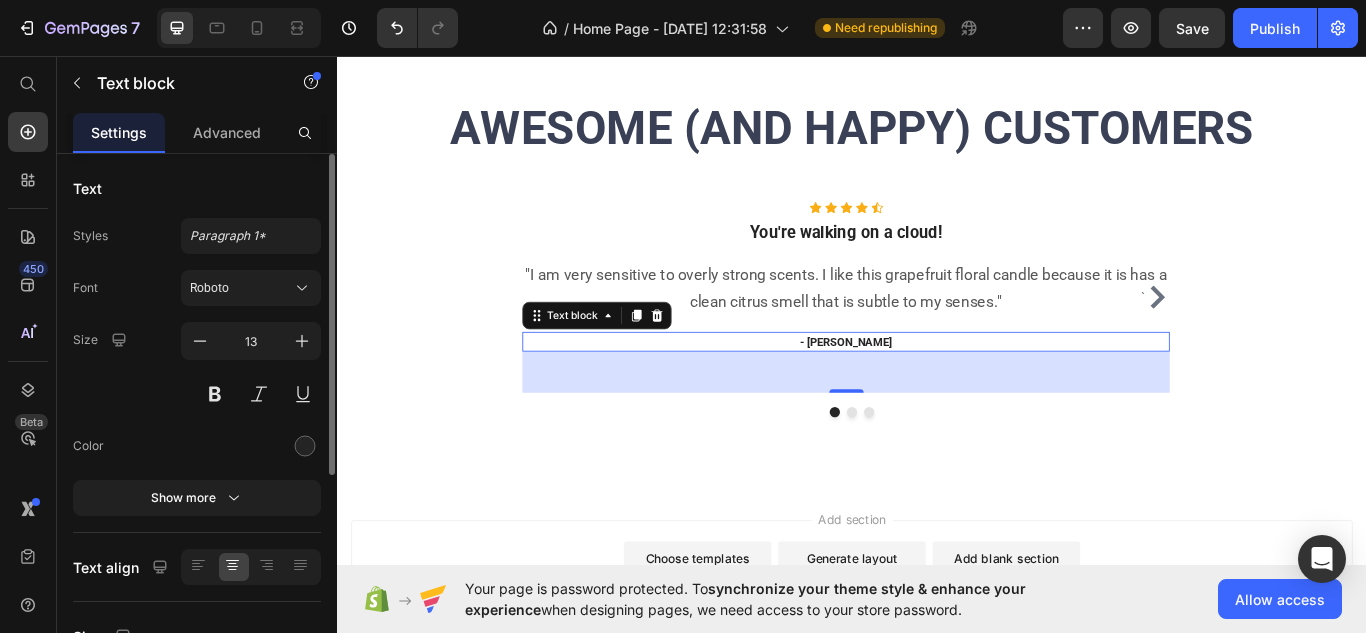 click on "- Ryan S." at bounding box center (929, 391) 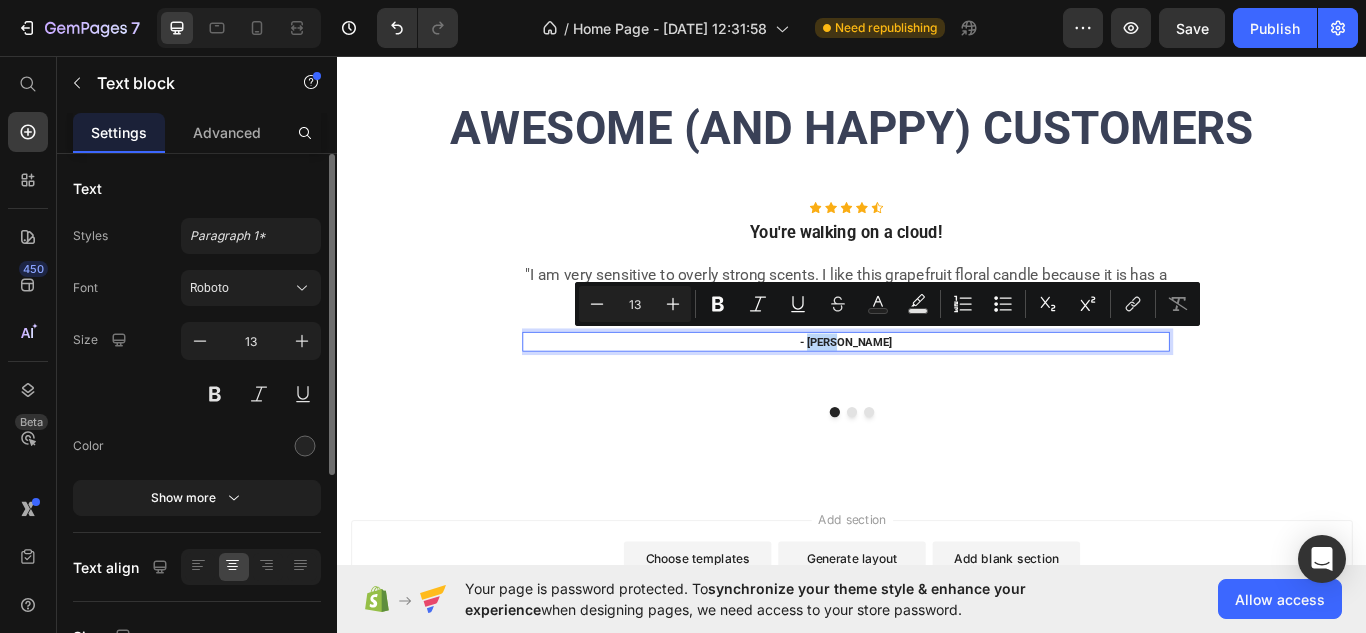 click on "- Ryan S." at bounding box center [929, 391] 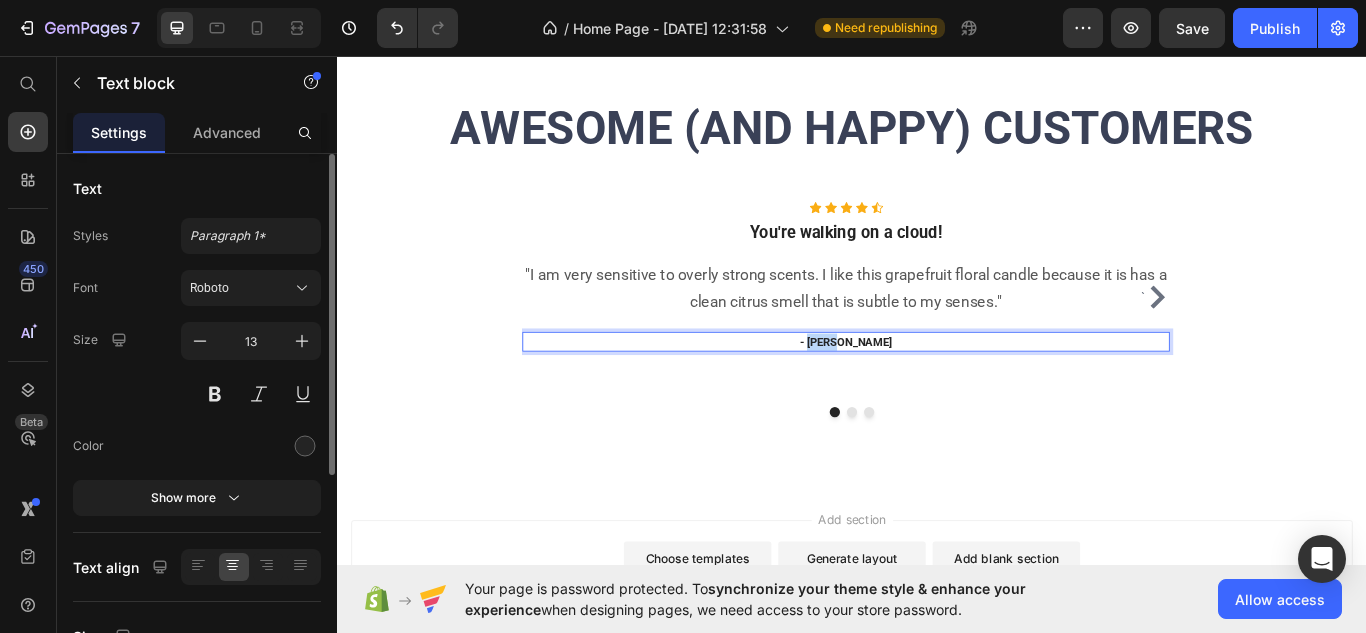 click on "- Ryan S." at bounding box center (929, 391) 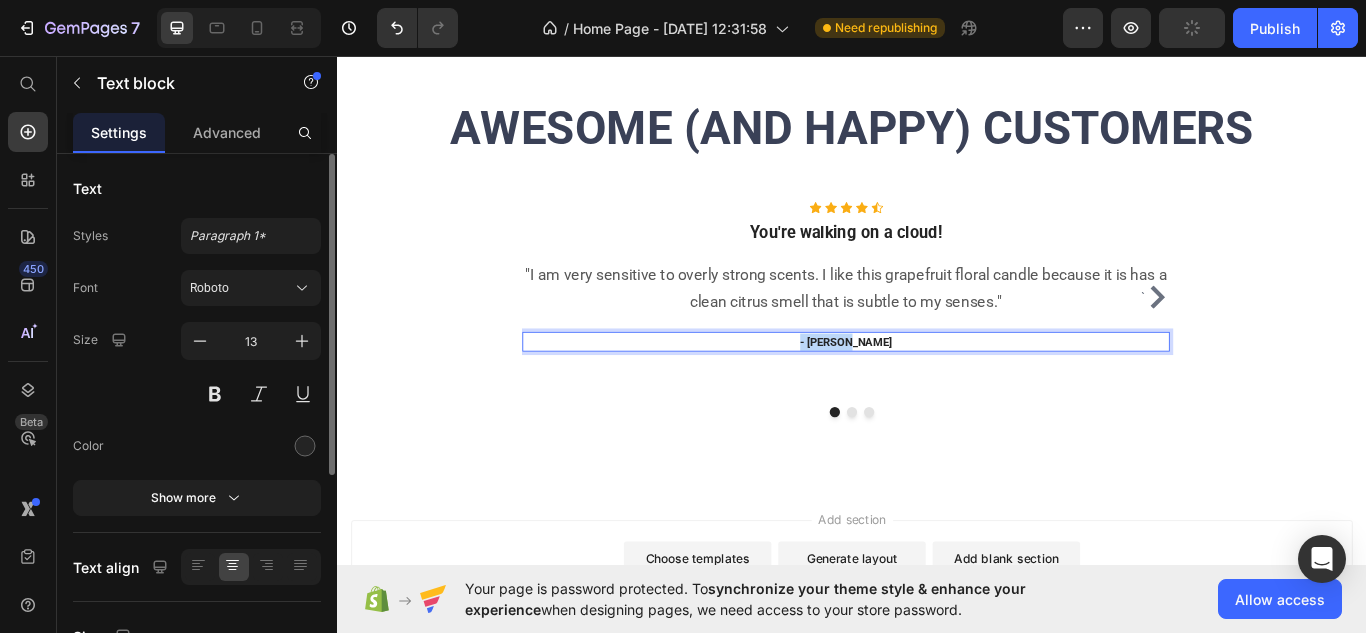 click on "- Ryan S." at bounding box center (929, 391) 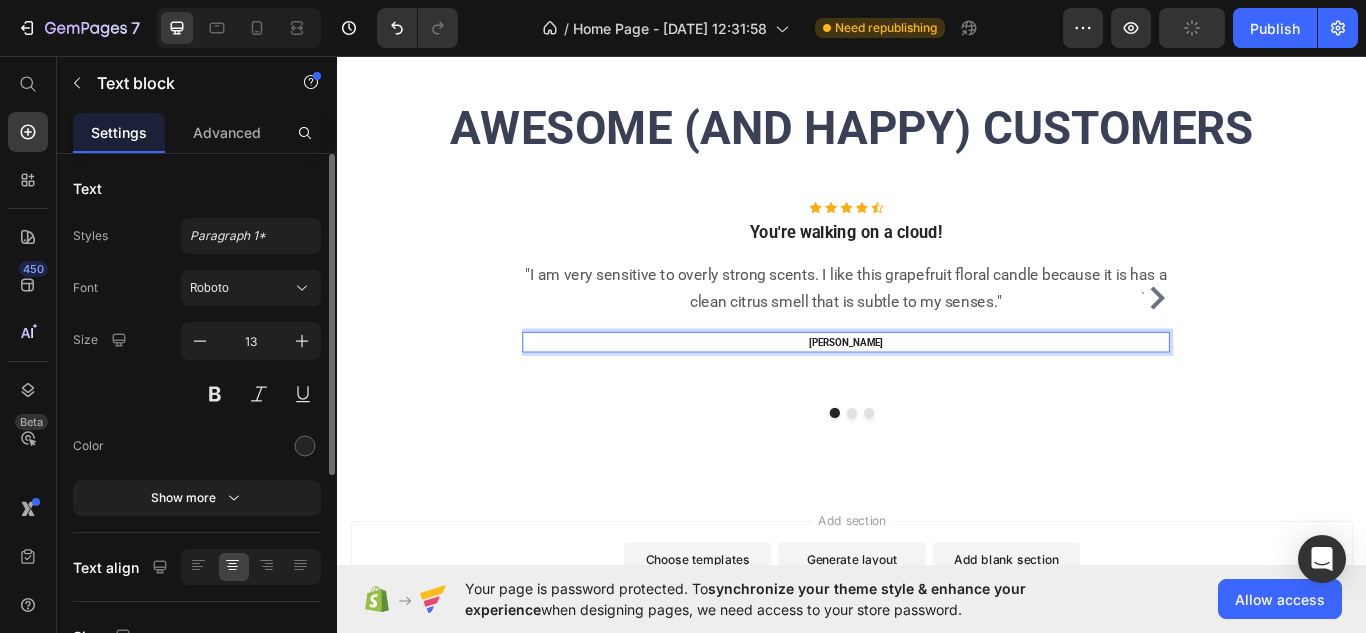 click on "Laura M" at bounding box center (930, 391) 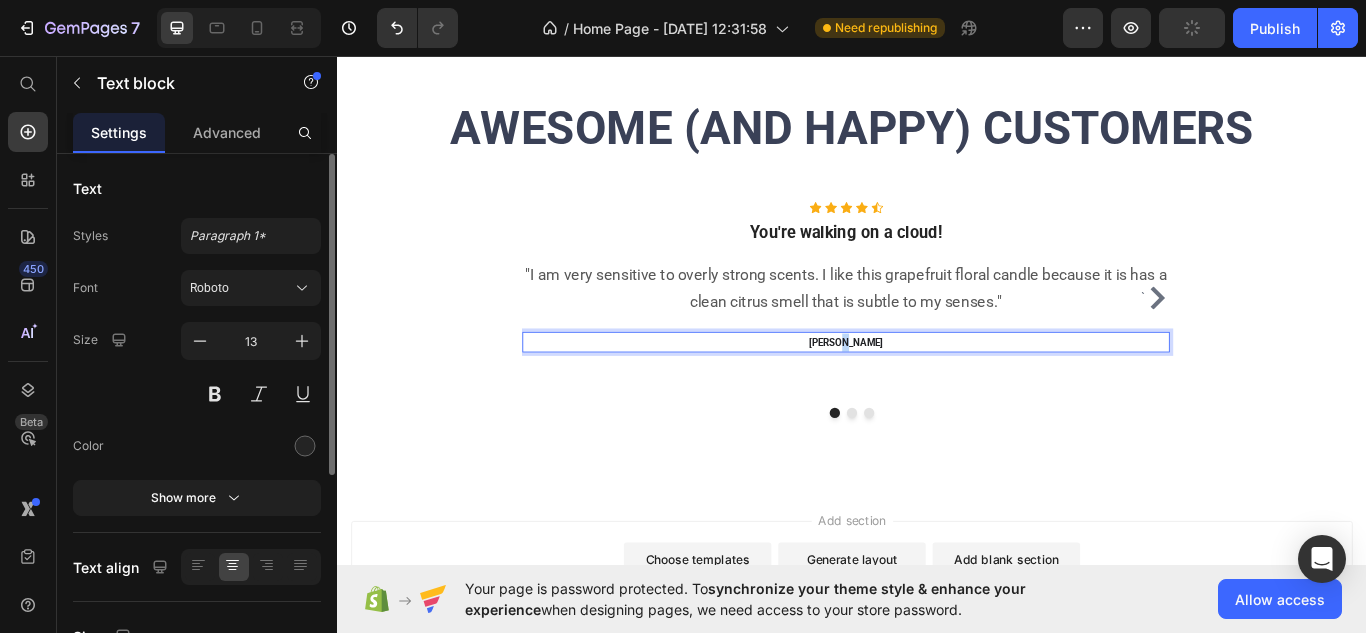 click on "Laura M" at bounding box center (930, 391) 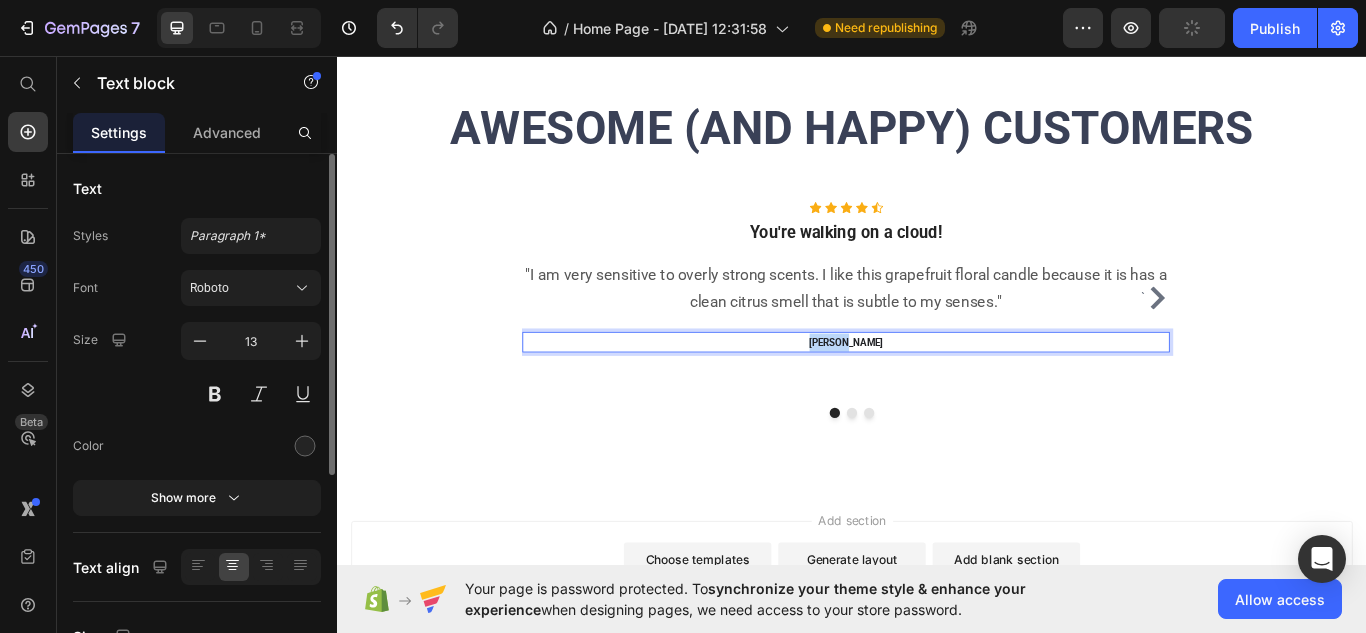 click on "Laura M" at bounding box center (930, 391) 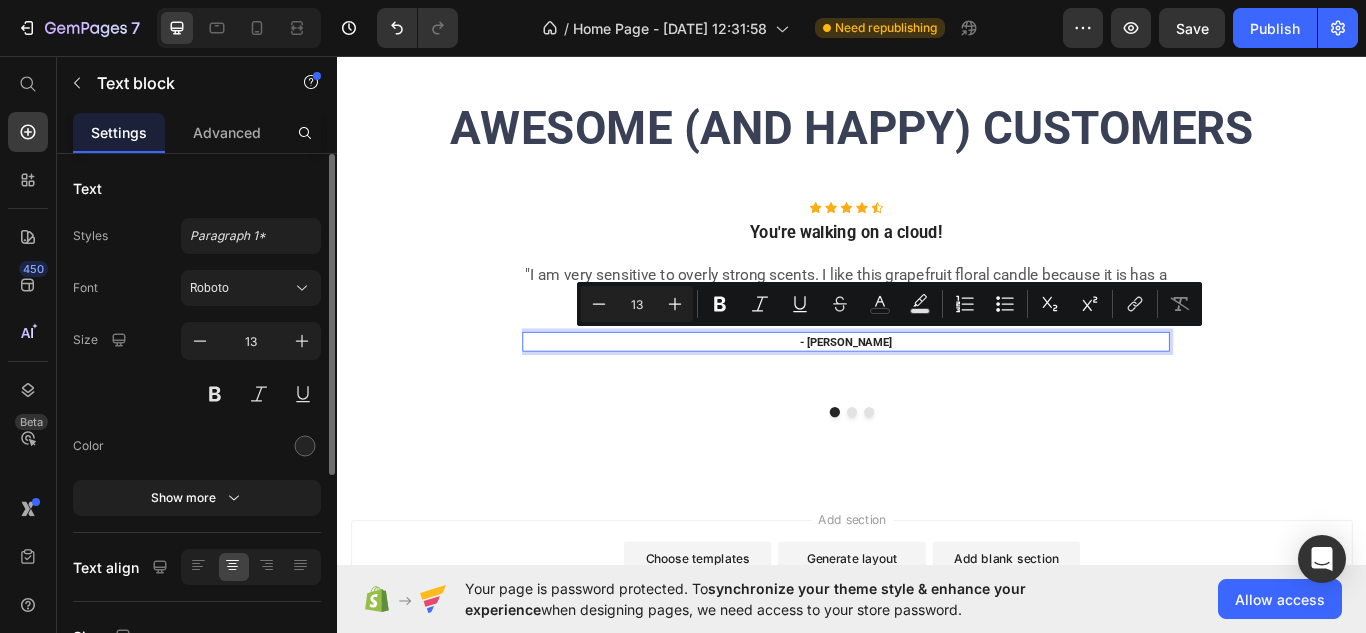 click on "- Ryan S." at bounding box center (929, 391) 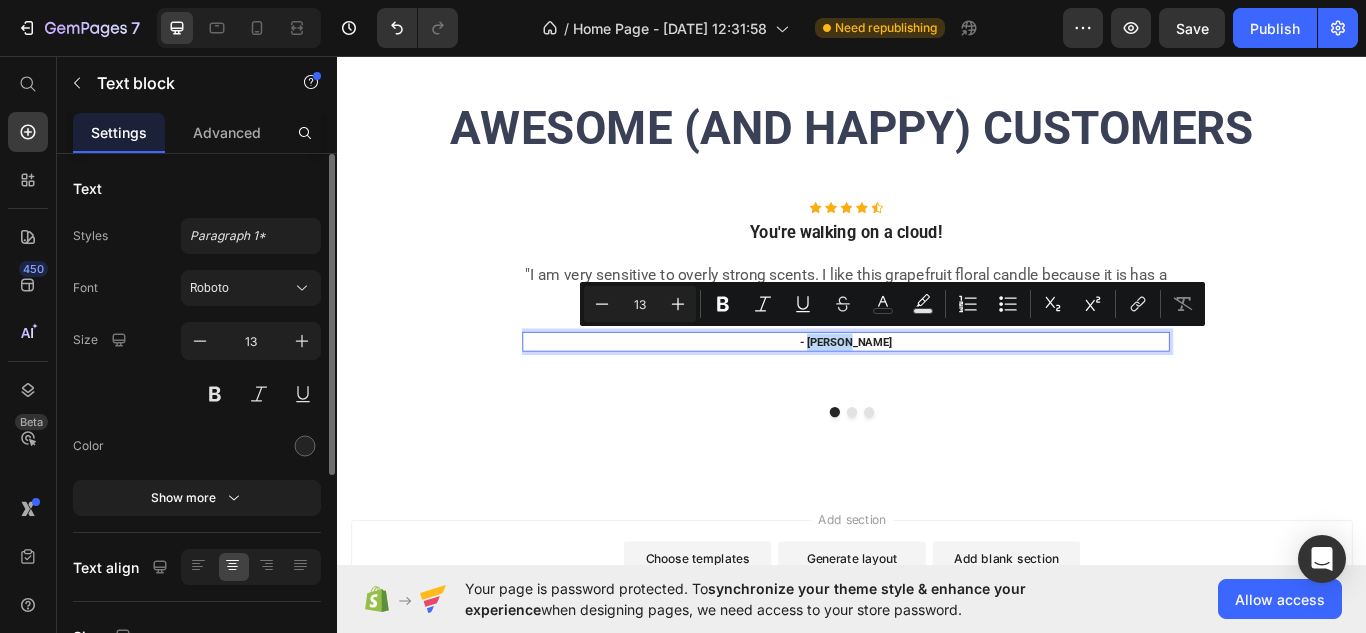 drag, startPoint x: 913, startPoint y: 380, endPoint x: 960, endPoint y: 384, distance: 47.169907 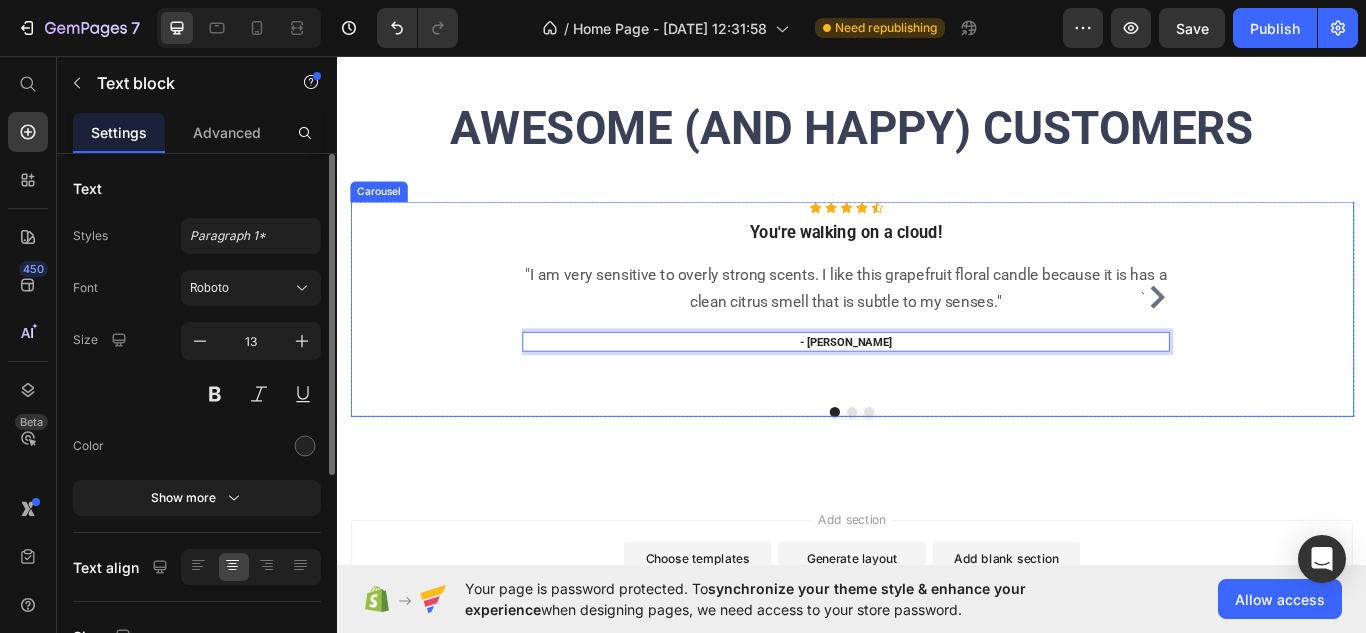 click 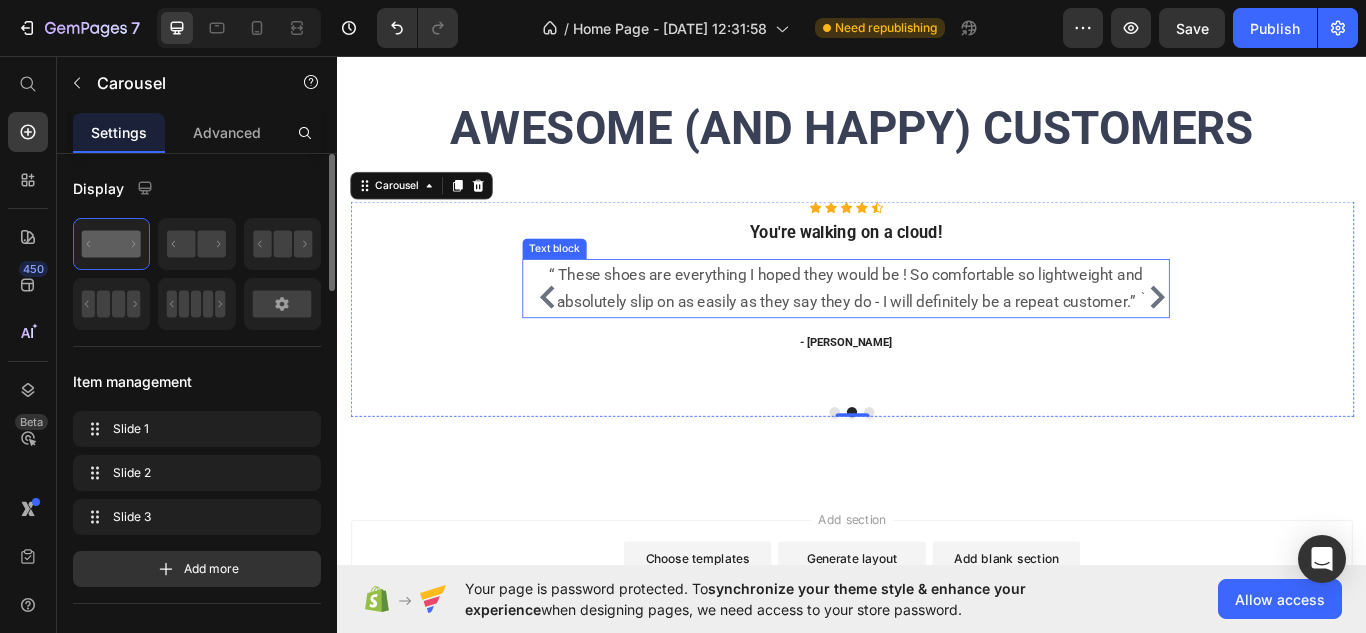 click on "“ These shoes are everything I hoped they would be ! So comfortable so lightweight and absolutely slip on as easily as they say they do - I will definitely be a repeat customer.”" at bounding box center (929, 328) 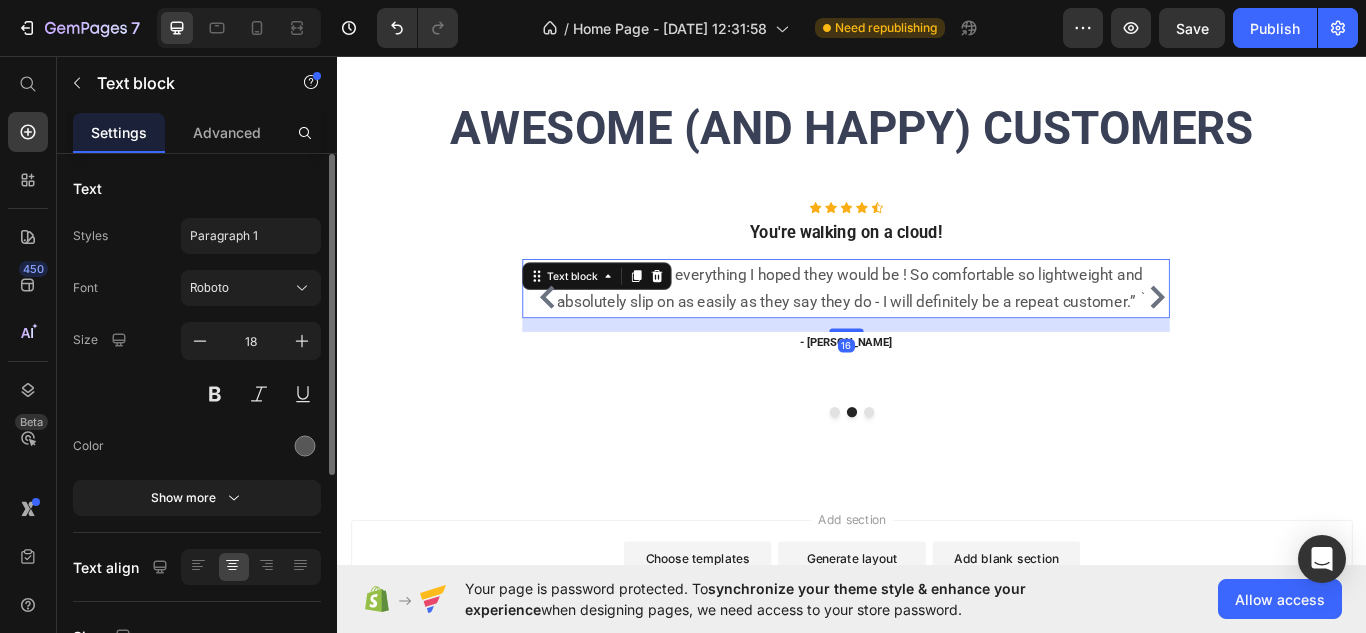 click on "“ These shoes are everything I hoped they would be ! So comfortable so lightweight and absolutely slip on as easily as they say they do - I will definitely be a repeat customer.”" at bounding box center [929, 328] 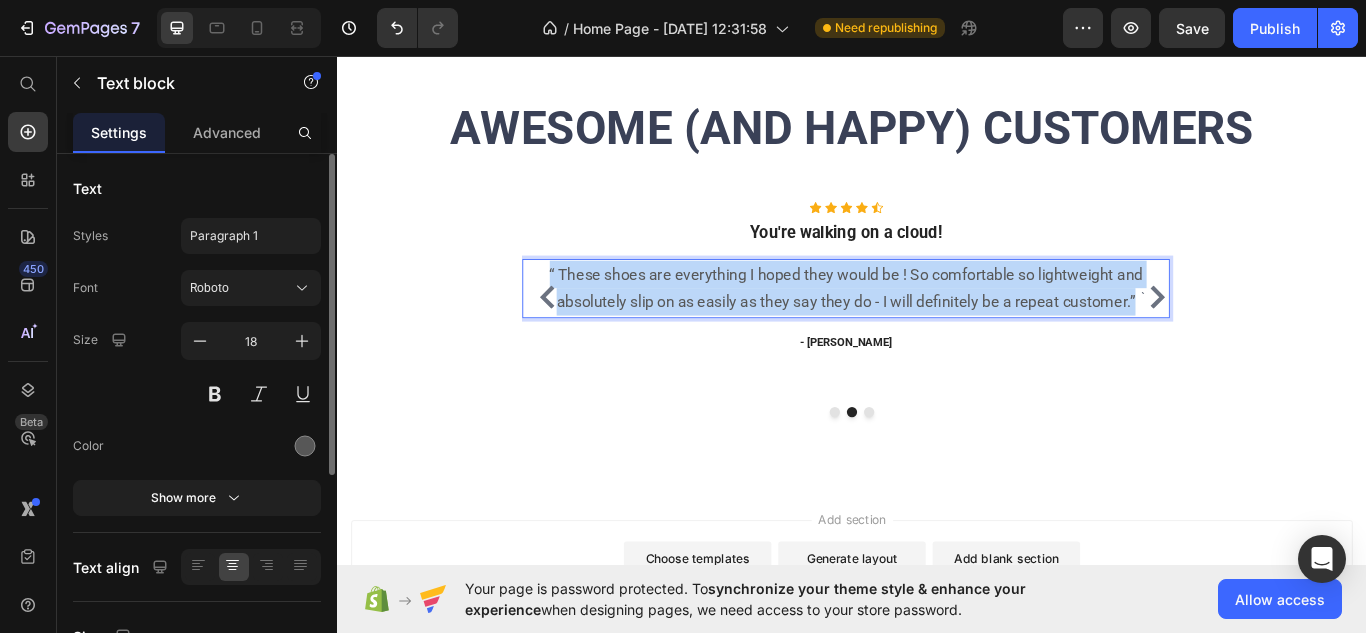 click on "“ These shoes are everything I hoped they would be ! So comfortable so lightweight and absolutely slip on as easily as they say they do - I will definitely be a repeat customer.”" at bounding box center (929, 328) 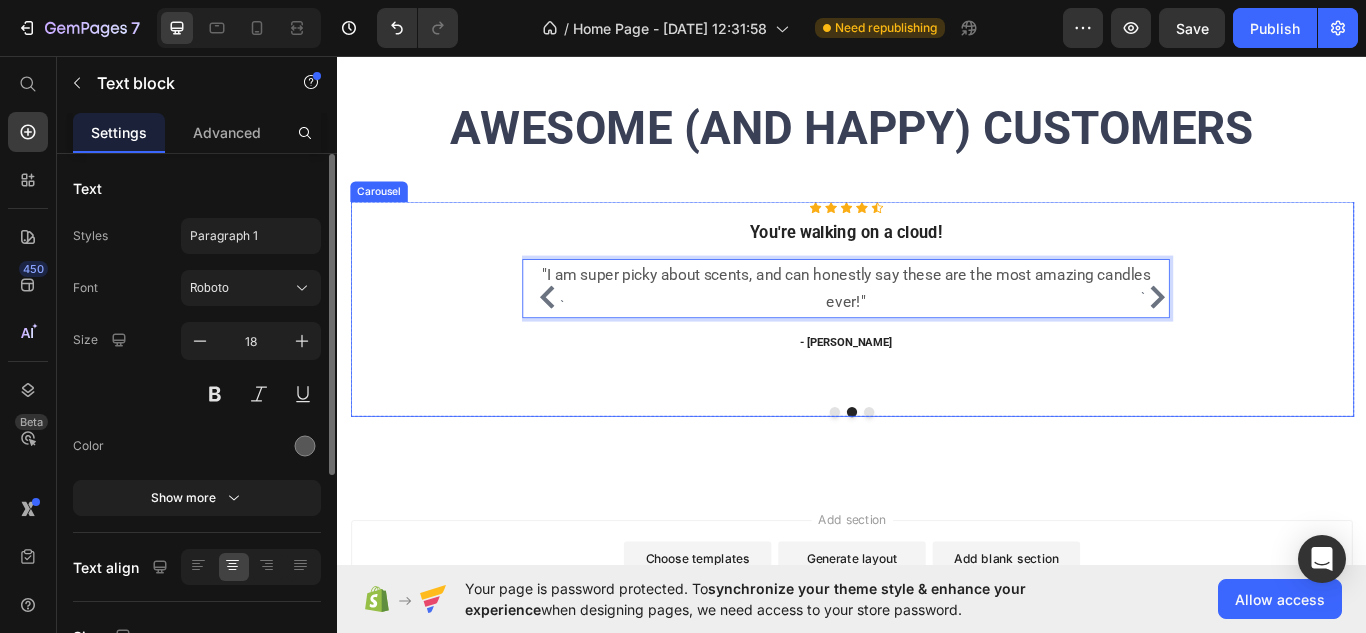 click 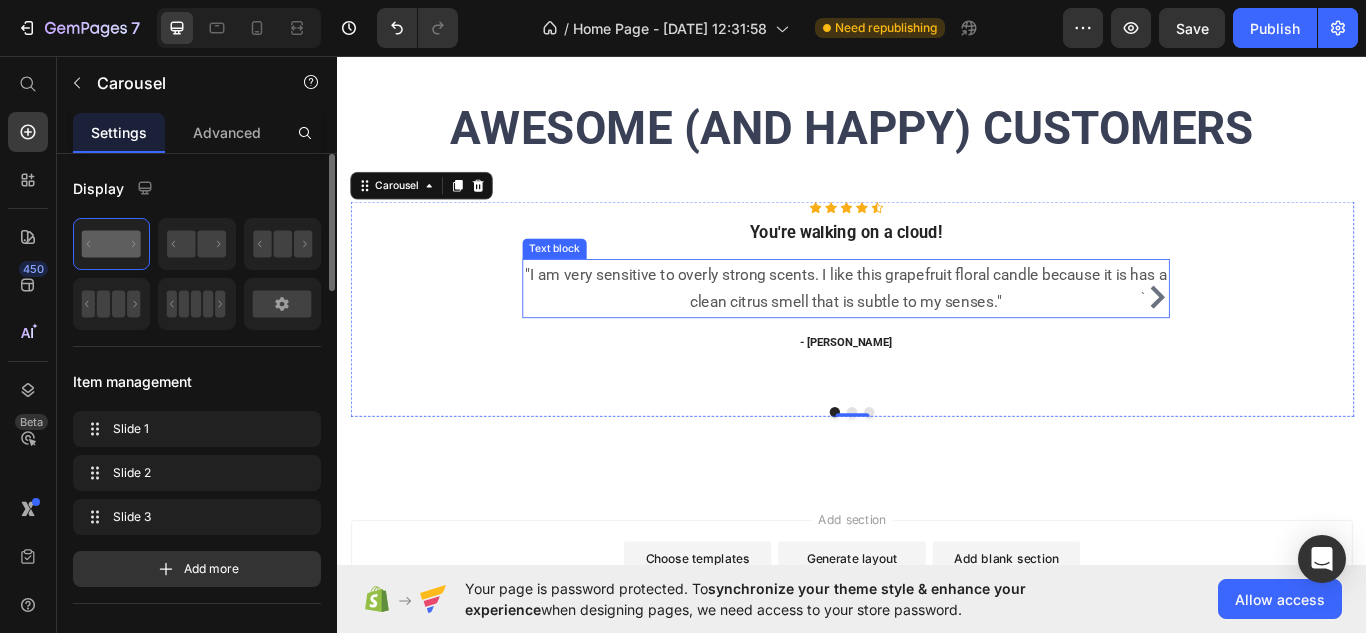 click on ""I am very sensitive to overly strong scents. I like this grapefruit floral candle because it is has a clean citrus smell that is subtle to my senses."" at bounding box center [929, 328] 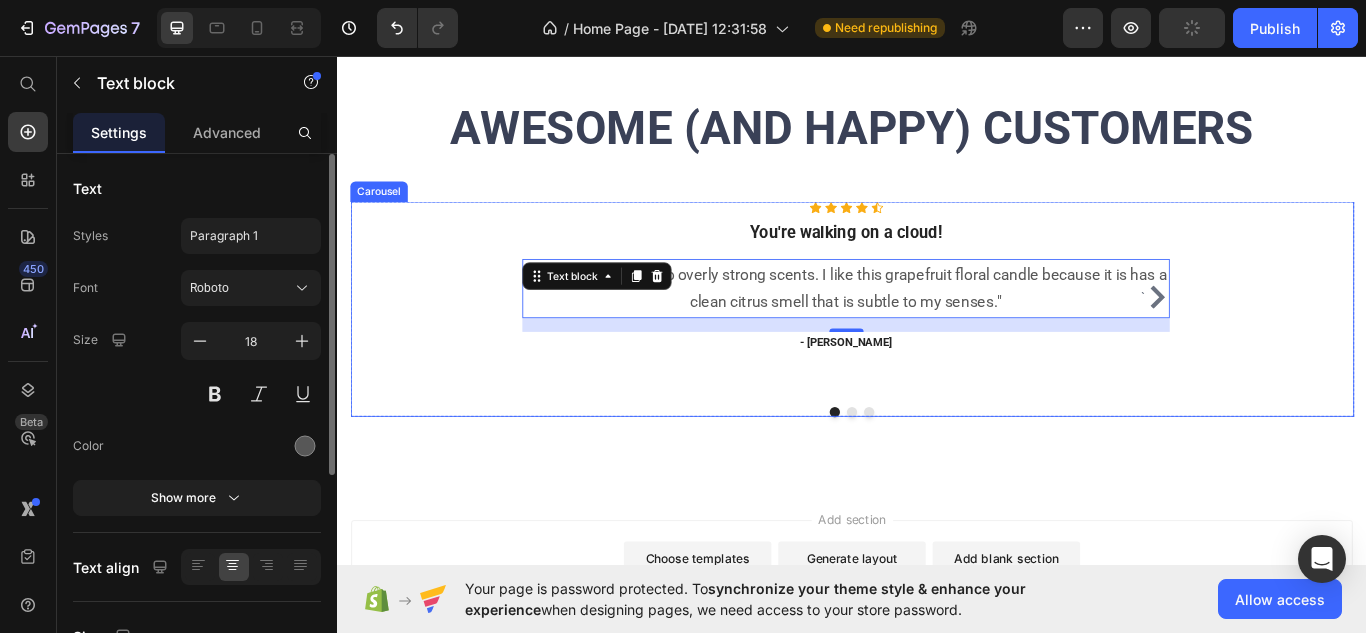 click 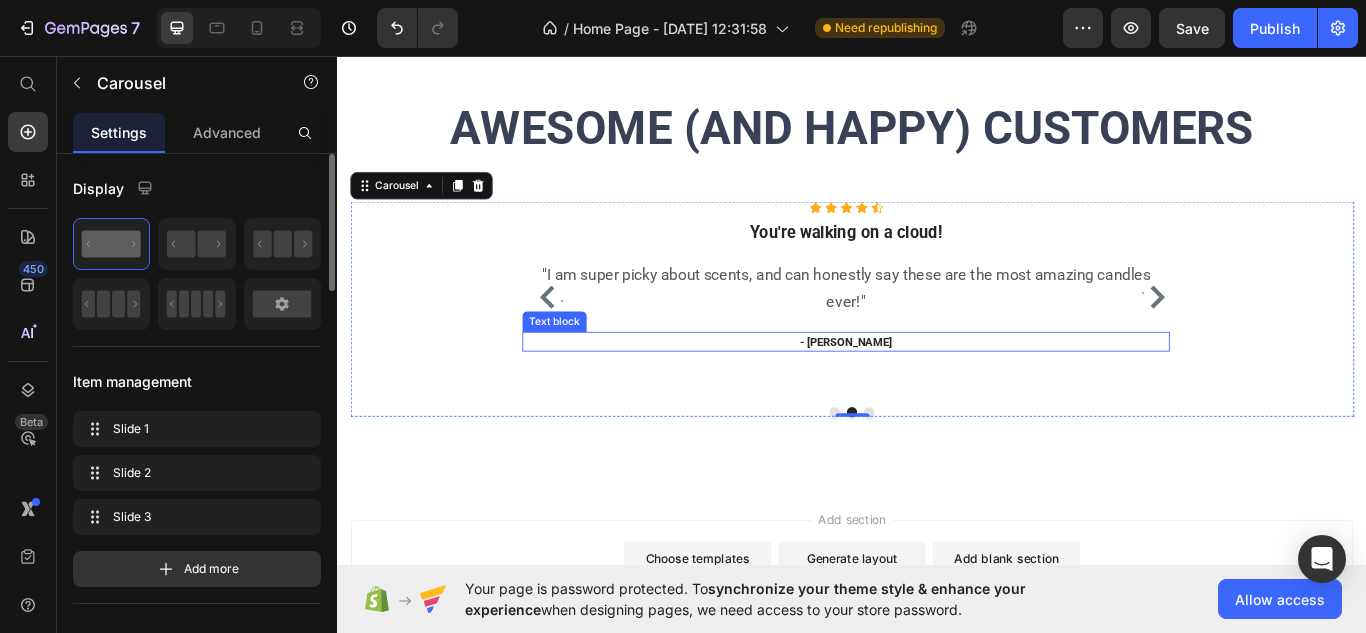 click on "- Ryan S." at bounding box center [929, 391] 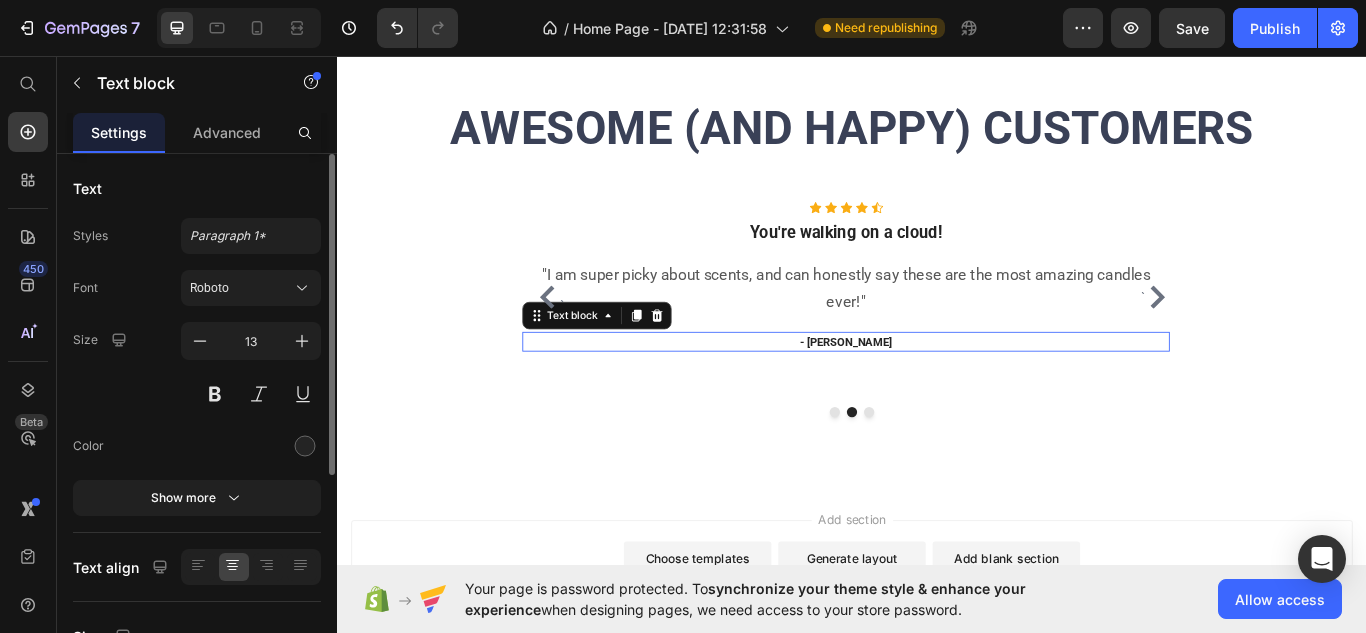 click on "- Ryan S." at bounding box center [929, 391] 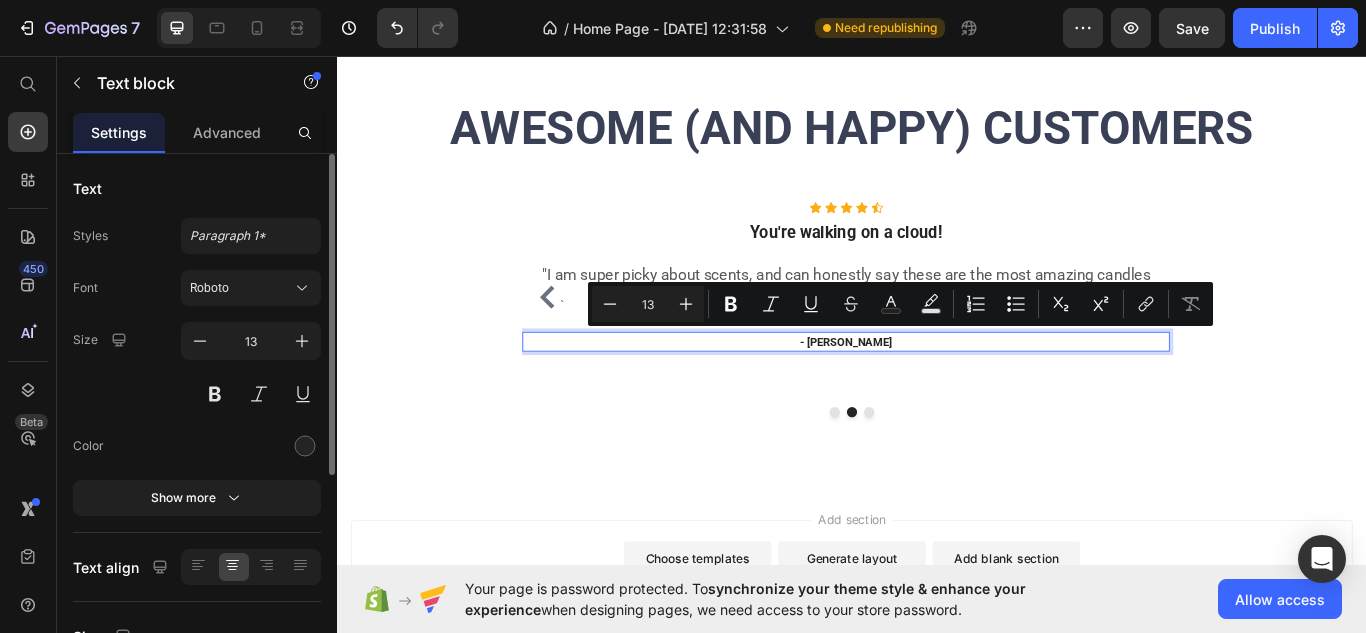 click on "- Ryan S." at bounding box center (929, 391) 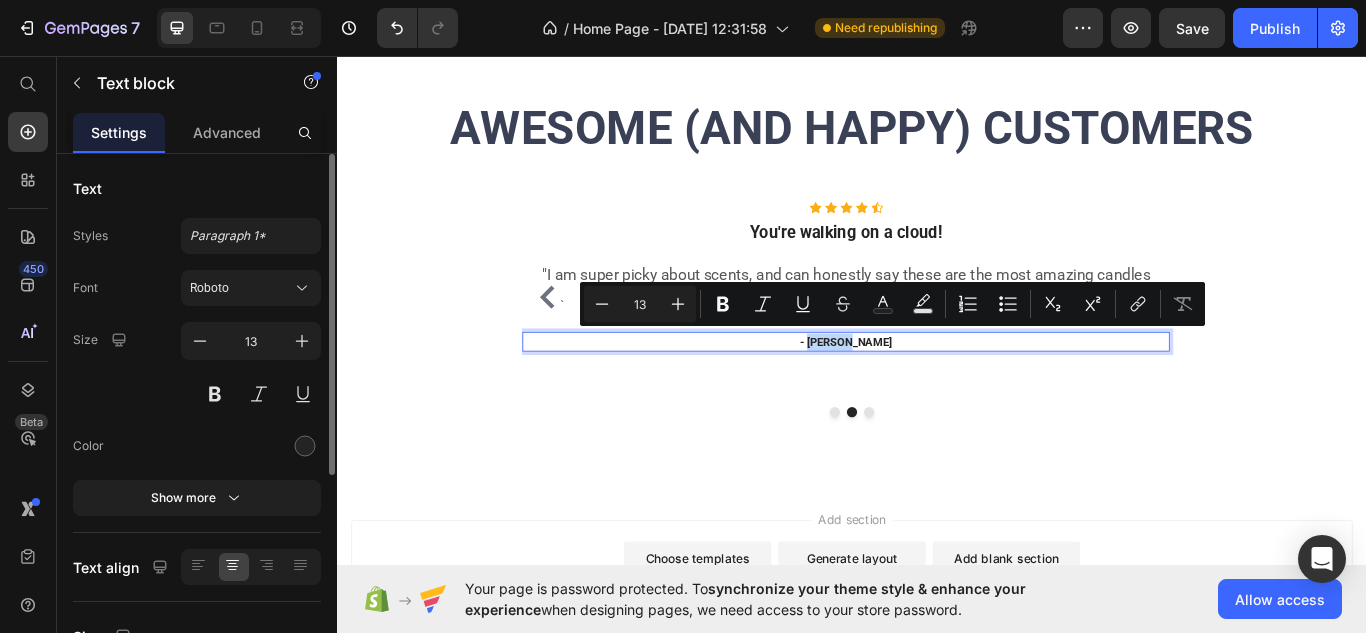 drag, startPoint x: 915, startPoint y: 383, endPoint x: 960, endPoint y: 392, distance: 45.891174 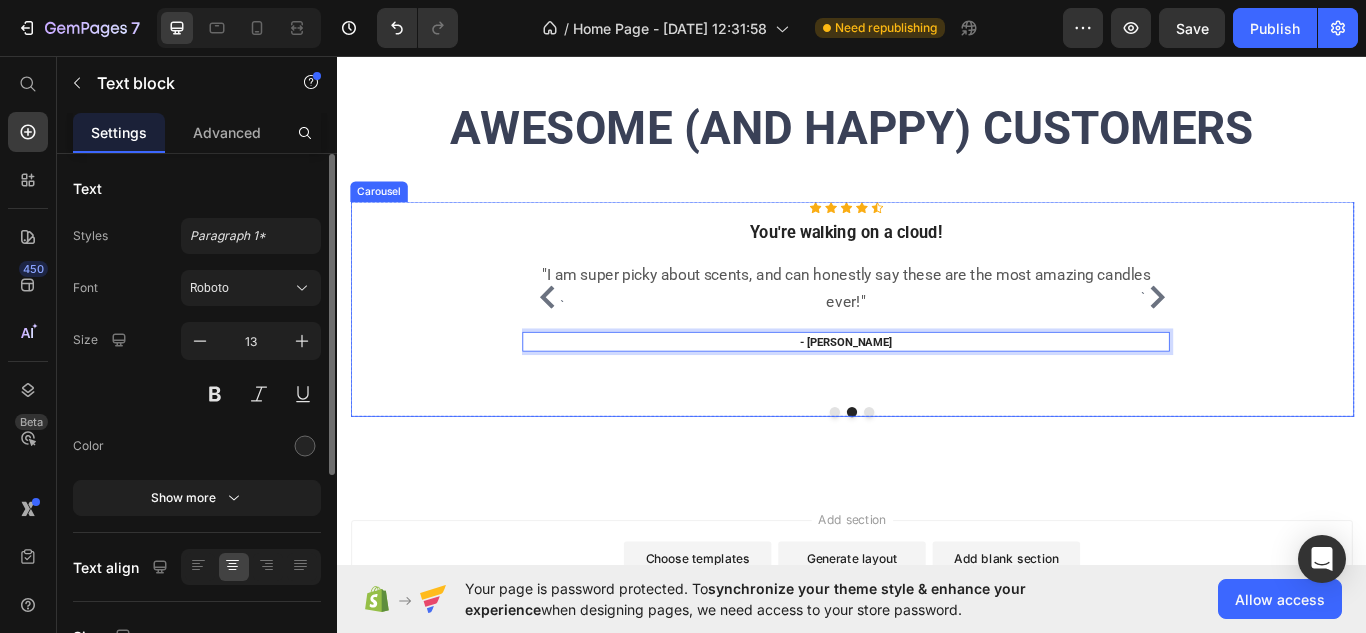 click 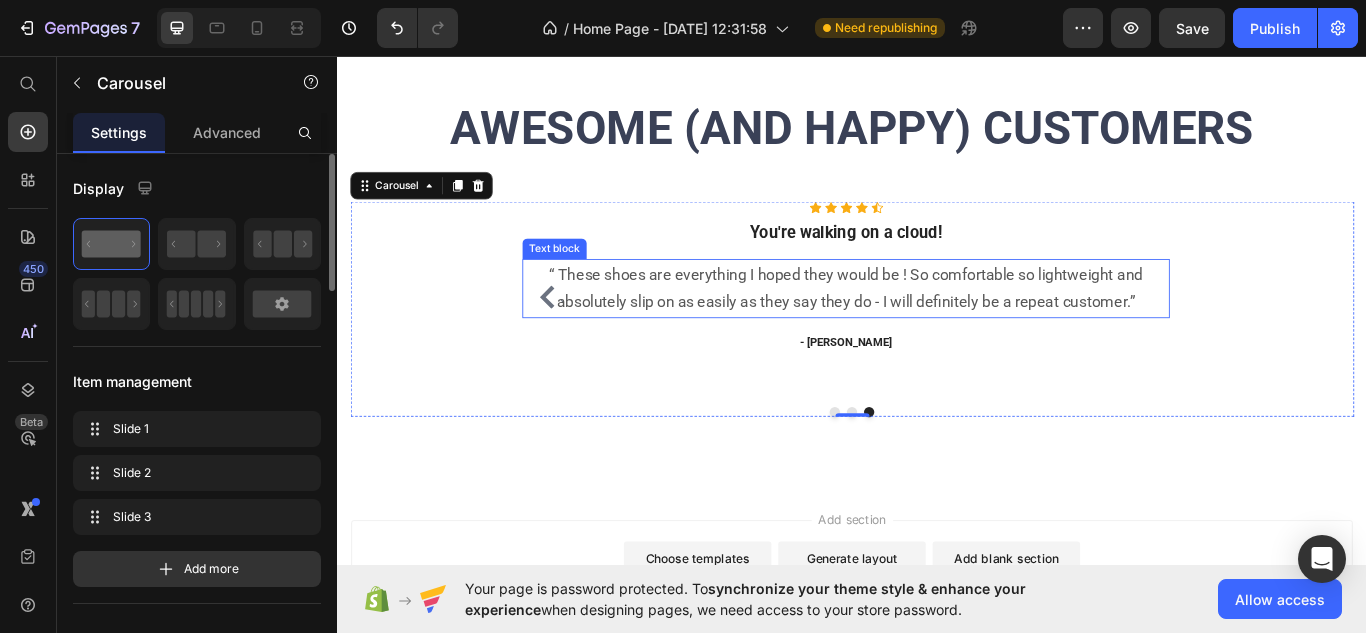 click on "“ These shoes are everything I hoped they would be ! So comfortable so lightweight and absolutely slip on as easily as they say they do - I will definitely be a repeat customer.”" at bounding box center (929, 328) 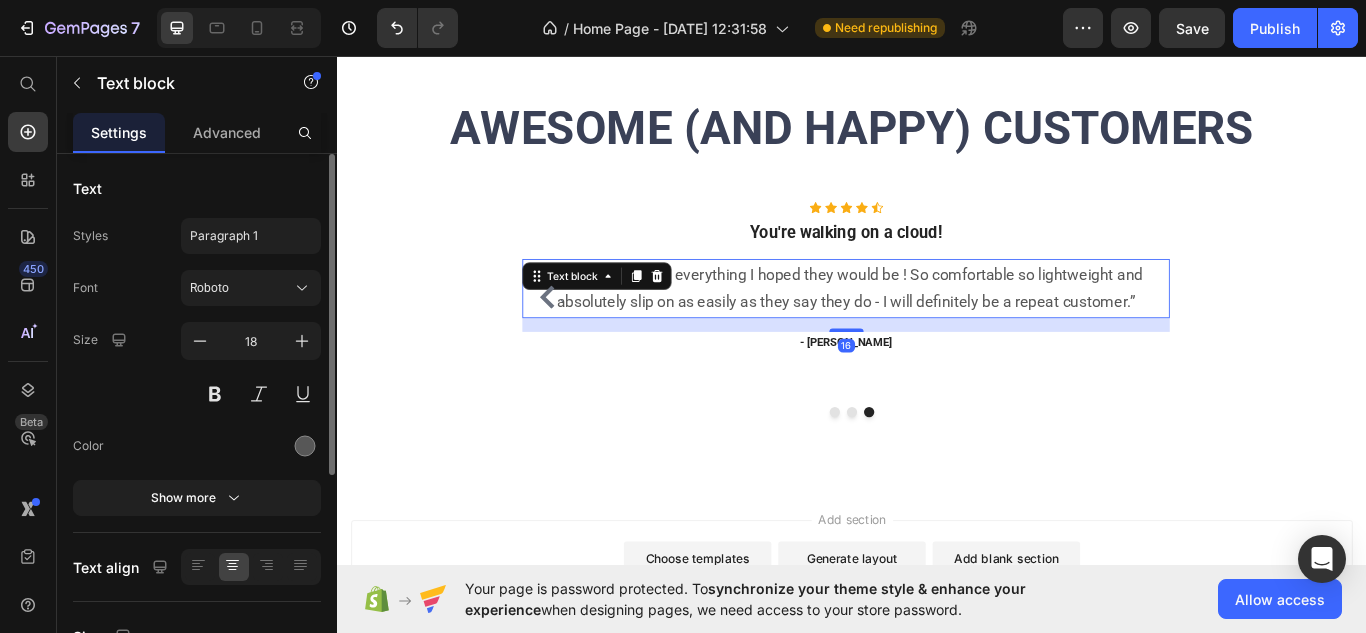 click on "“ These shoes are everything I hoped they would be ! So comfortable so lightweight and absolutely slip on as easily as they say they do - I will definitely be a repeat customer.”" at bounding box center (929, 328) 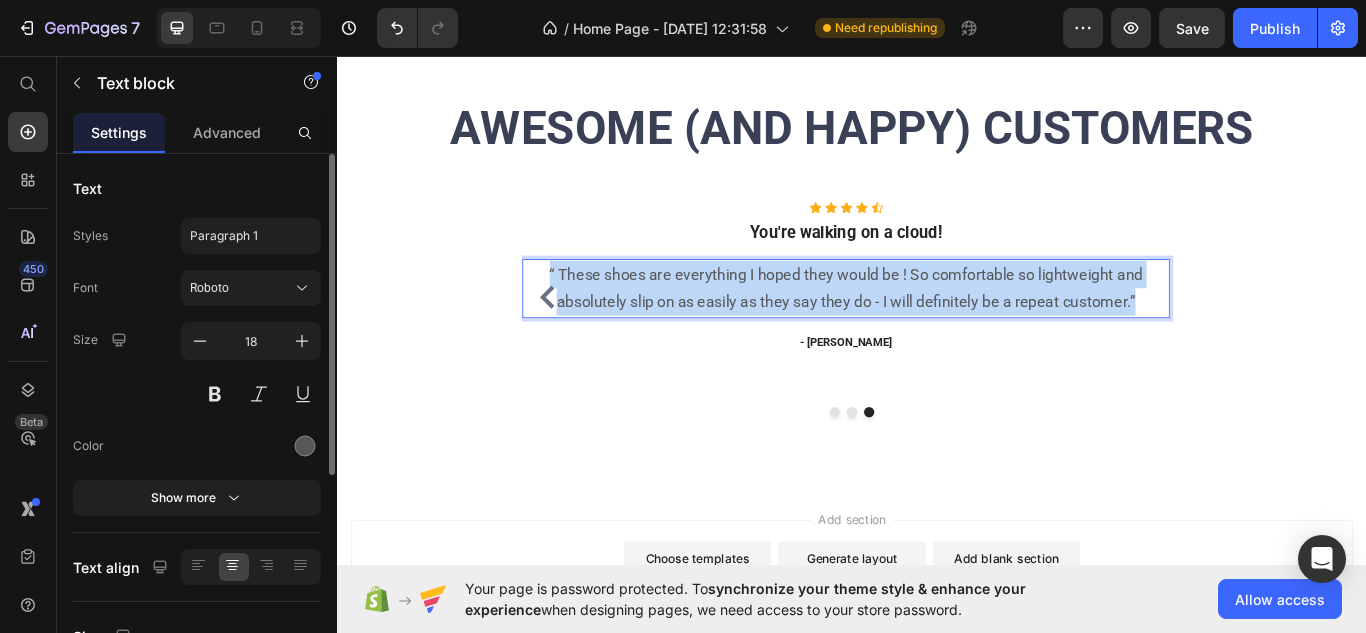 click on "“ These shoes are everything I hoped they would be ! So comfortable so lightweight and absolutely slip on as easily as they say they do - I will definitely be a repeat customer.”" at bounding box center (929, 328) 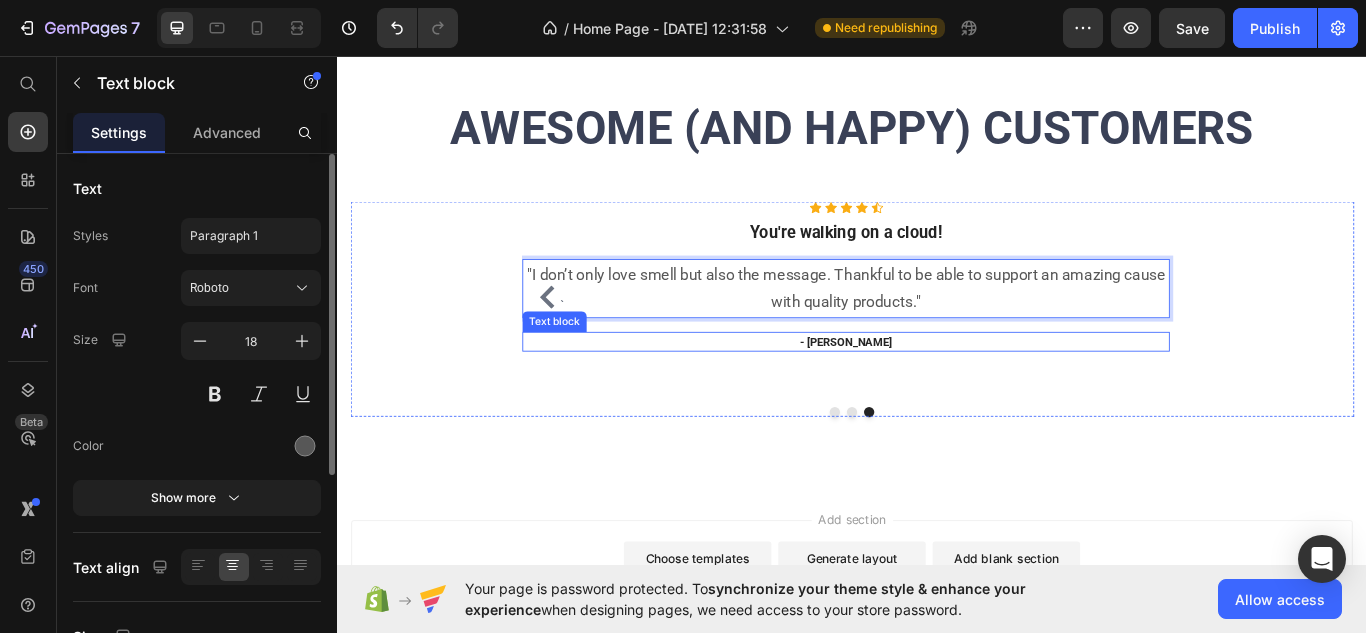 click on "- Ryan S." at bounding box center (929, 391) 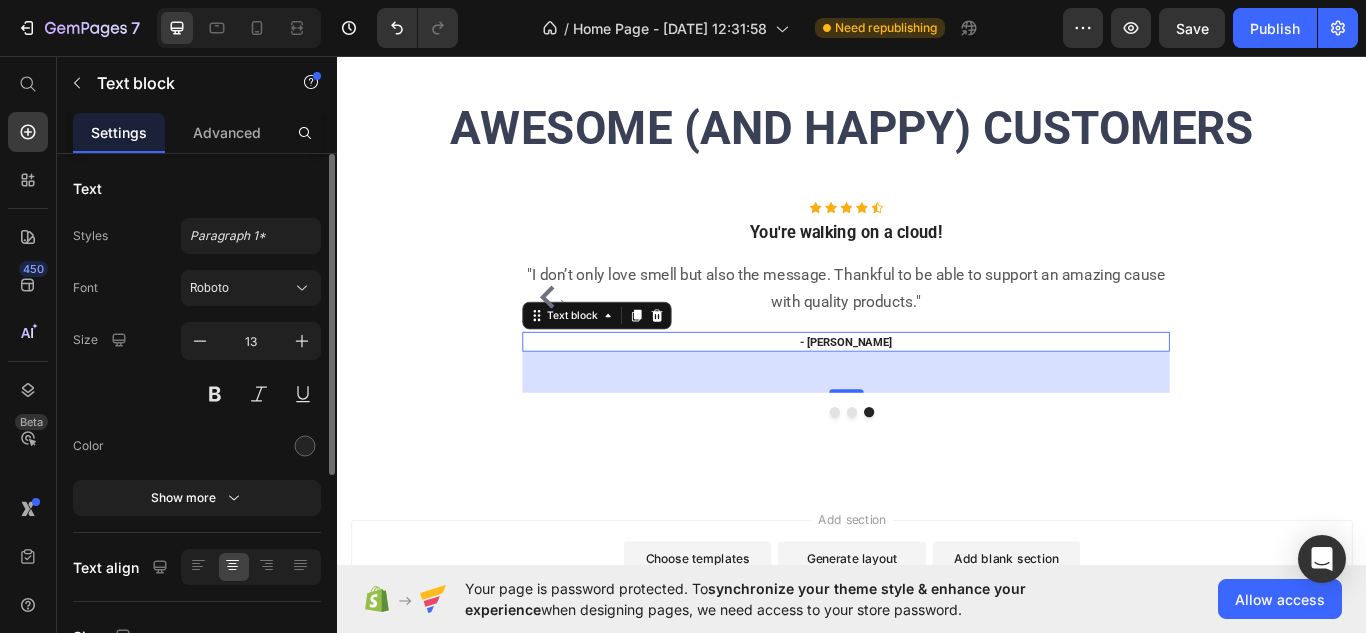 click on "- Ryan S." at bounding box center [929, 391] 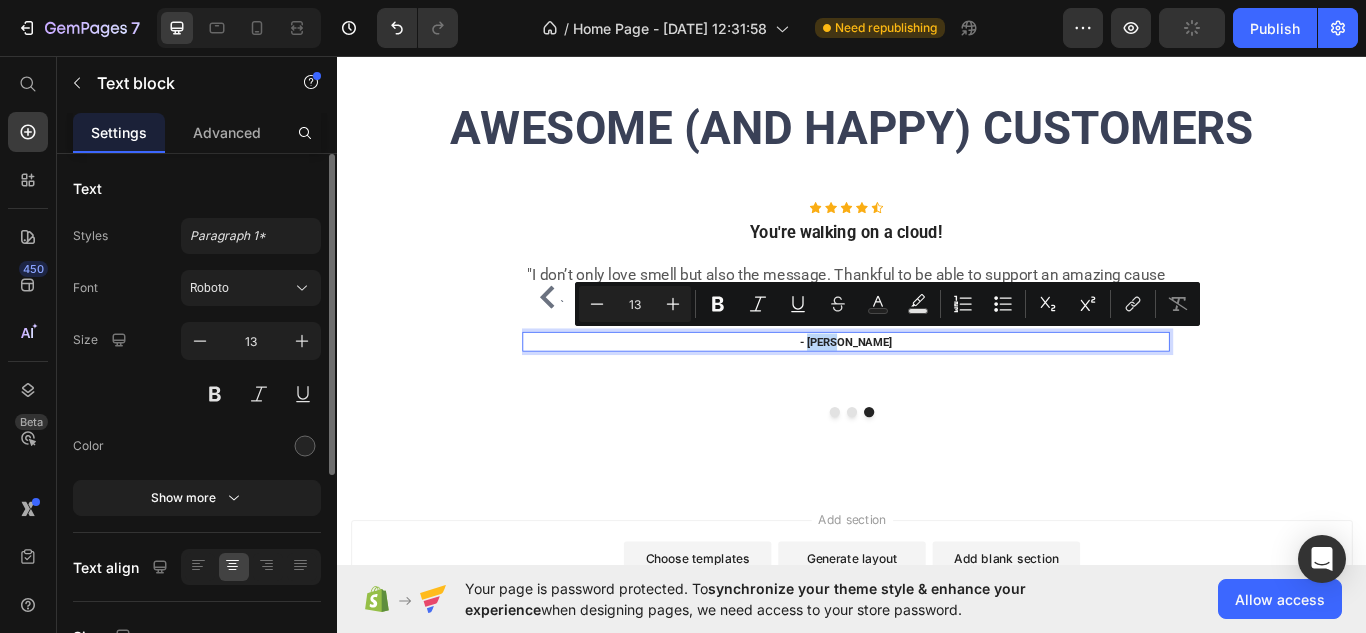 click on "- Ryan S." at bounding box center [929, 391] 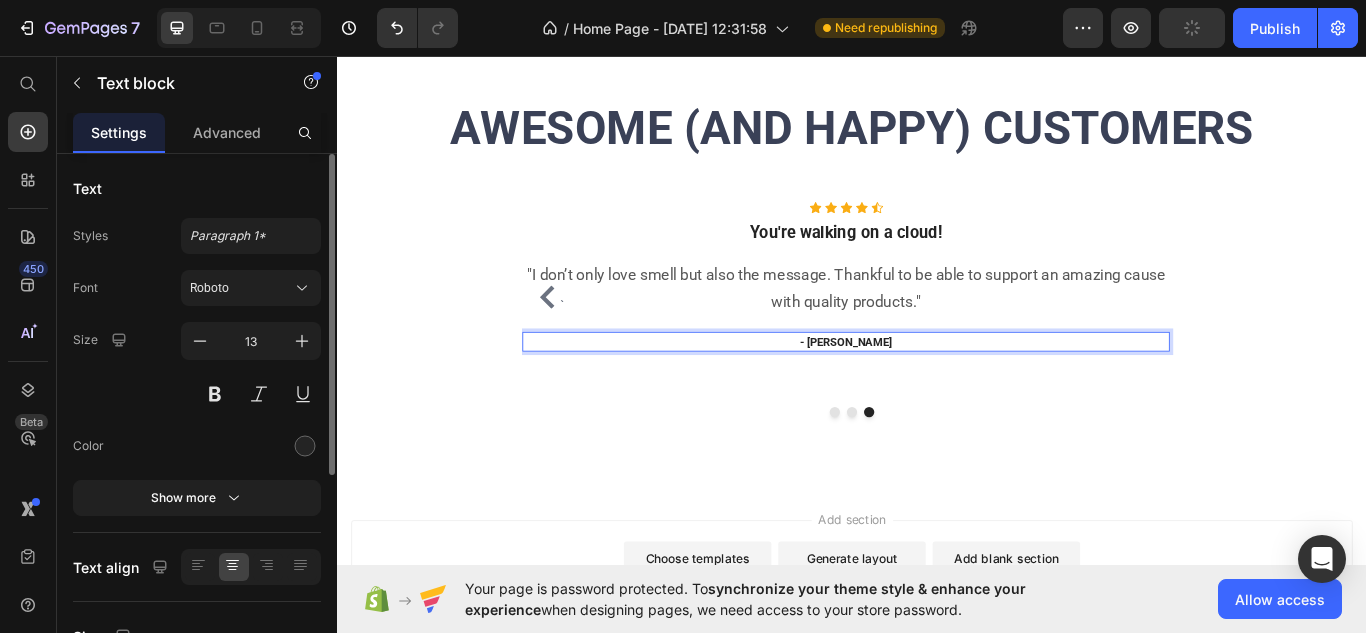 click on "- Ryan S." at bounding box center (929, 391) 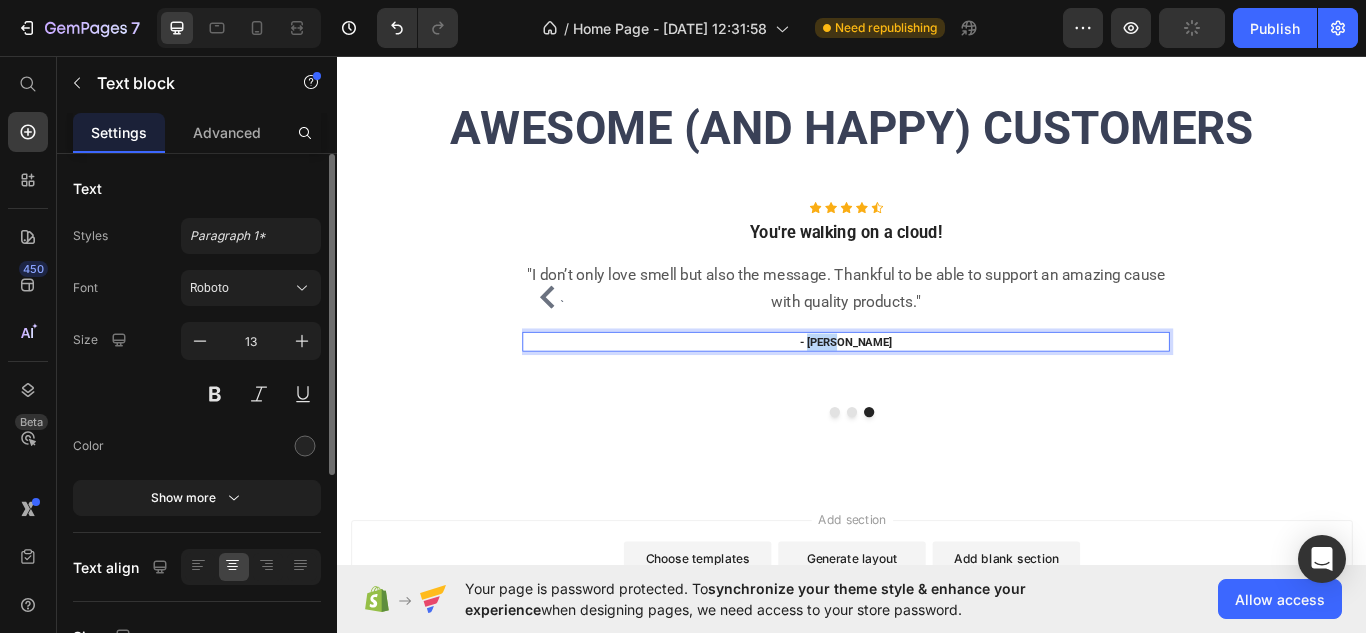 click on "- Ryan S." at bounding box center (929, 391) 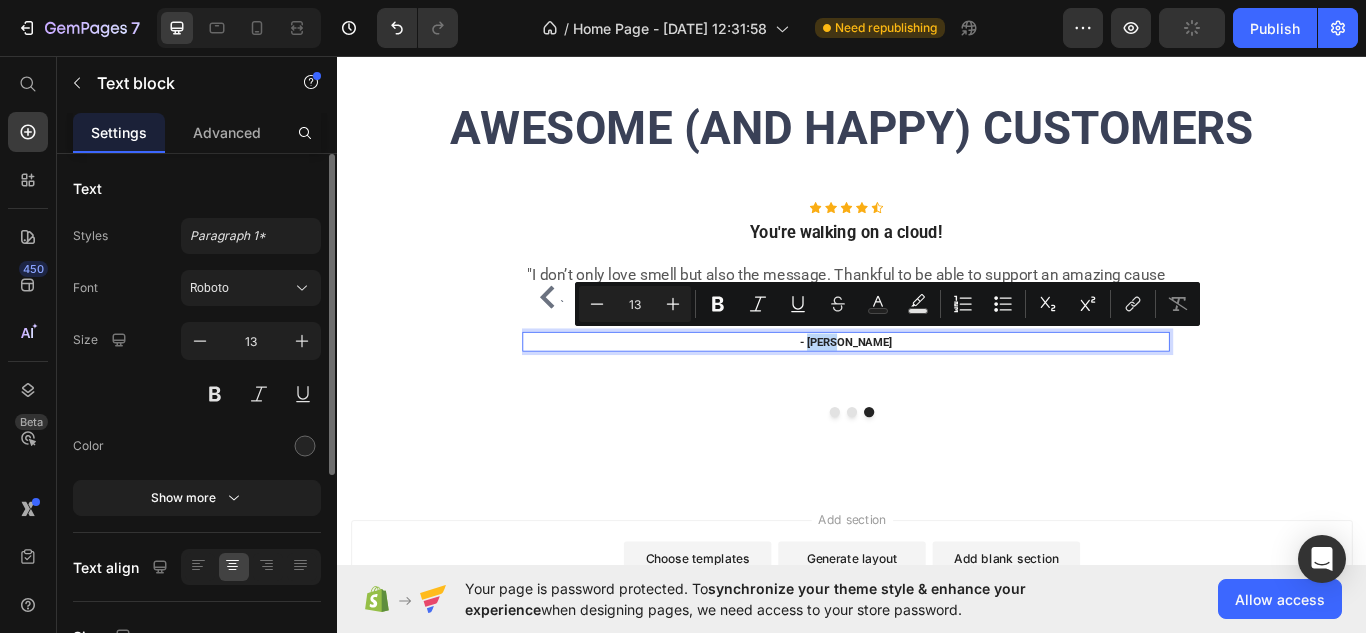 click on "- Ryan S." at bounding box center (929, 391) 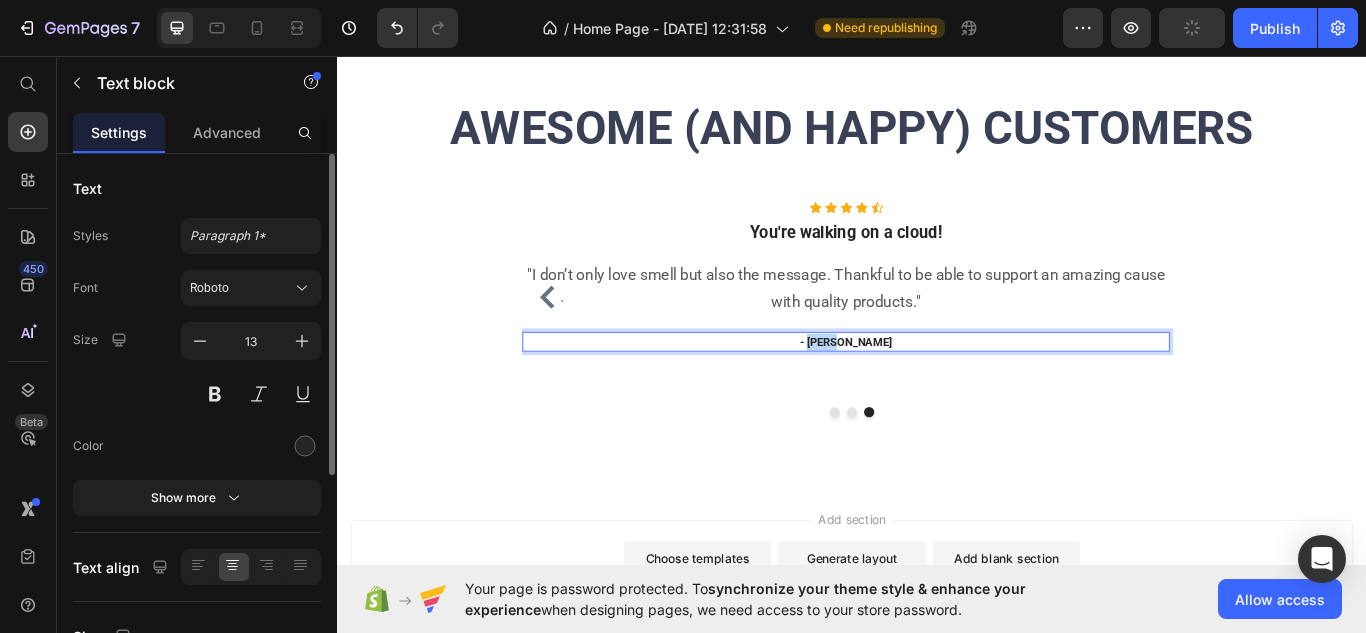 click on "- Ryan S." at bounding box center [929, 391] 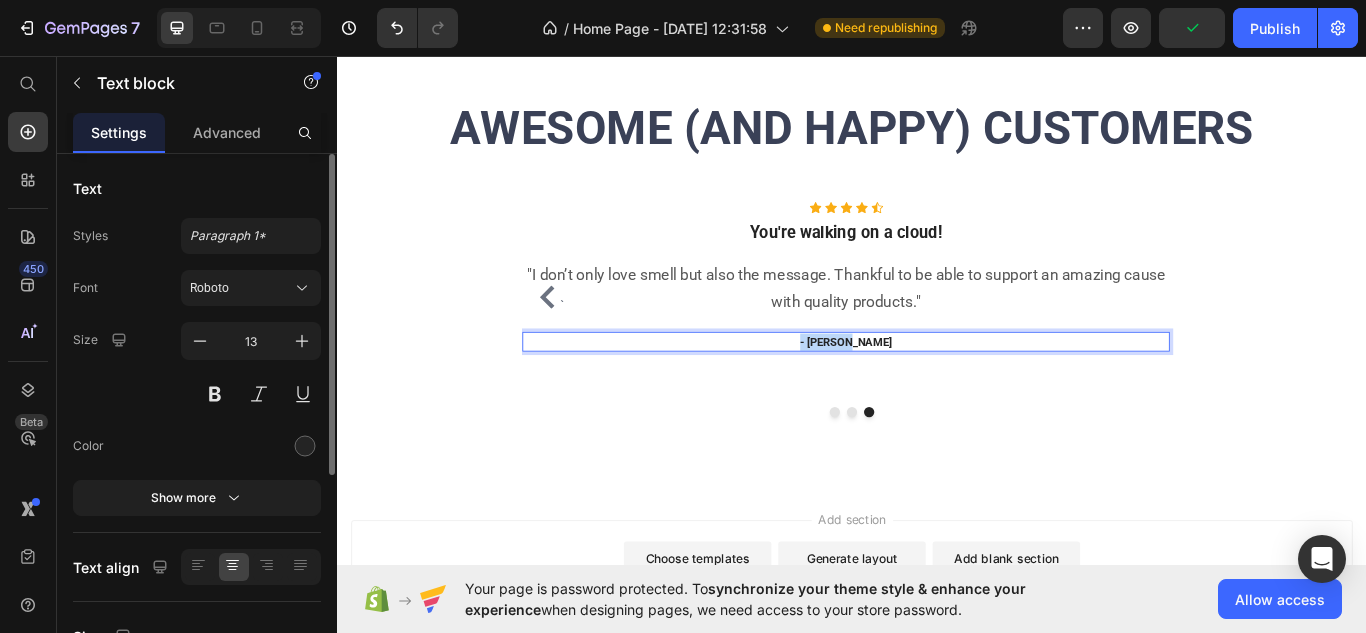 click on "- Ryan S." at bounding box center (929, 391) 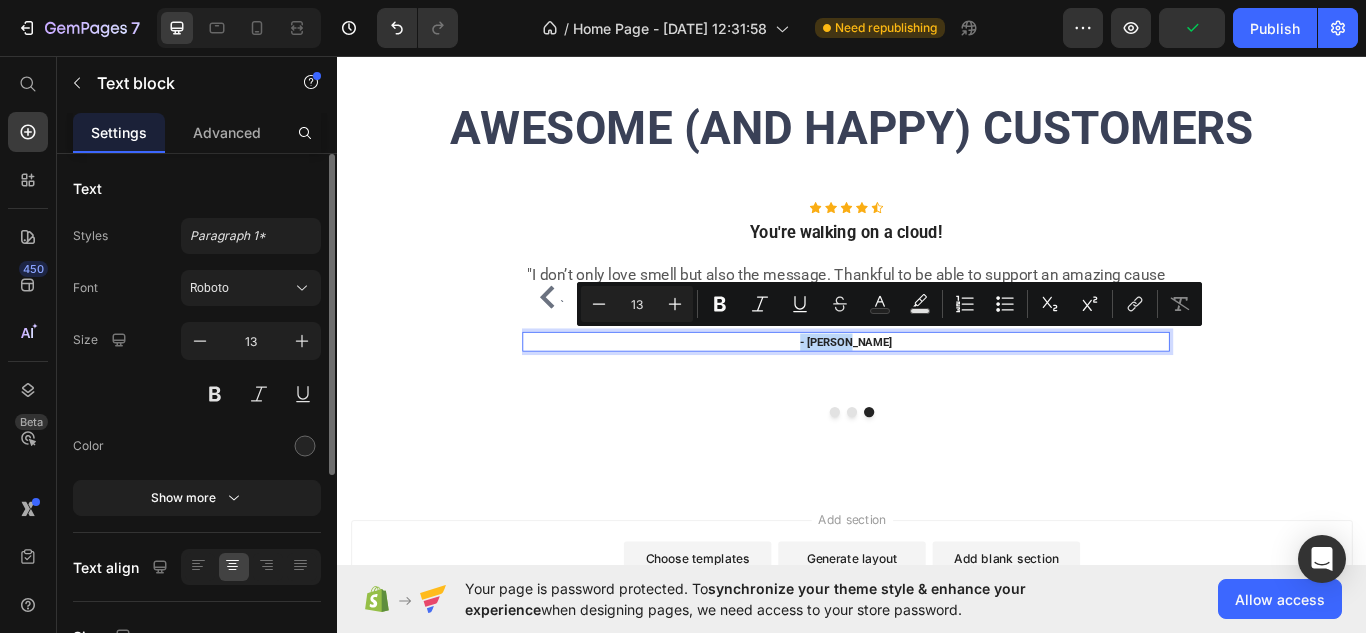 click on "- Ryan S." at bounding box center [929, 391] 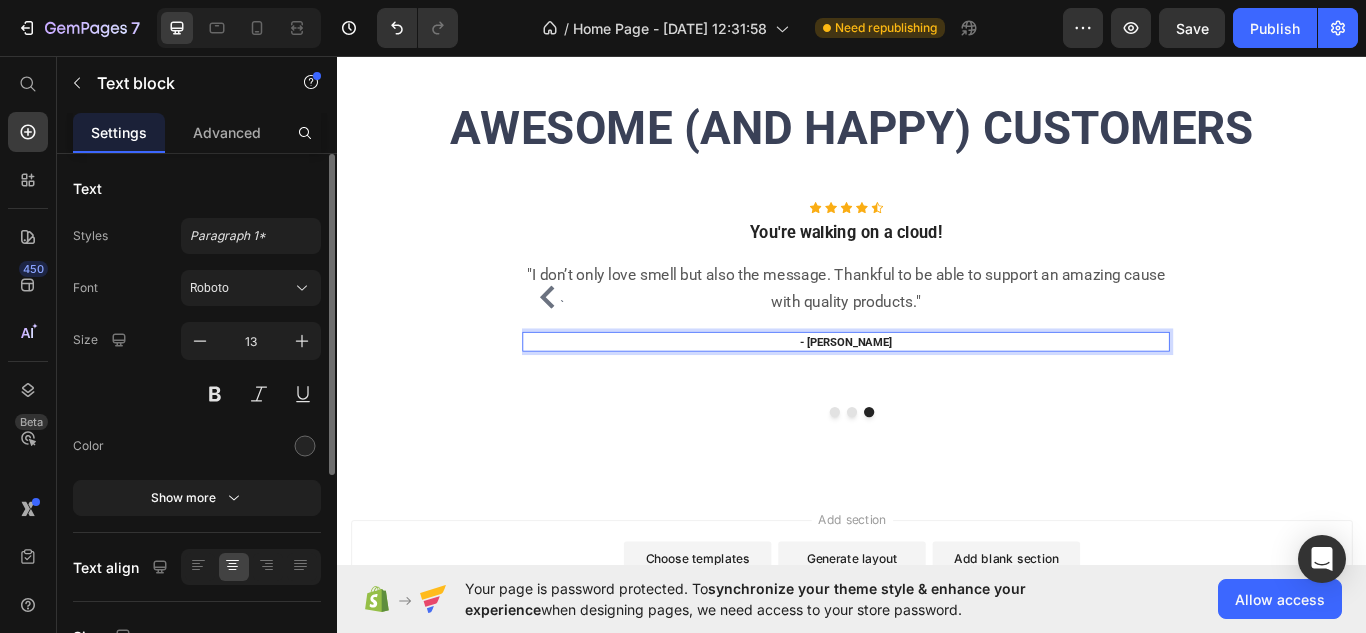 click on "- Ryan S." at bounding box center [929, 391] 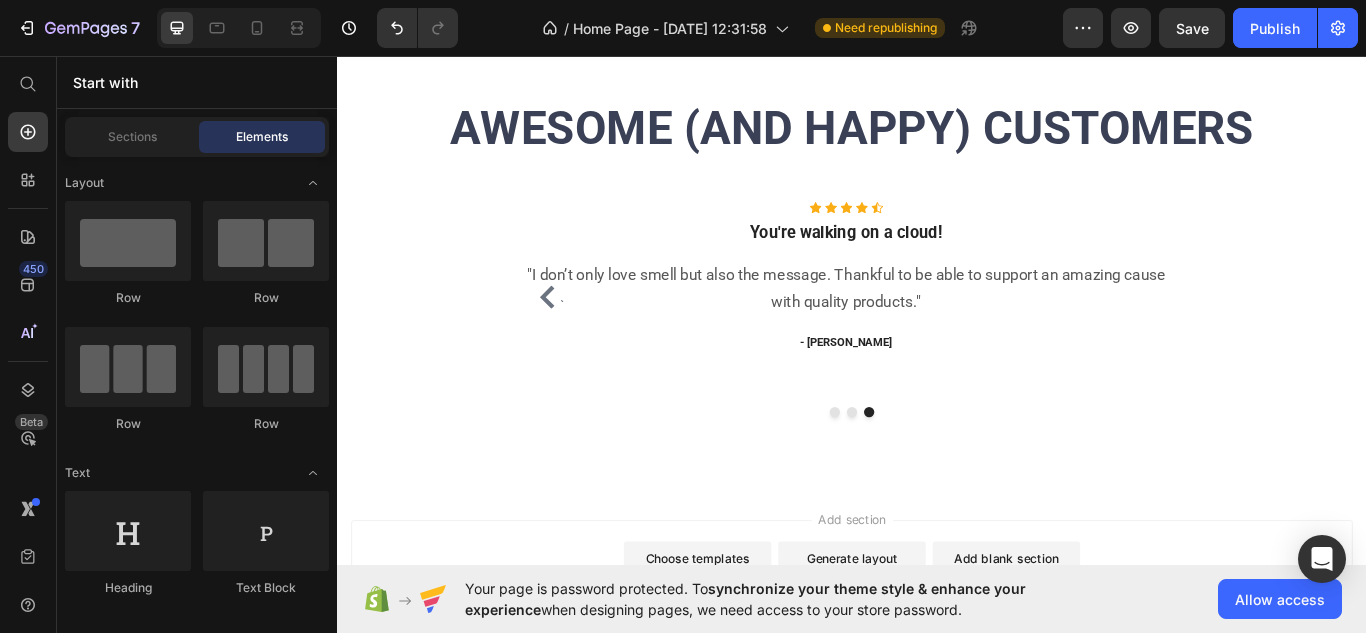 scroll, scrollTop: 2721, scrollLeft: 0, axis: vertical 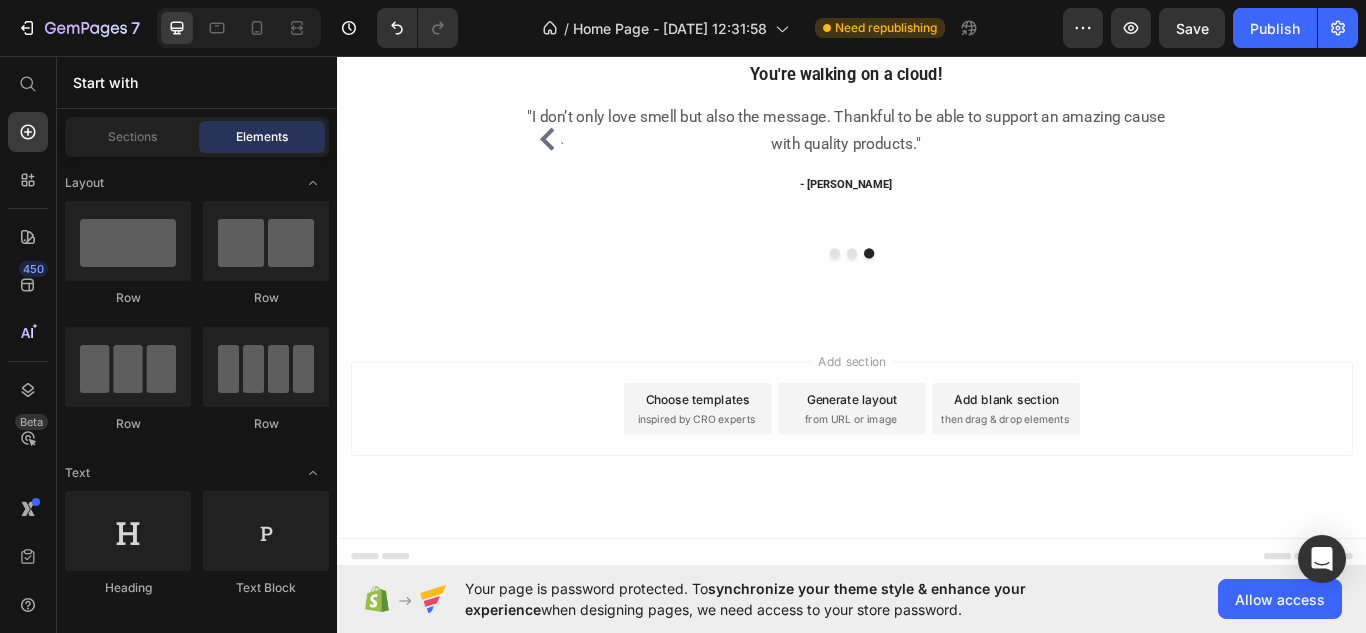 click on "Choose templates" at bounding box center (757, 457) 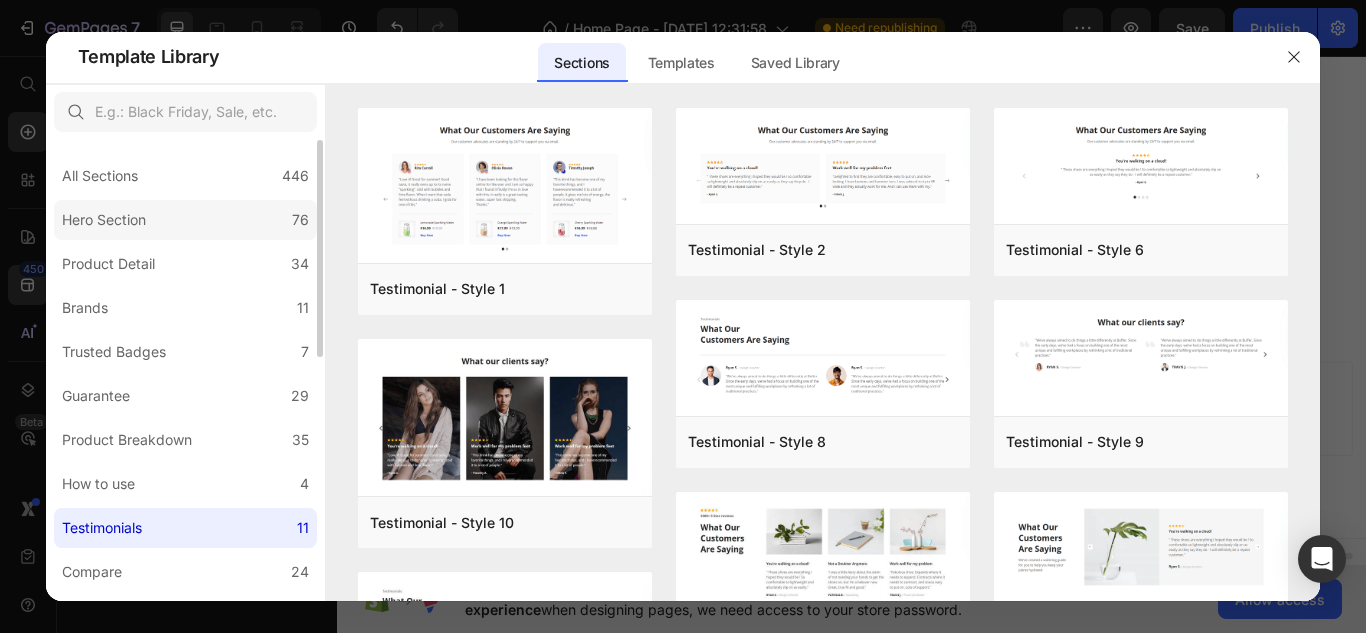 click on "Hero Section" at bounding box center [104, 220] 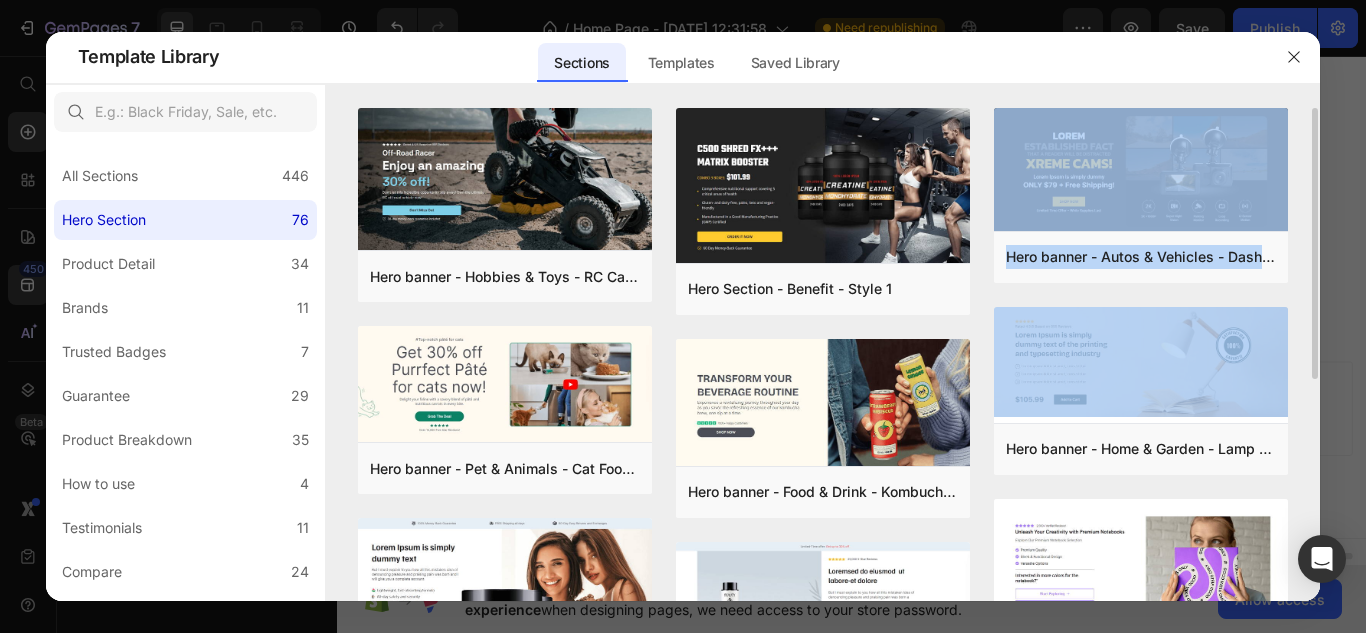 drag, startPoint x: 1315, startPoint y: 265, endPoint x: 1307, endPoint y: 344, distance: 79.40403 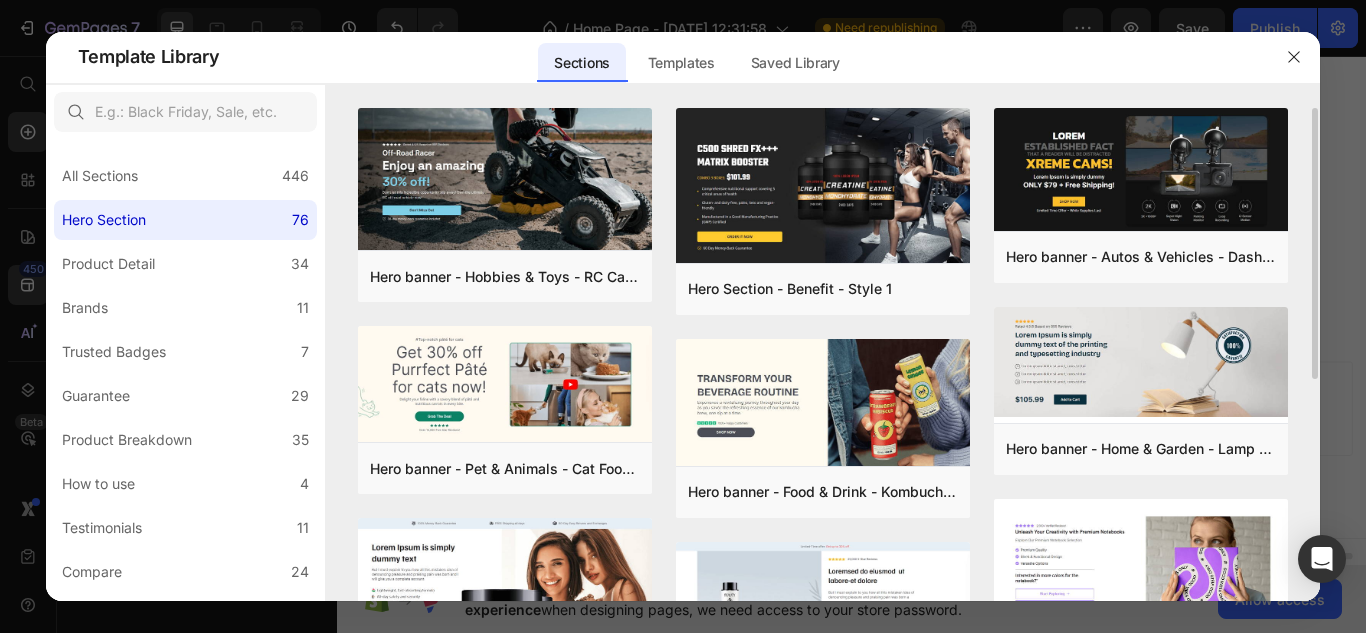drag, startPoint x: 1314, startPoint y: 327, endPoint x: 1311, endPoint y: 386, distance: 59.07622 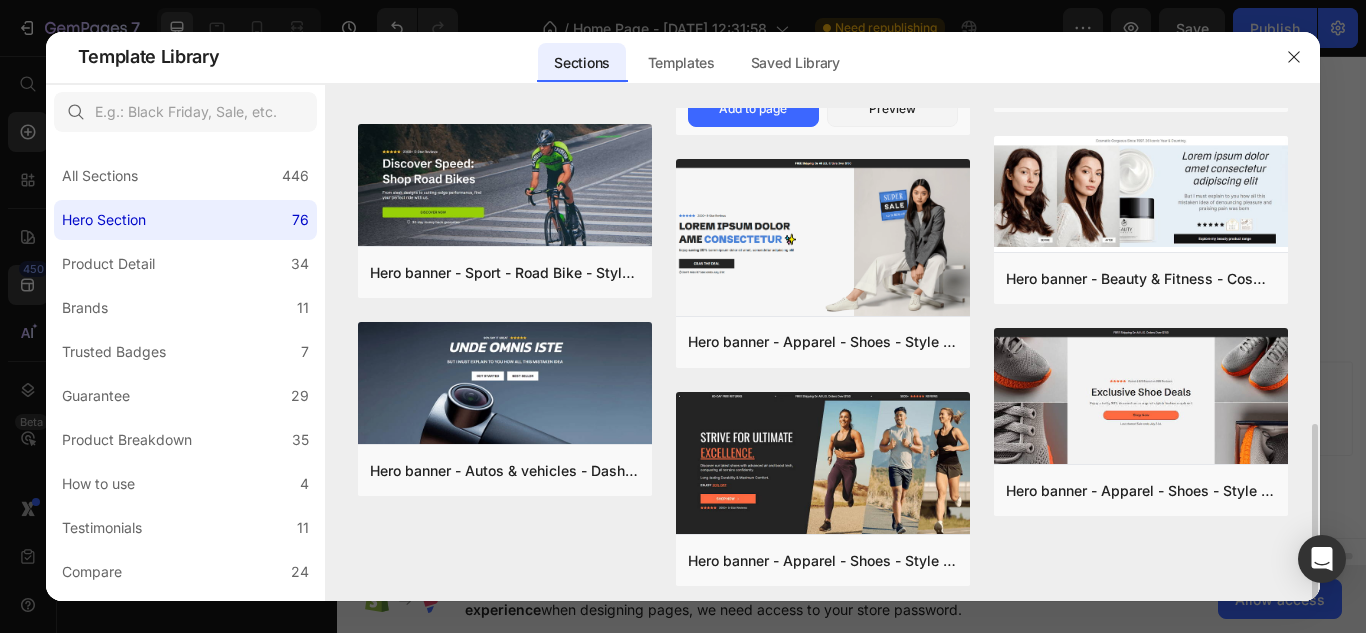 scroll, scrollTop: 849, scrollLeft: 0, axis: vertical 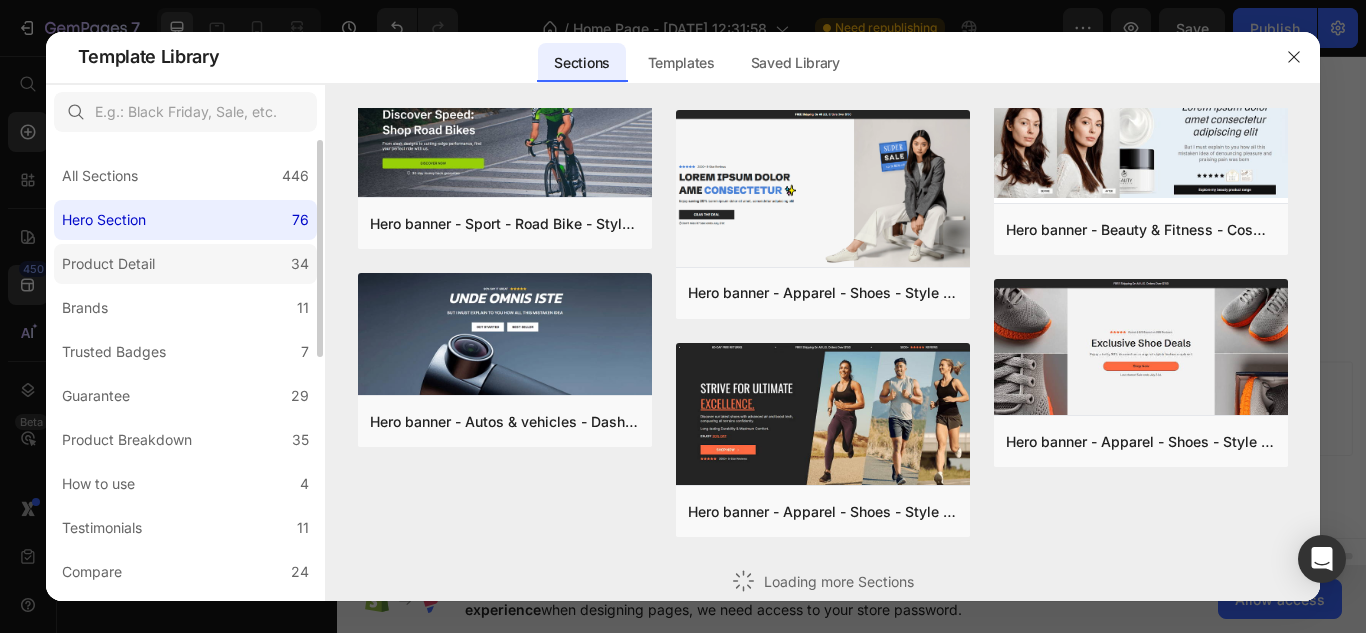click on "Product Detail" at bounding box center [108, 264] 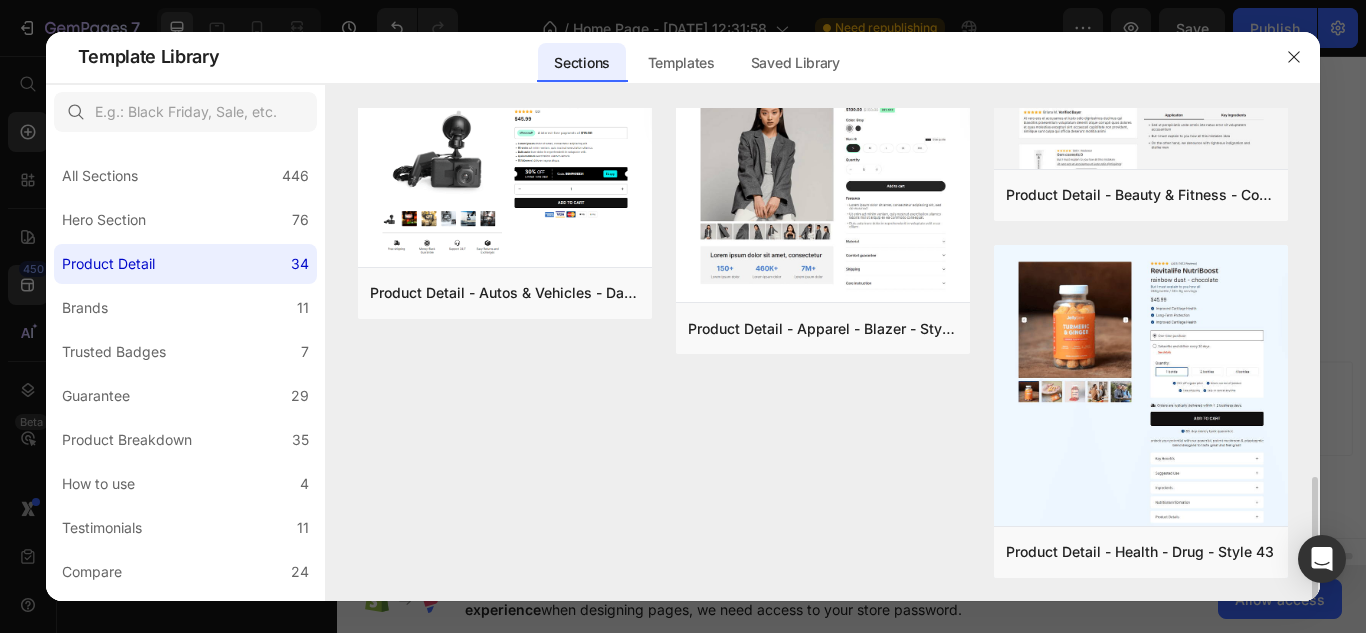 scroll, scrollTop: 1484, scrollLeft: 0, axis: vertical 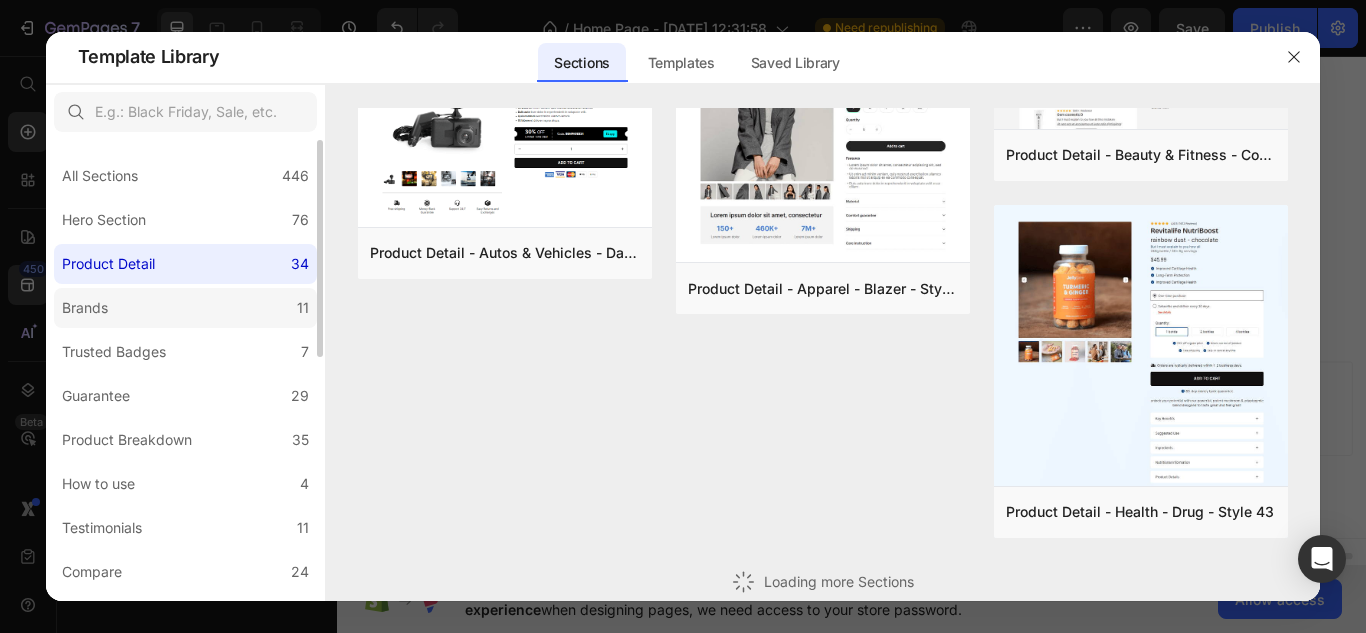 click on "Brands 11" 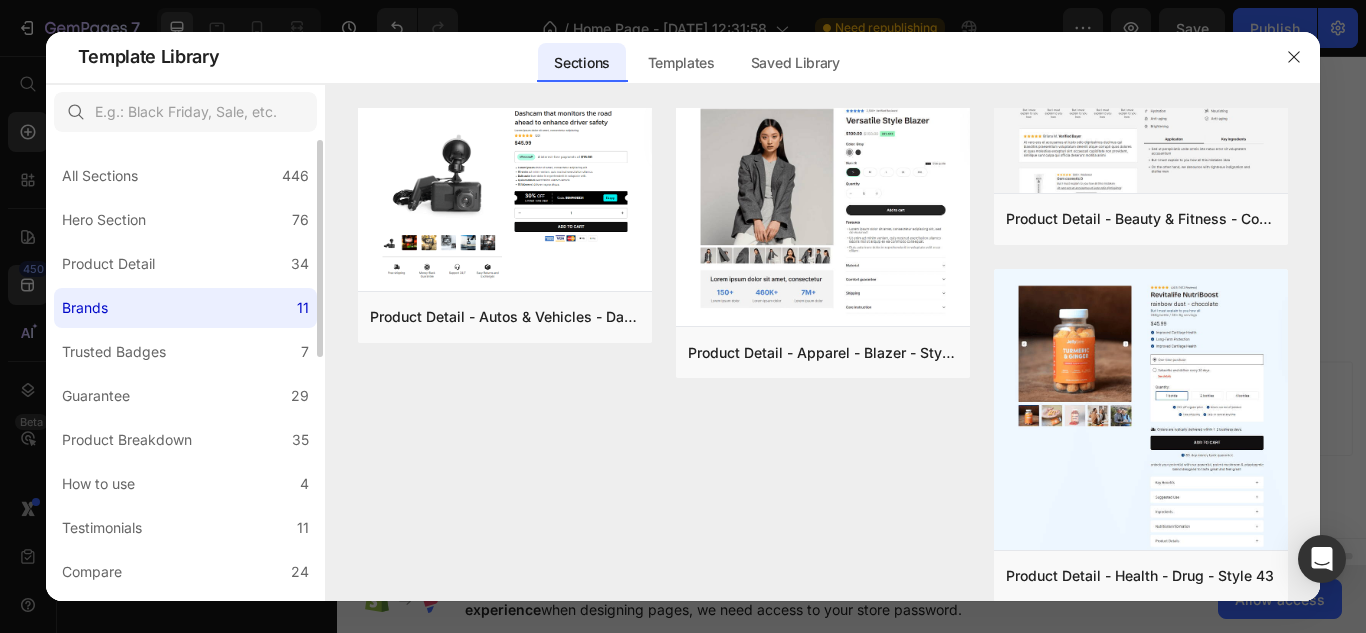 scroll, scrollTop: 0, scrollLeft: 0, axis: both 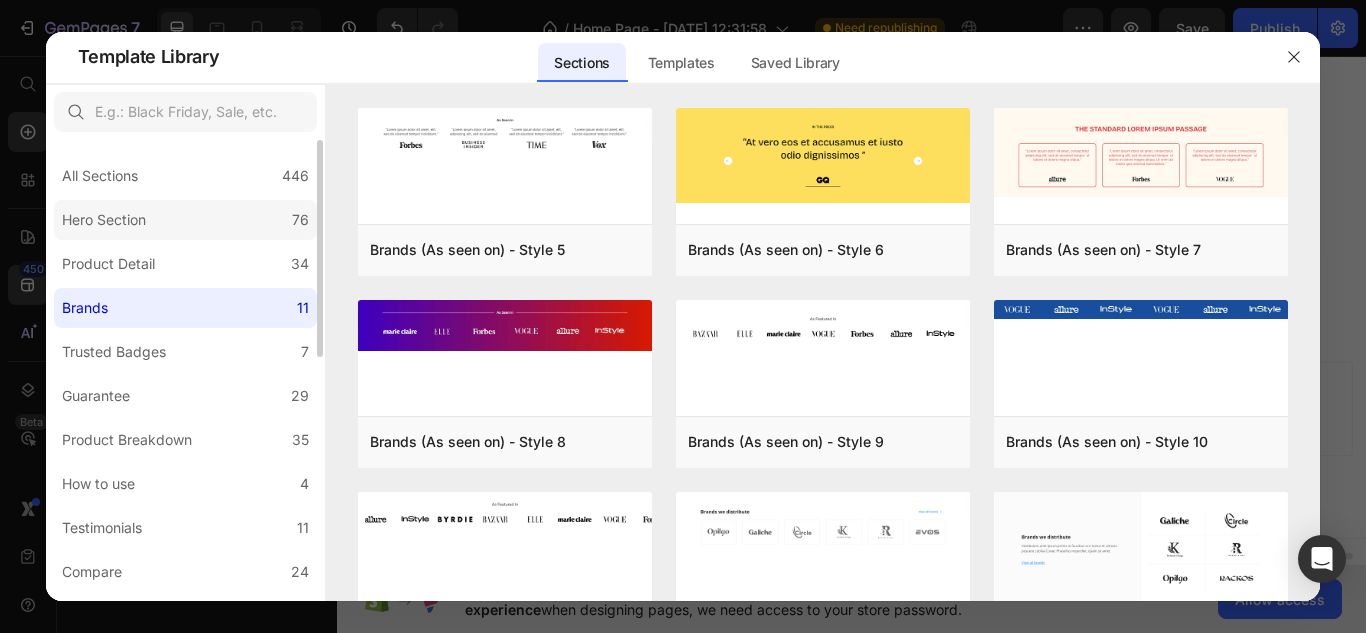 click on "Hero Section" at bounding box center [104, 220] 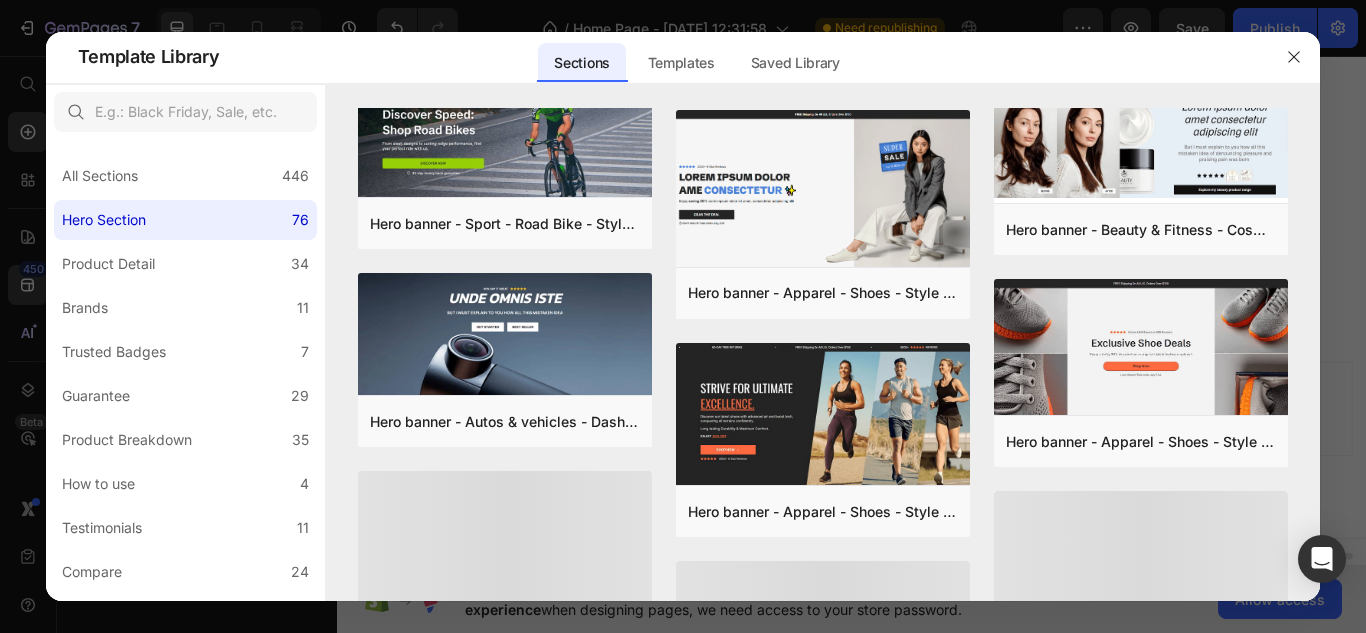 scroll, scrollTop: 449, scrollLeft: 0, axis: vertical 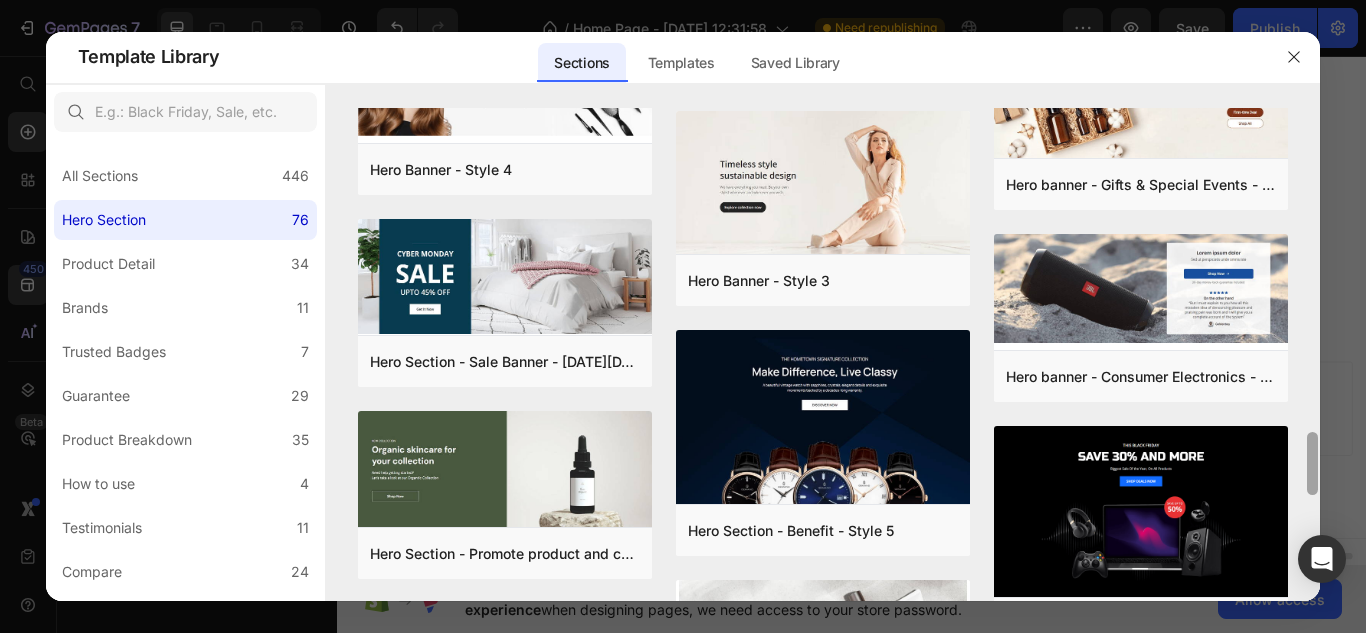 drag, startPoint x: 1314, startPoint y: 275, endPoint x: 1296, endPoint y: 680, distance: 405.3998 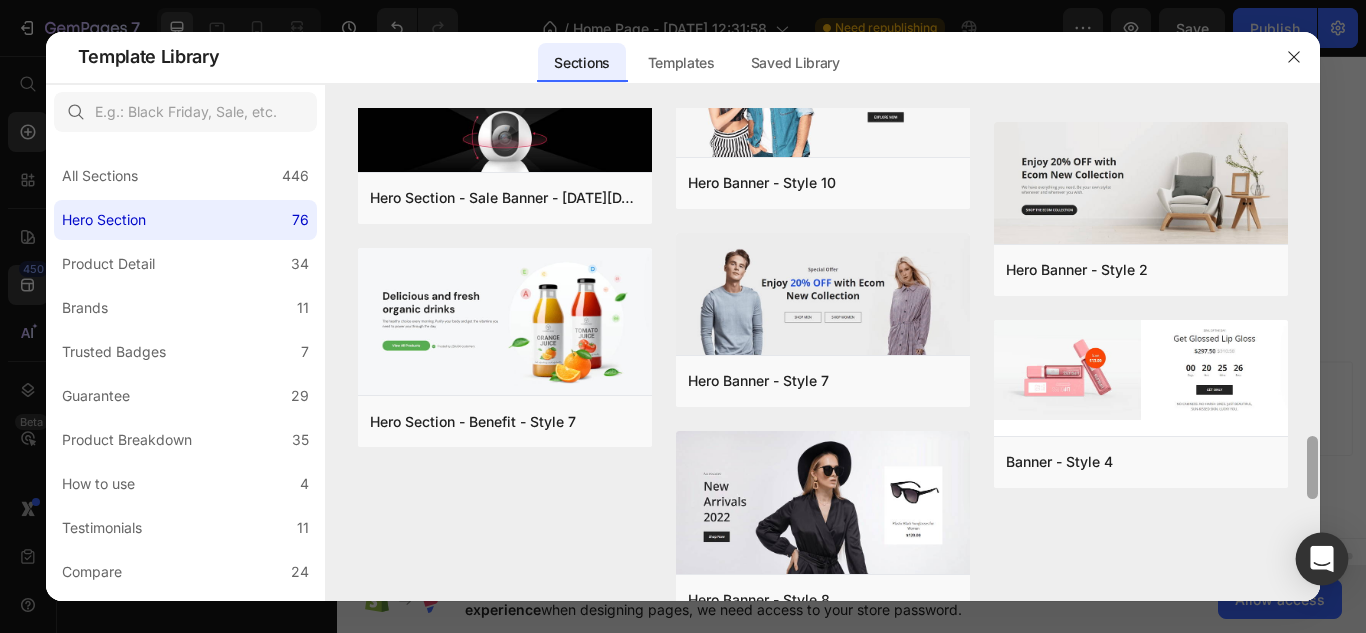 scroll, scrollTop: 3367, scrollLeft: 0, axis: vertical 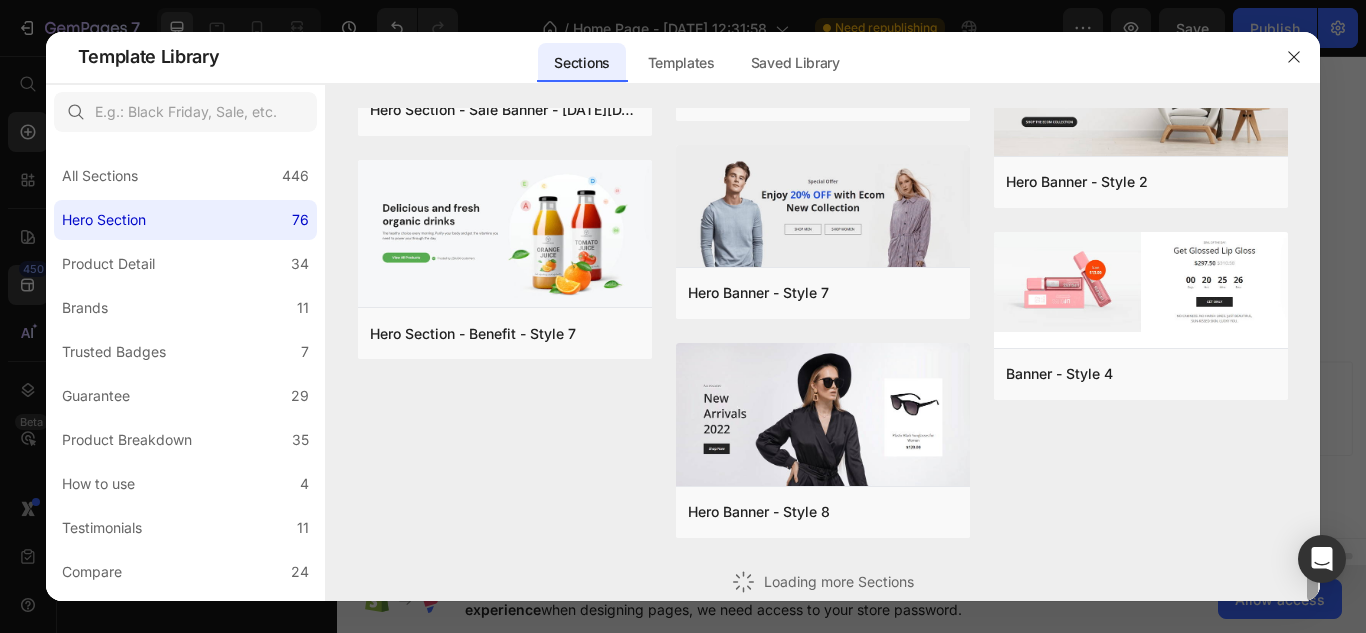 drag, startPoint x: 1316, startPoint y: 451, endPoint x: 1307, endPoint y: 606, distance: 155.26108 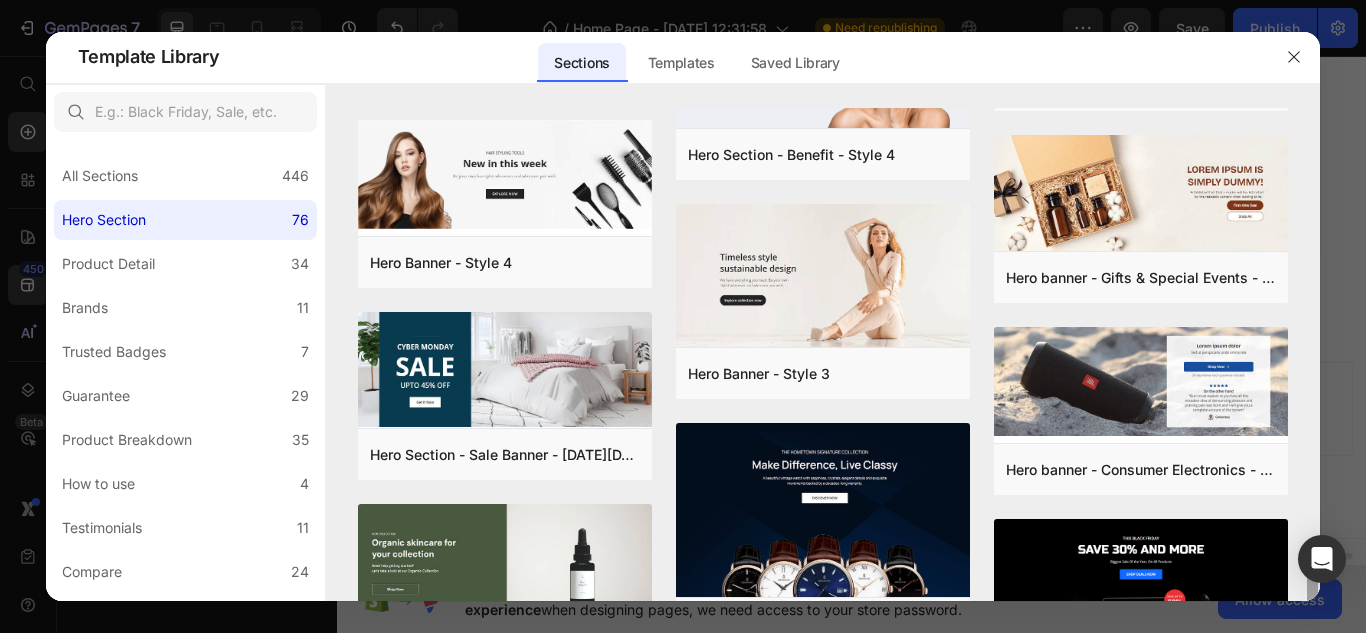 scroll, scrollTop: 2578, scrollLeft: 0, axis: vertical 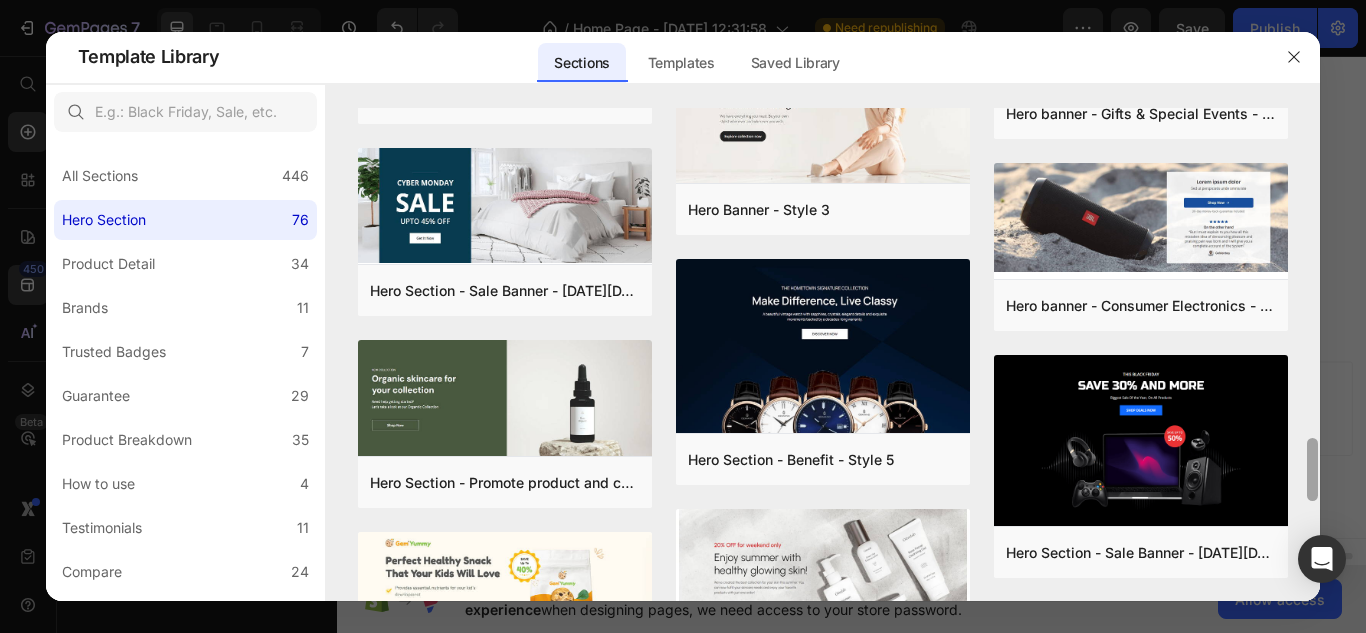 drag, startPoint x: 1309, startPoint y: 594, endPoint x: 1303, endPoint y: 493, distance: 101.17806 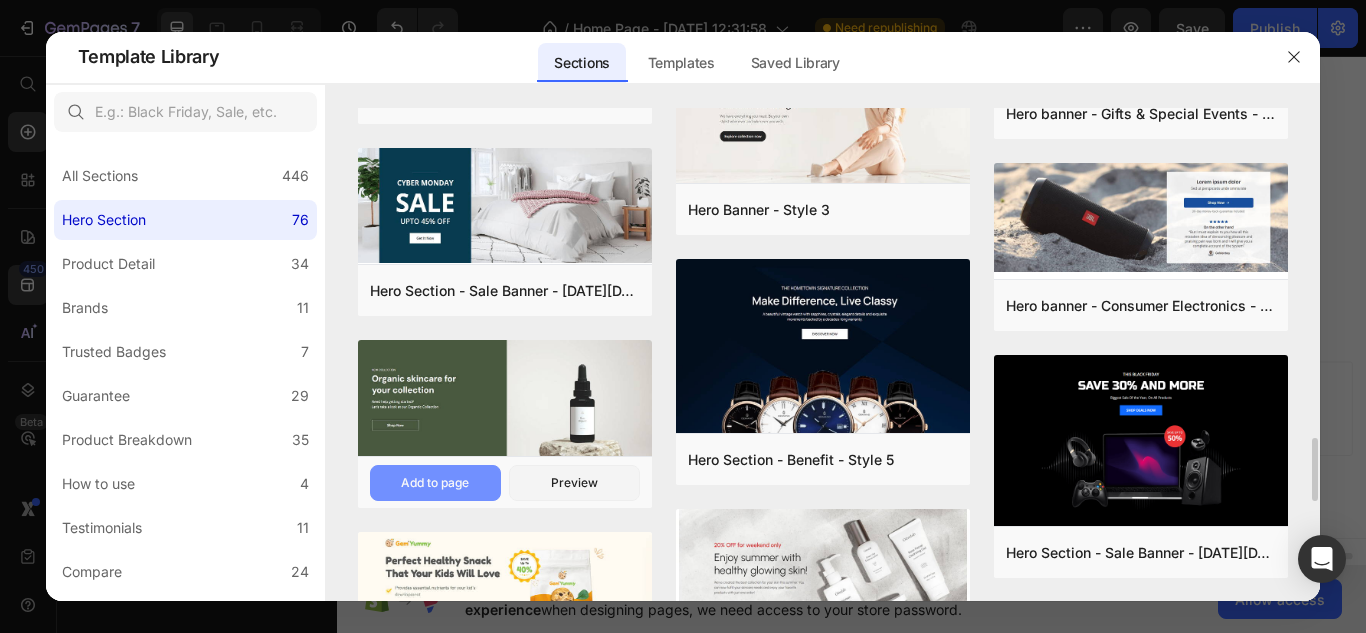 click on "Add to page" at bounding box center [435, 483] 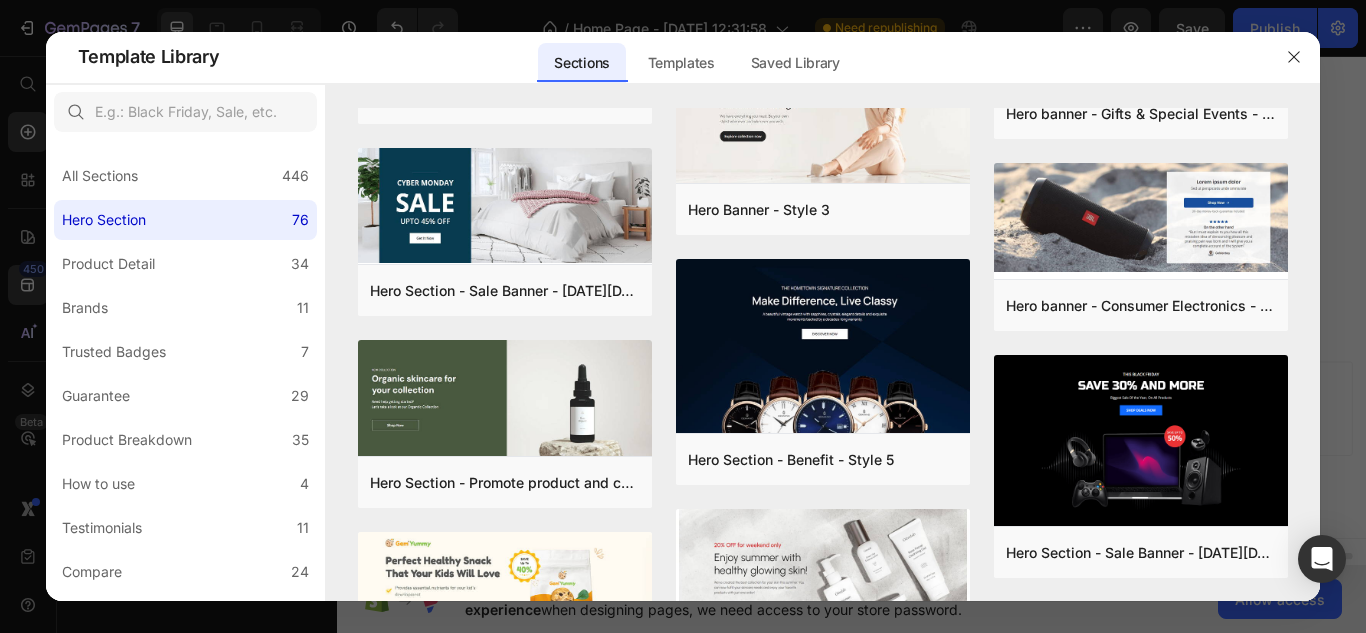 scroll, scrollTop: 2178, scrollLeft: 0, axis: vertical 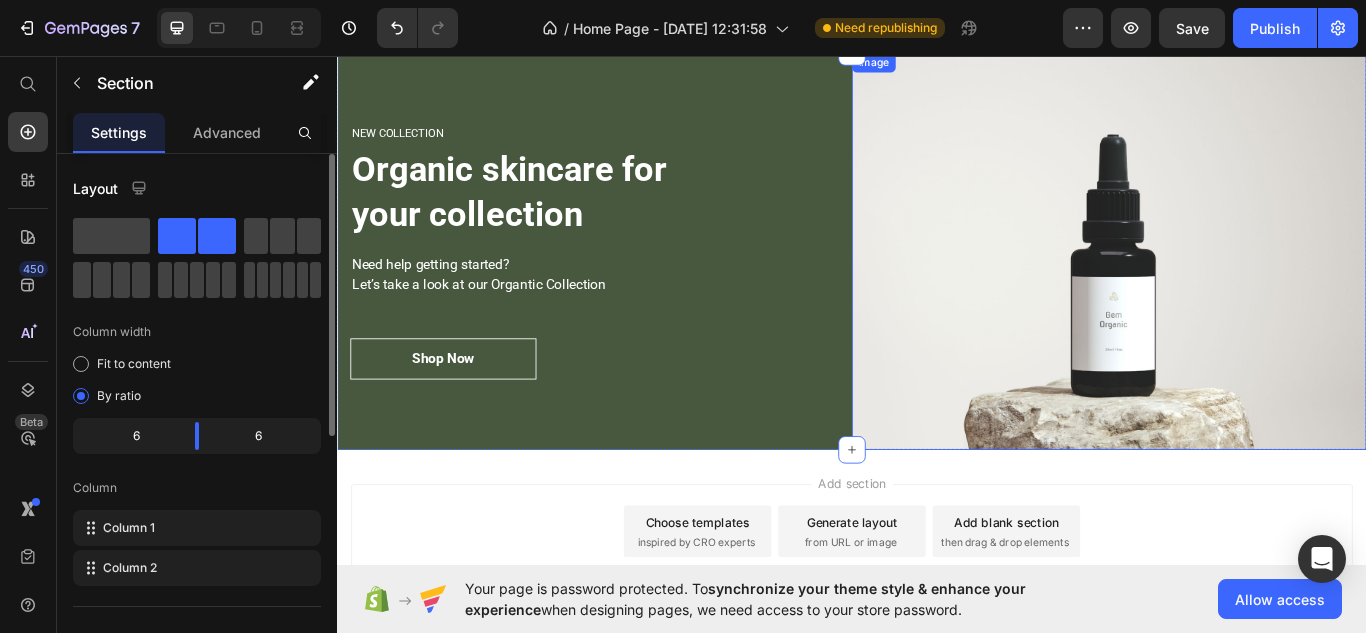click at bounding box center [1237, 284] 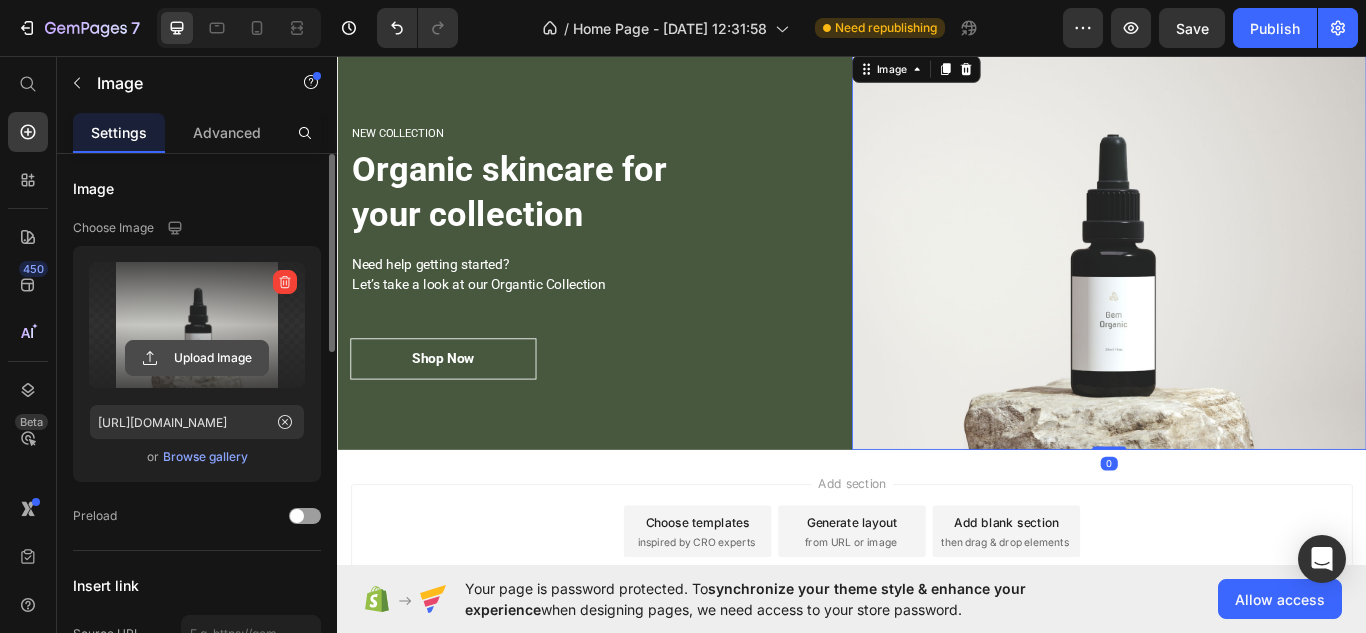 click 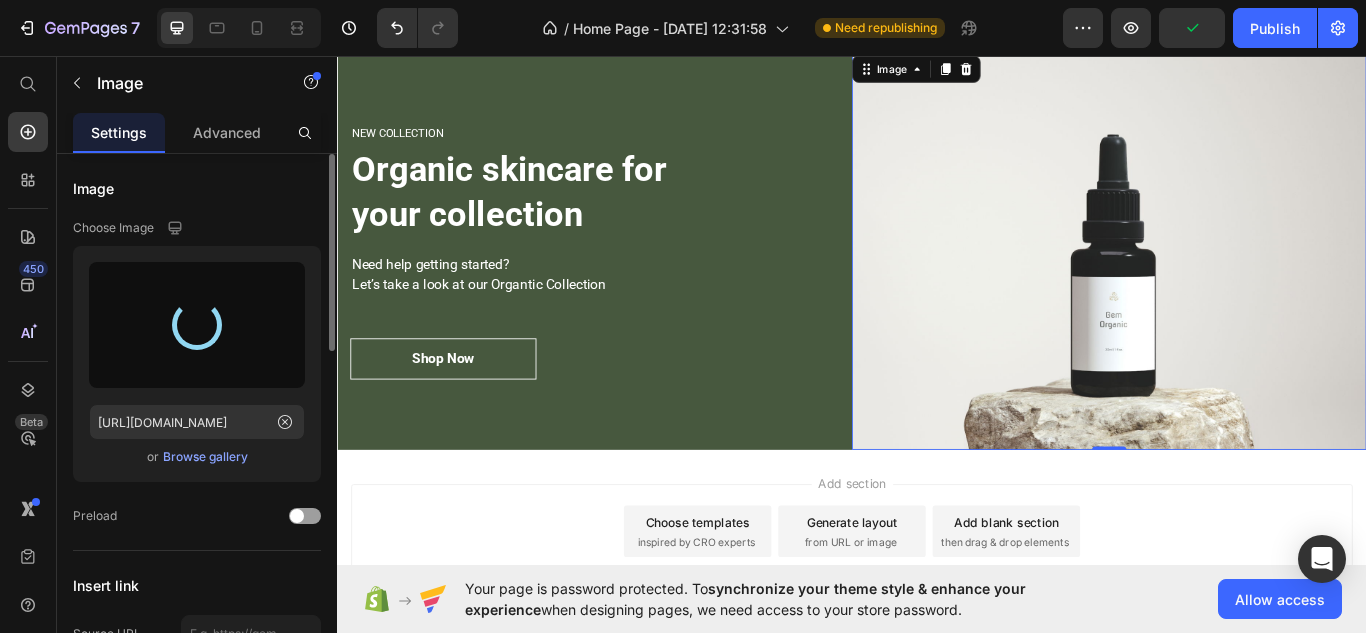 type on "https://cdn.shopify.com/s/files/1/0948/4841/8114/files/gempages_574786015252710175-a386331e-a639-4f4e-9723-1914722e33f3.png" 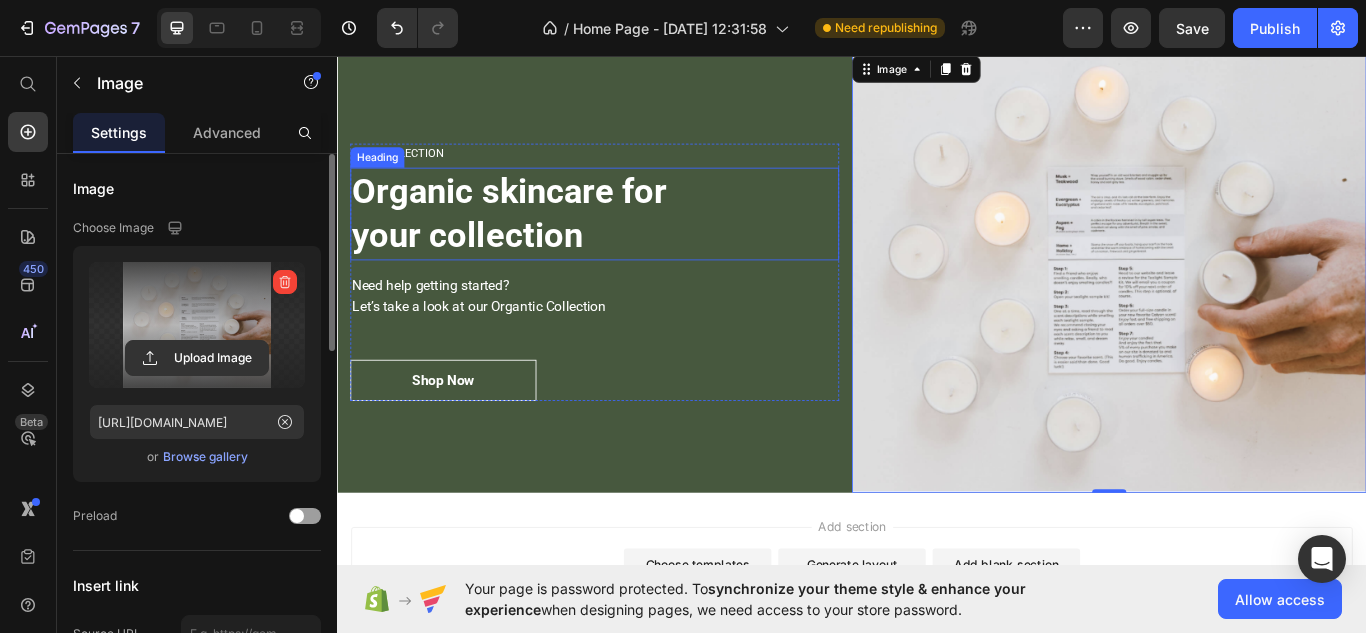 click on "Organic skincare for  your collection" at bounding box center (637, 241) 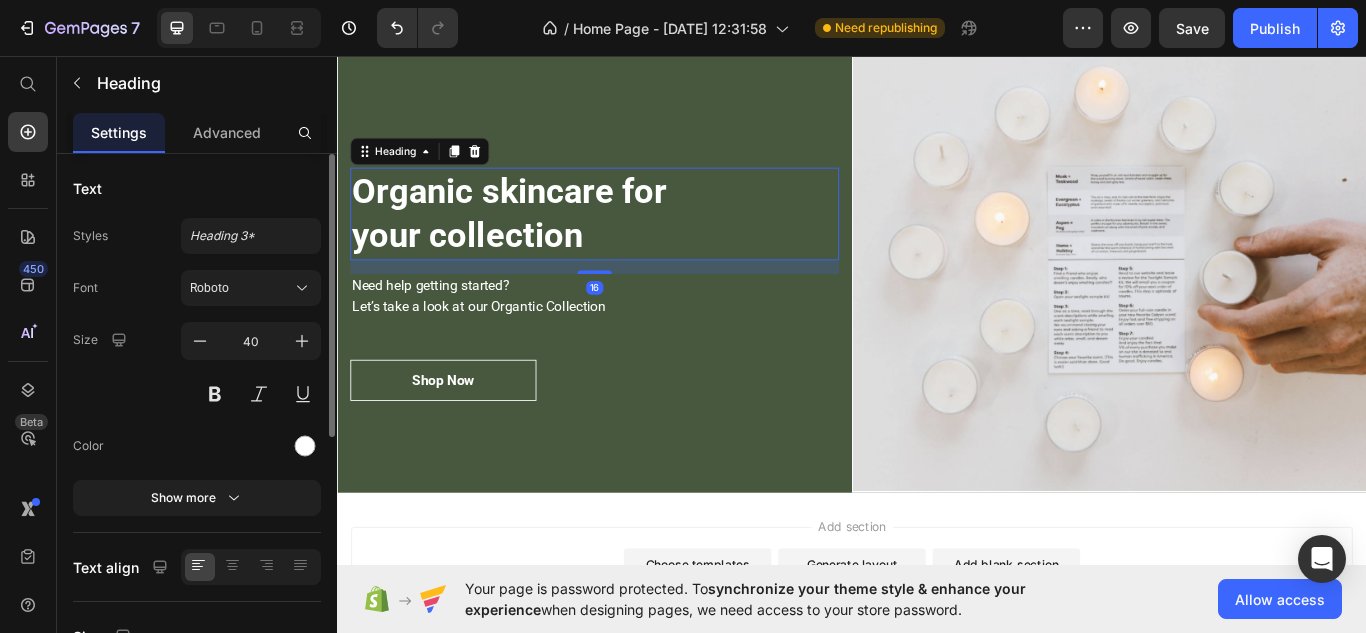 click on "Organic skincare for  your collection" at bounding box center (637, 241) 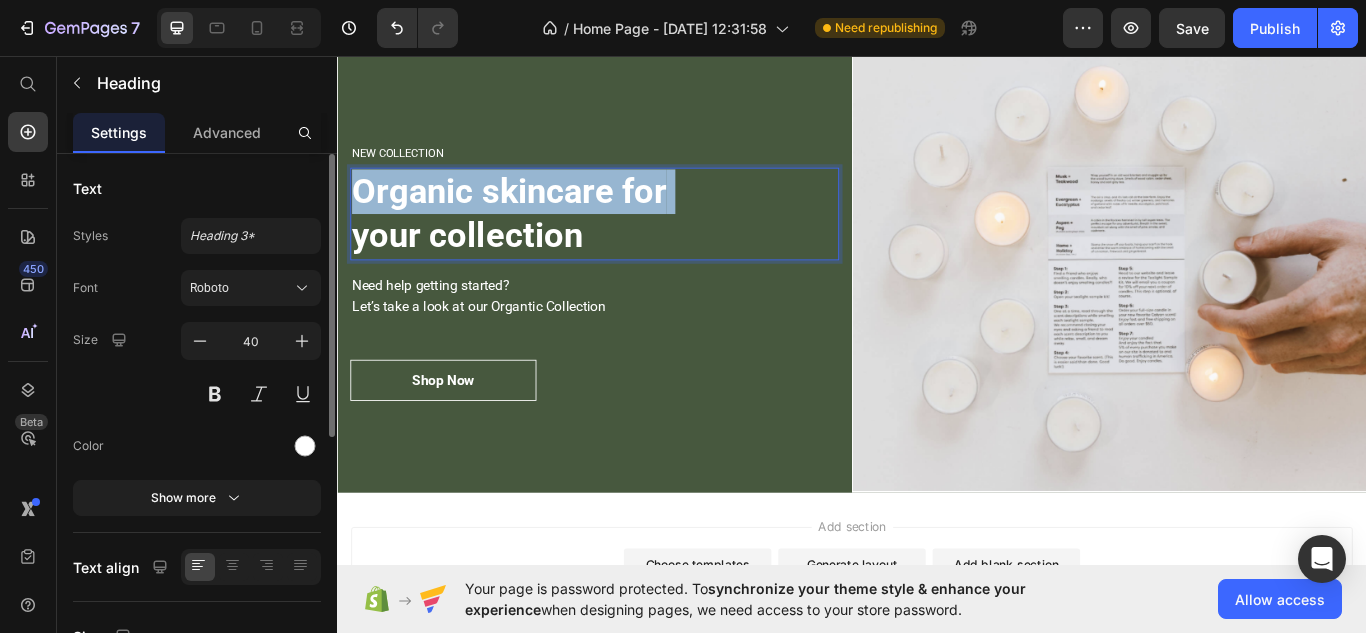 click on "Organic skincare for  your collection" at bounding box center (637, 241) 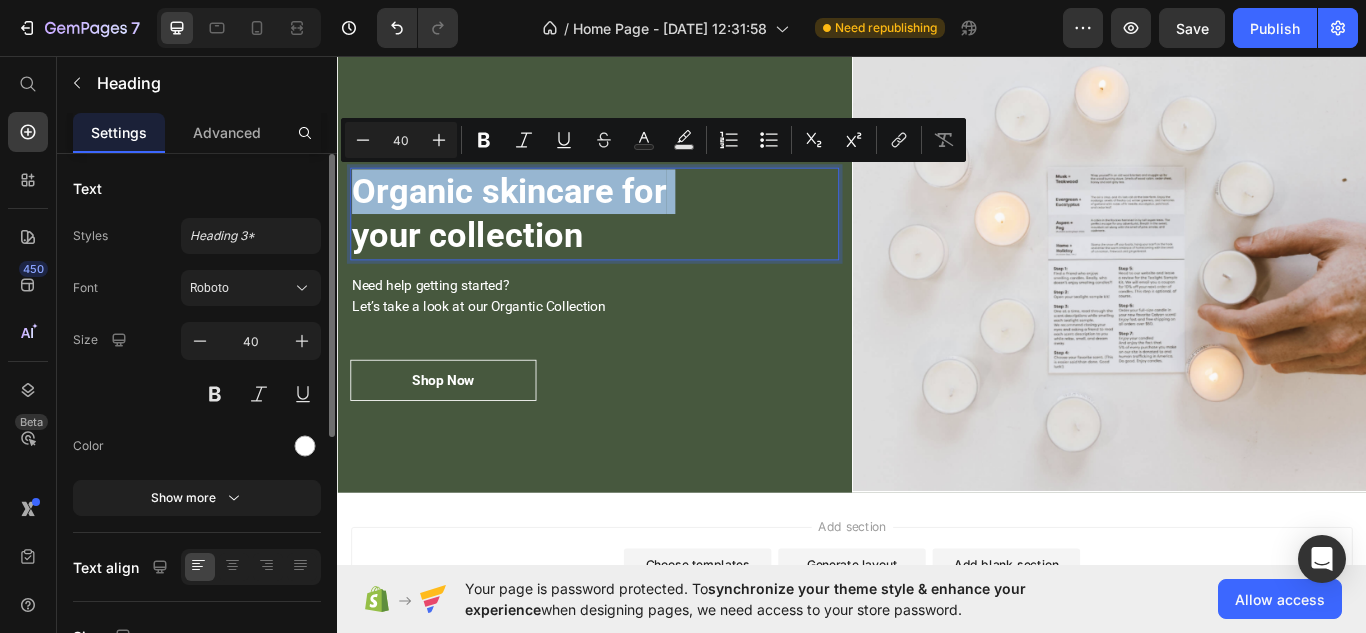 click on "Organic skincare for  your collection" at bounding box center (637, 241) 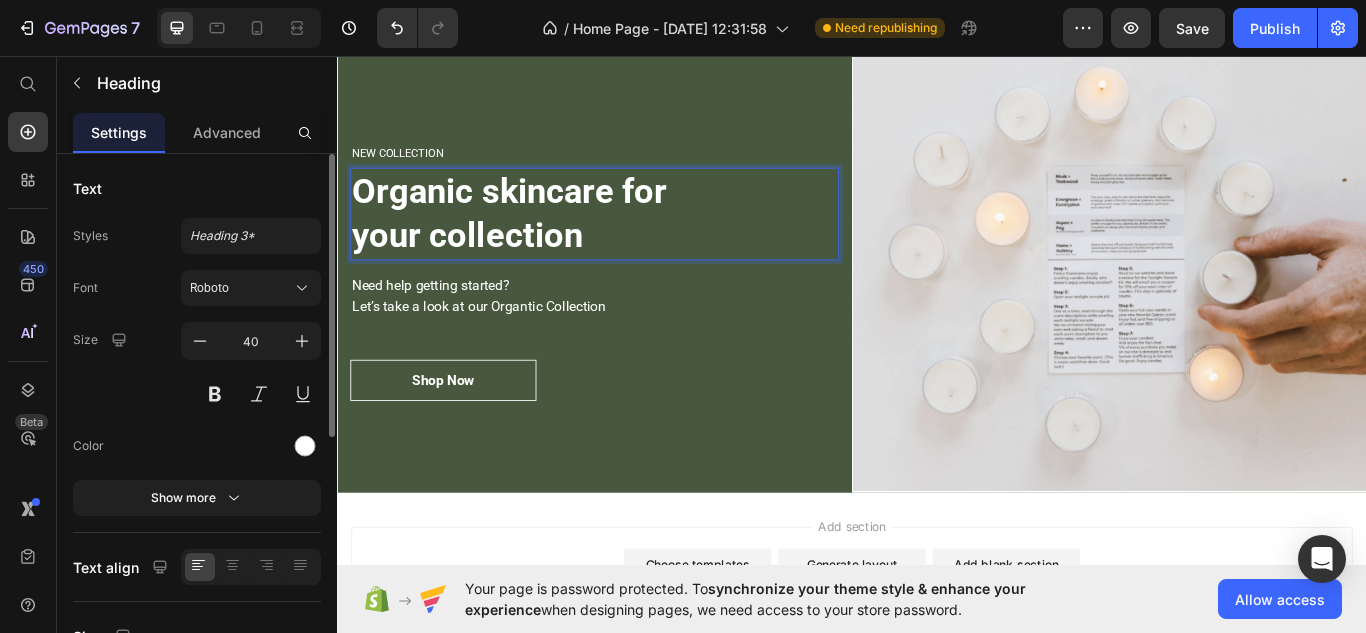 click on "Organic skincare for  your collection" at bounding box center [637, 241] 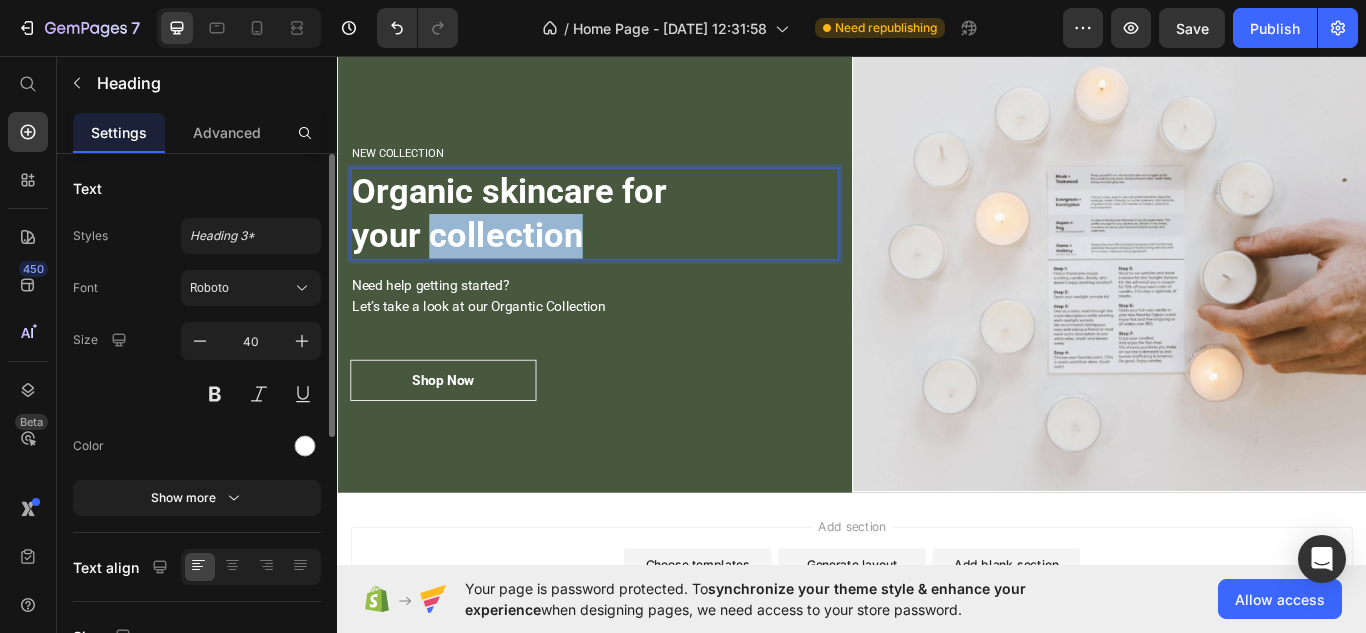 click on "Organic skincare for  your collection" at bounding box center [637, 241] 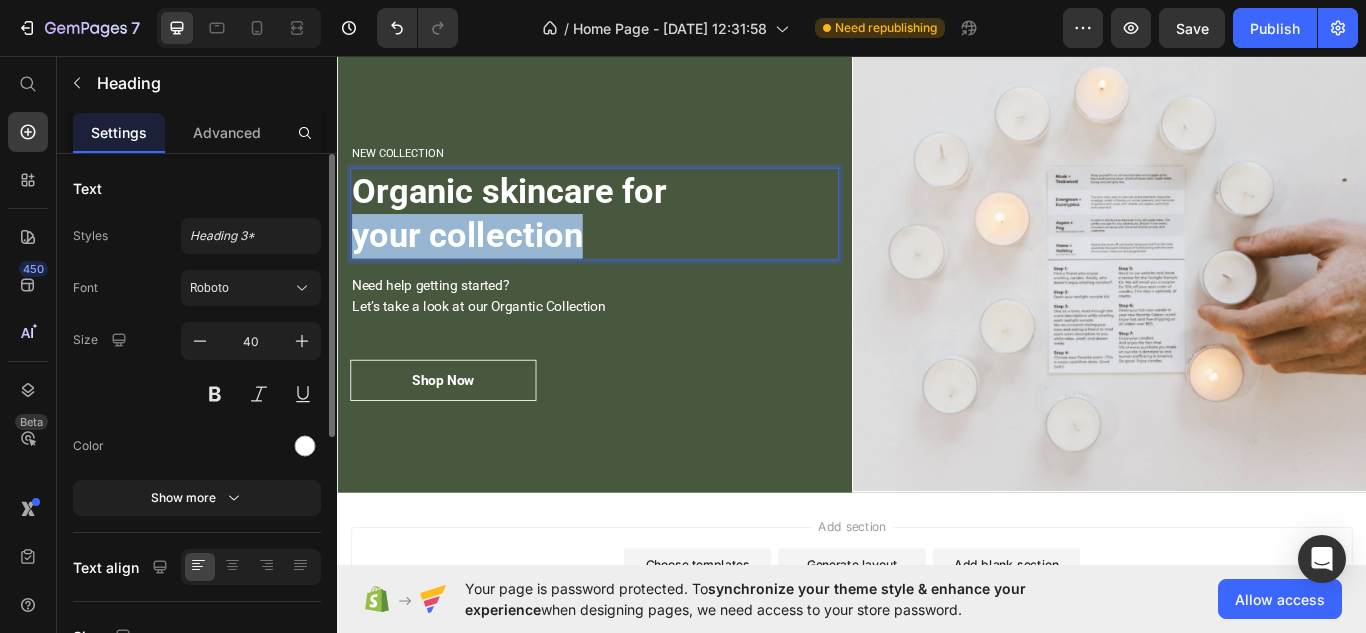 click on "Organic skincare for  your collection" at bounding box center (637, 241) 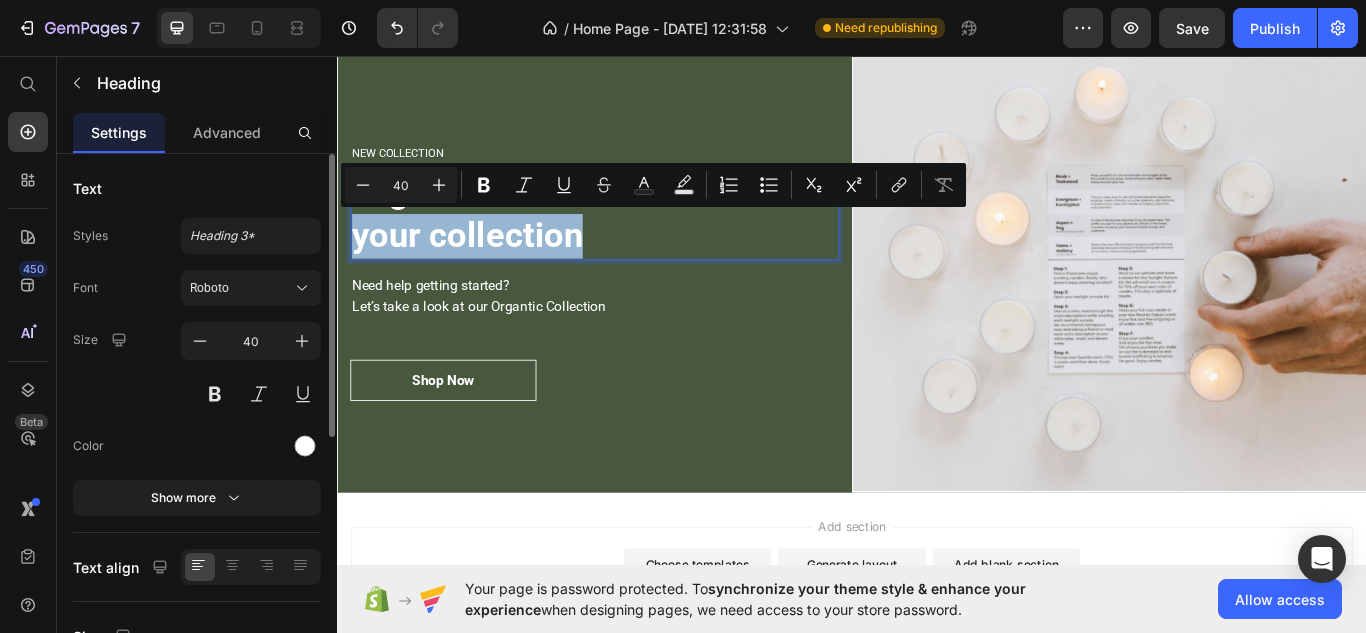 click on "Organic skincare for  your collection" at bounding box center [637, 241] 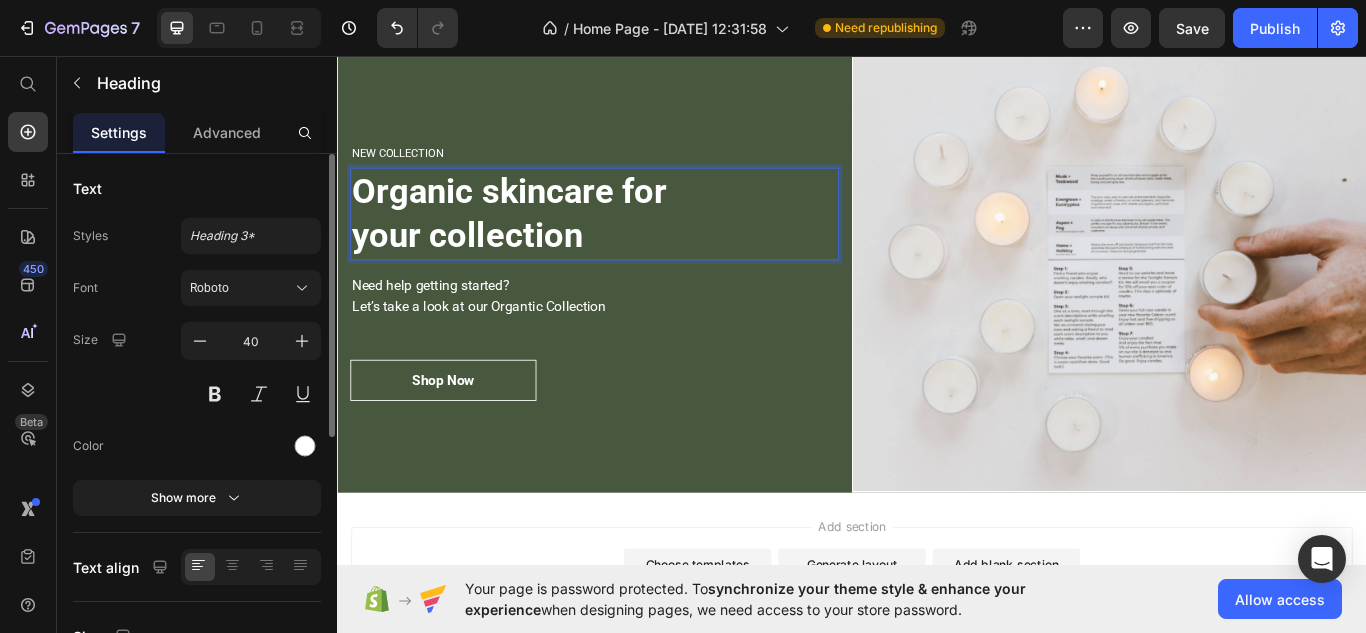 click on "Organic skincare for  your collection" at bounding box center [637, 241] 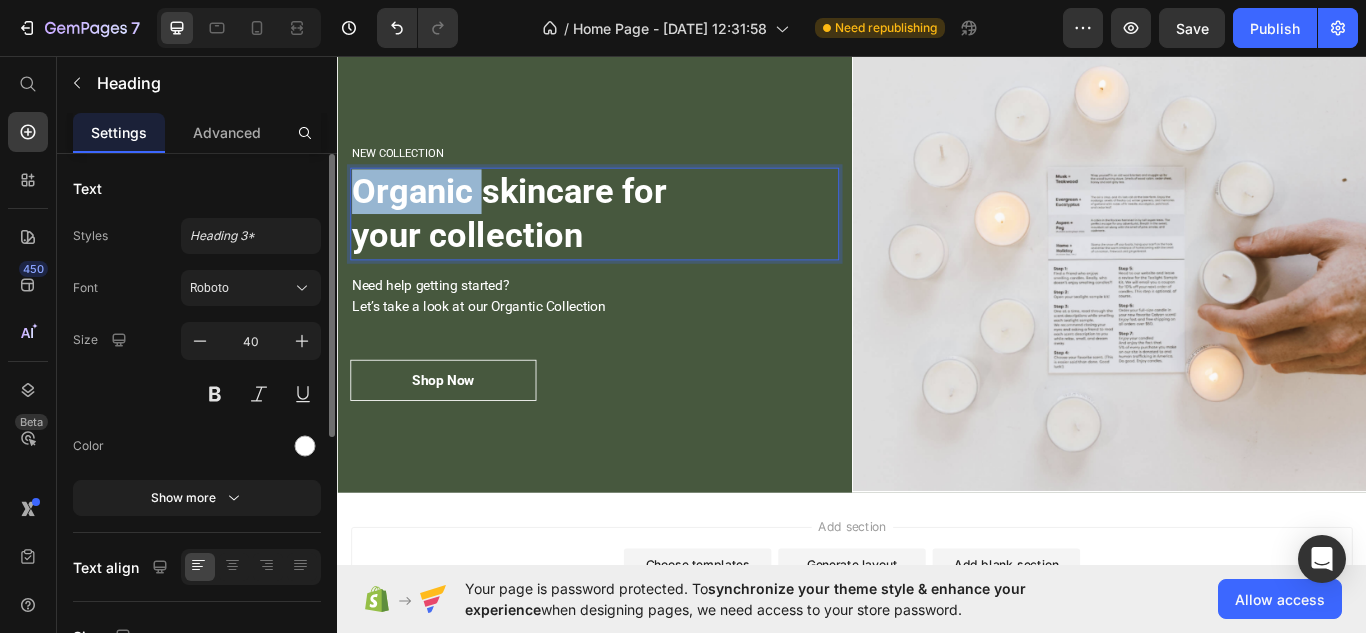click on "Organic skincare for  your collection" at bounding box center [637, 241] 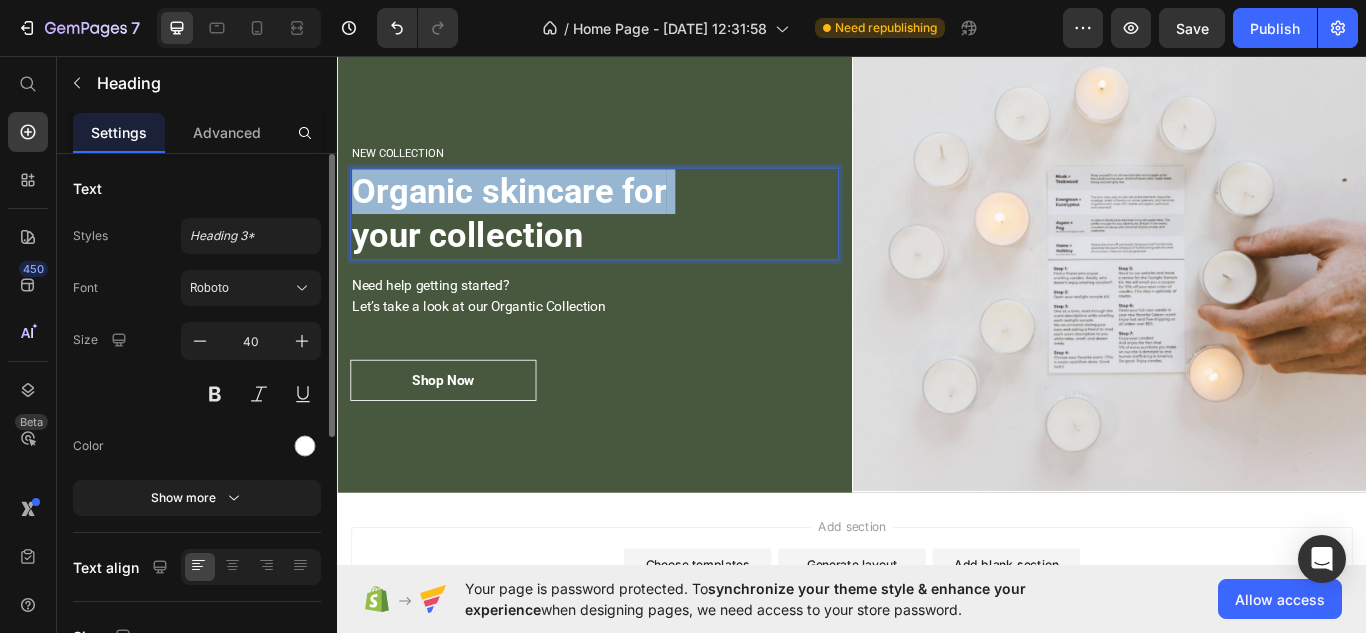 click on "Organic skincare for  your collection" at bounding box center (637, 241) 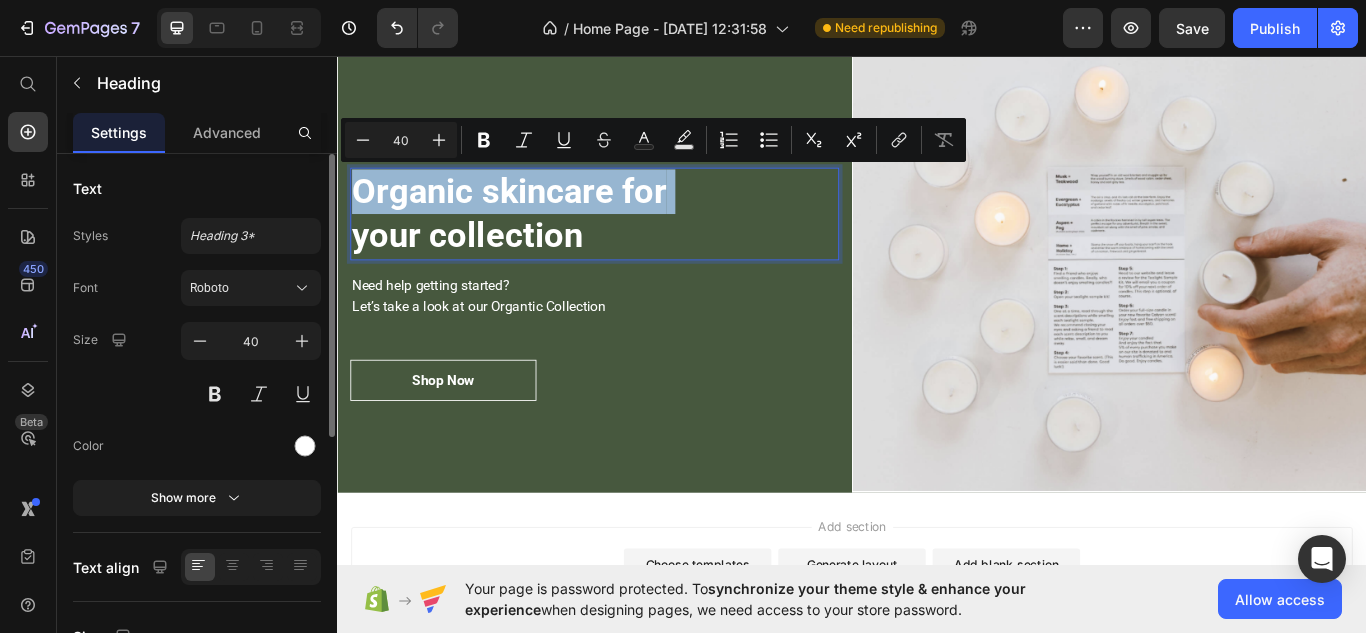 click on "Organic skincare for  your collection" at bounding box center (637, 241) 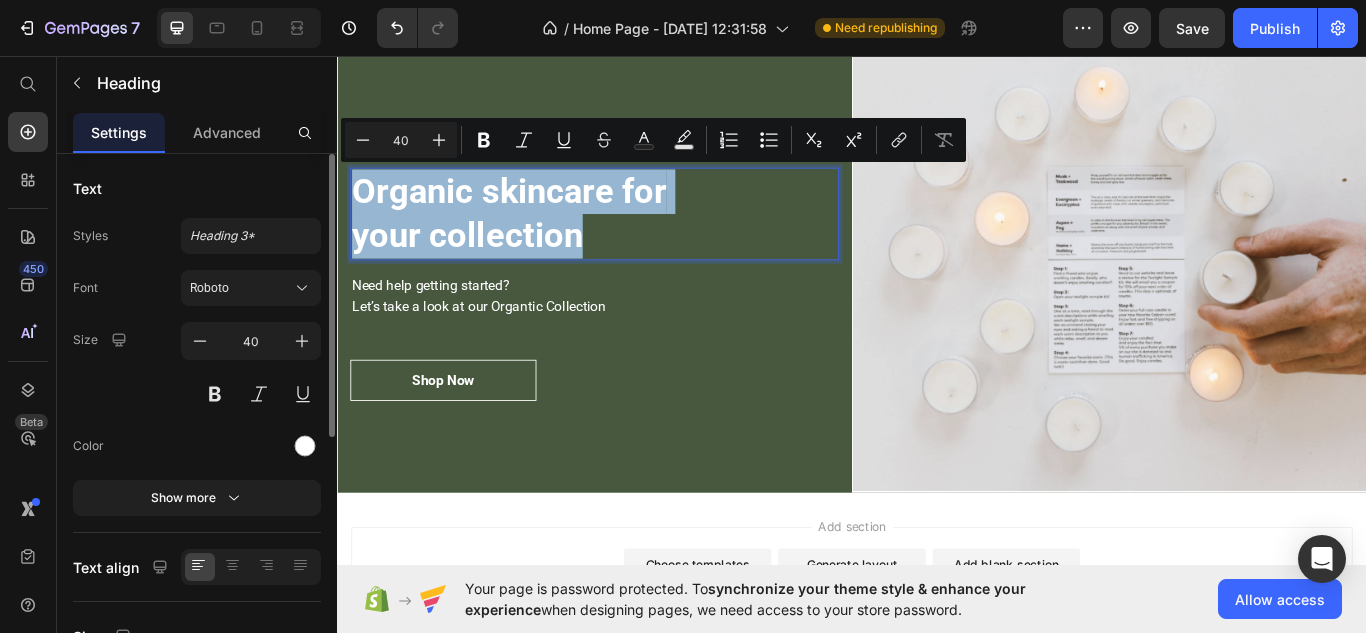 type on "27" 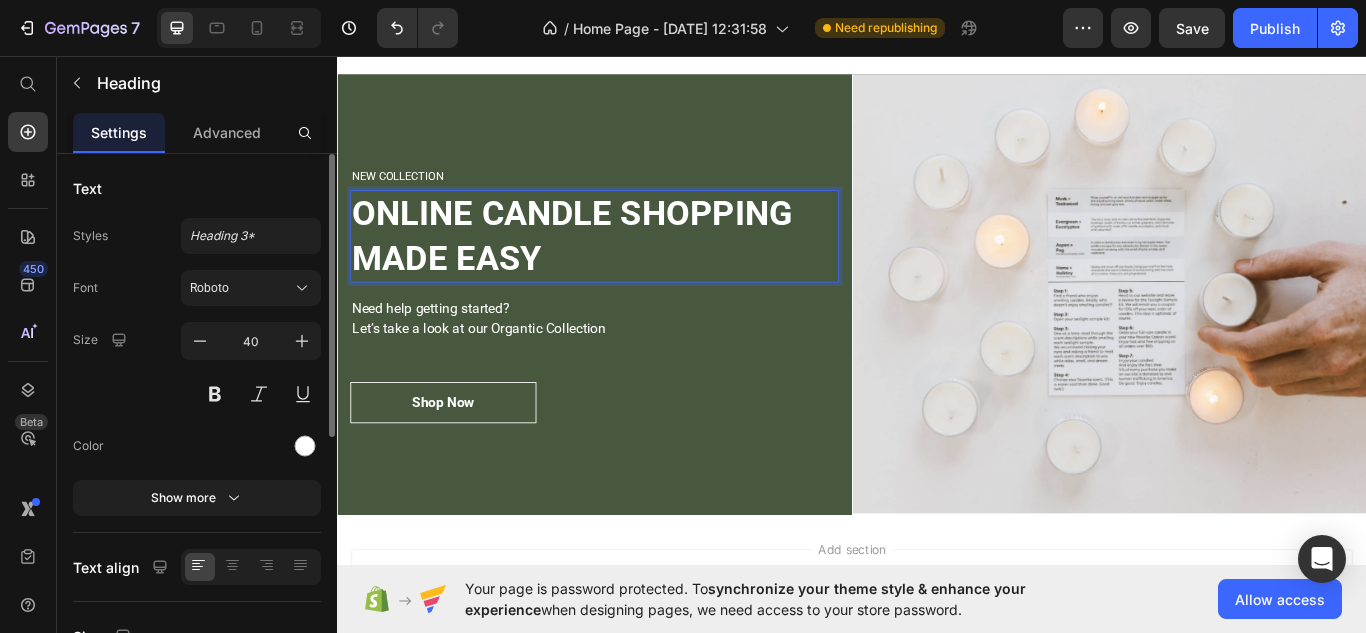 scroll, scrollTop: 3038, scrollLeft: 0, axis: vertical 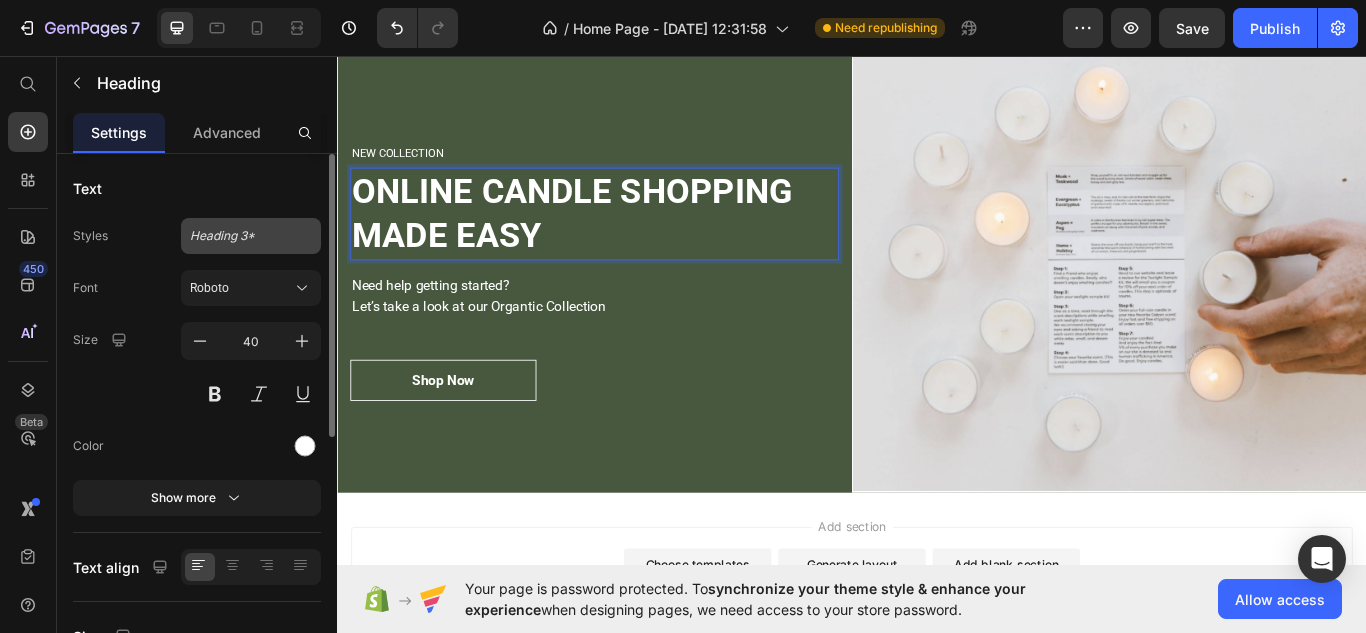 click on "Heading 3*" at bounding box center (239, 236) 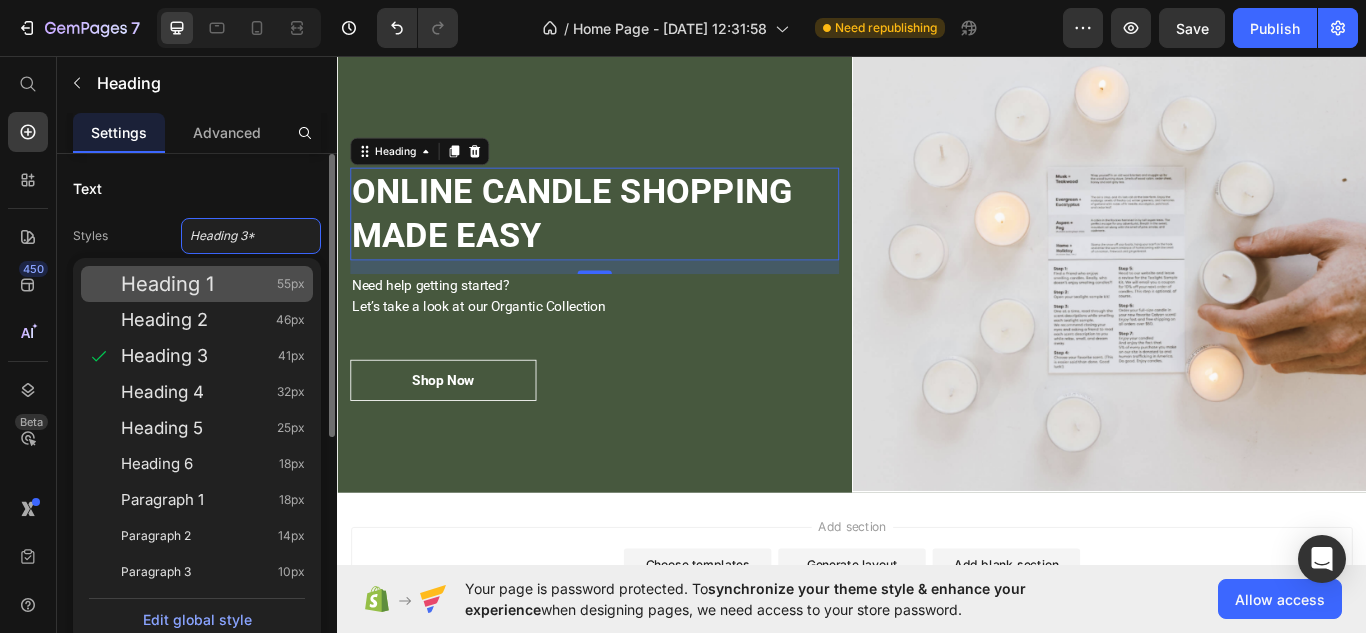 click on "Heading 1 55px" at bounding box center (213, 284) 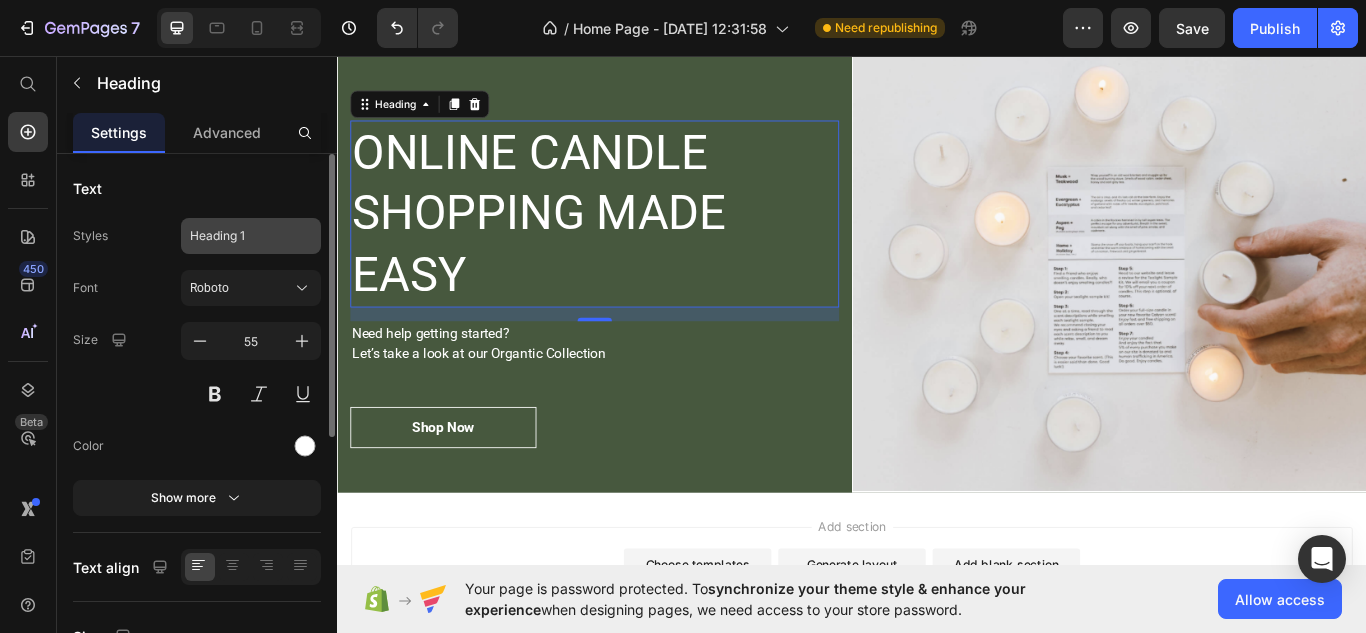 click on "Heading 1" at bounding box center [251, 236] 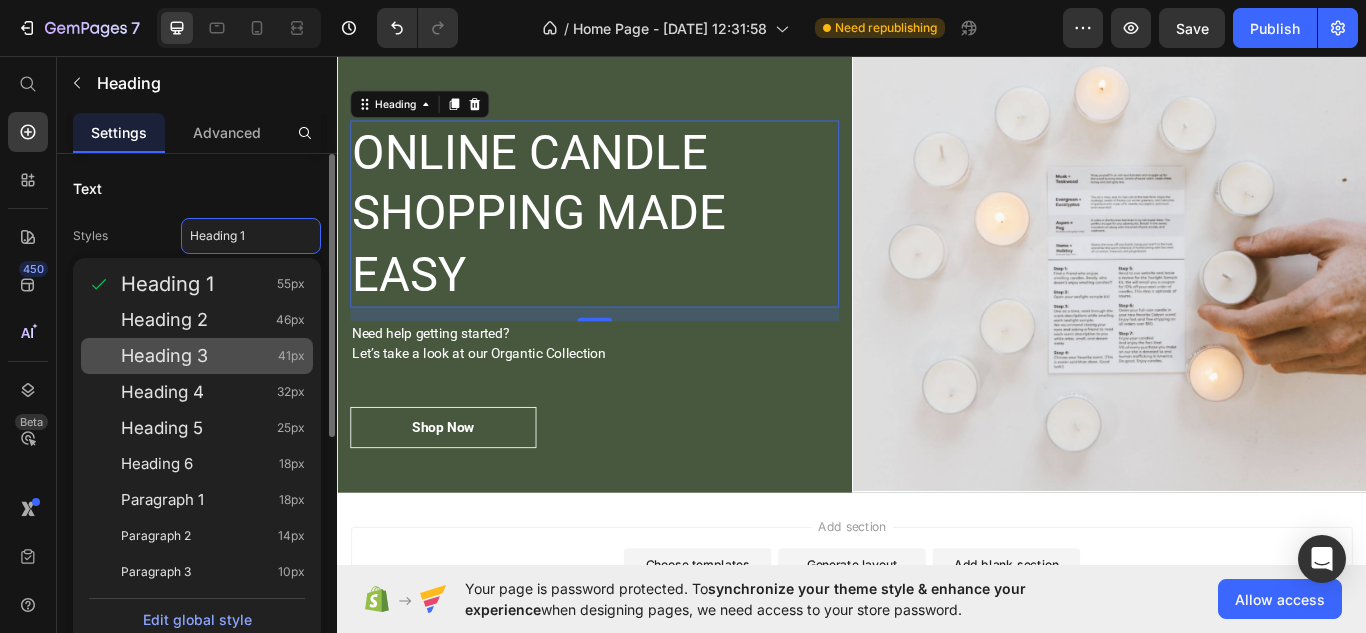 click on "Heading 3 41px" at bounding box center (213, 356) 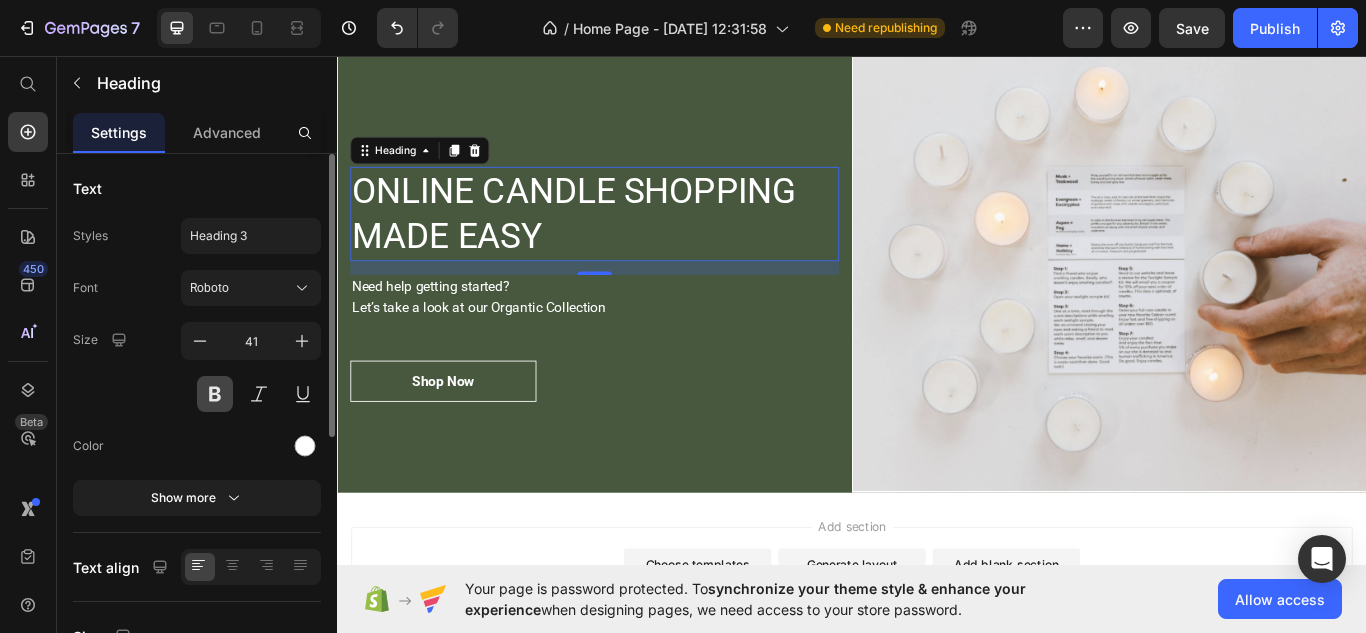 click at bounding box center [215, 394] 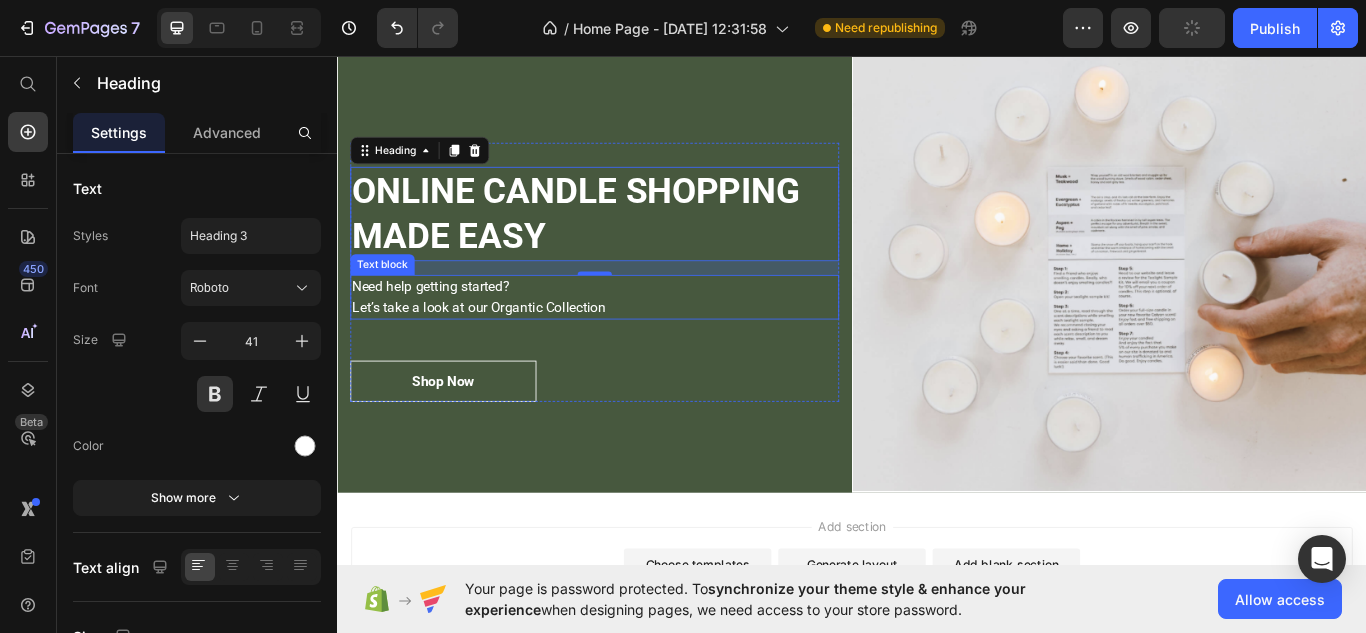 click on "Need help getting started?  Let’s take a look at our Organtic Collection" at bounding box center (637, 338) 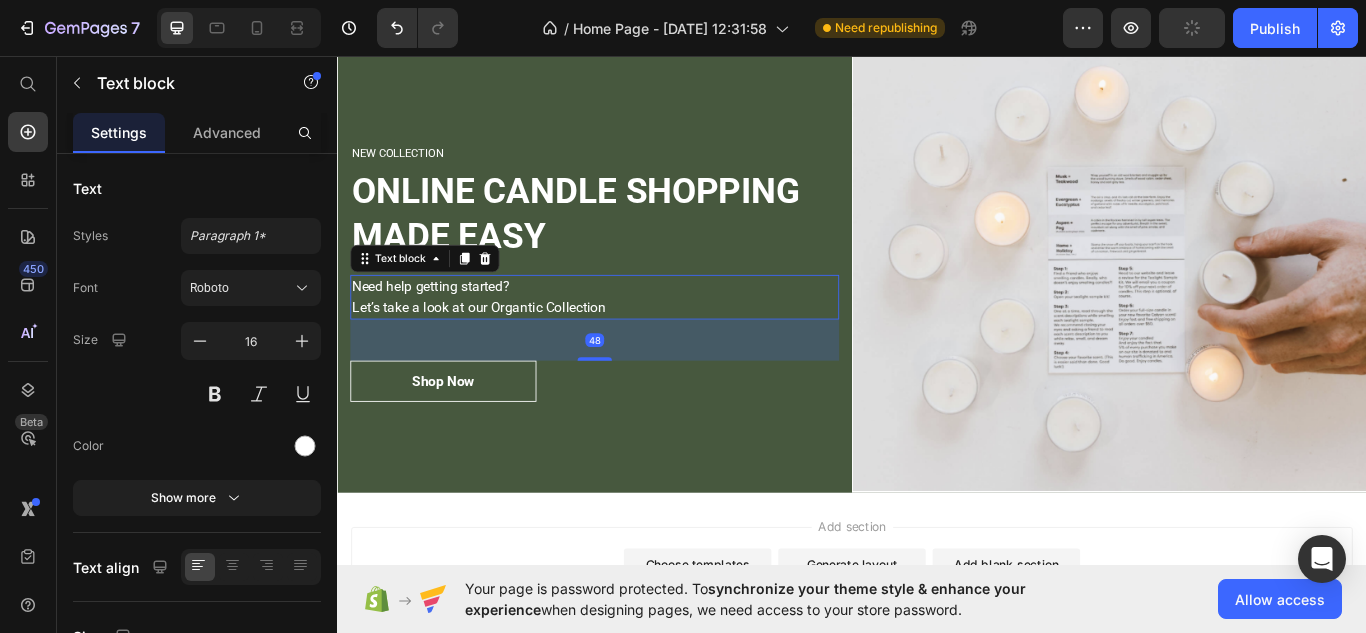 click on "Need help getting started?  Let’s take a look at our Organtic Collection" at bounding box center (637, 338) 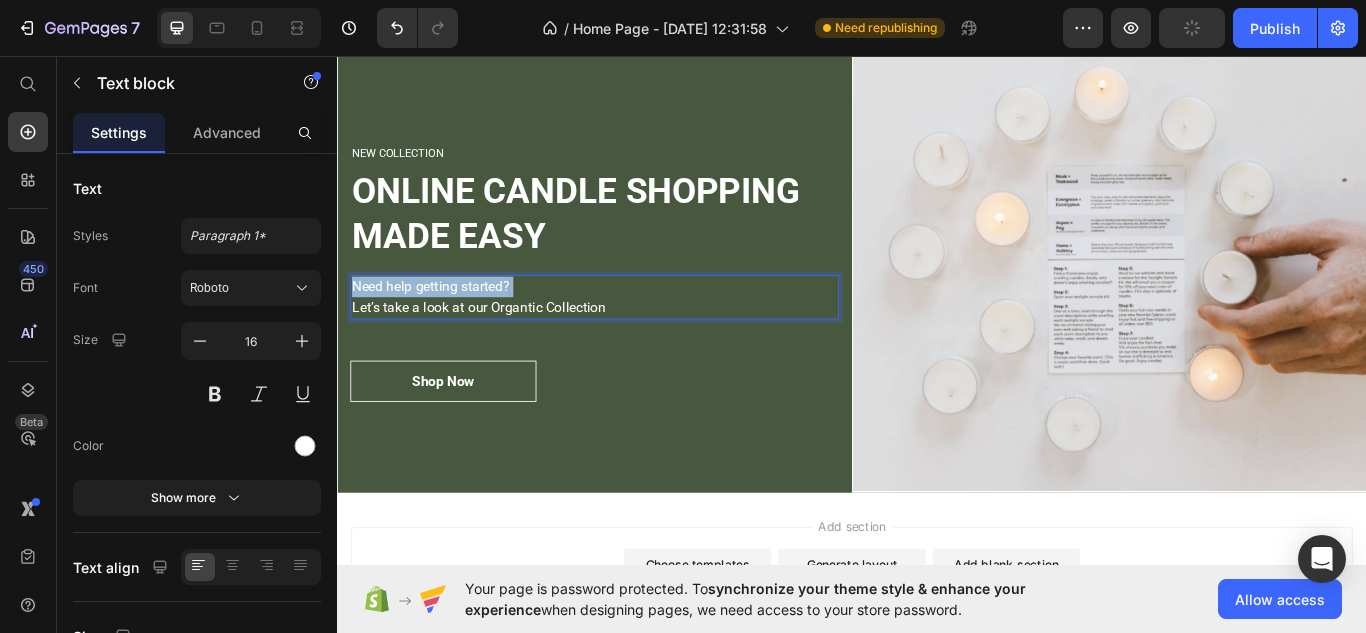 click on "Need help getting started?  Let’s take a look at our Organtic Collection" at bounding box center (637, 338) 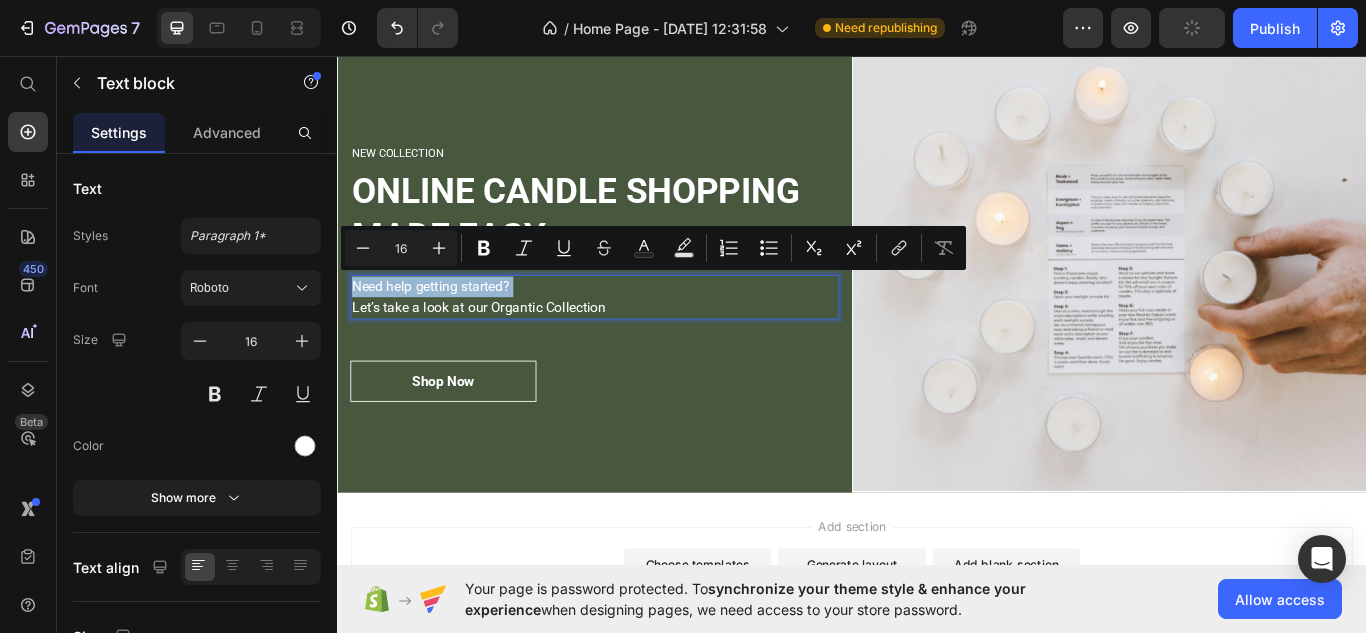 click on "Need help getting started?  Let’s take a look at our Organtic Collection" at bounding box center [637, 338] 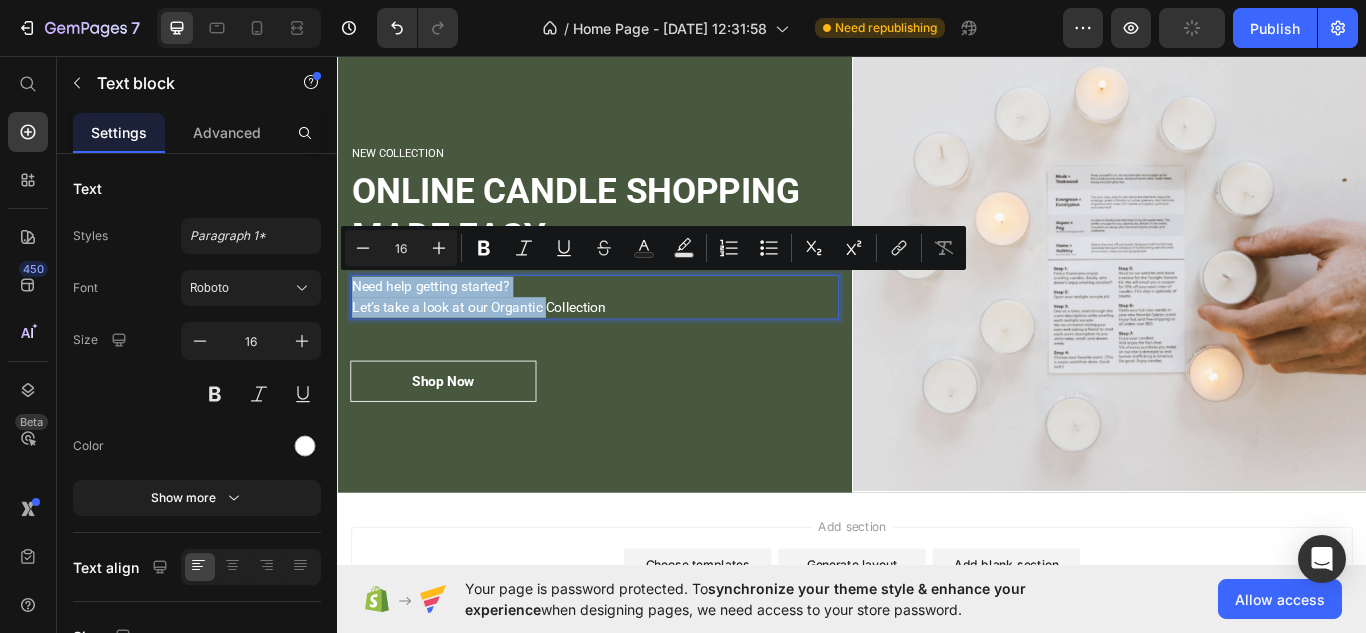 click on "Need help getting started?  Let’s take a look at our Organtic Collection" at bounding box center [637, 338] 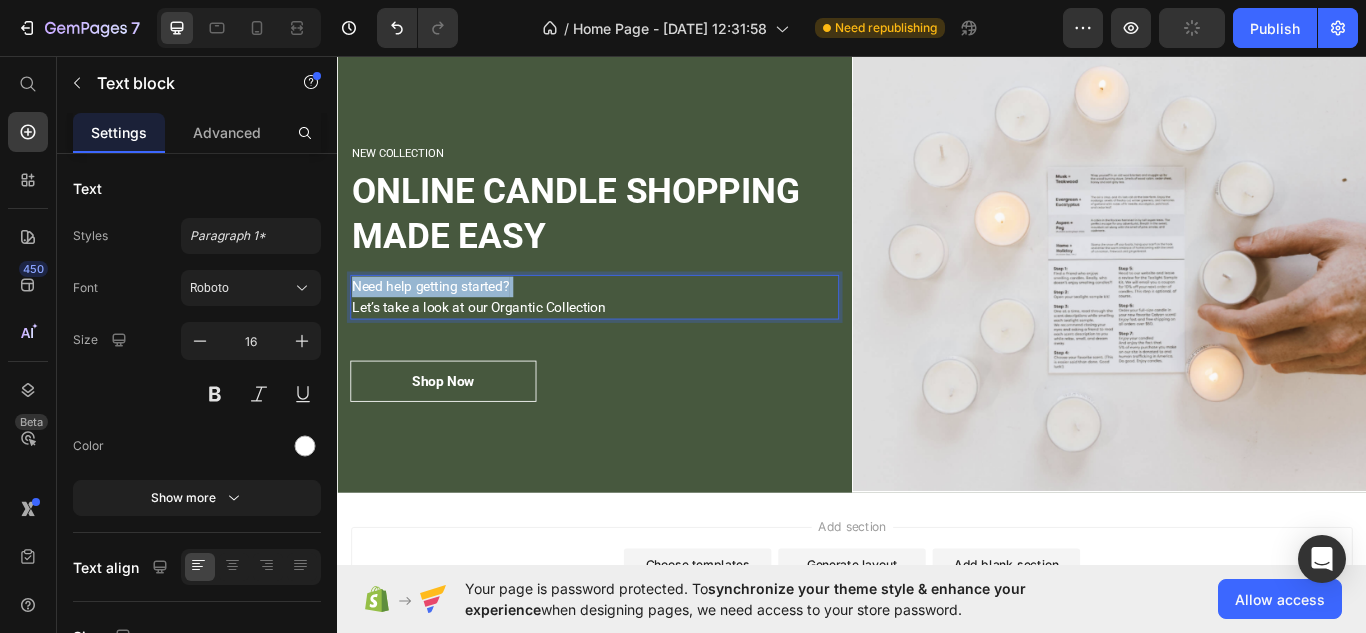 click on "Need help getting started?  Let’s take a look at our Organtic Collection" at bounding box center [637, 338] 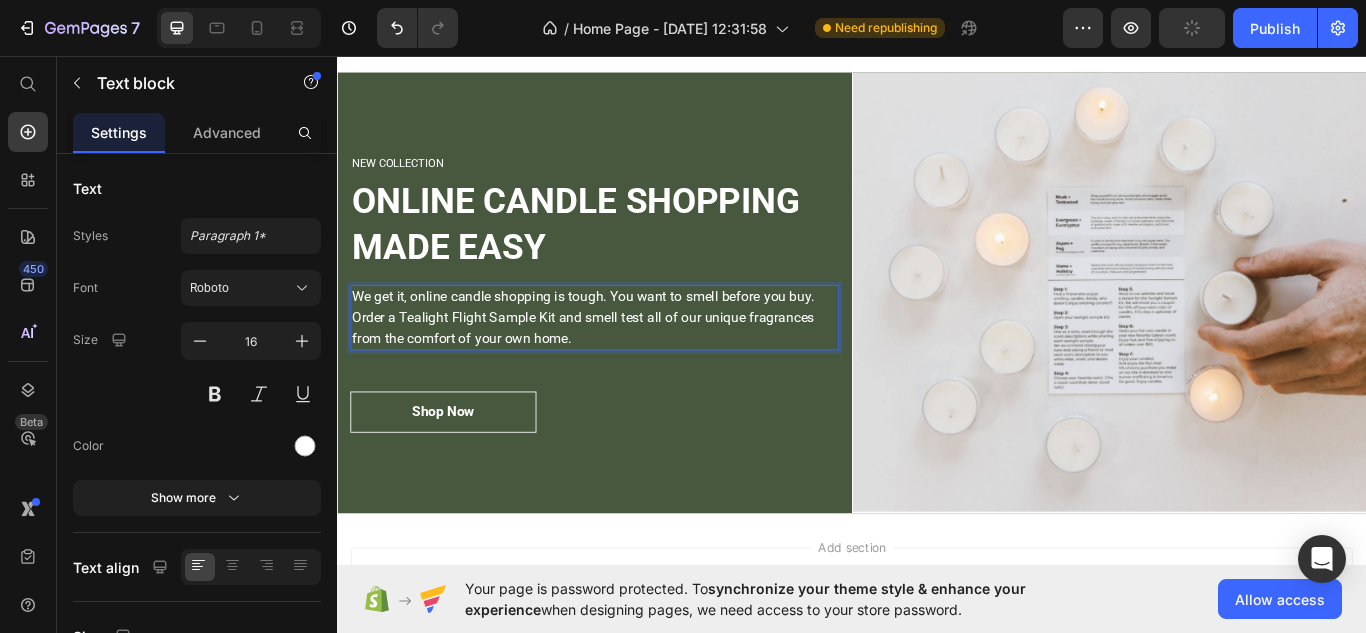 scroll, scrollTop: 3026, scrollLeft: 0, axis: vertical 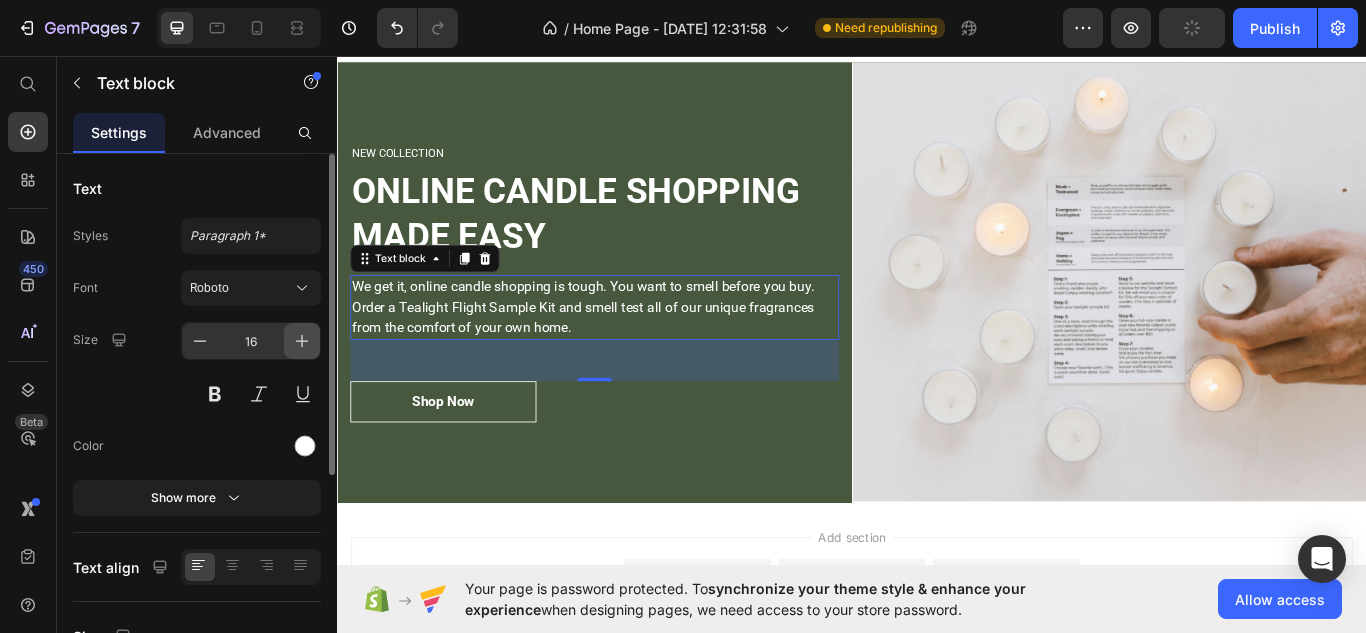 click 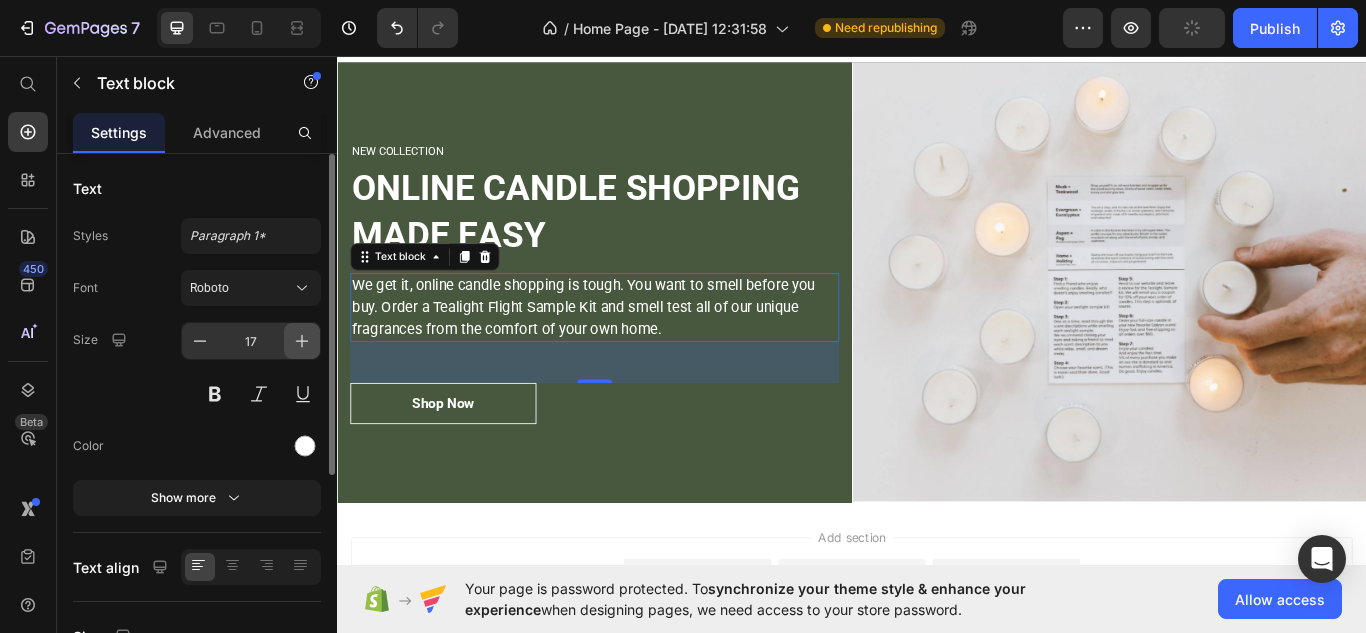 click 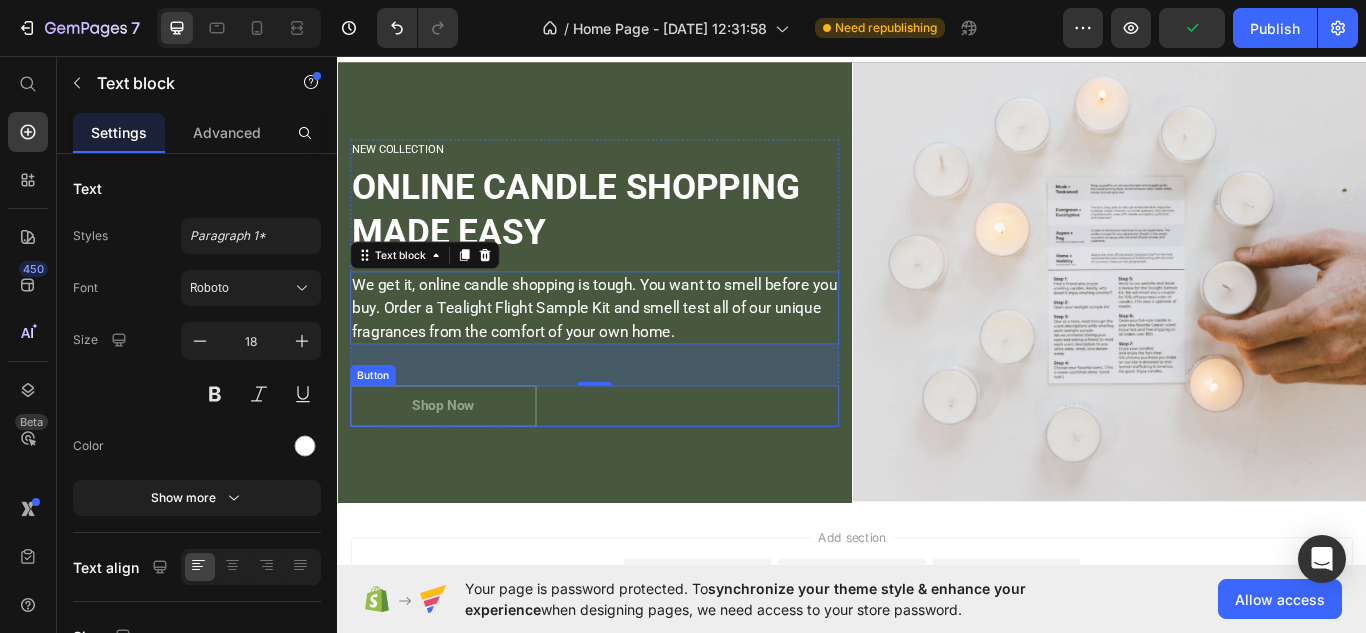 click on "Shop Now" at bounding box center [460, 465] 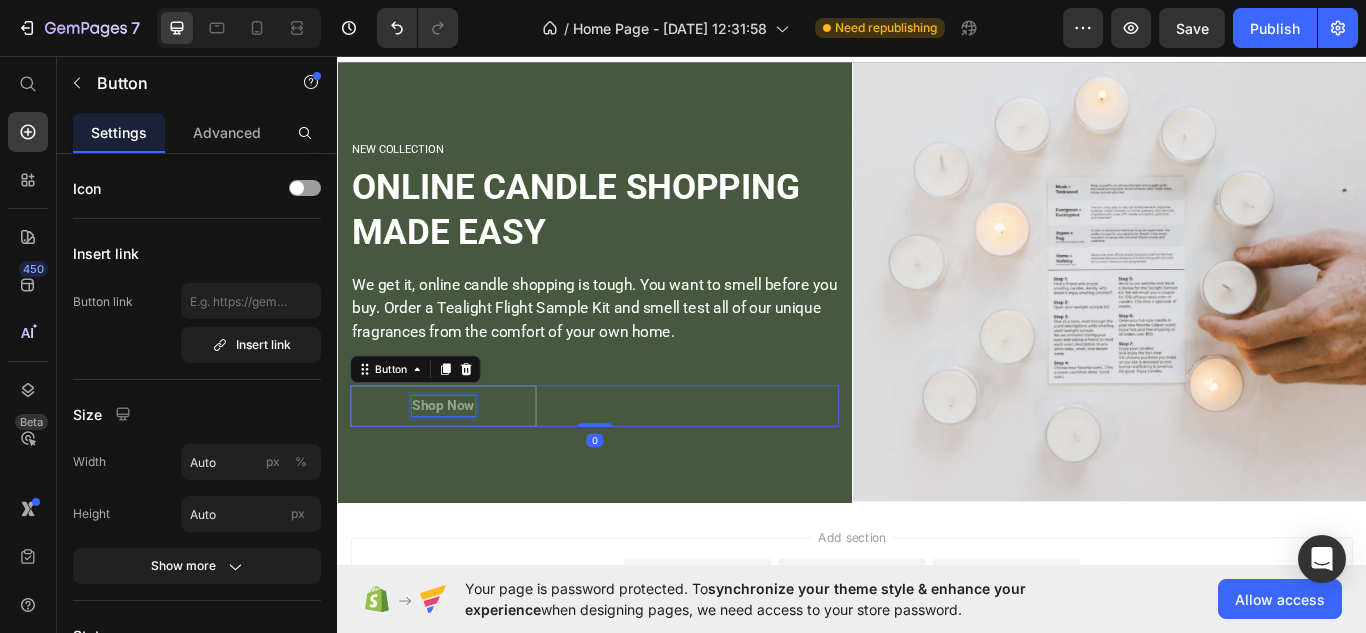 click on "Shop Now" at bounding box center (460, 465) 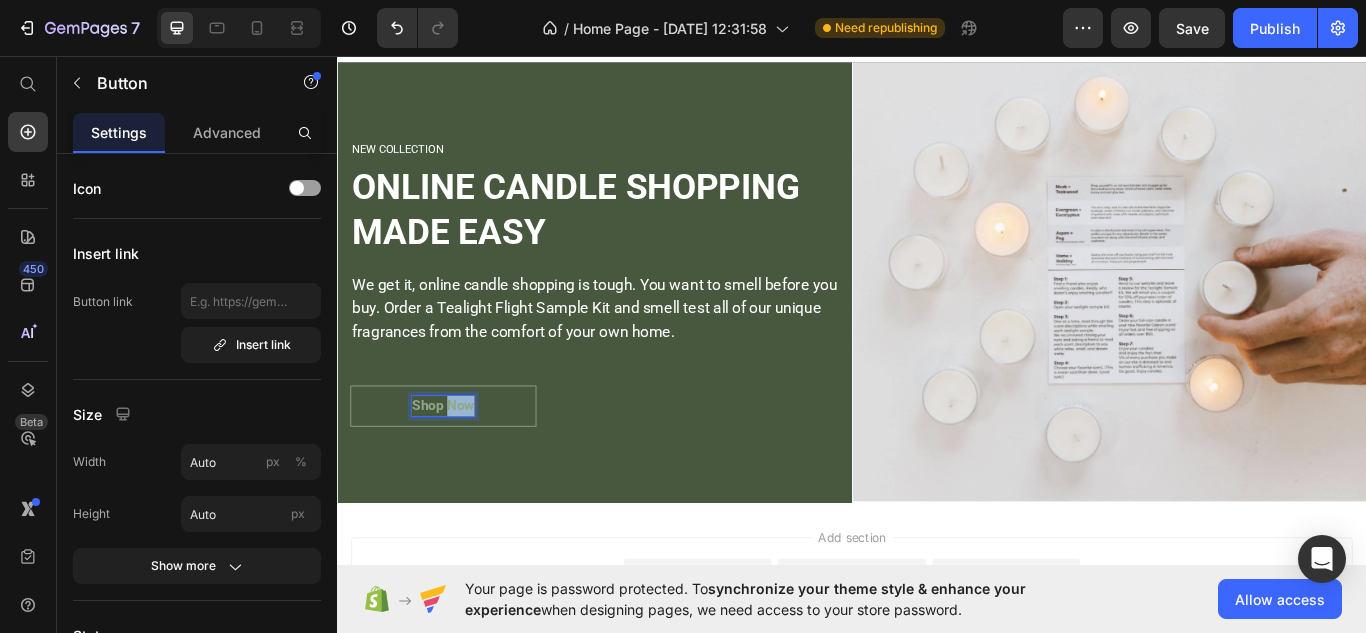 click on "Shop Now" at bounding box center [460, 465] 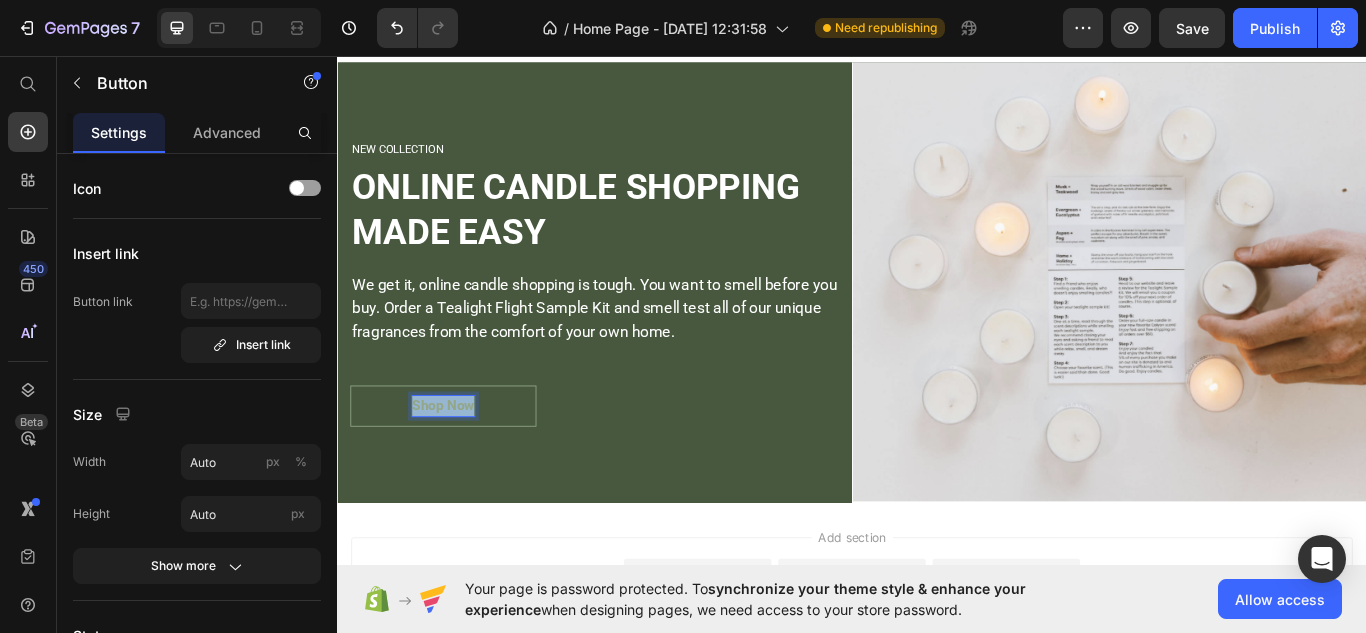 click on "Shop Now" at bounding box center [460, 465] 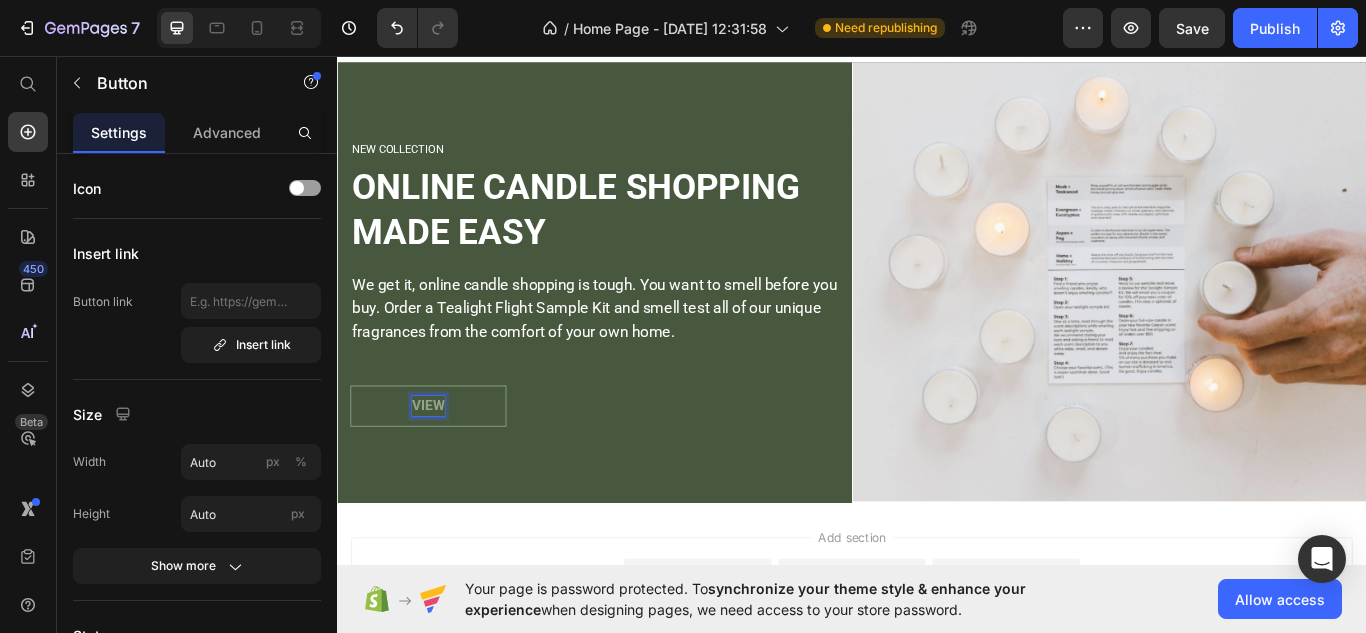 click on "VIEW" at bounding box center [443, 465] 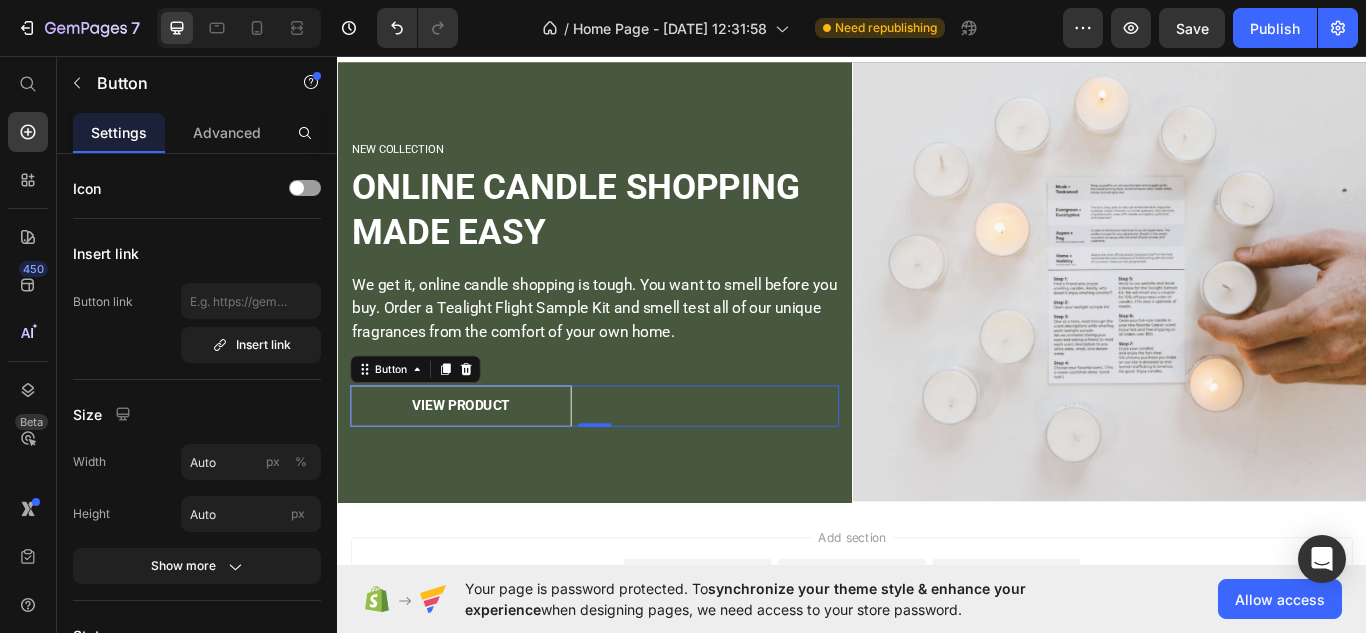 click on "VIEW PRODUCT Button   0" at bounding box center [637, 465] 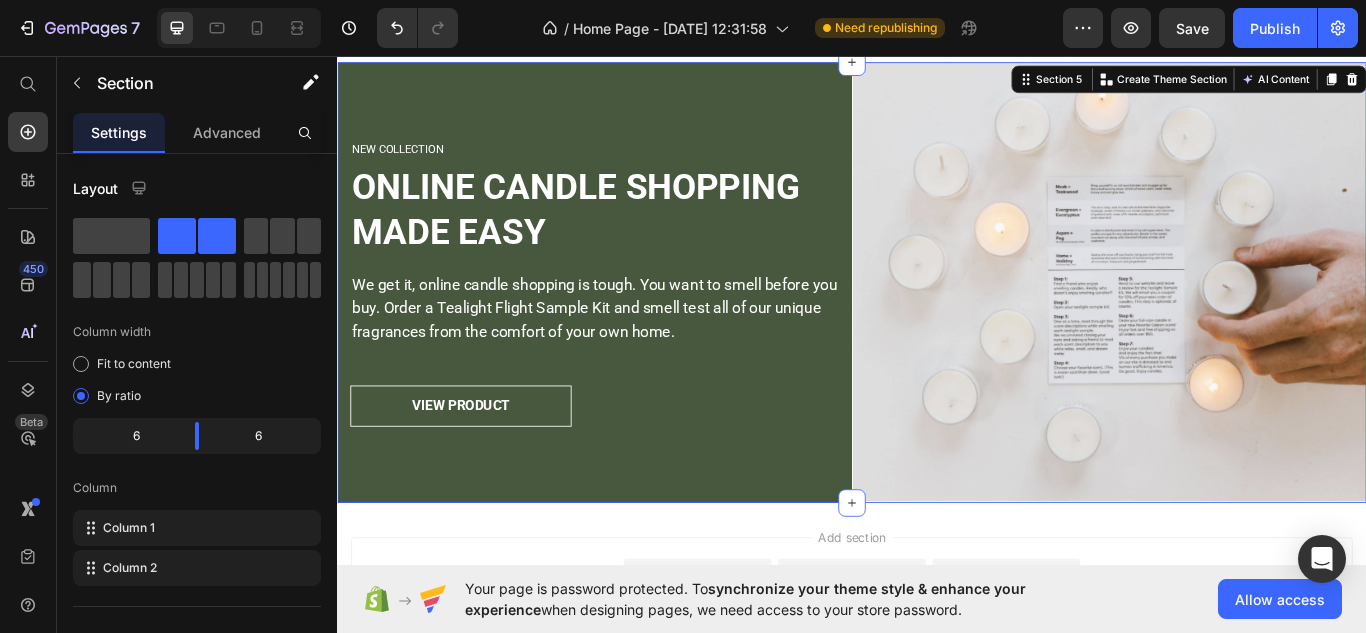 click on "NEW COLLECTION  Heading ONLINE CANDLE SHOPPING MADE EASY Heading We get it, online candle shopping is tough. You want to smell before you buy. Order a Tealight Flight Sample Kit and smell test all of our unique fragrances from the comfort of your own home.  Text block VIEW PRODUCT Button Row" at bounding box center [637, 321] 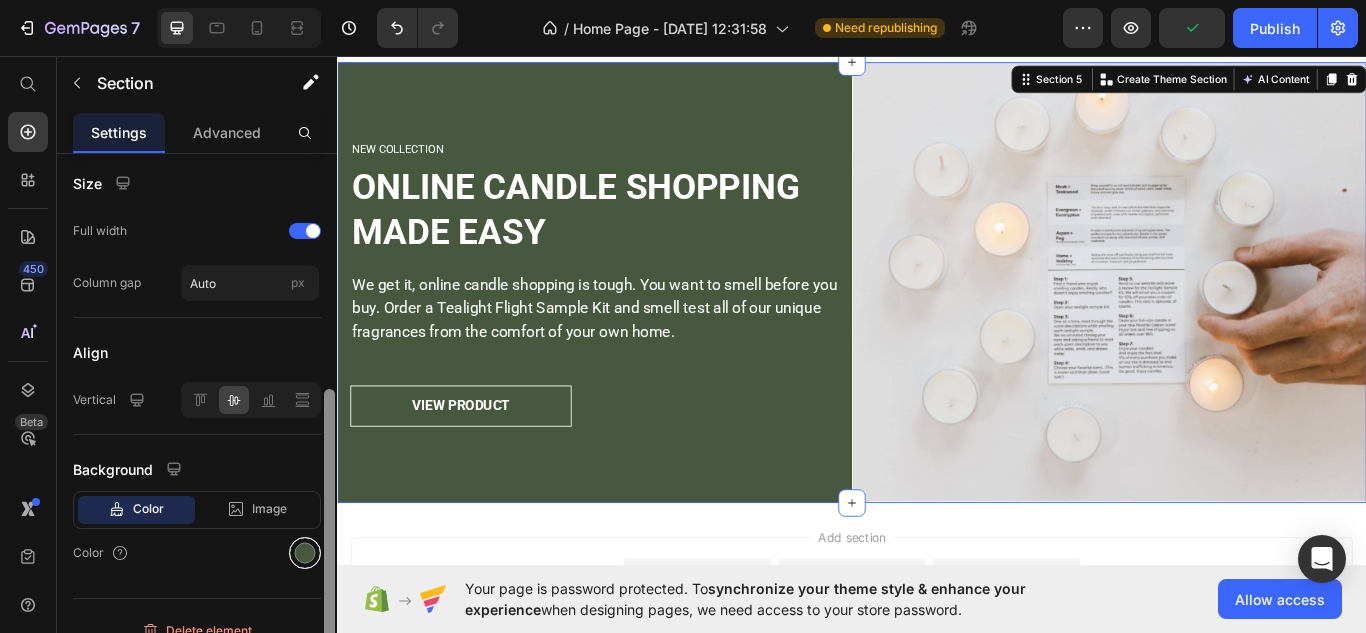 scroll, scrollTop: 481, scrollLeft: 0, axis: vertical 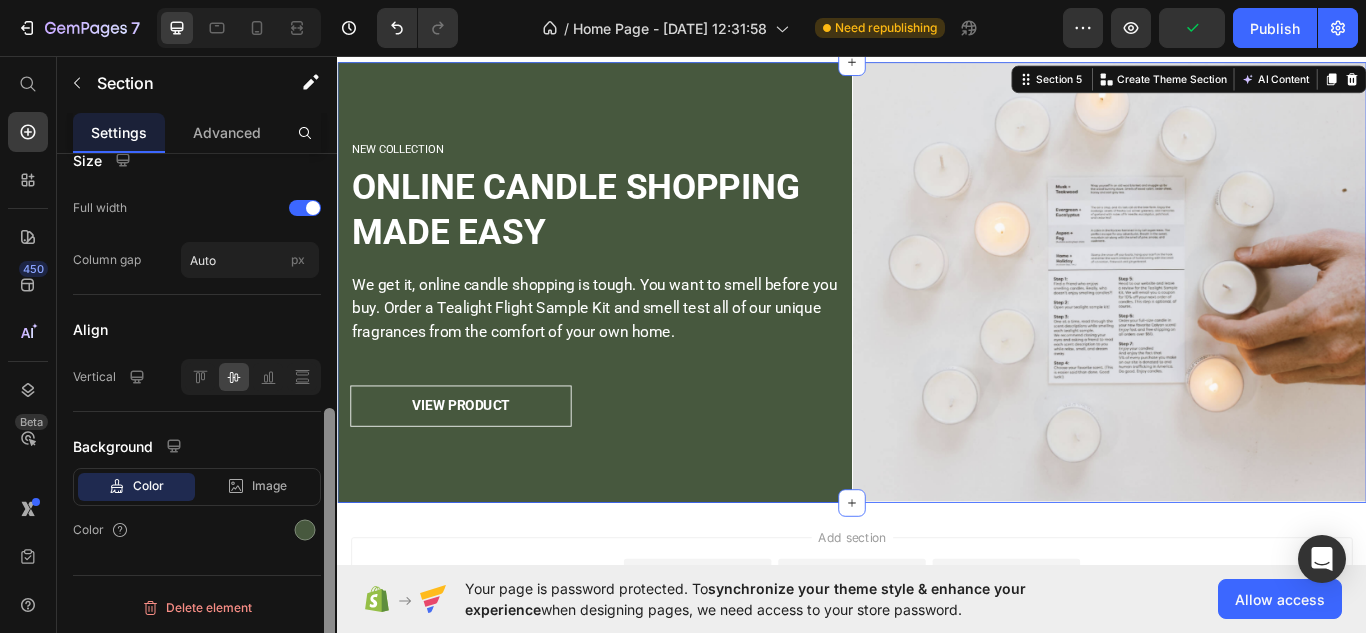 drag, startPoint x: 329, startPoint y: 274, endPoint x: 310, endPoint y: 568, distance: 294.6133 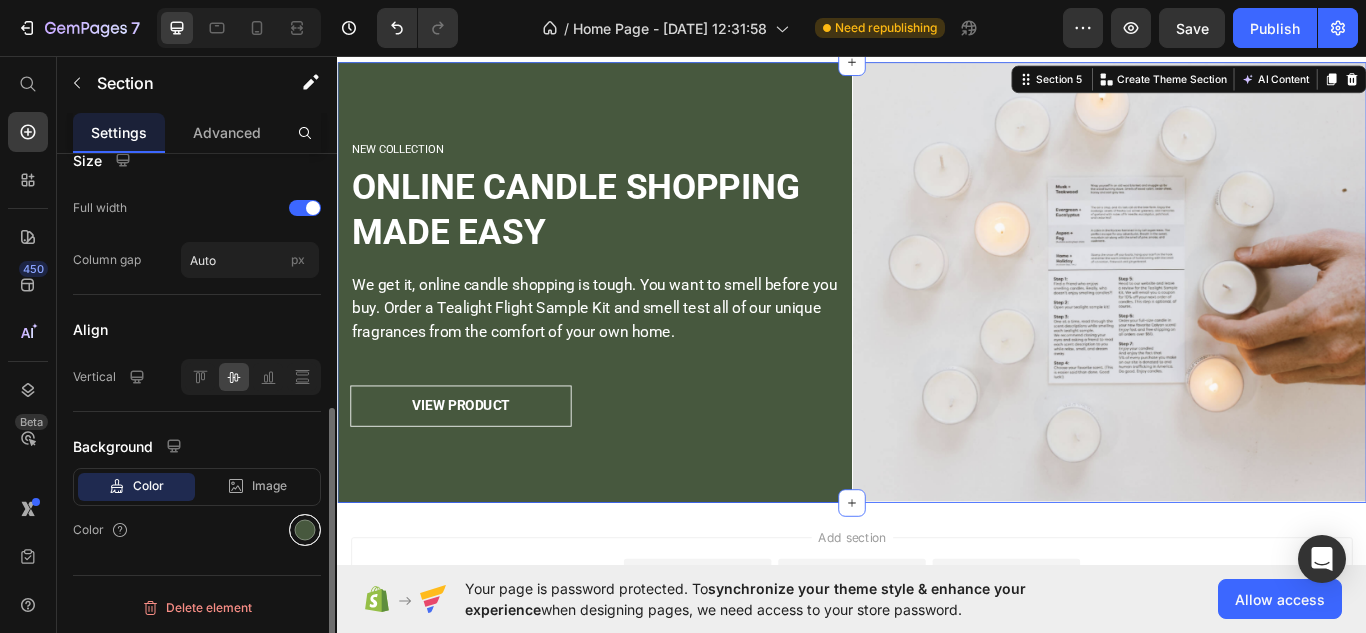 click at bounding box center (305, 530) 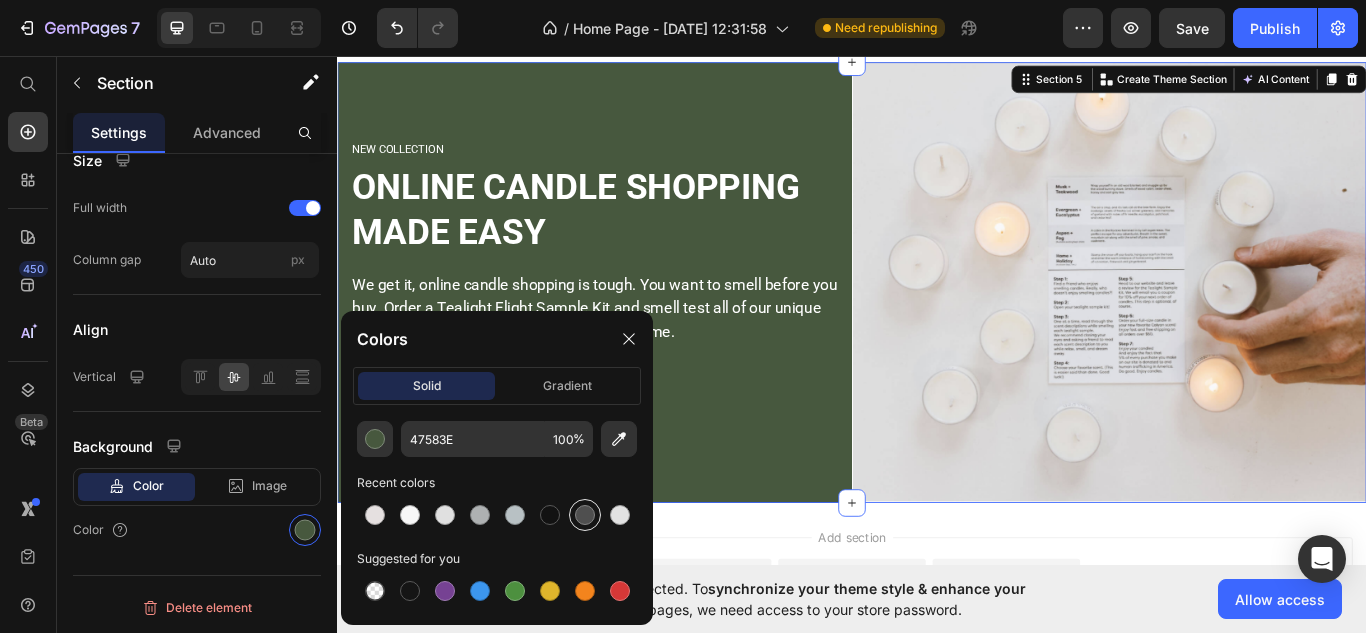 click at bounding box center [585, 515] 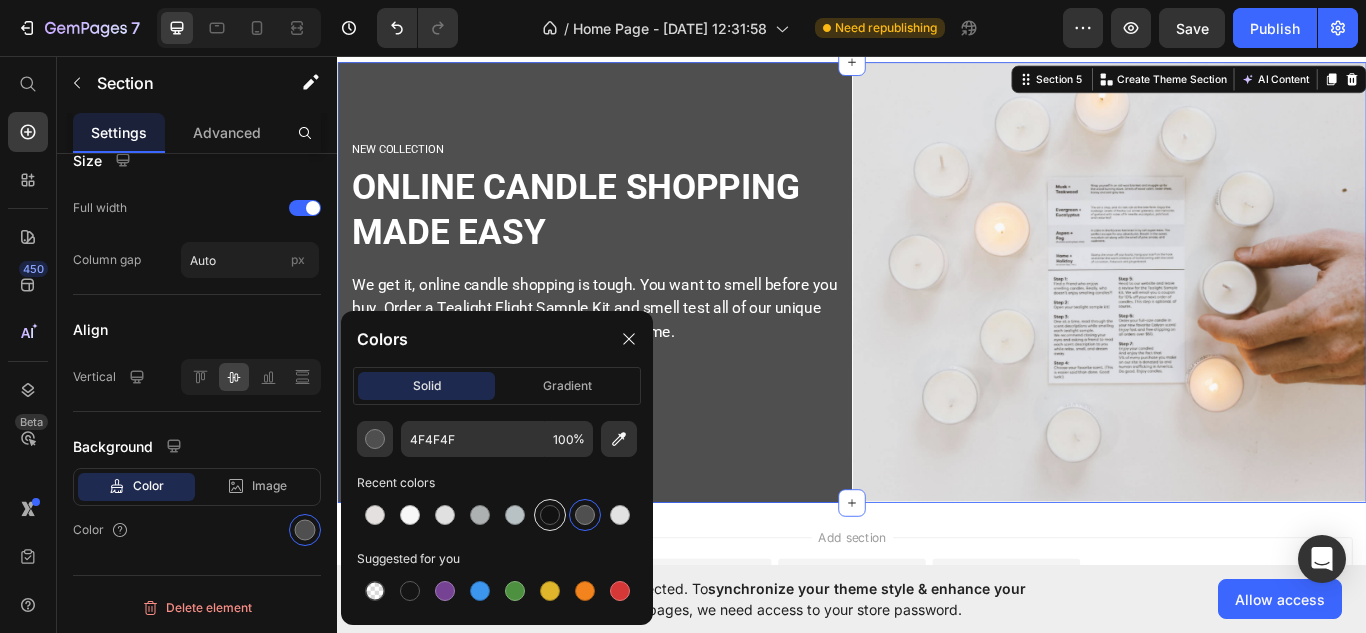 click at bounding box center [550, 515] 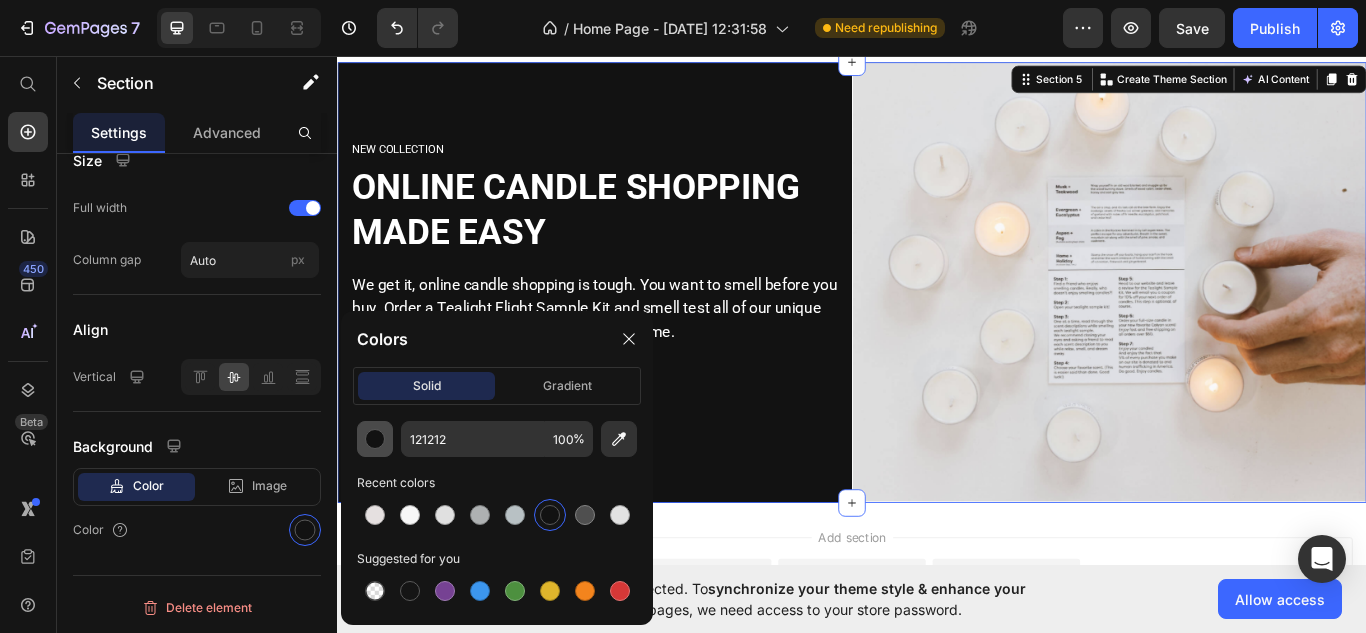 click at bounding box center (375, 439) 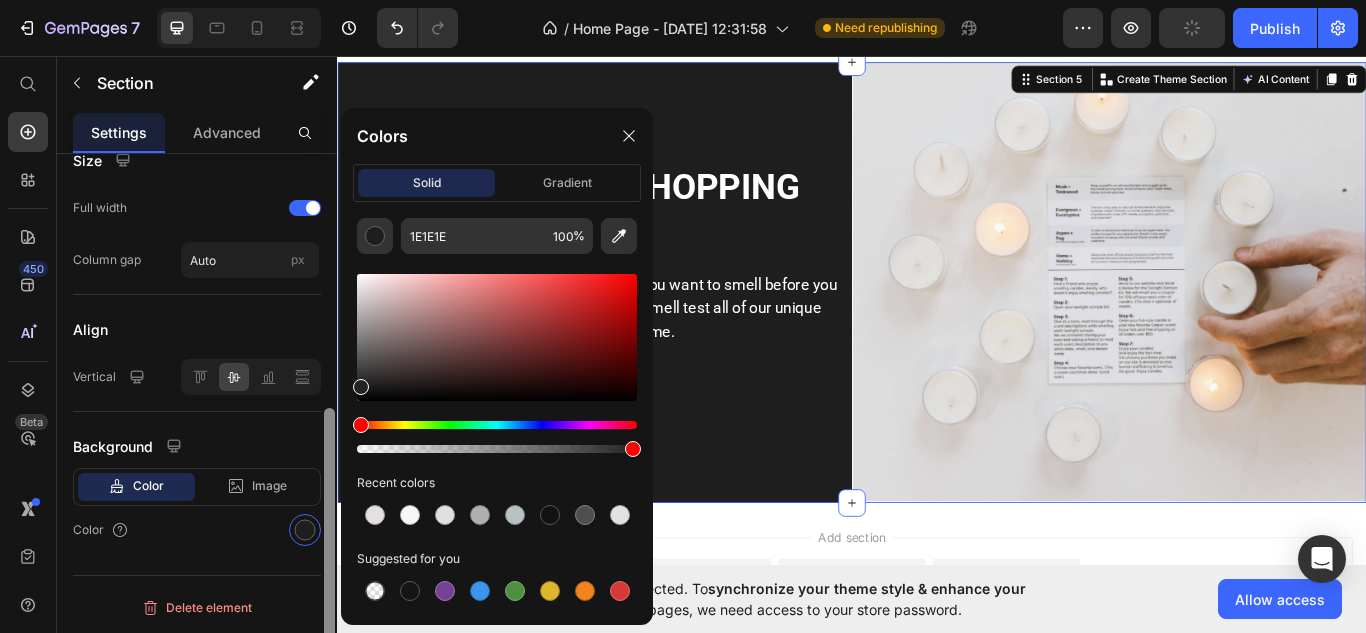 type on "262626" 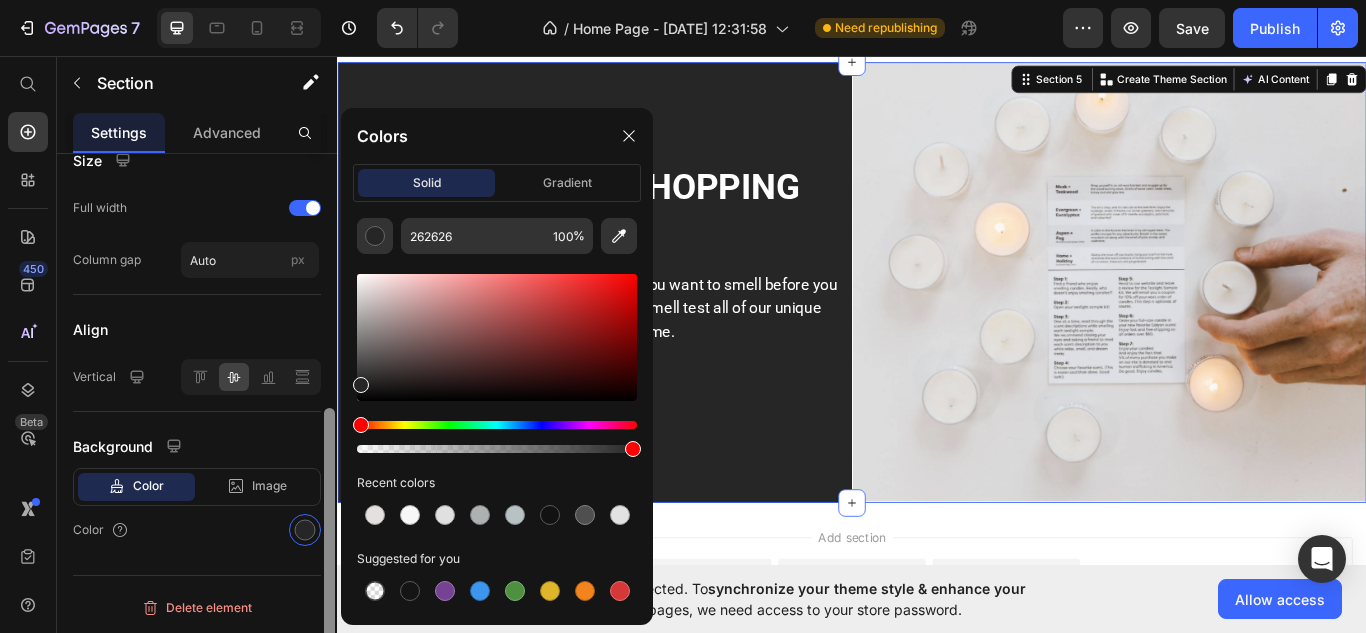 drag, startPoint x: 376, startPoint y: 361, endPoint x: 327, endPoint y: 381, distance: 52.924473 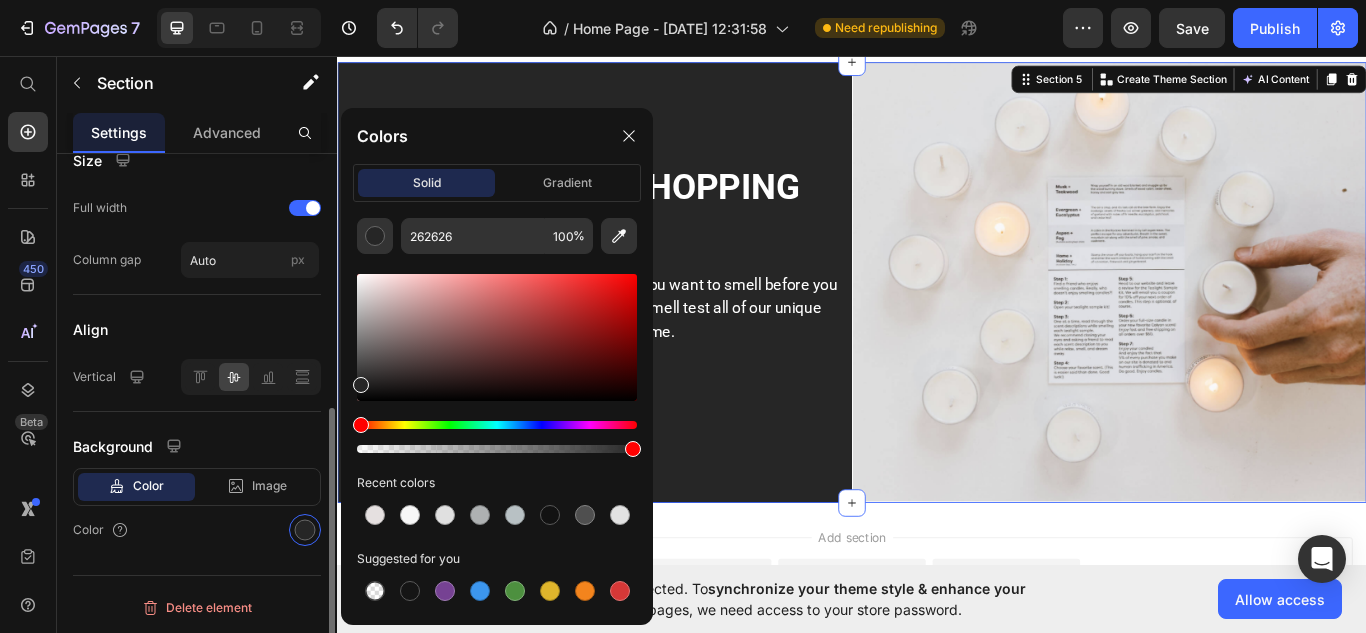 click on "Color" at bounding box center (197, 530) 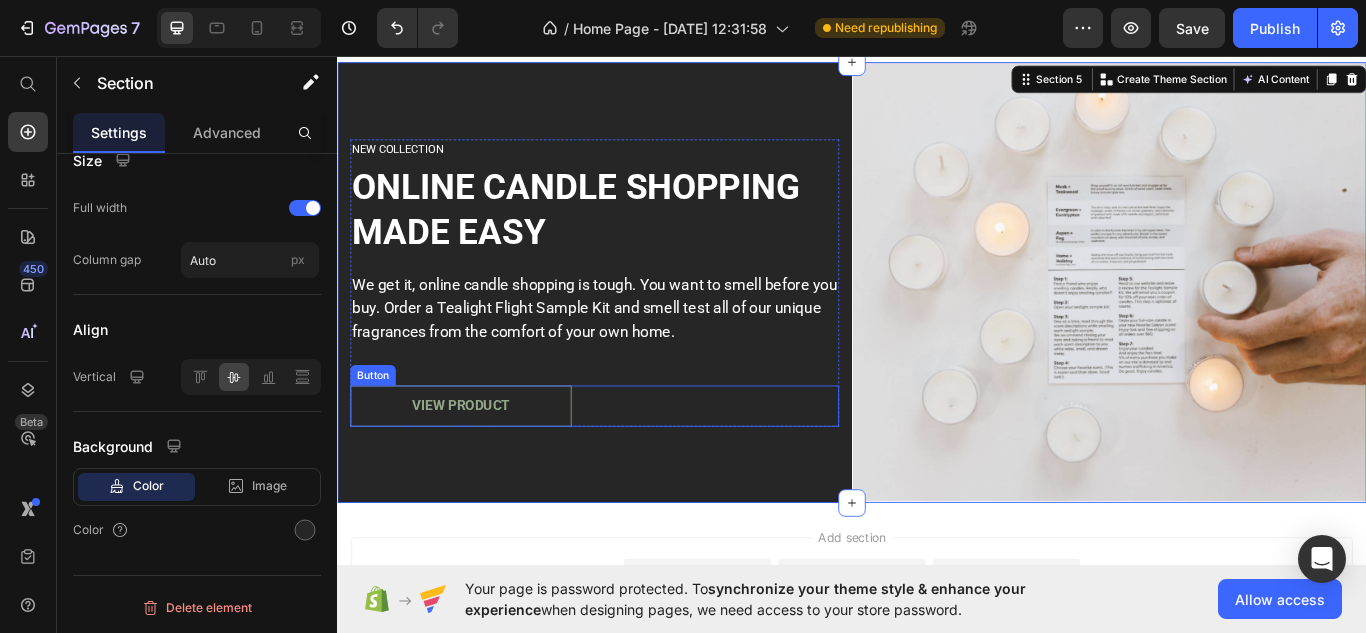 click on "VIEW PRODUCT" at bounding box center [481, 465] 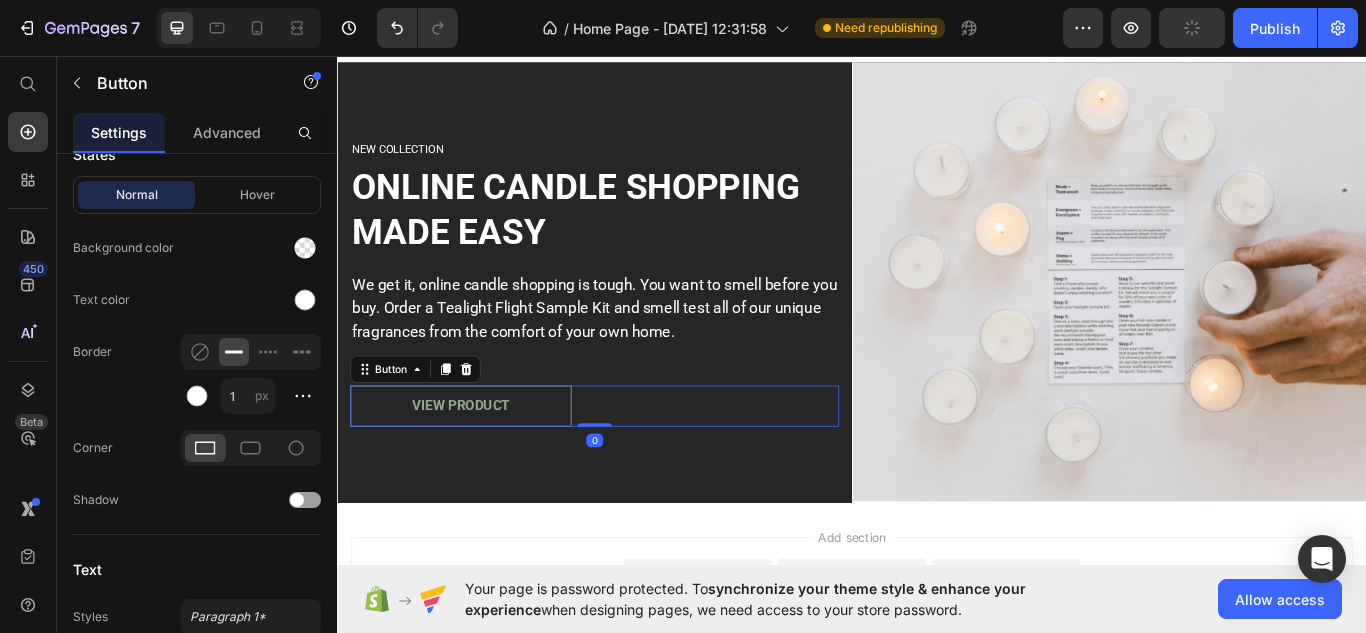 scroll, scrollTop: 0, scrollLeft: 0, axis: both 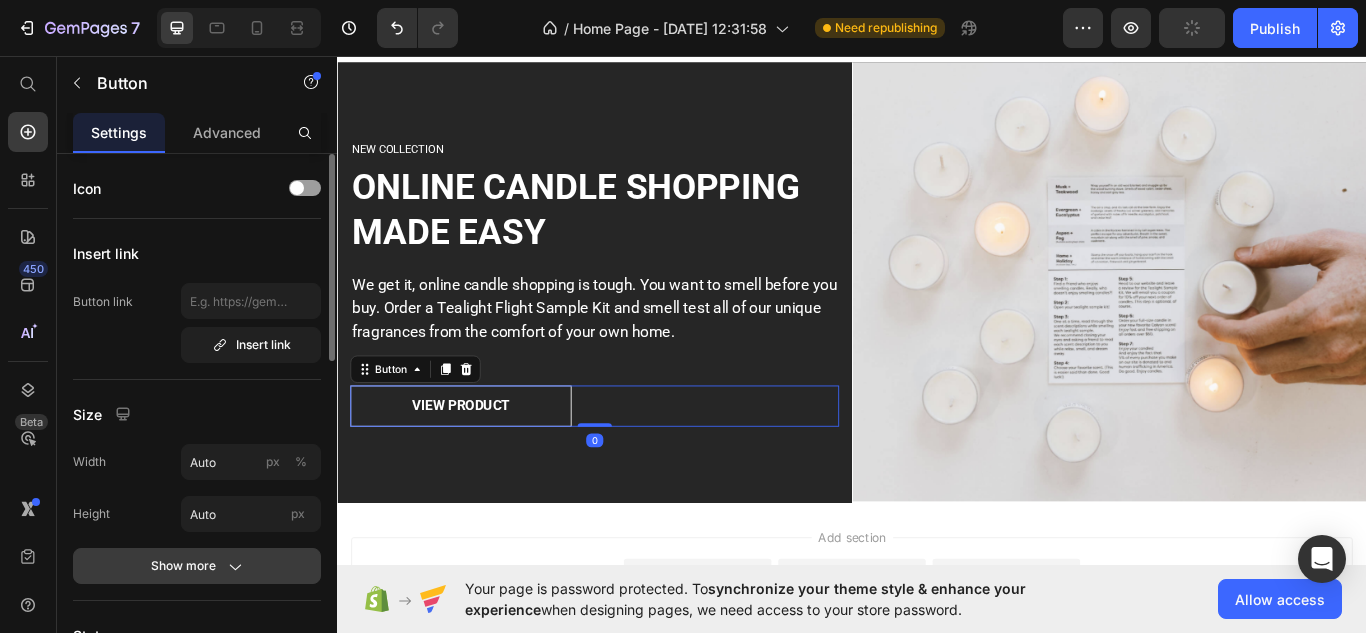 click 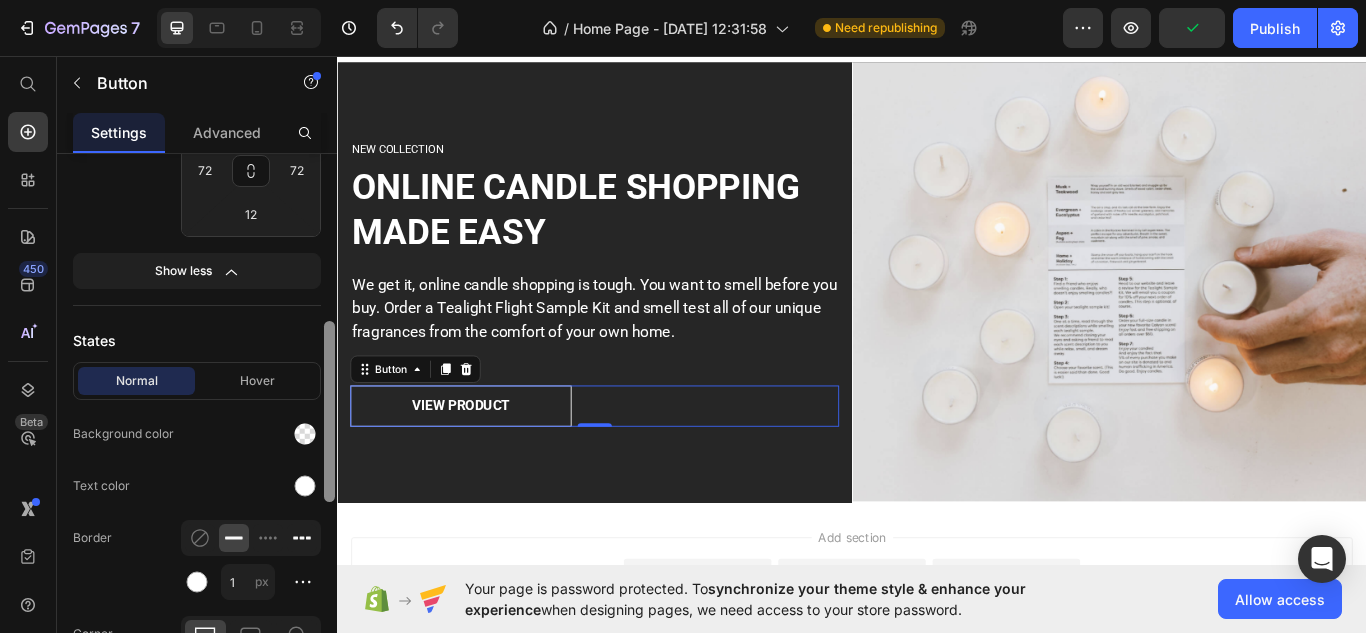 scroll, scrollTop: 498, scrollLeft: 0, axis: vertical 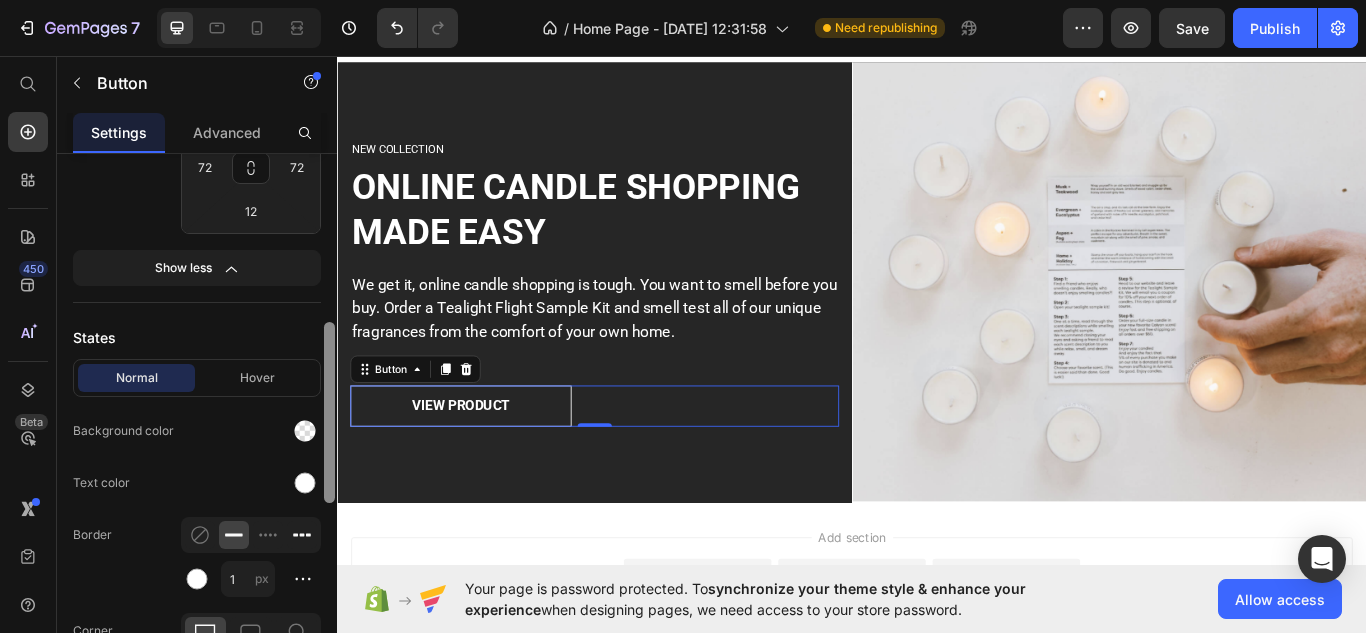 drag, startPoint x: 330, startPoint y: 378, endPoint x: 307, endPoint y: 524, distance: 147.80054 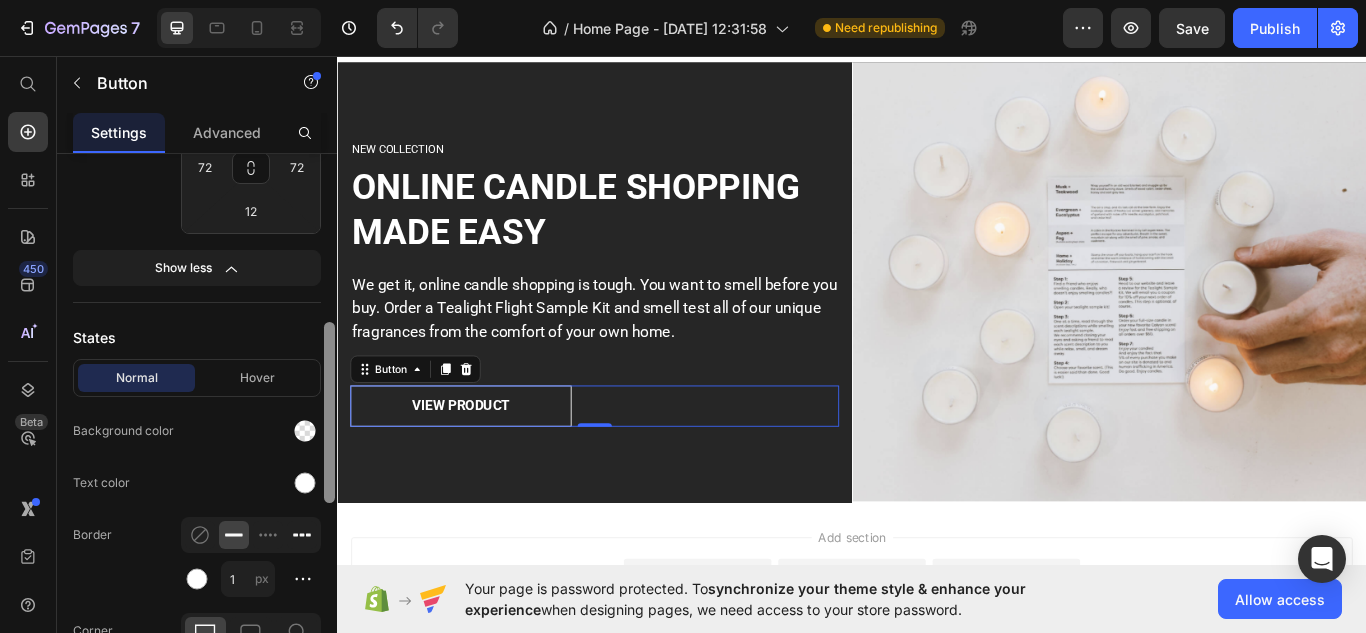 click on "Icon Insert link Button link  Insert link  Size Width Auto px % Height Auto px Padding S M L 12 72 12 72 Show less States Normal Hover Background color Text color Border 1 px Corner Shadow Text Styles Paragraph 1* Font Roboto Size 16 Show more Align  Delete element" at bounding box center [197, 422] 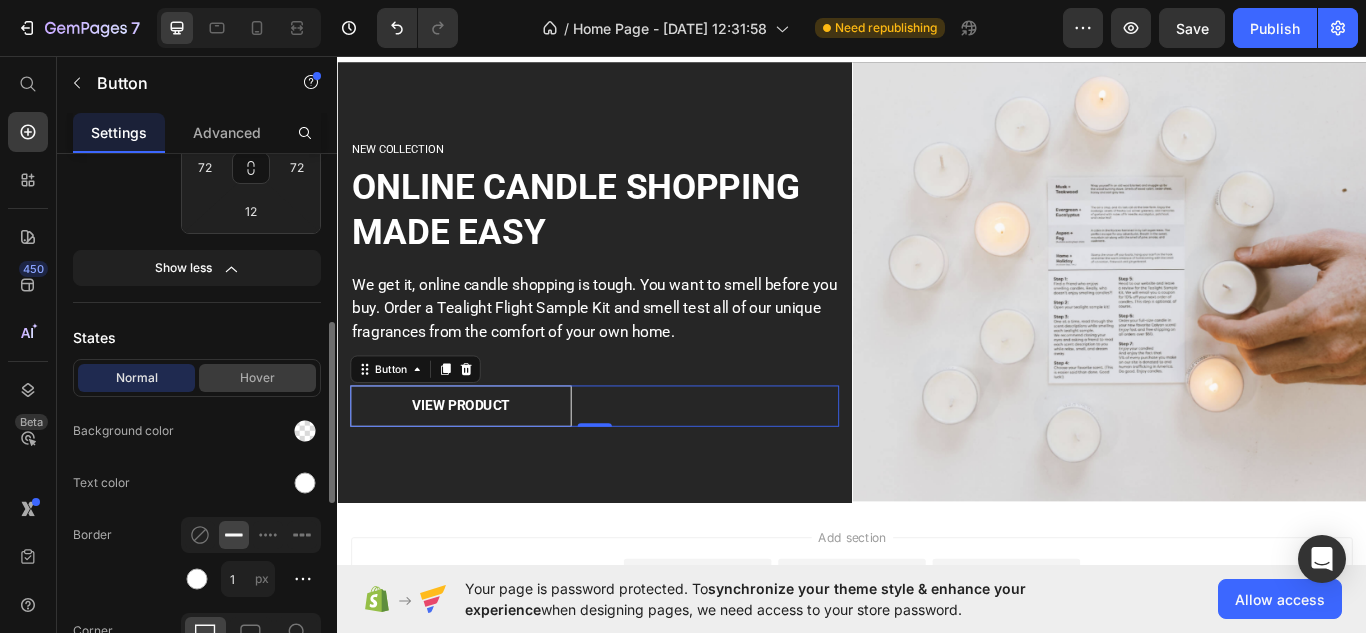 click on "Hover" at bounding box center [257, 378] 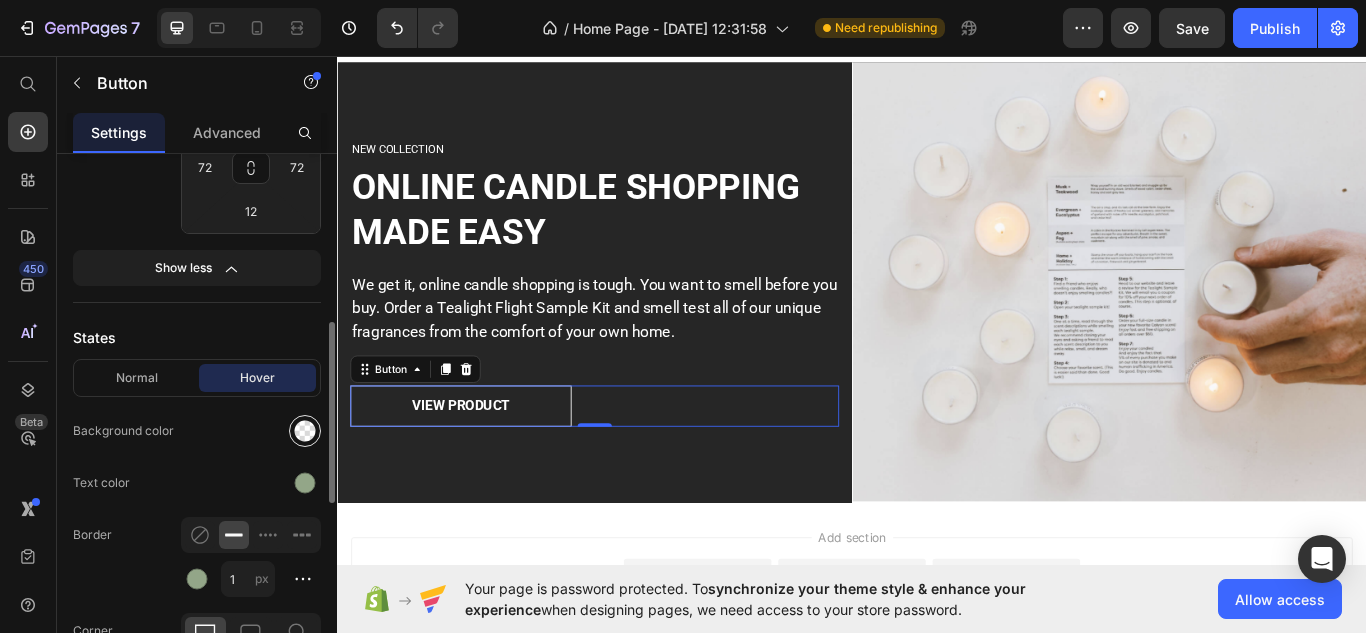 click at bounding box center [305, 431] 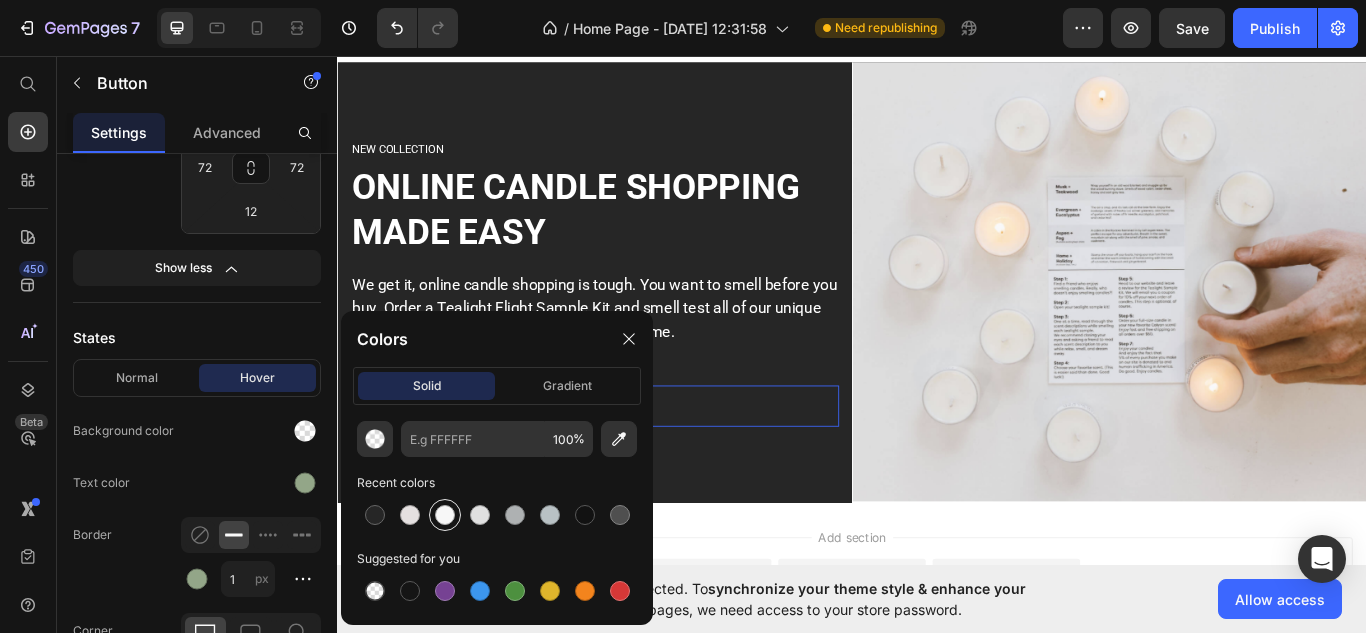 click at bounding box center [445, 515] 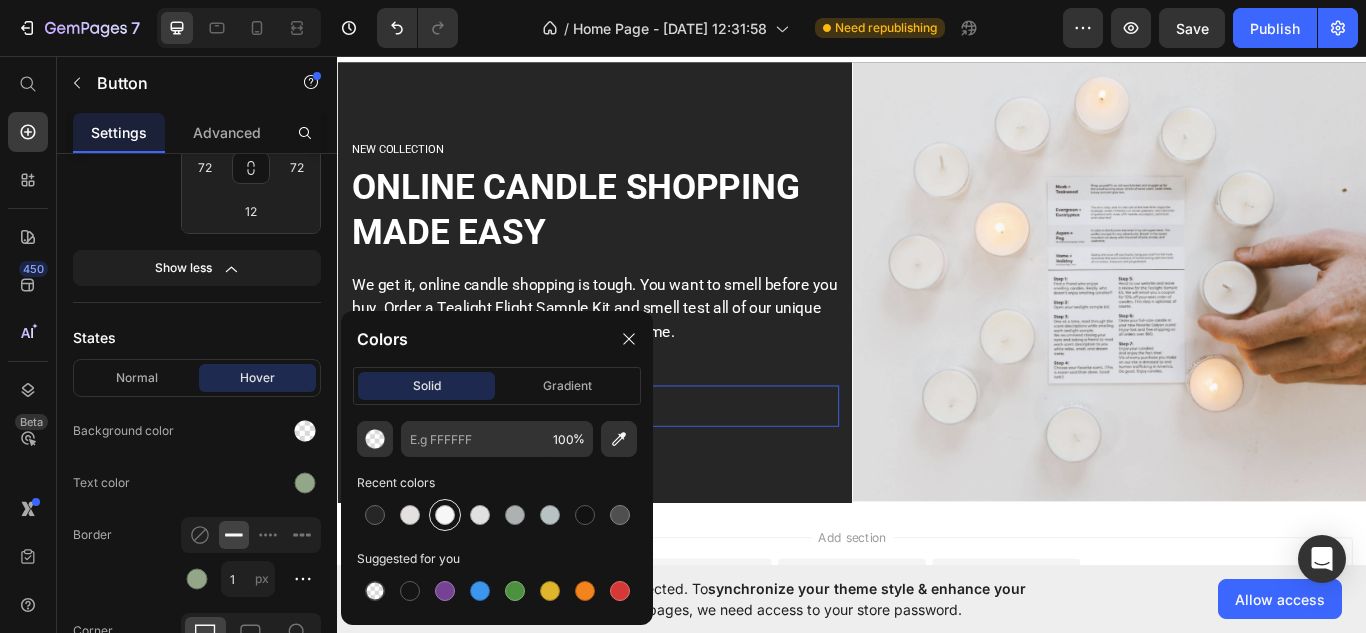 type on "F7F7F7" 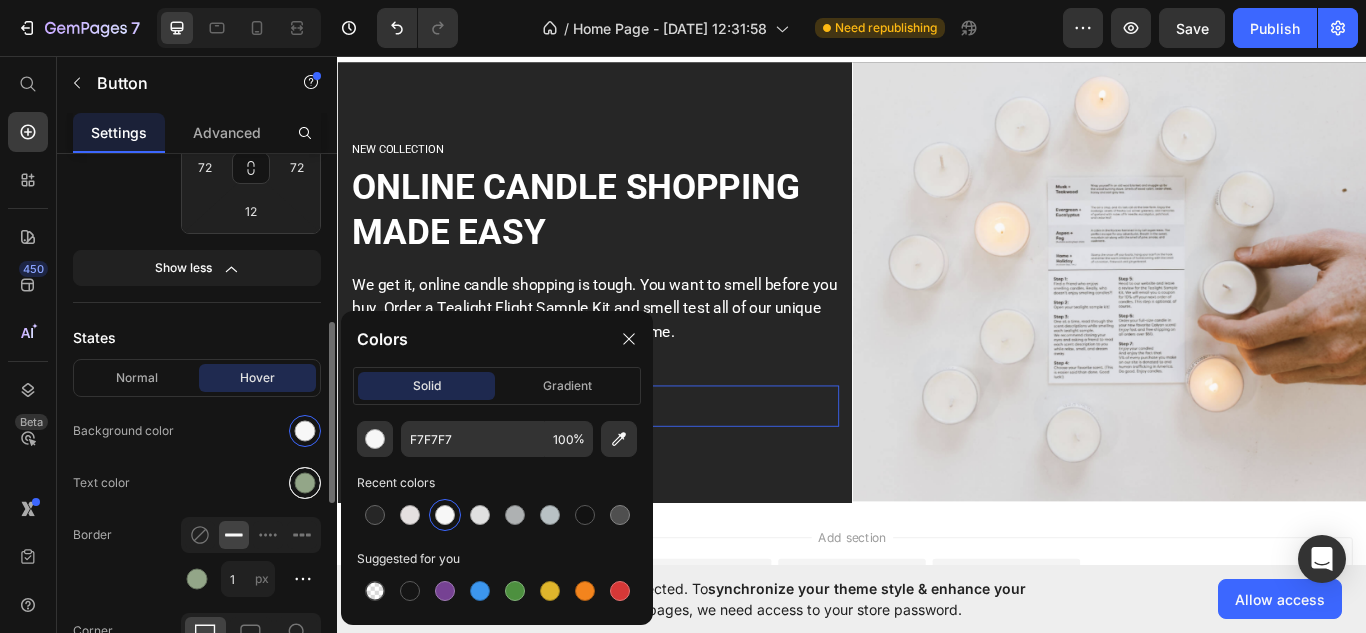 click at bounding box center (305, 483) 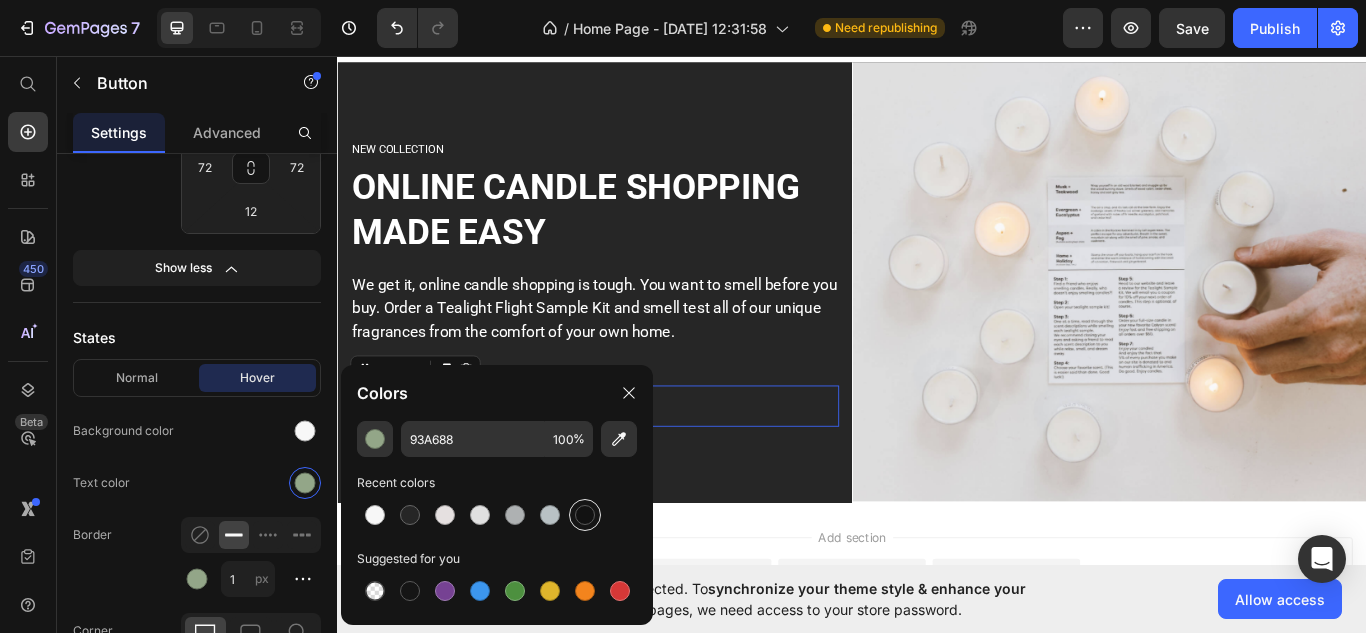 drag, startPoint x: 583, startPoint y: 509, endPoint x: 500, endPoint y: 508, distance: 83.00603 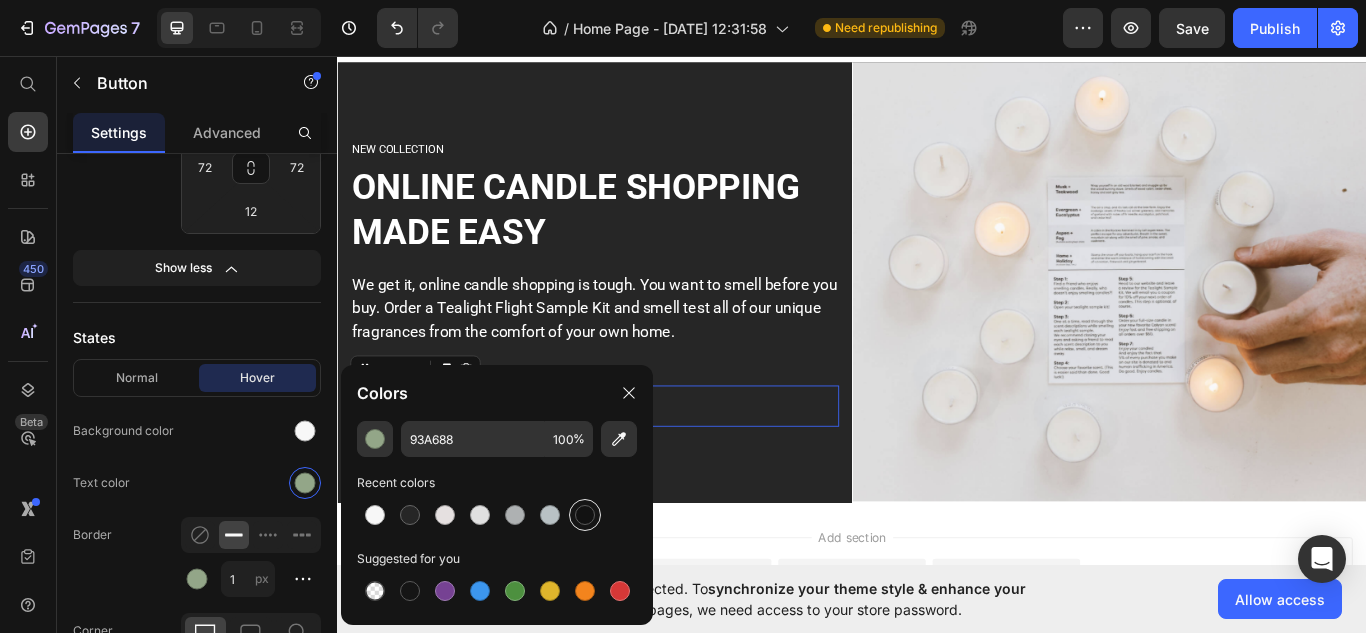 click at bounding box center [585, 515] 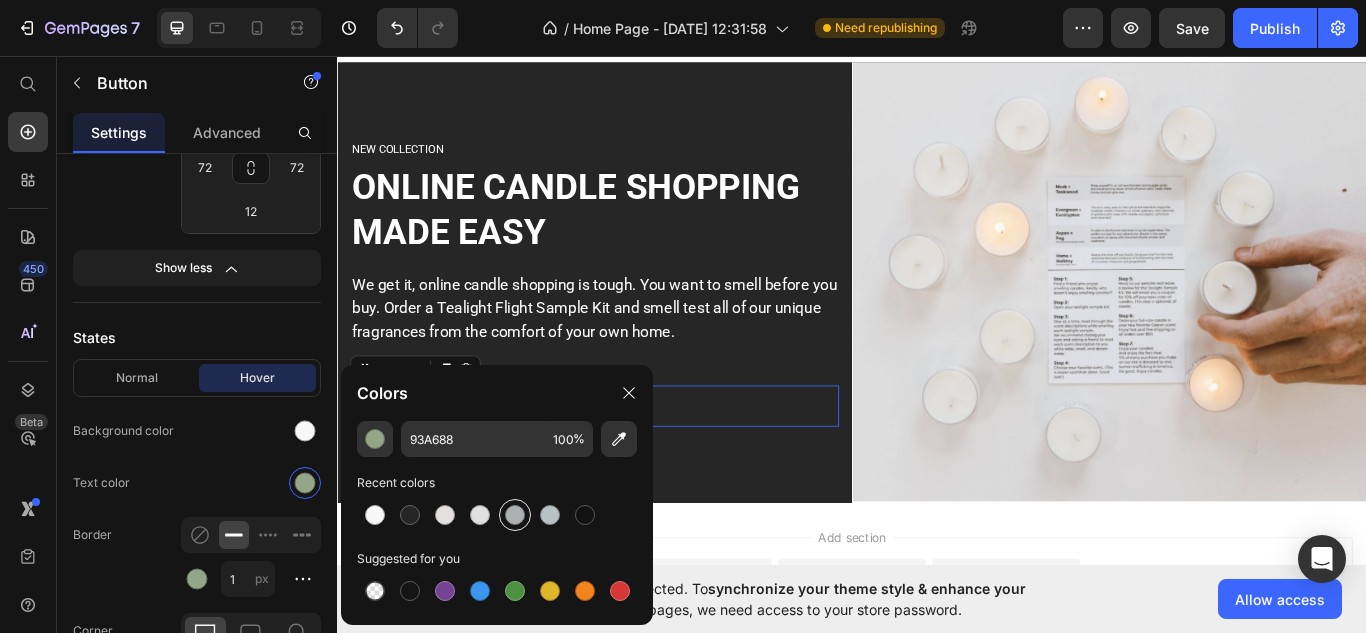 type on "121212" 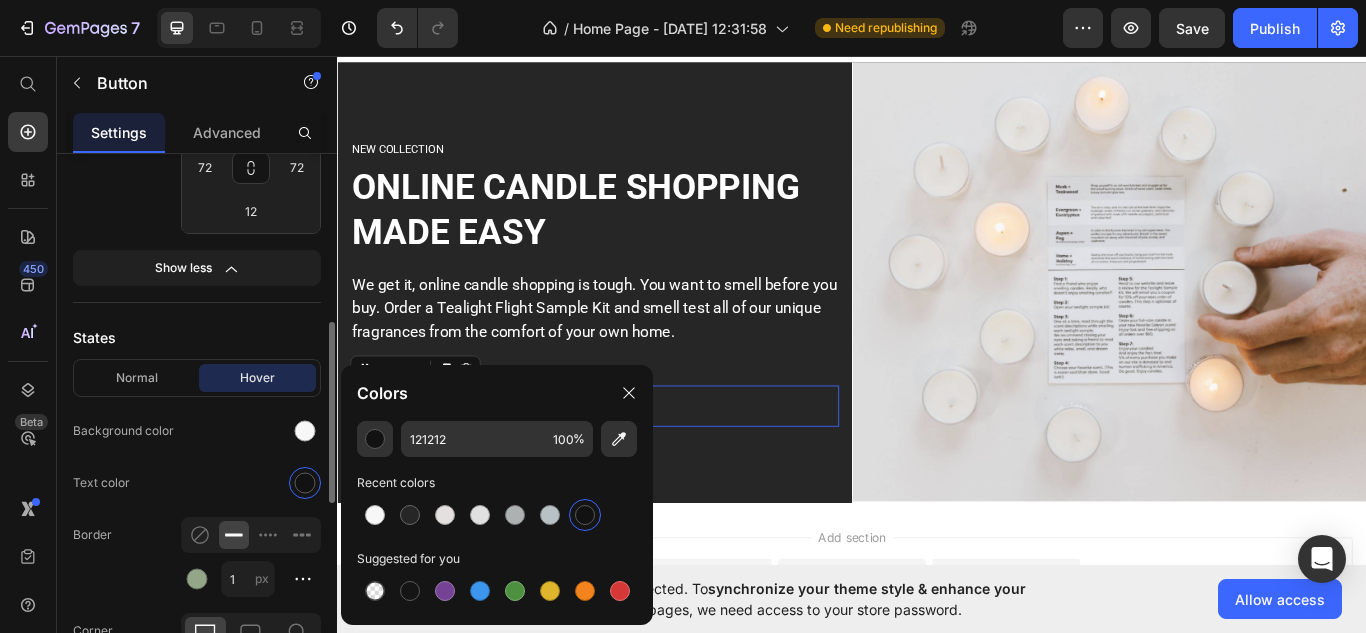 click on "Text color" 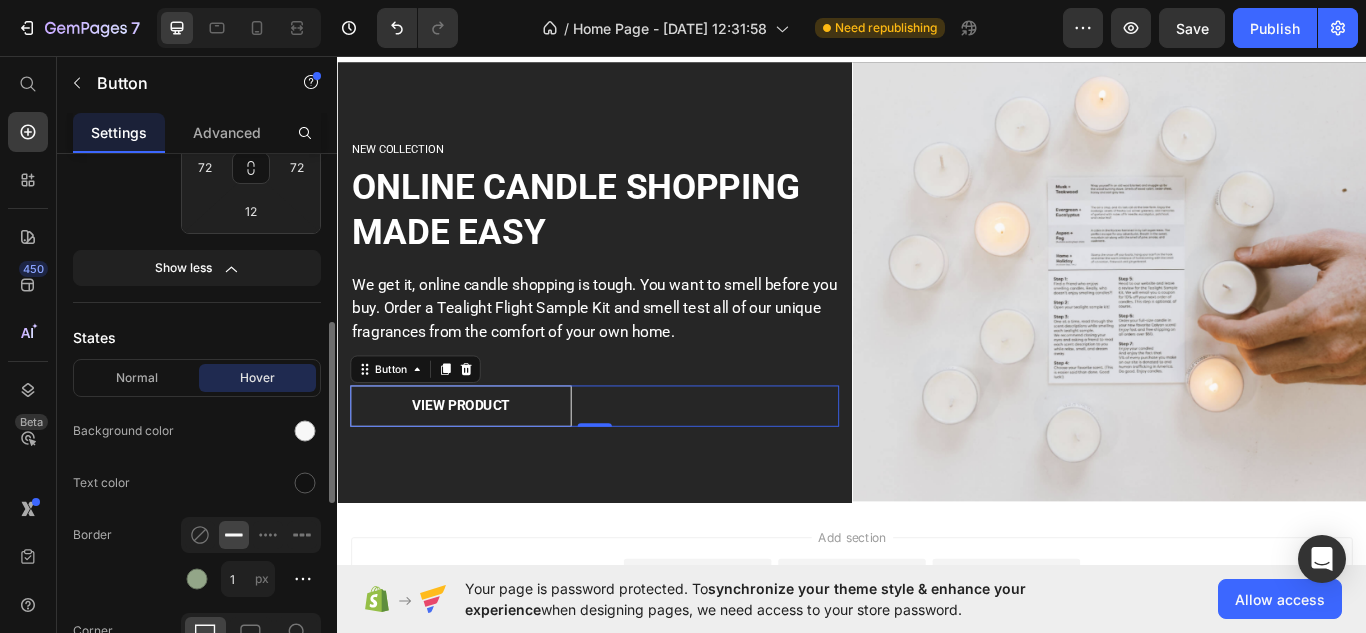 click on "Normal Hover Background color Text color Border 1 px Corner Shadow" 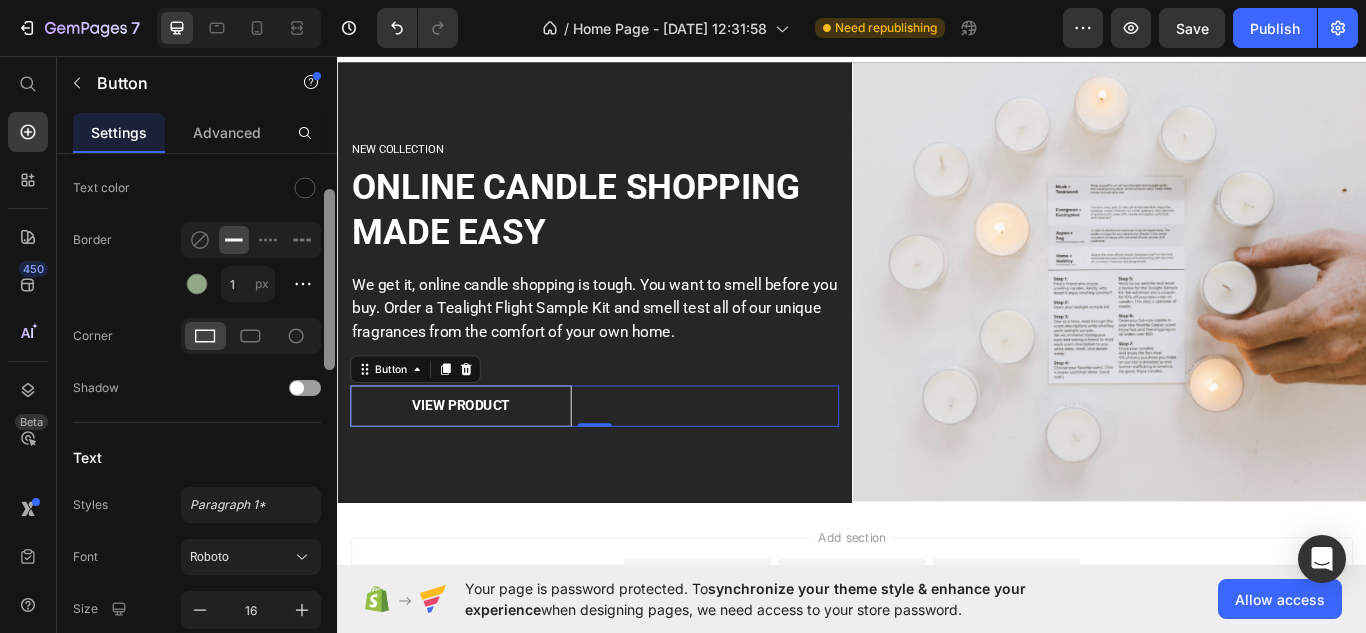scroll, scrollTop: 826, scrollLeft: 0, axis: vertical 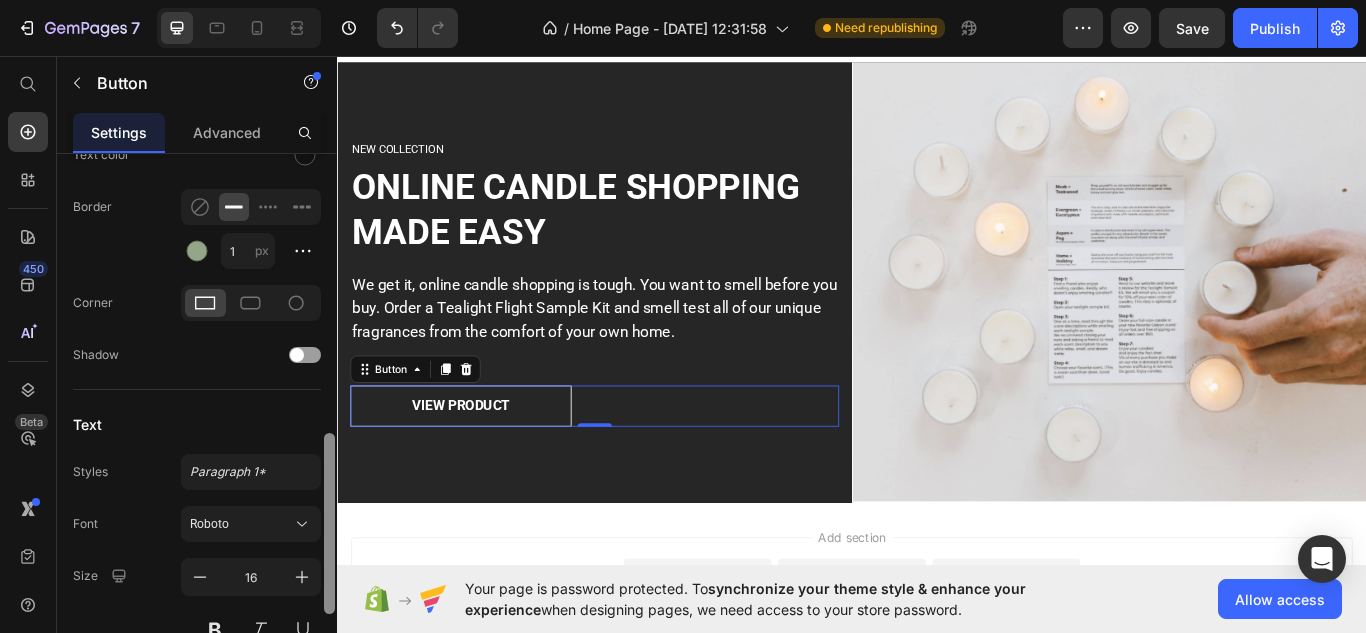 drag, startPoint x: 325, startPoint y: 475, endPoint x: 341, endPoint y: 586, distance: 112.147224 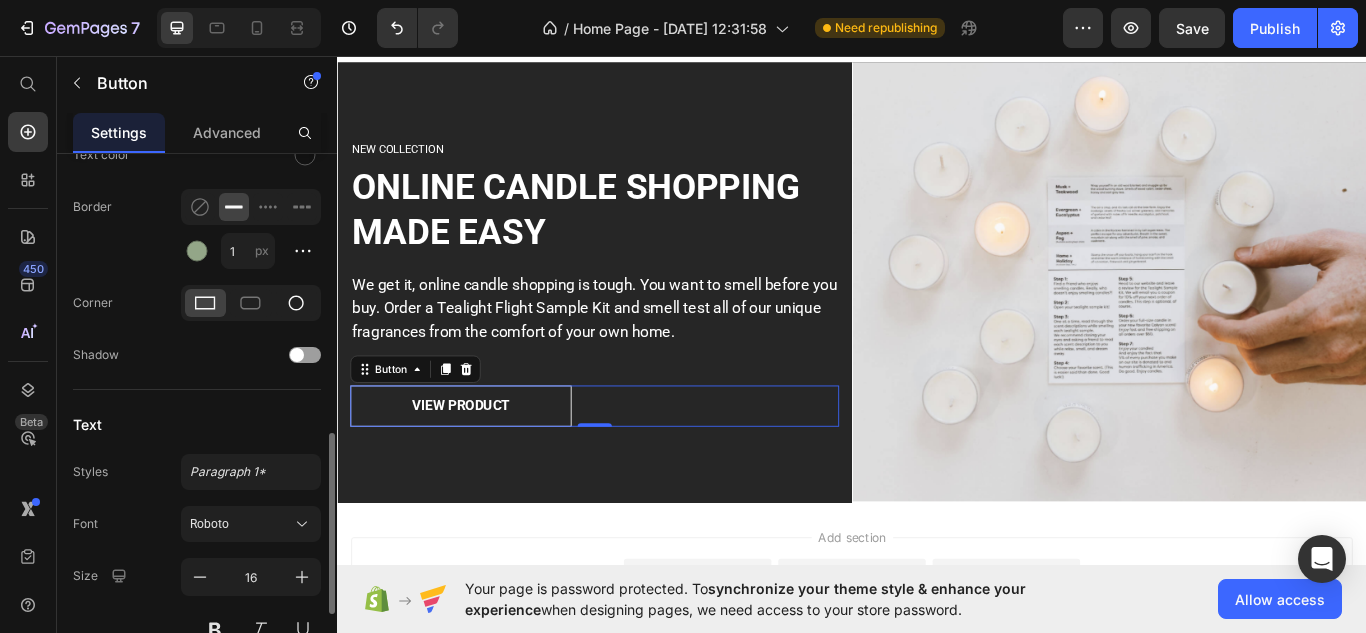 click 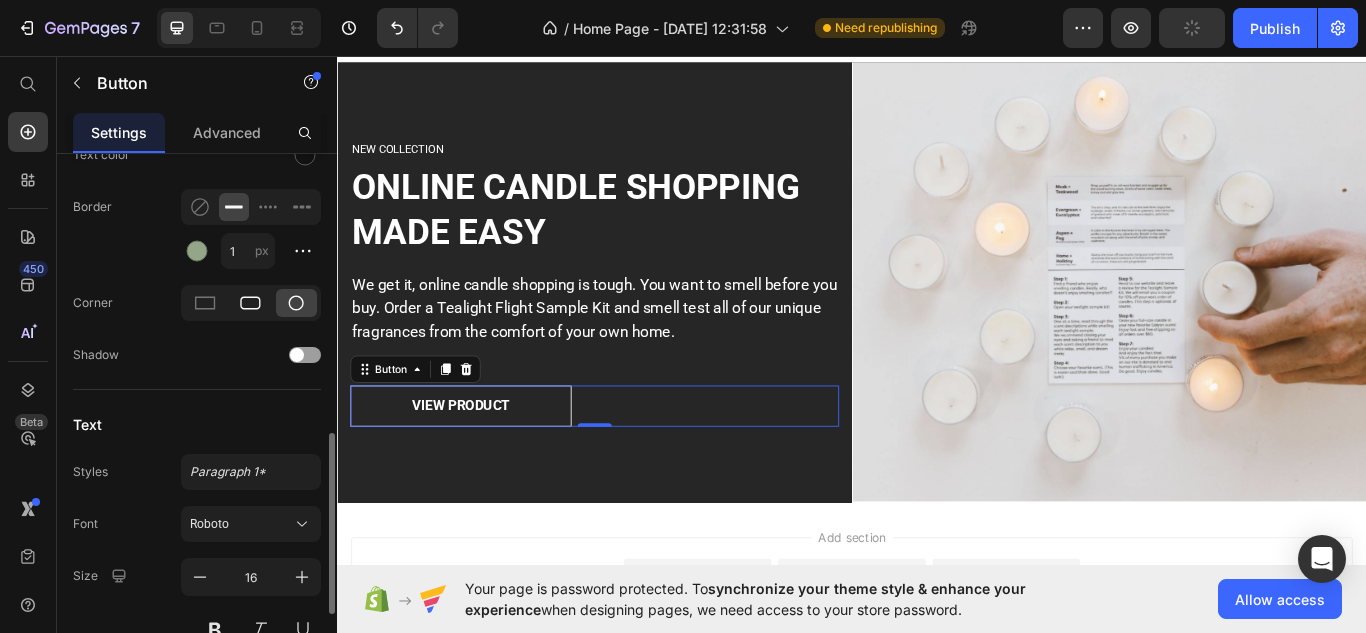 click 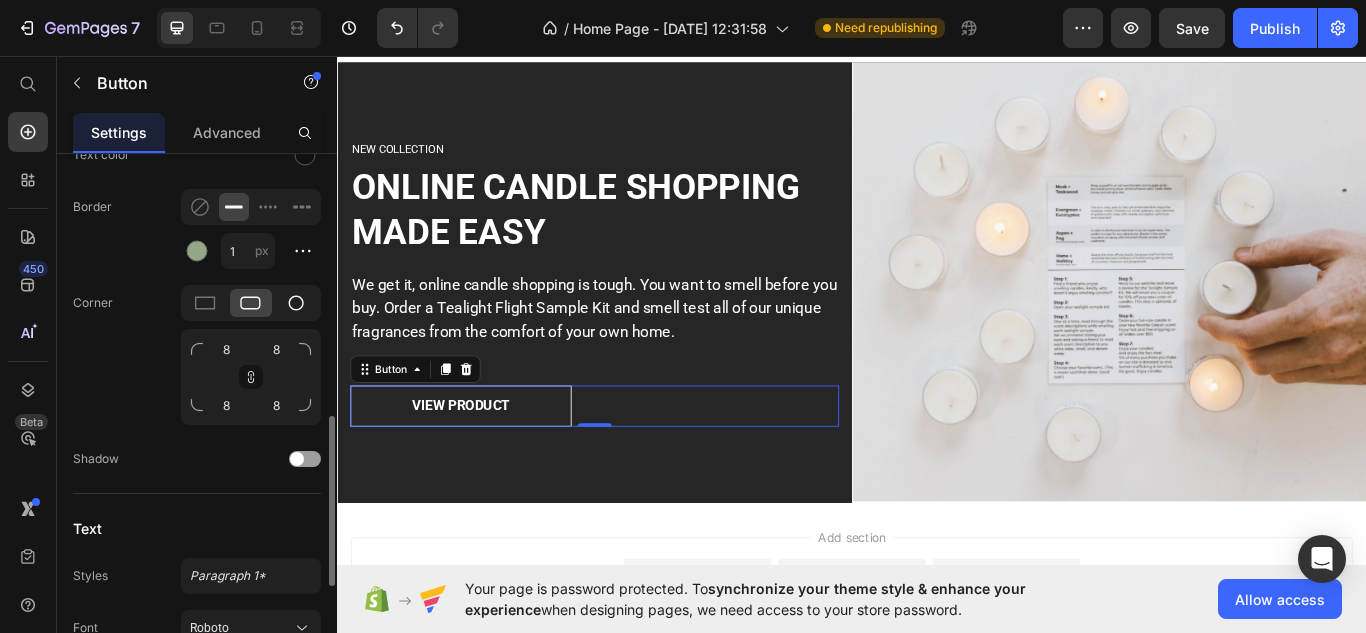 click 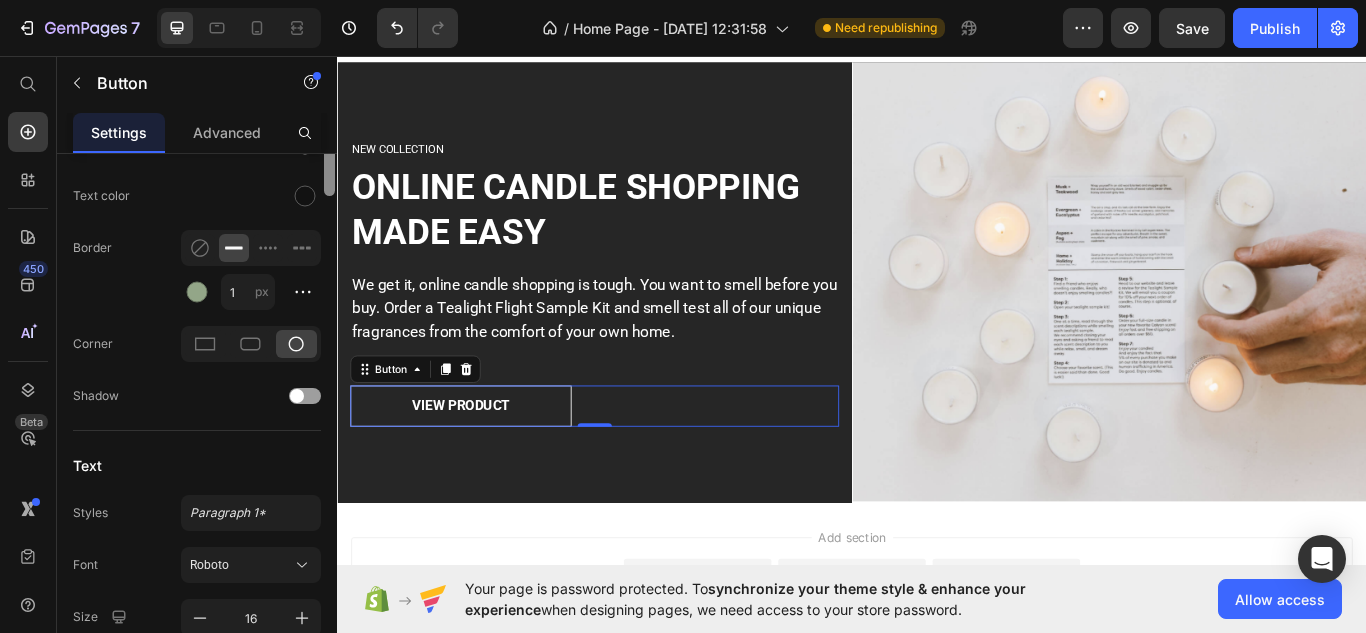 scroll, scrollTop: 377, scrollLeft: 0, axis: vertical 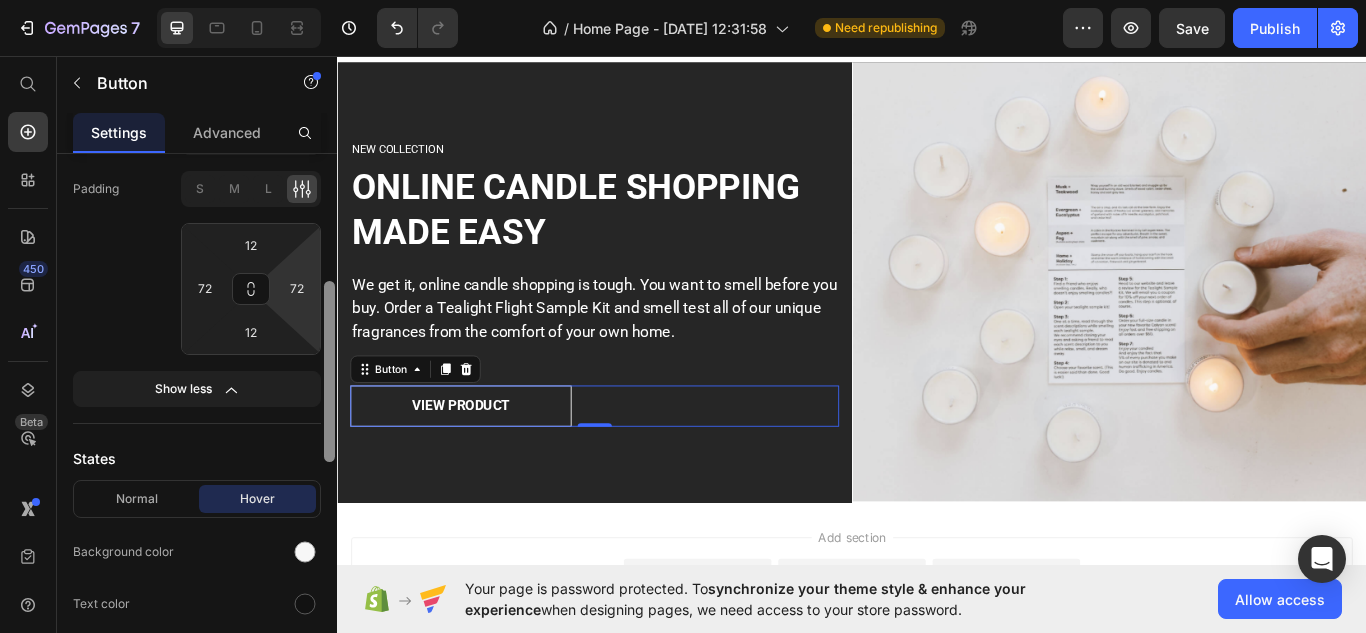 drag, startPoint x: 9, startPoint y: 433, endPoint x: 318, endPoint y: 305, distance: 334.46225 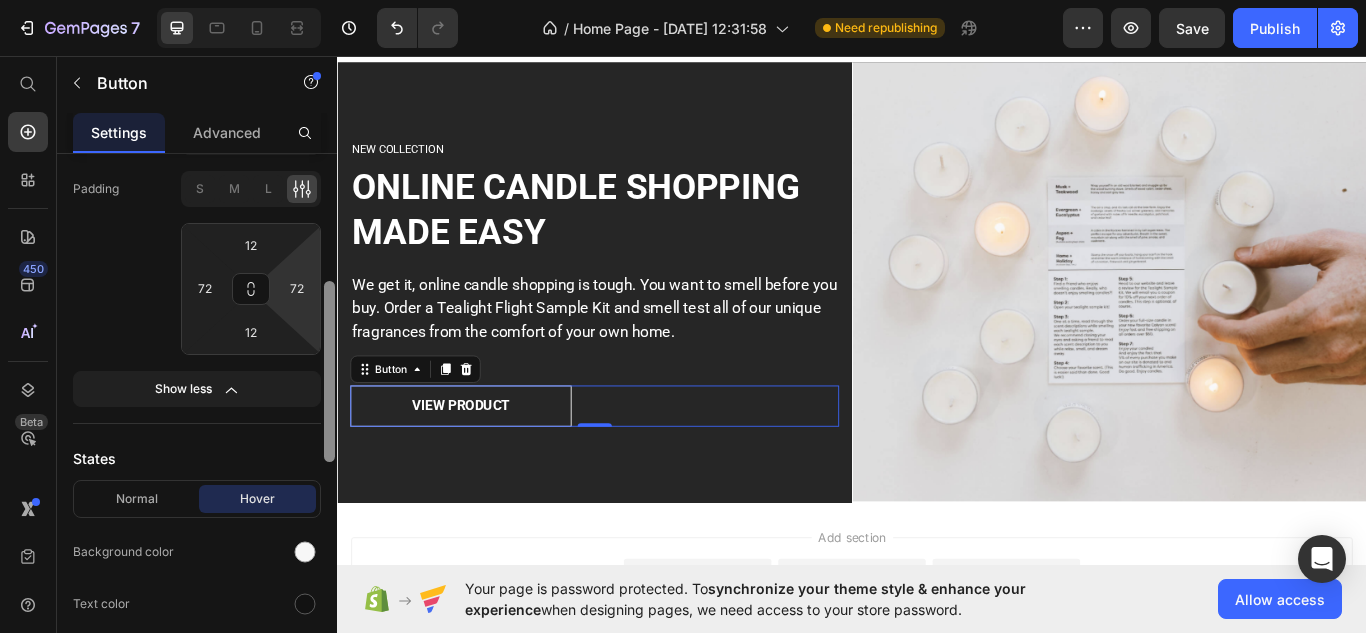 click on "Icon Insert link Button link  Insert link  Size Width Auto px % Height Auto px Padding S M L 12 72 12 72 Show less States Normal Hover Background color Text color Border 1 px Corner Shadow Text Styles Paragraph 1* Font Roboto Size 16 Show more Align  Delete element" at bounding box center [197, 422] 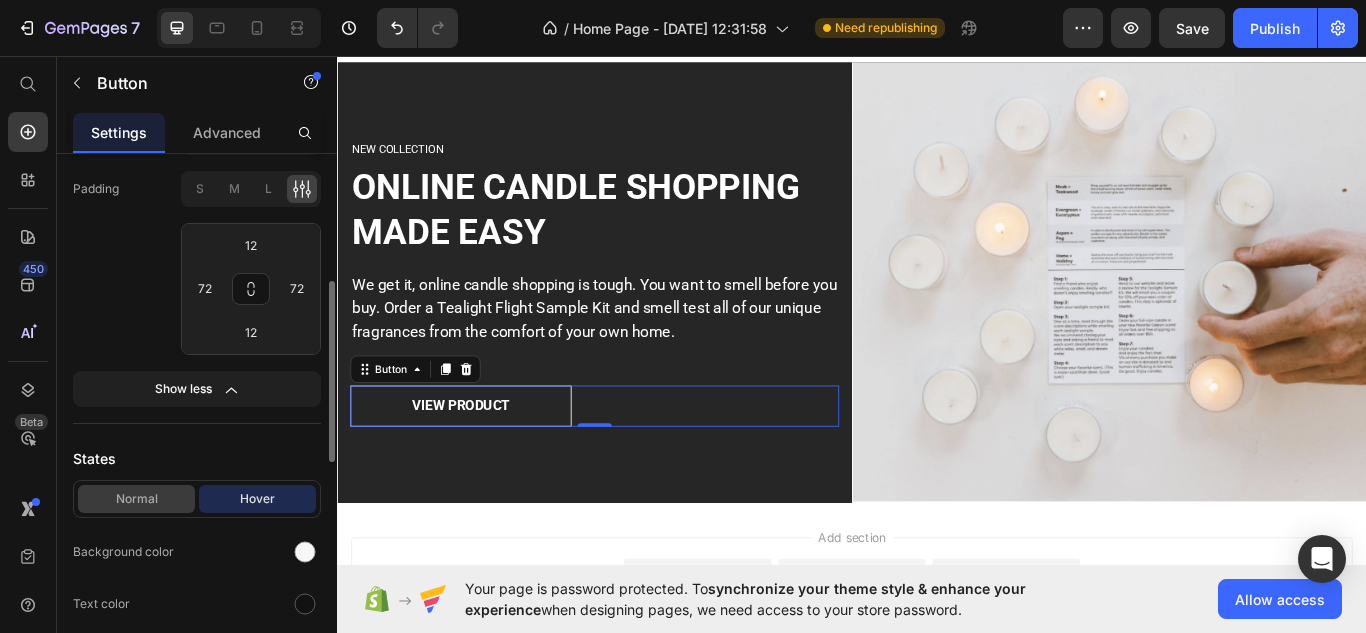 click on "Normal" at bounding box center [136, 499] 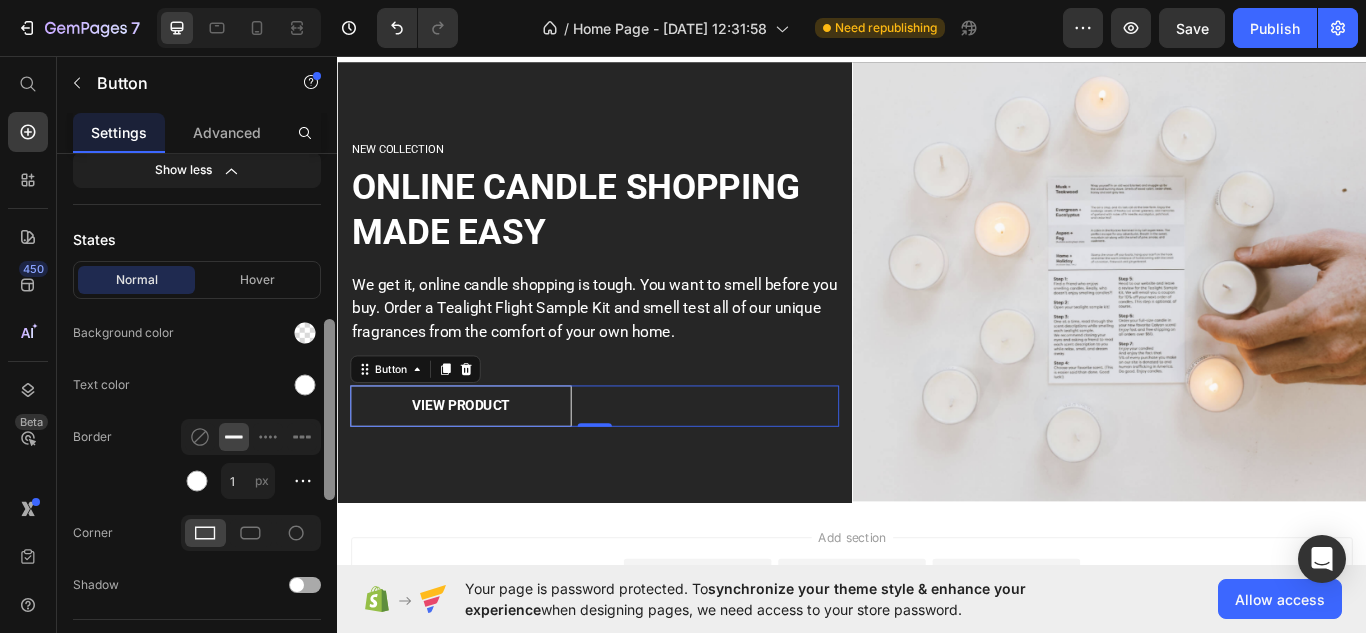 scroll, scrollTop: 634, scrollLeft: 0, axis: vertical 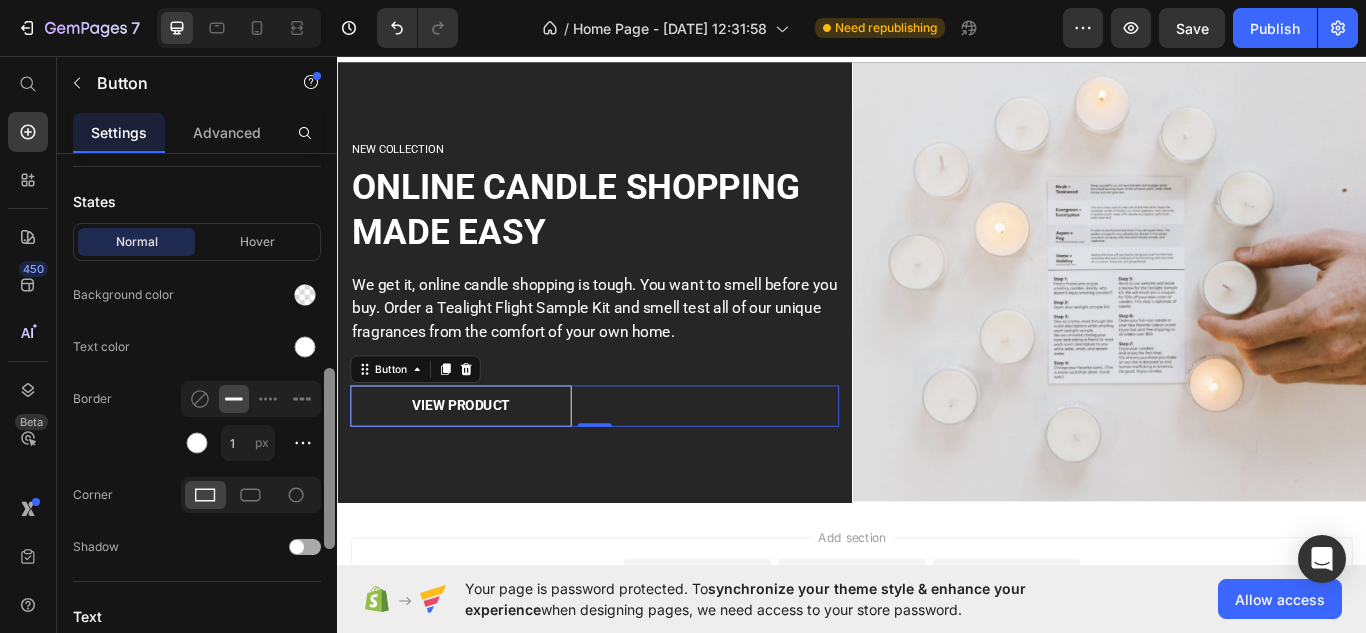 drag, startPoint x: 333, startPoint y: 454, endPoint x: 310, endPoint y: 541, distance: 89.98889 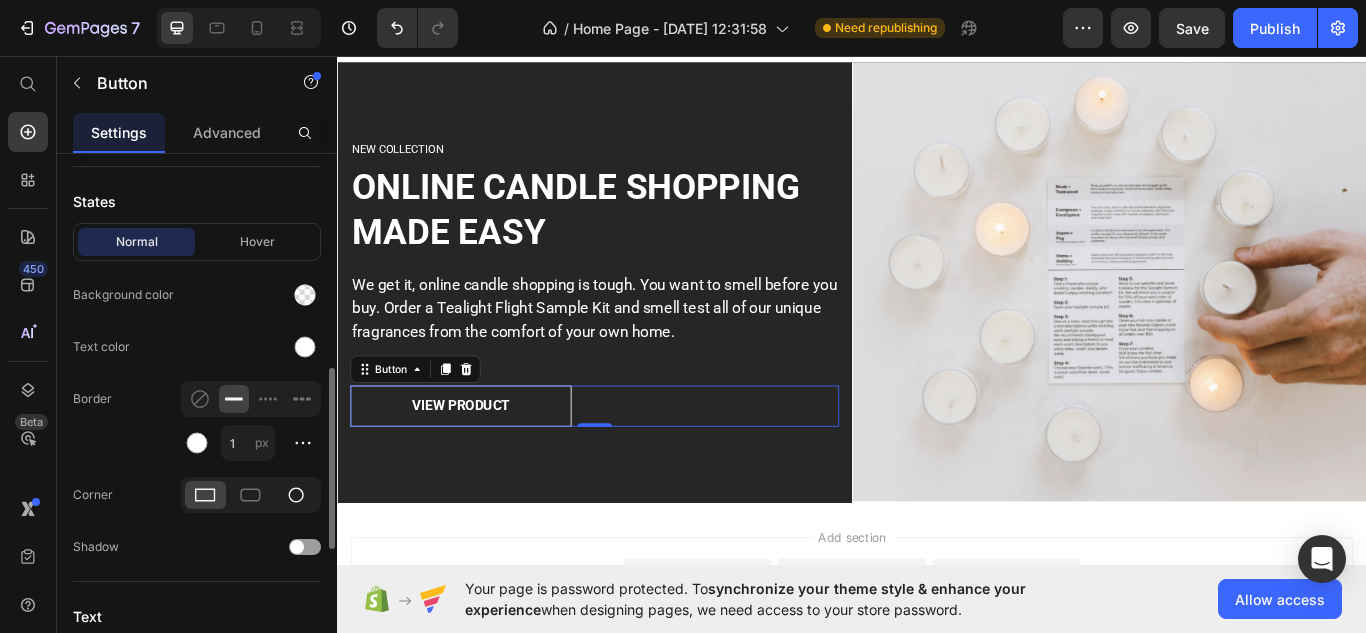 click 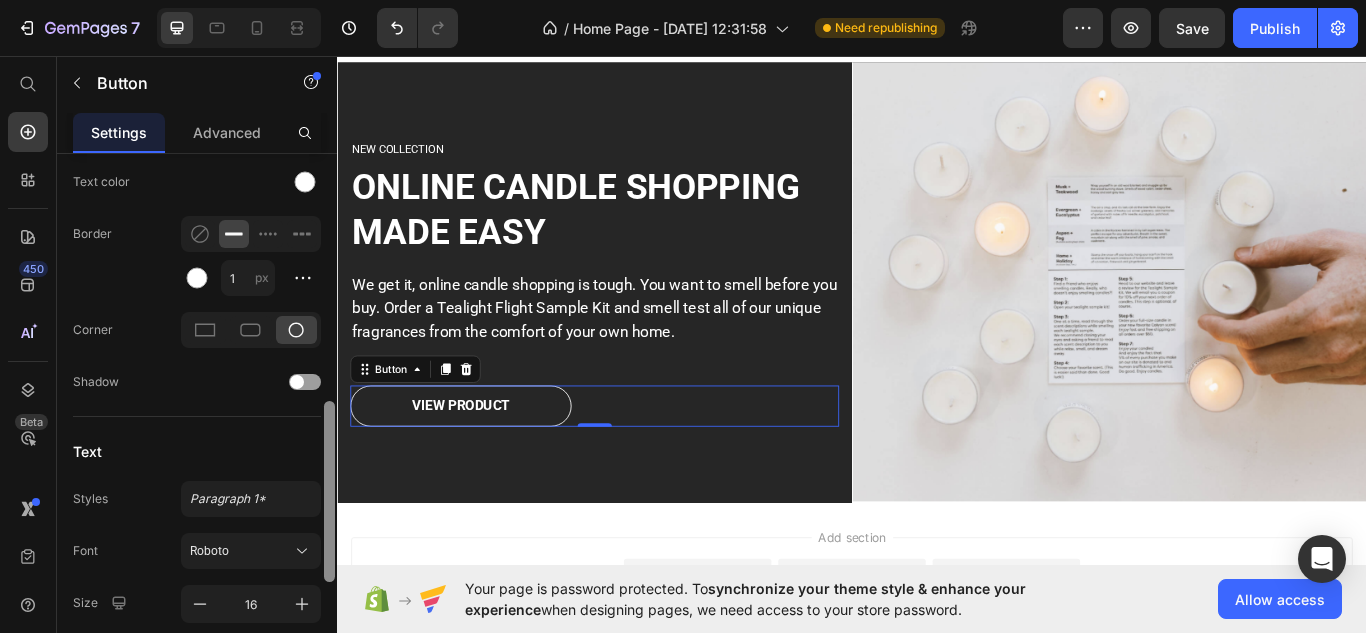 scroll, scrollTop: 782, scrollLeft: 0, axis: vertical 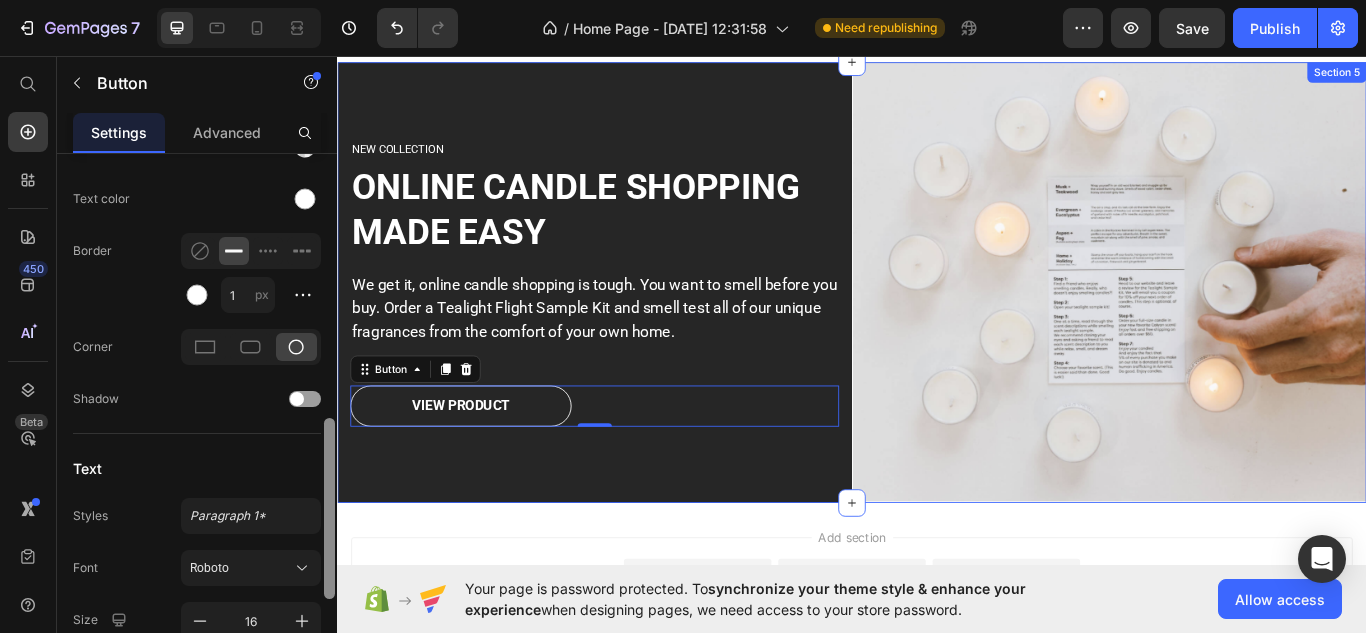 drag, startPoint x: 676, startPoint y: 625, endPoint x: 339, endPoint y: 525, distance: 351.52383 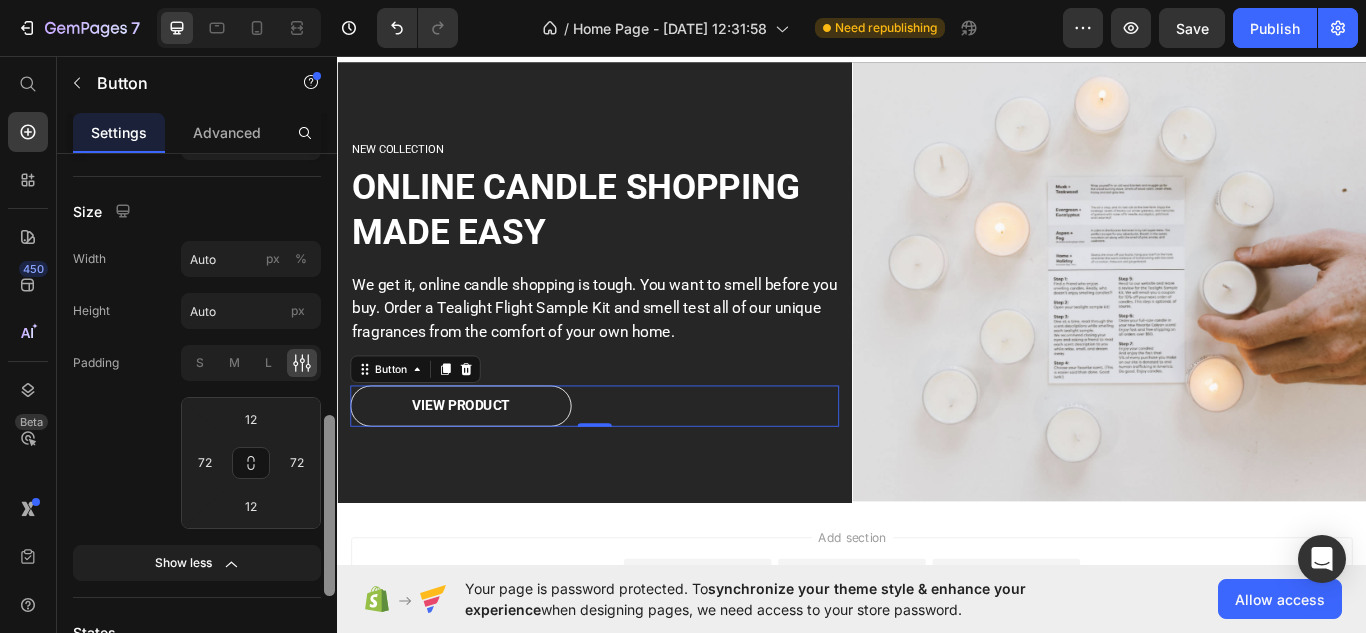 scroll, scrollTop: 0, scrollLeft: 0, axis: both 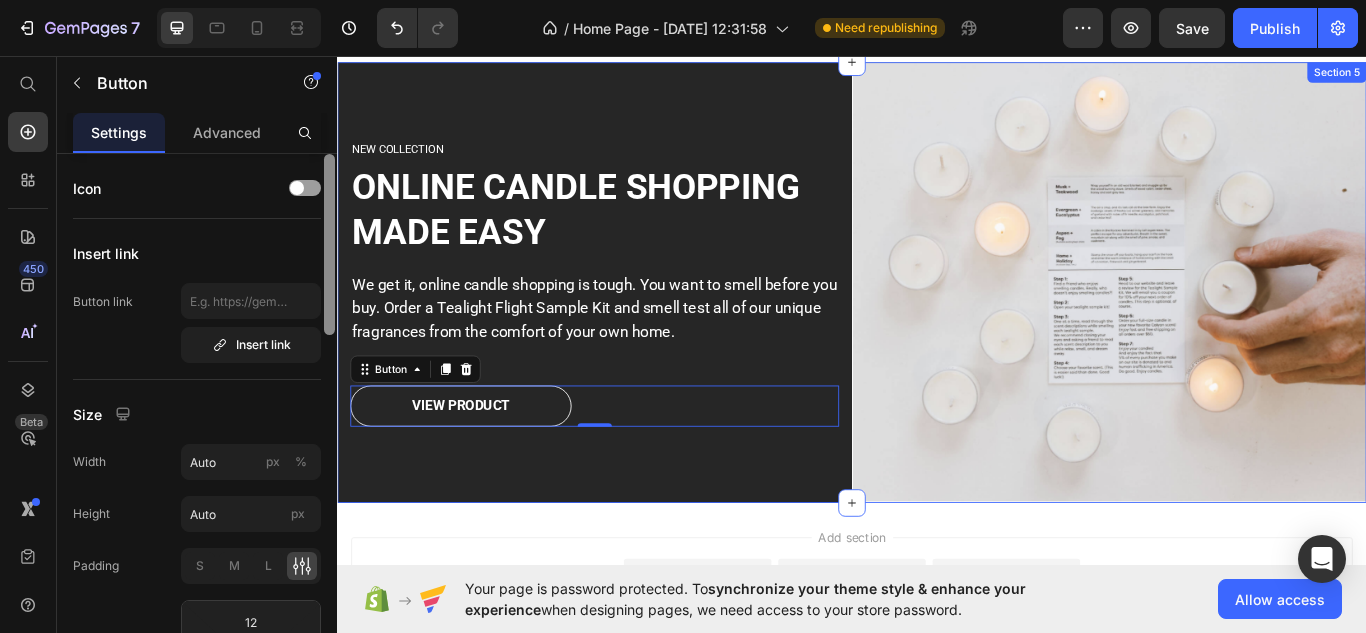 click on "NEW COLLECTION  Heading ONLINE CANDLE SHOPPING MADE EASY Heading We get it, online candle shopping is tough. You want to smell before you buy. Order a Tealight Flight Sample Kit and smell test all of our unique fragrances from the comfort of your own home.  Text block VIEW PRODUCT Button   0 Row" at bounding box center [637, 321] 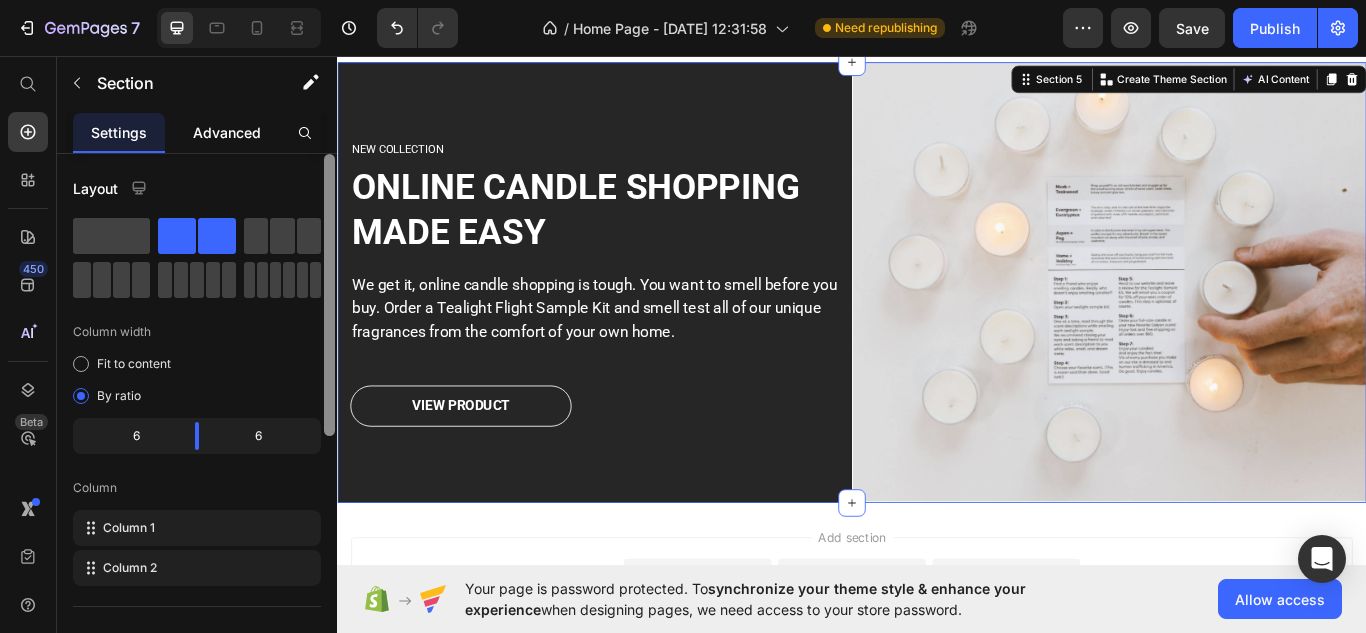 click on "Advanced" at bounding box center [227, 132] 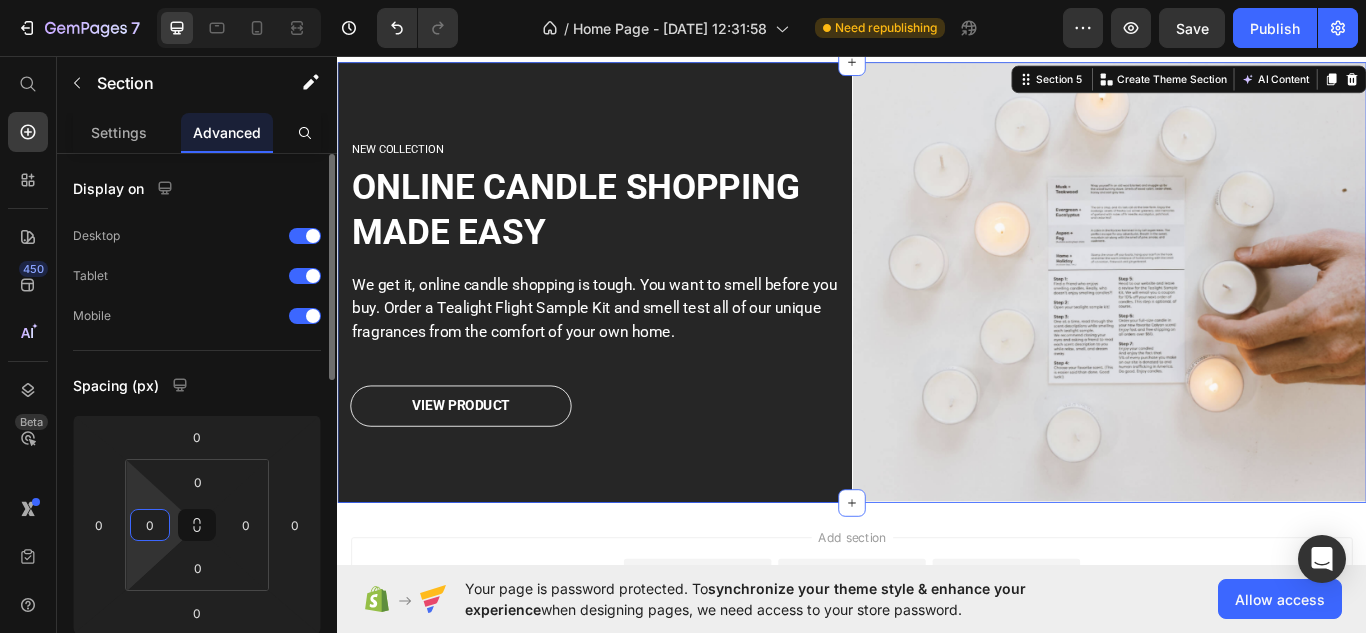 click on "0" at bounding box center (150, 525) 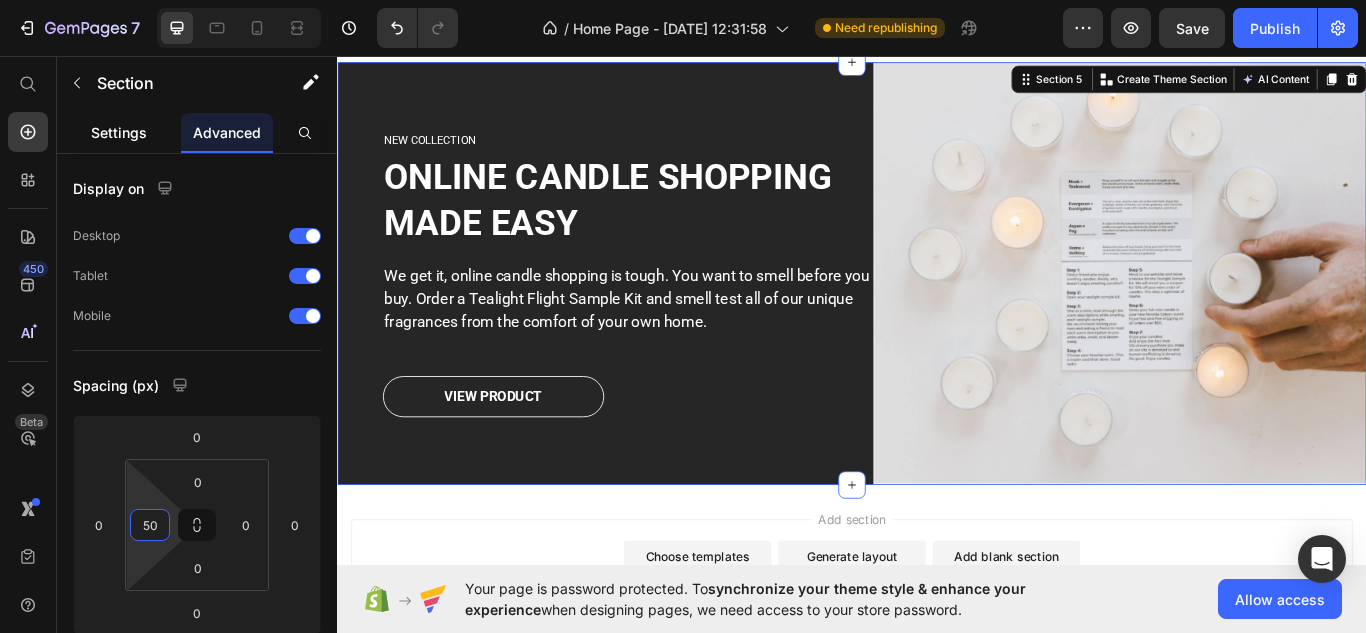 type on "50" 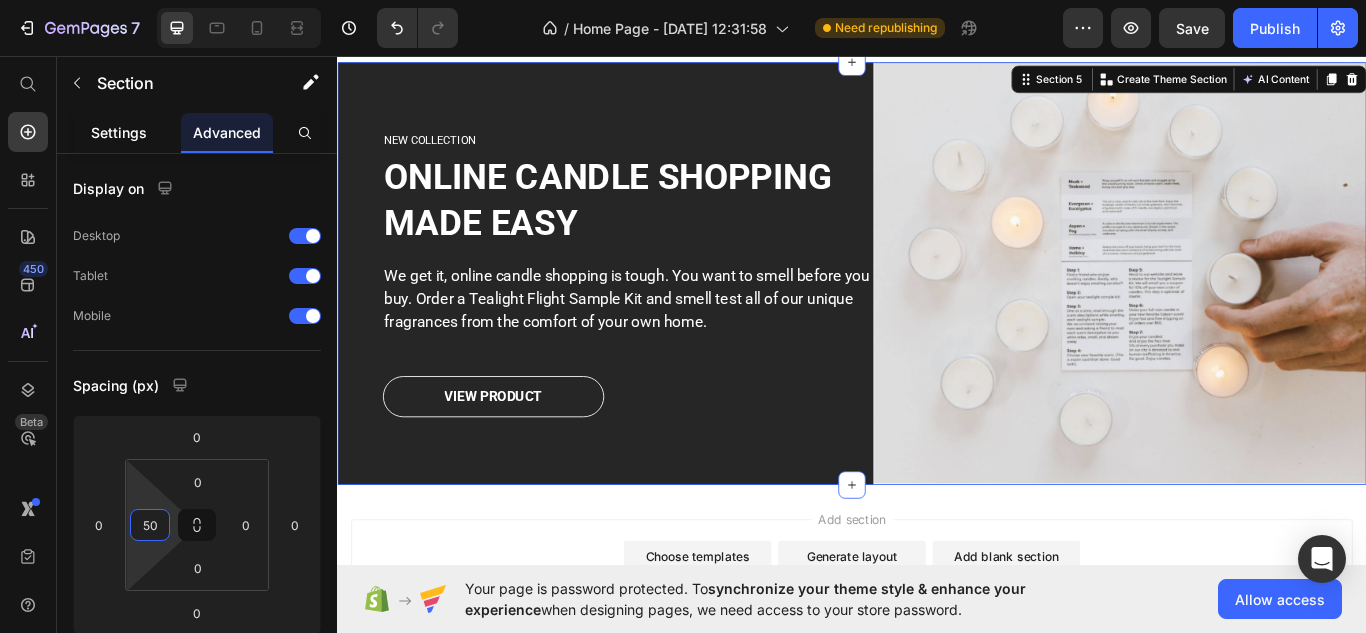 click on "Settings" at bounding box center (119, 132) 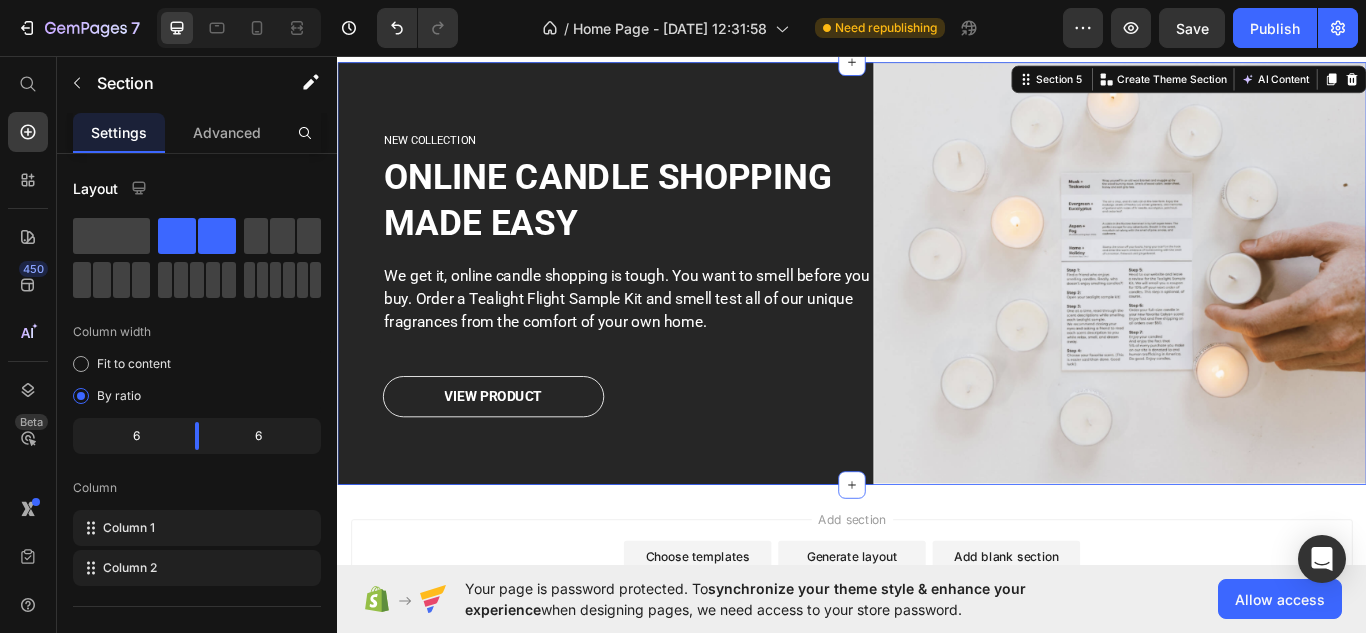 click on "NEW COLLECTION  Heading ONLINE CANDLE SHOPPING MADE EASY Heading We get it, online candle shopping is tough. You want to smell before you buy. Order a Tealight Flight Sample Kit and smell test all of our unique fragrances from the comfort of your own home.  Text block VIEW PRODUCT Button Row" at bounding box center [674, 310] 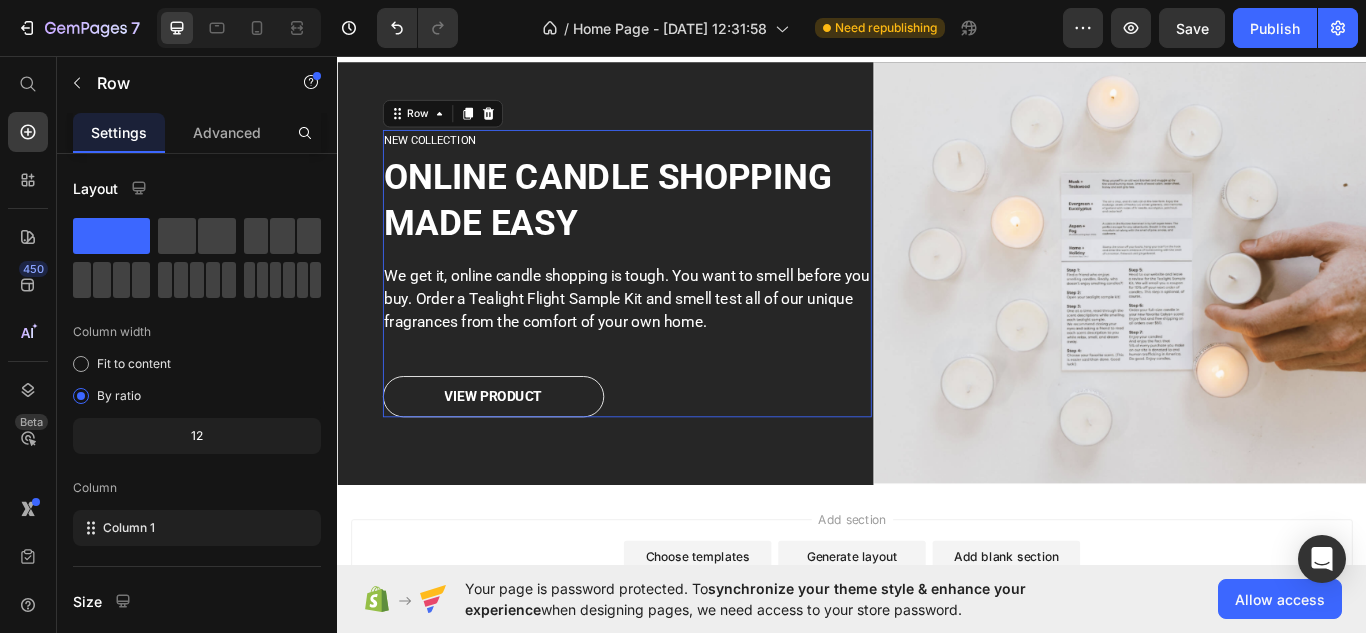 click on "NEW COLLECTION  Heading ONLINE CANDLE SHOPPING MADE EASY Heading We get it, online candle shopping is tough. You want to smell before you buy. Order a Tealight Flight Sample Kit and smell test all of our unique fragrances from the comfort of your own home.  Text block VIEW PRODUCT Button" at bounding box center (675, 310) 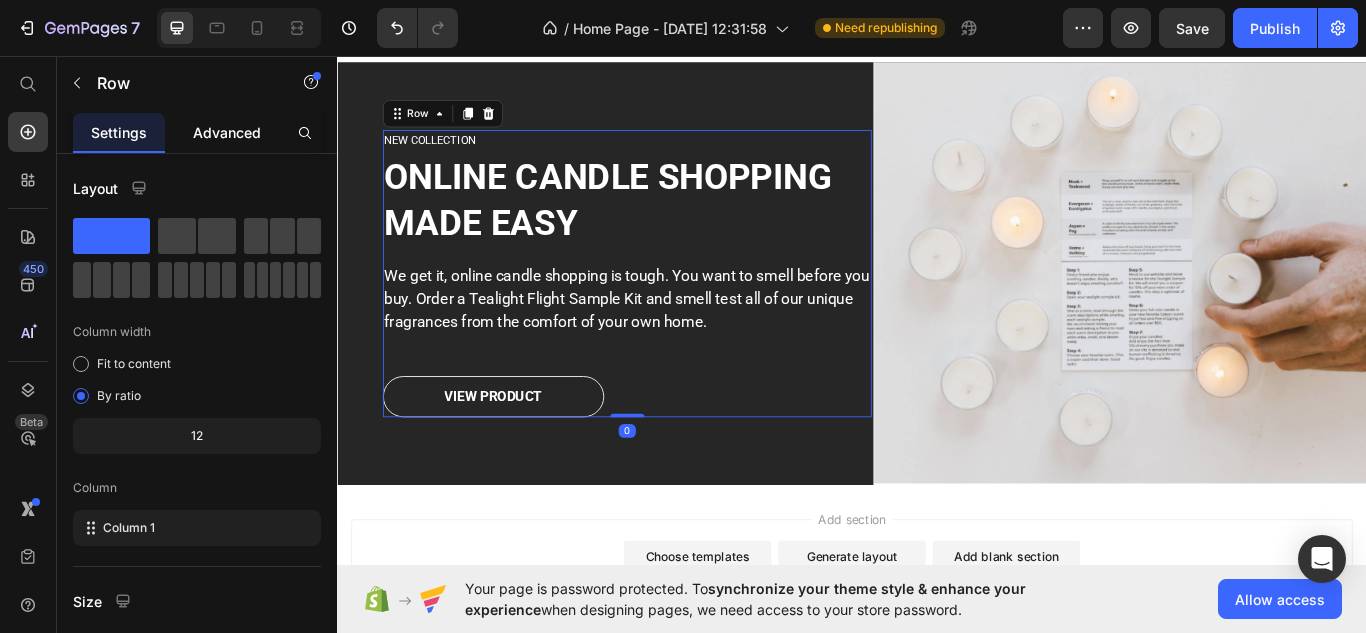 click on "Advanced" at bounding box center [227, 132] 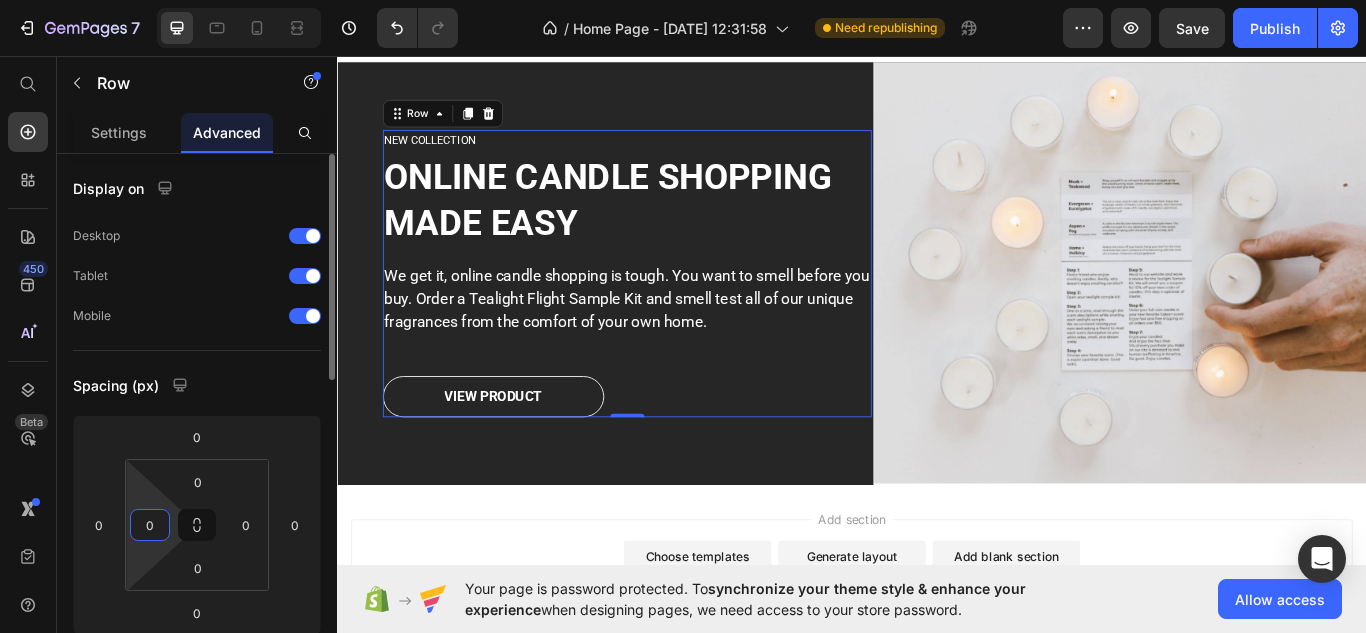 click on "0" at bounding box center (150, 525) 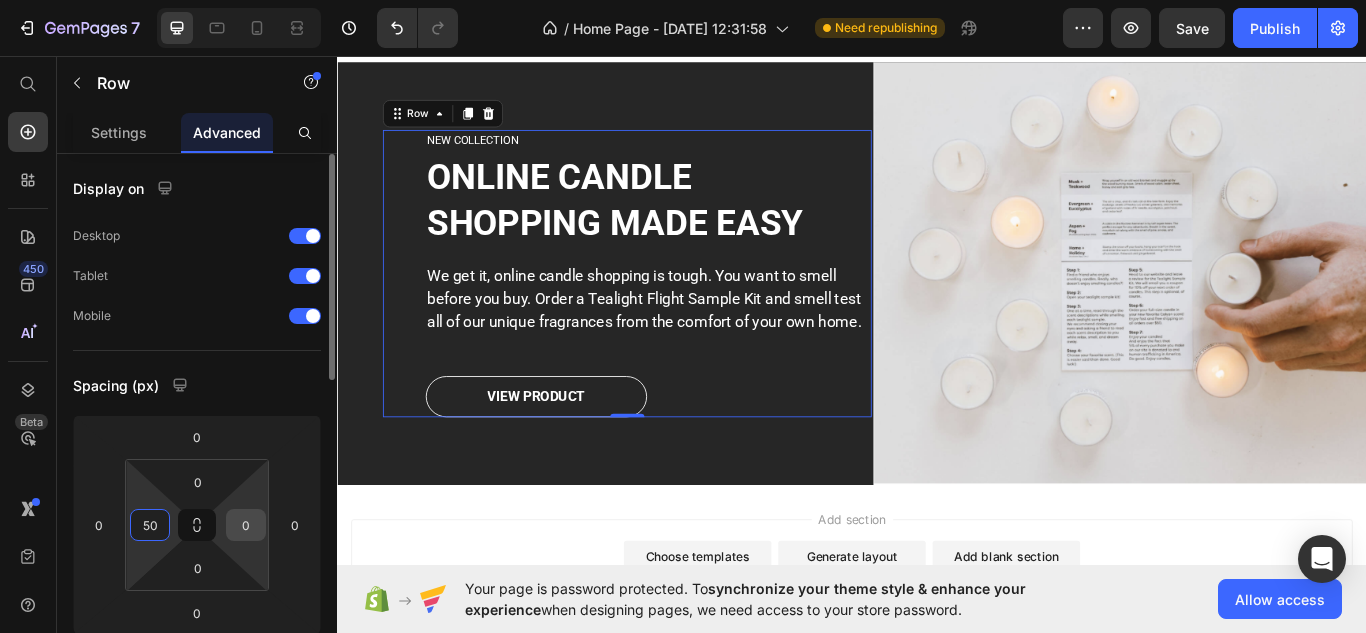 type on "50" 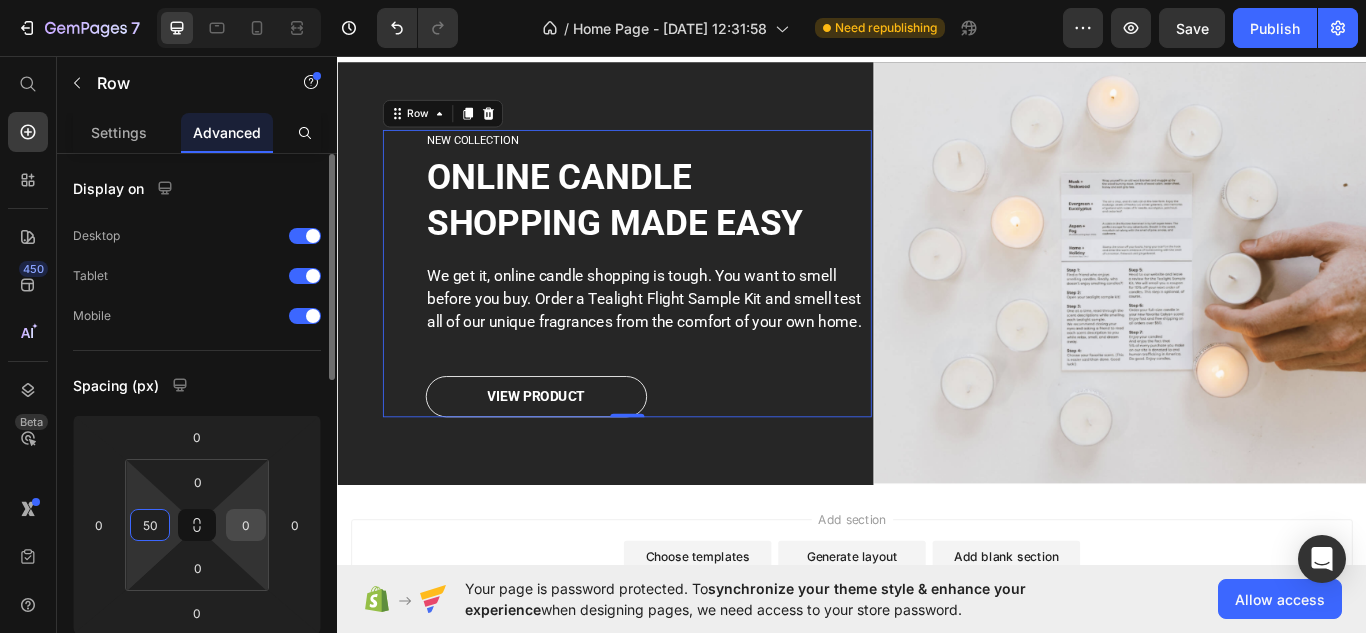 click on "0" at bounding box center [246, 525] 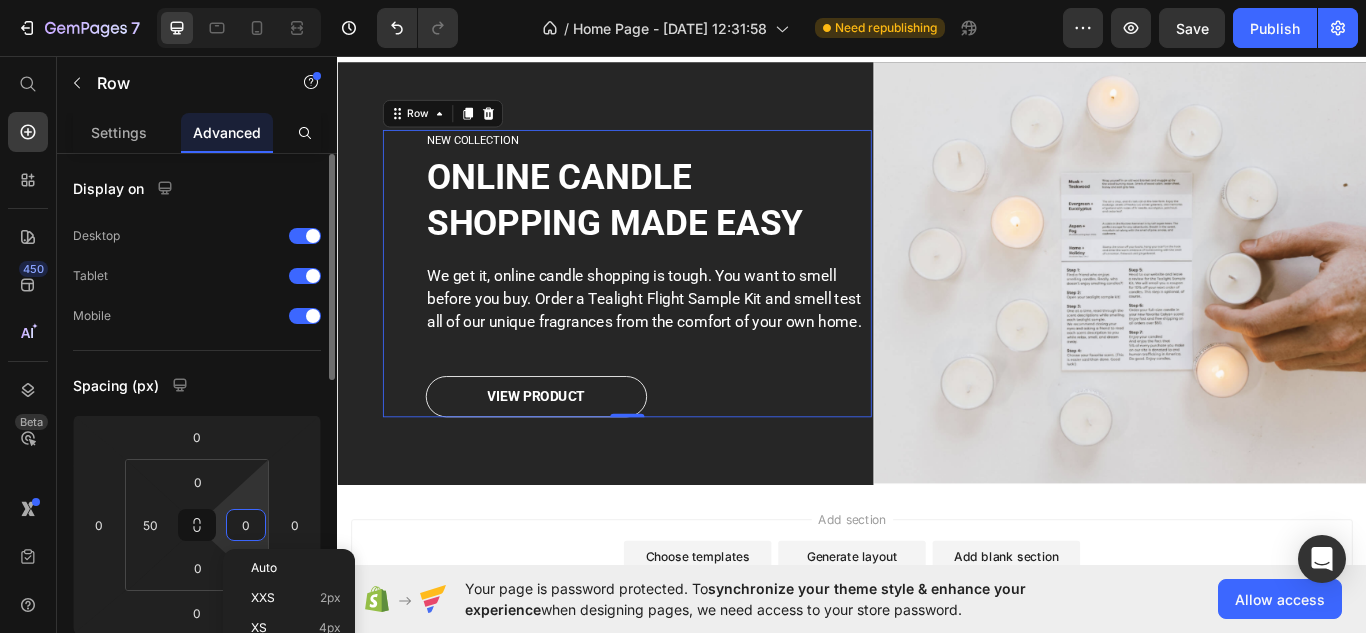 click on "0" at bounding box center [246, 525] 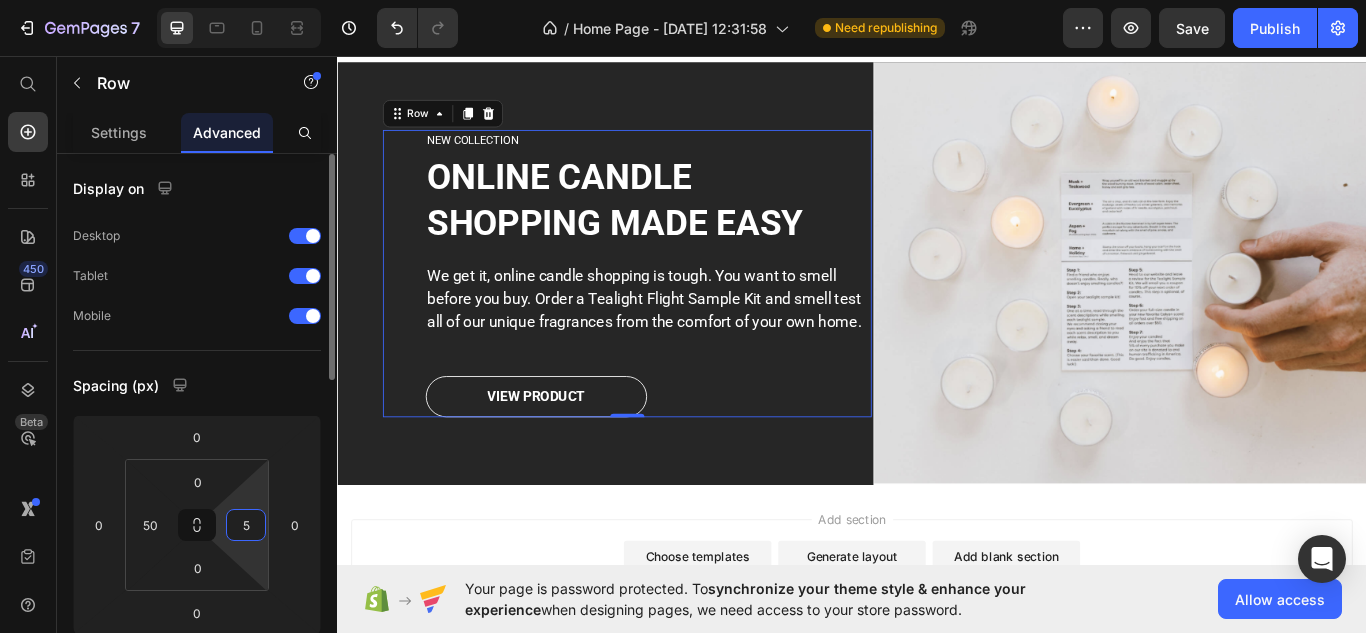 type on "50" 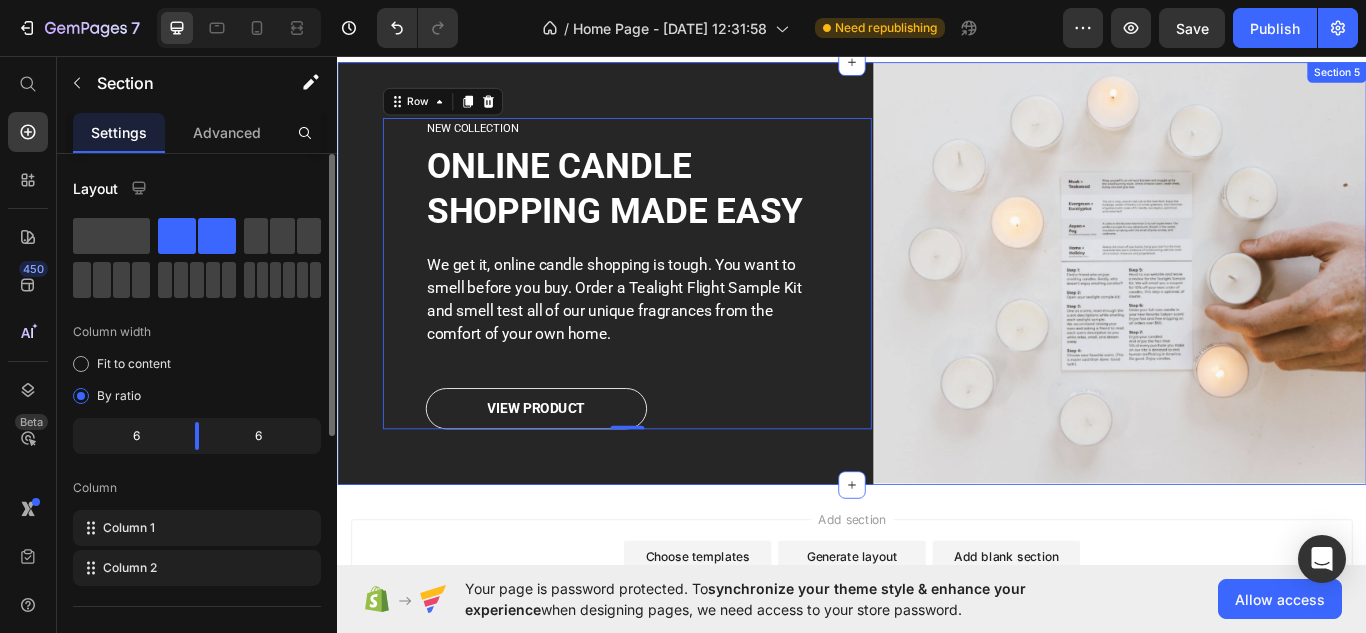 click on "NEW COLLECTION  Heading ONLINE CANDLE SHOPPING MADE EASY Heading We get it, online candle shopping is tough. You want to smell before you buy. Order a Tealight Flight Sample Kit and smell test all of our unique fragrances from the comfort of your own home.  Text block VIEW PRODUCT Button Row   0" at bounding box center (674, 310) 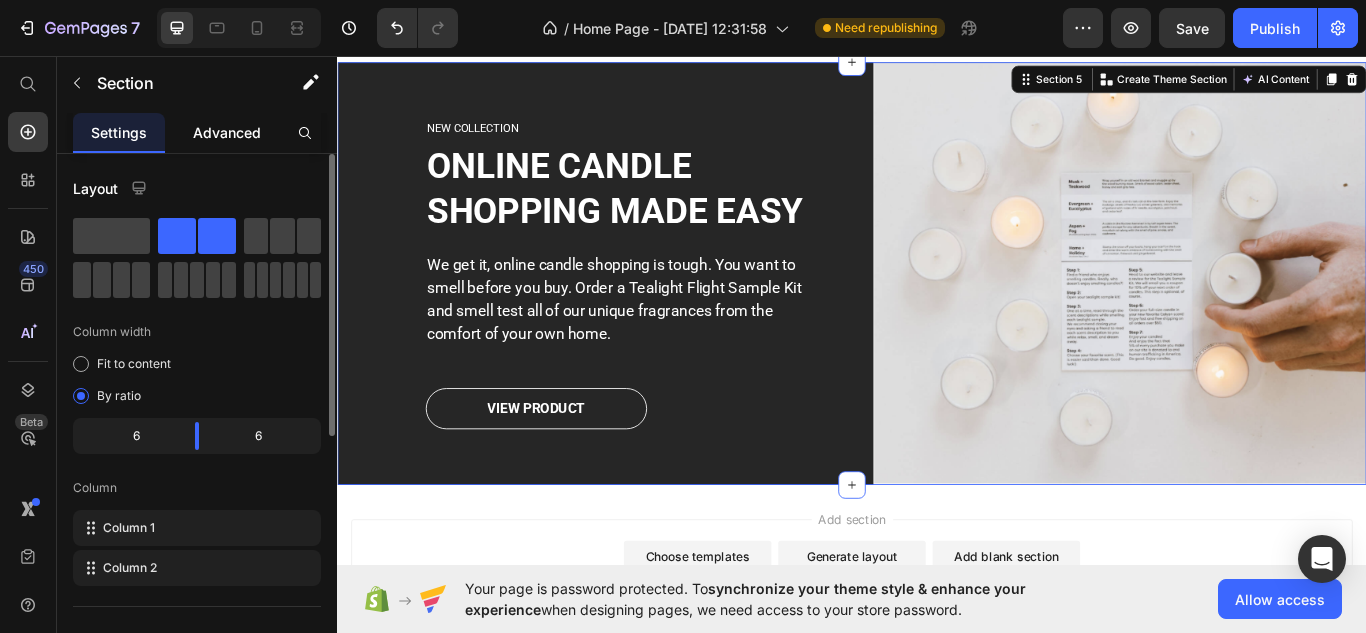 click on "Advanced" 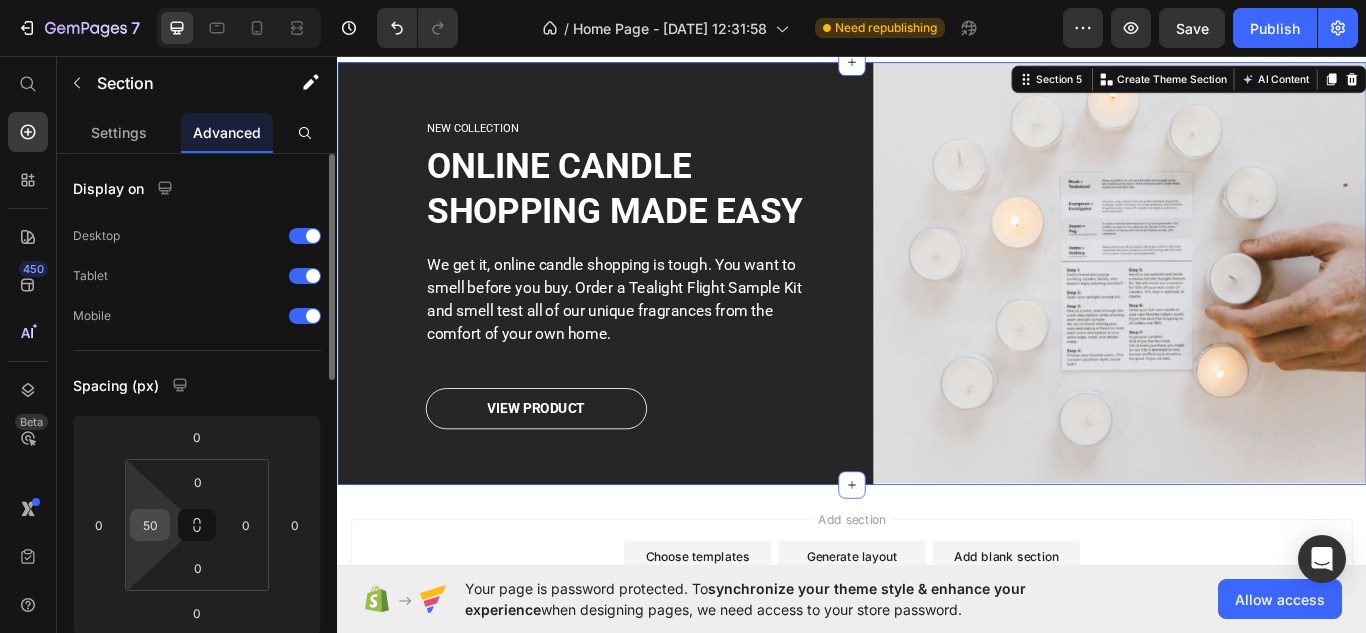 click on "50" at bounding box center [150, 525] 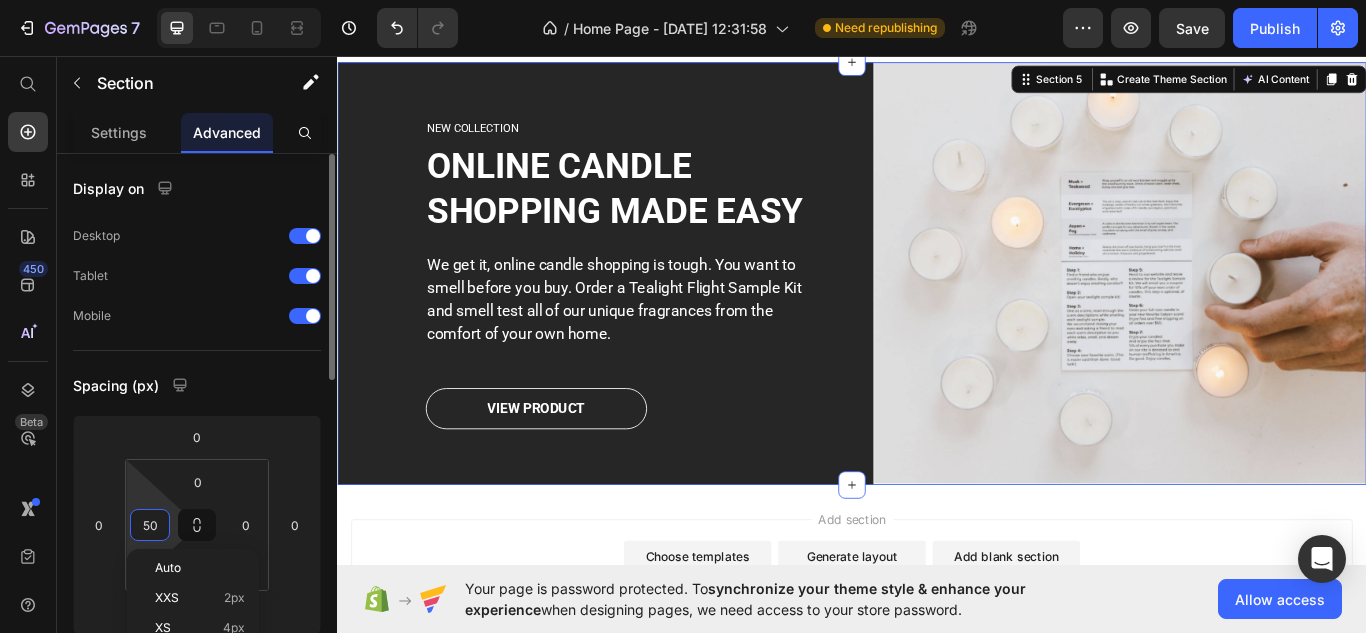 click on "50" at bounding box center [150, 525] 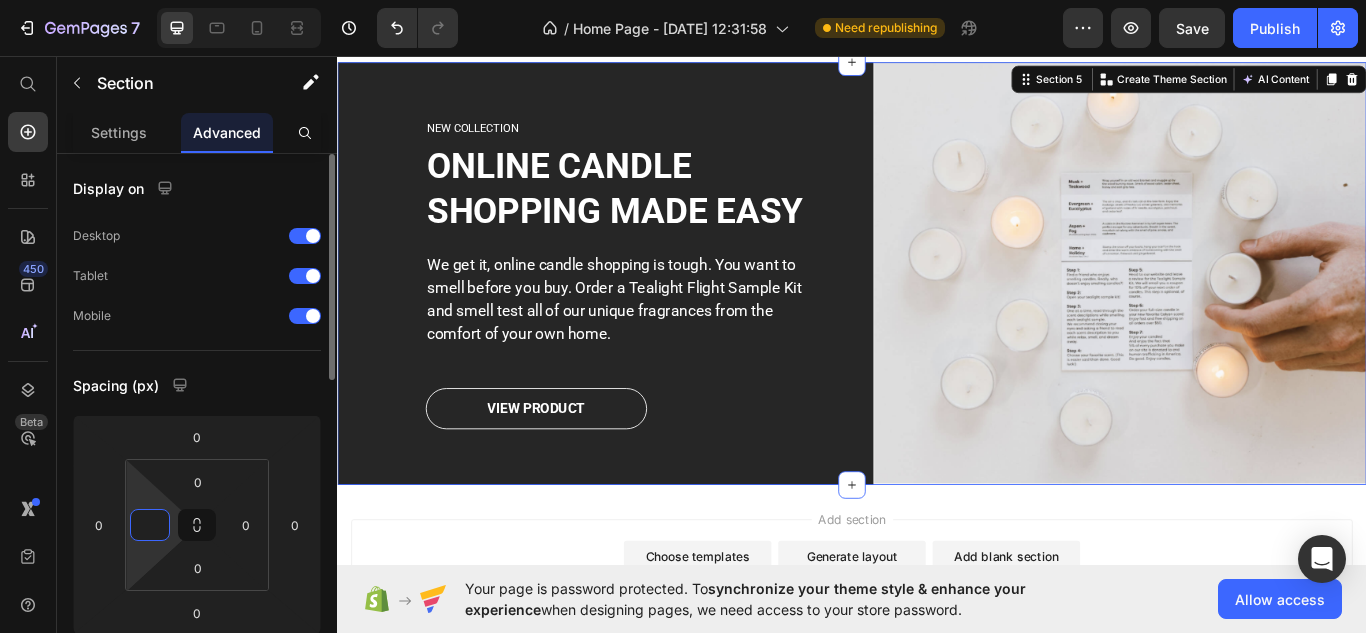type on "0" 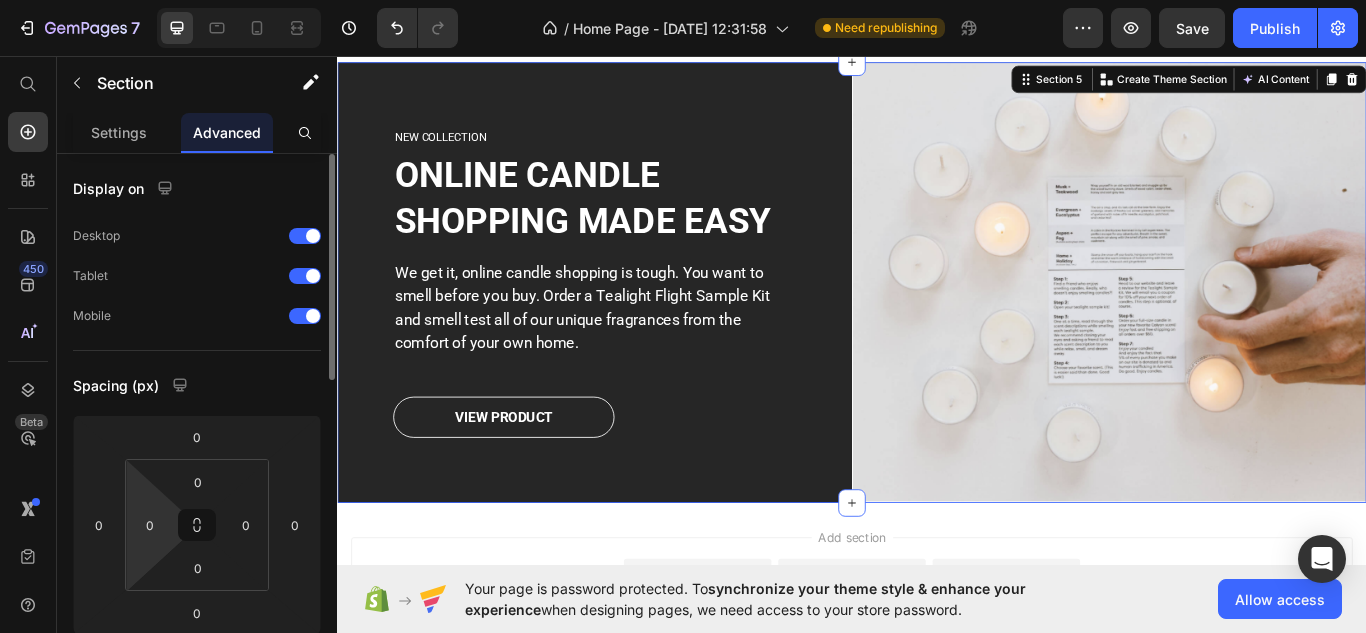 click on "Spacing (px)" at bounding box center [197, 385] 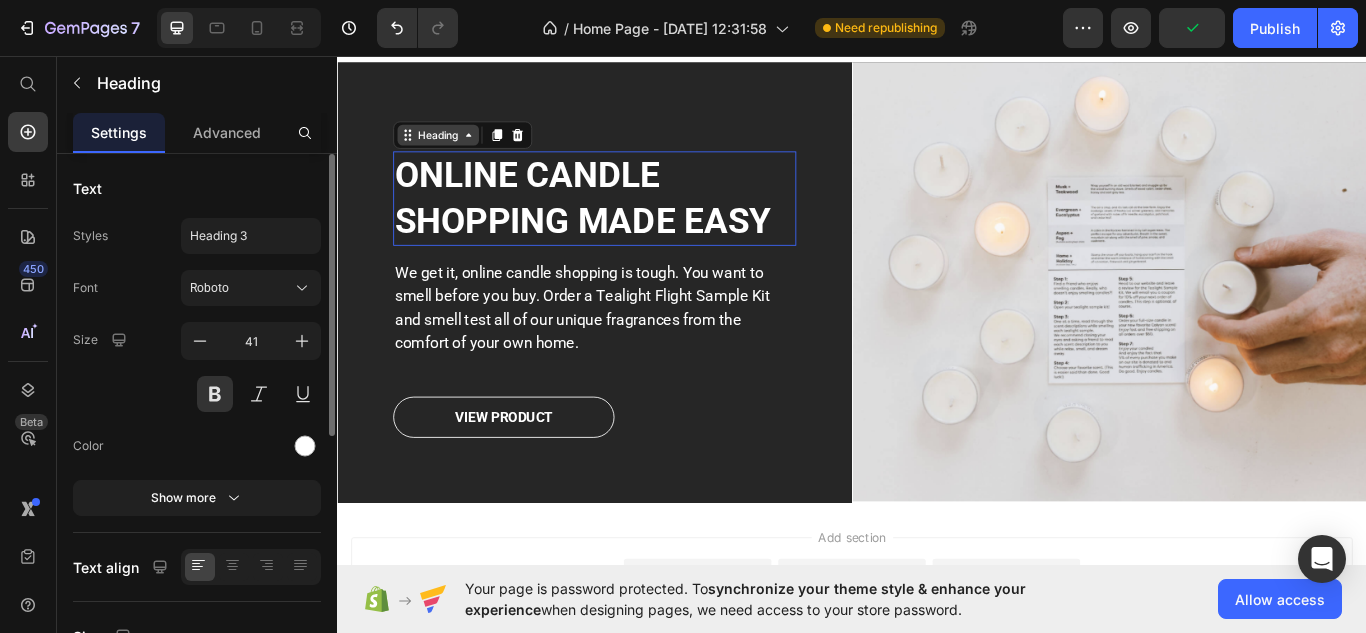 click on "Heading" at bounding box center (454, 149) 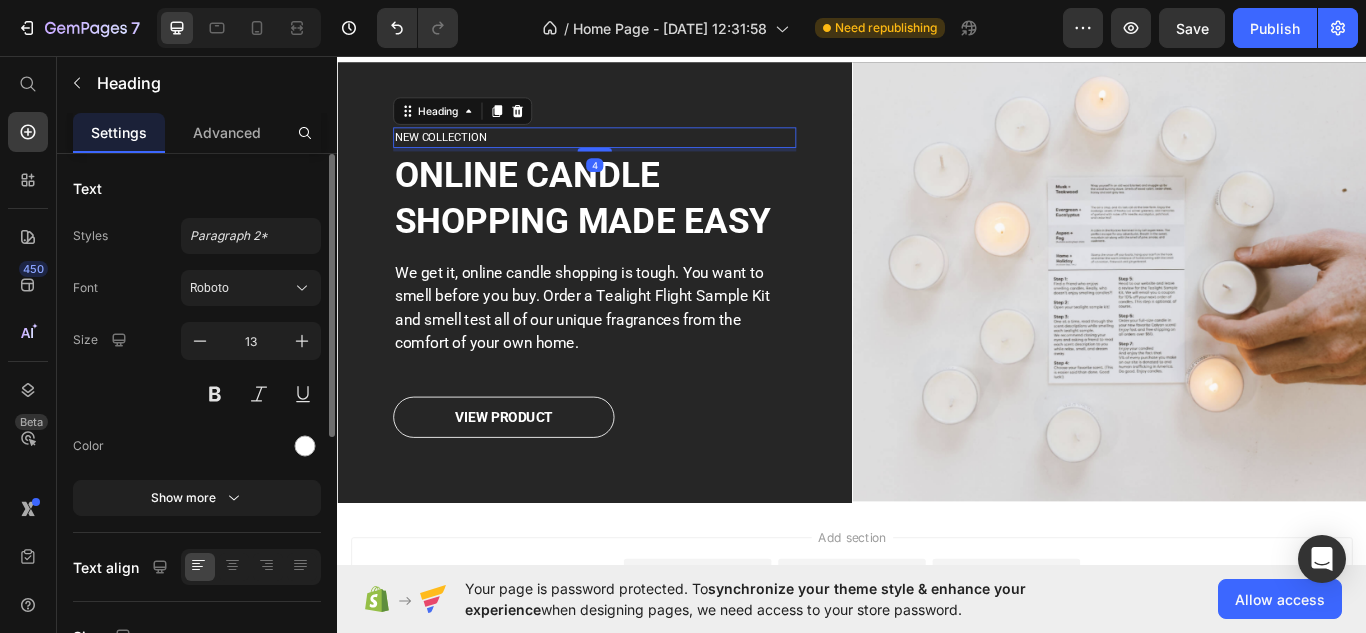 click on "NEW COLLECTION" at bounding box center (637, 152) 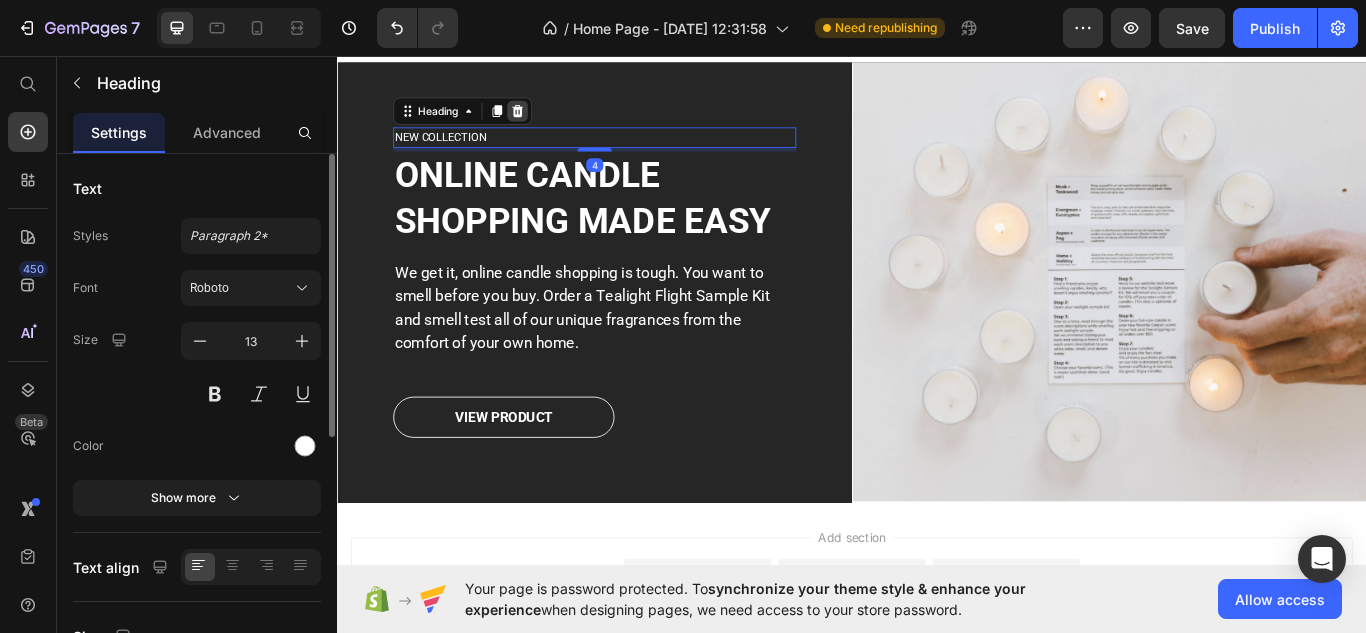 click 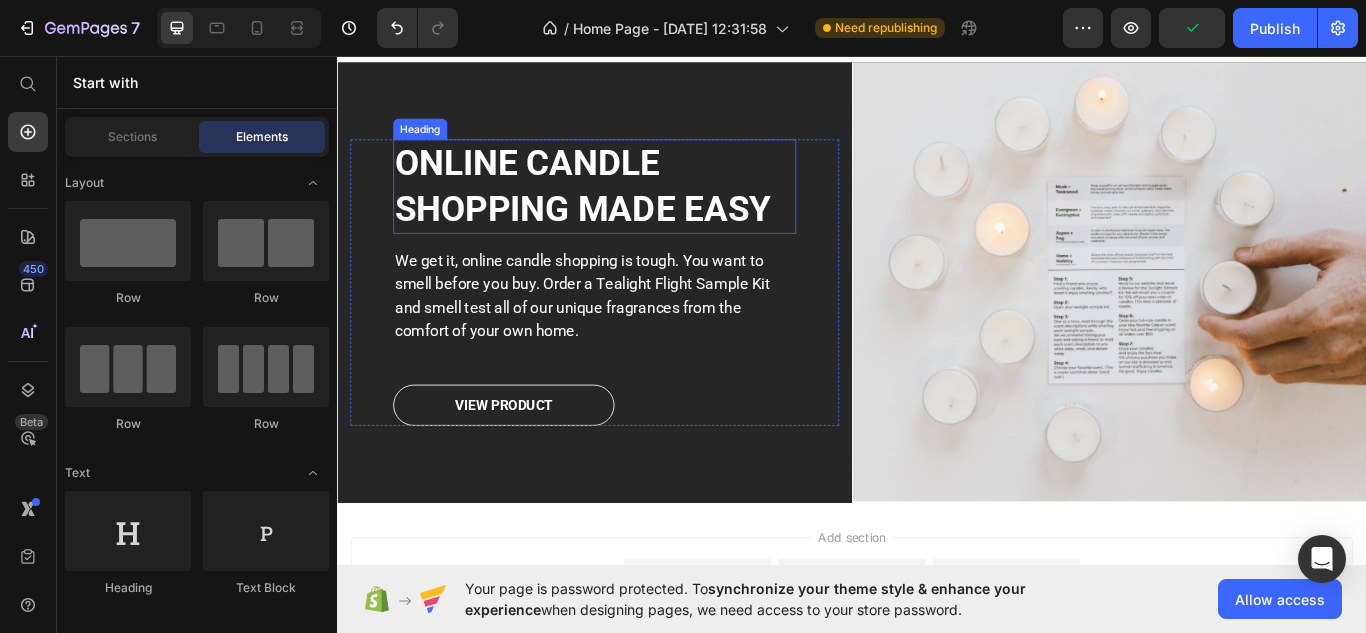 click on "ONLINE CANDLE SHOPPING MADE EASY" at bounding box center (637, 209) 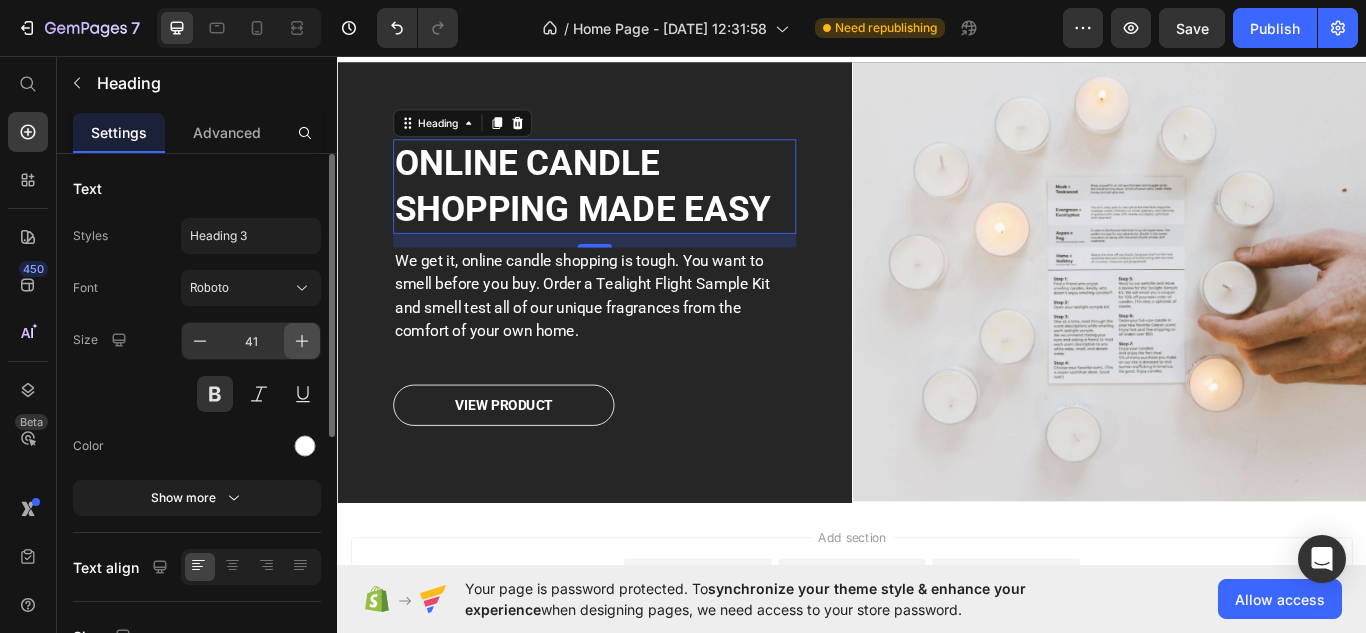 click 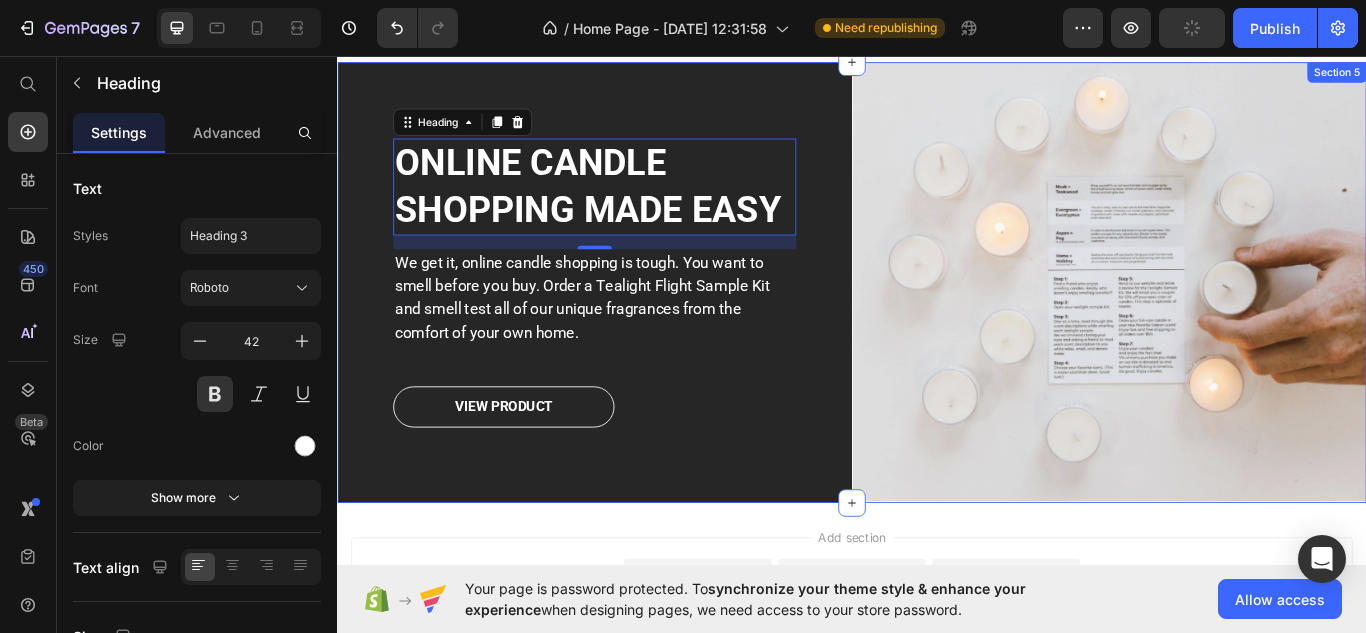 click on "ONLINE CANDLE SHOPPING MADE EASY Heading   16 We get it, online candle shopping is tough. You want to smell before you buy. Order a Tealight Flight Sample Kit and smell test all of our unique fragrances from the comfort of your own home.  Text block VIEW PRODUCT Button Row" at bounding box center [637, 321] 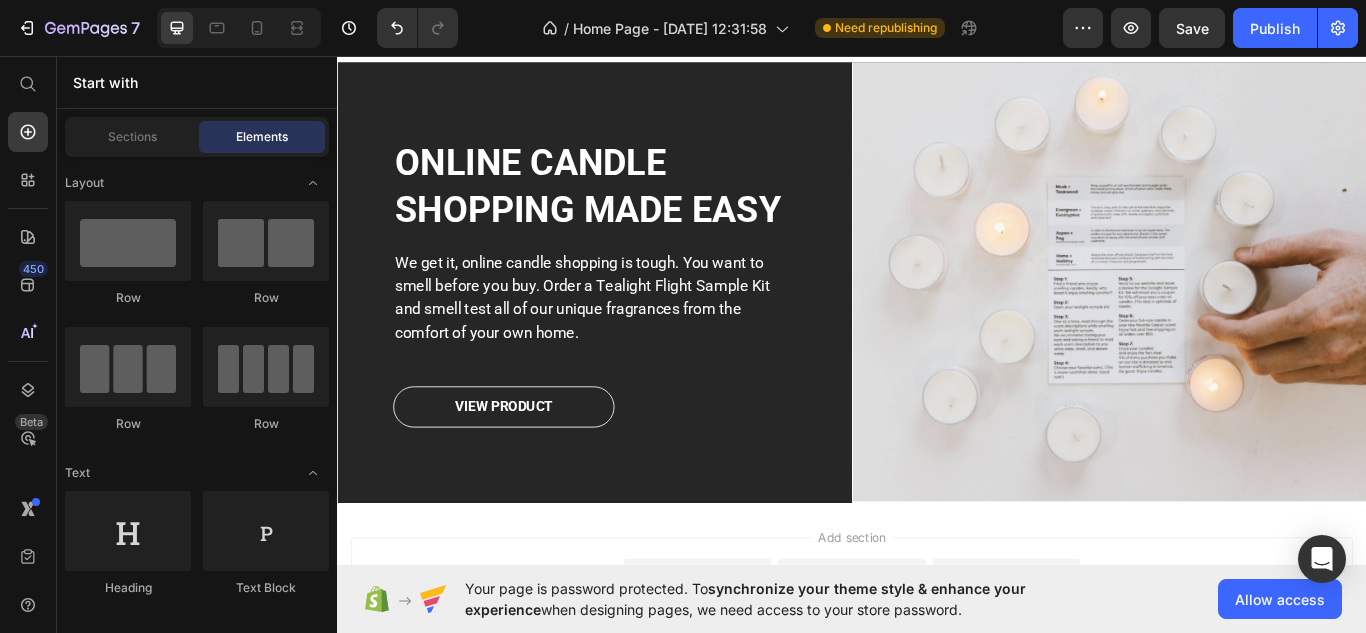 scroll, scrollTop: 3229, scrollLeft: 0, axis: vertical 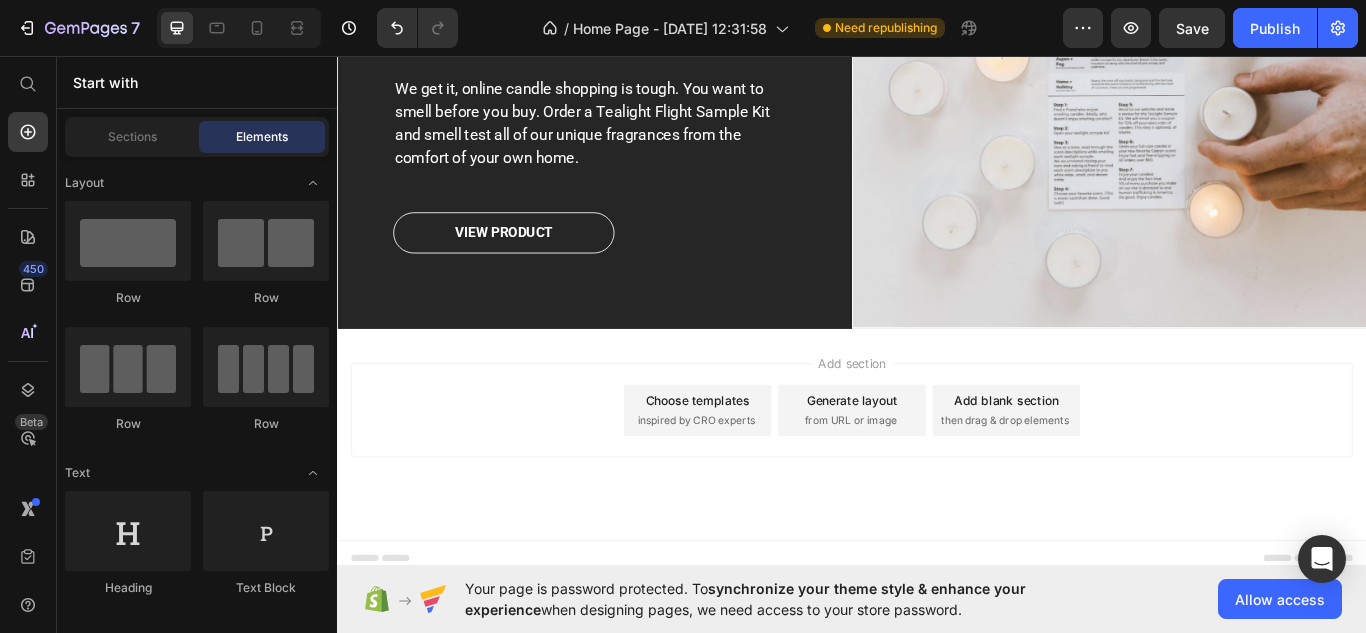 click on "Choose templates" at bounding box center (757, 458) 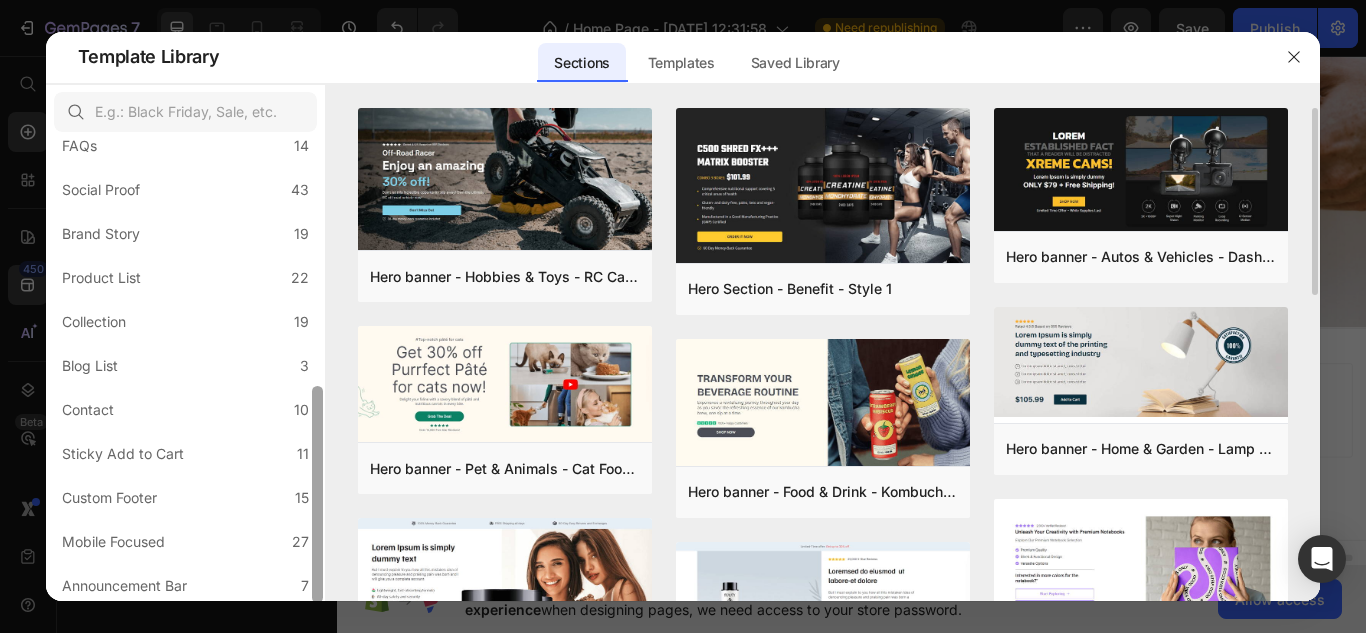 scroll, scrollTop: 518, scrollLeft: 0, axis: vertical 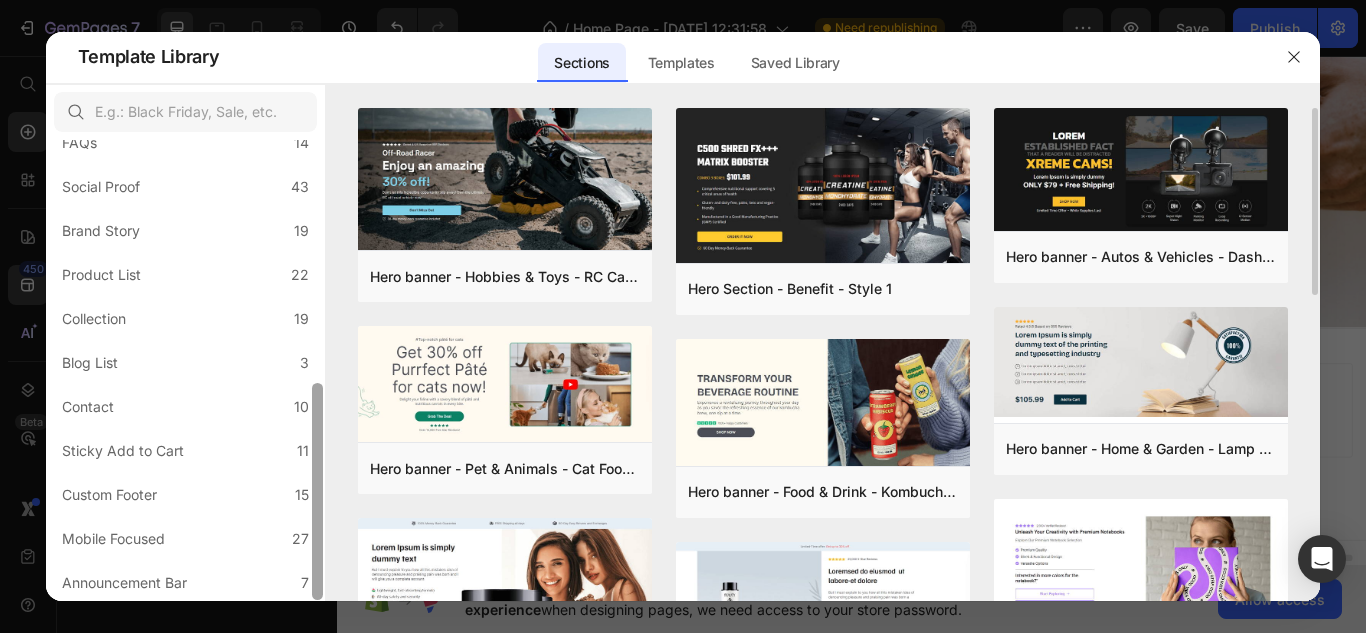 drag, startPoint x: 314, startPoint y: 353, endPoint x: 328, endPoint y: 599, distance: 246.39806 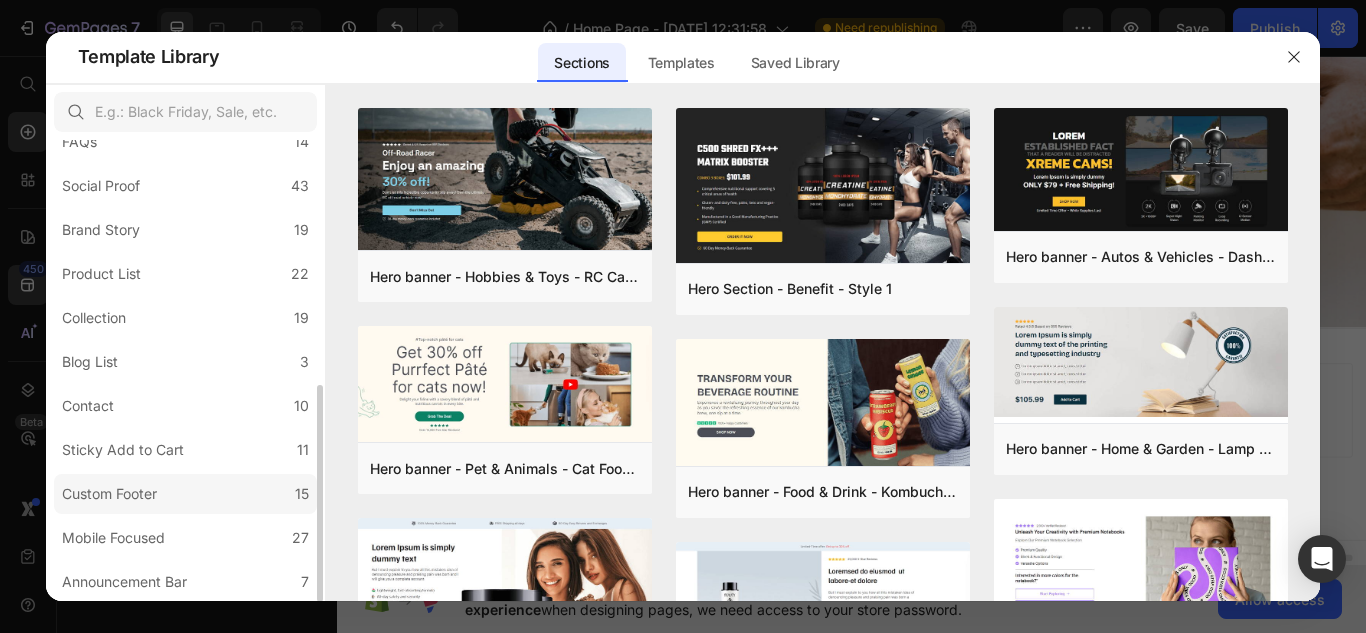 click on "Custom Footer 15" 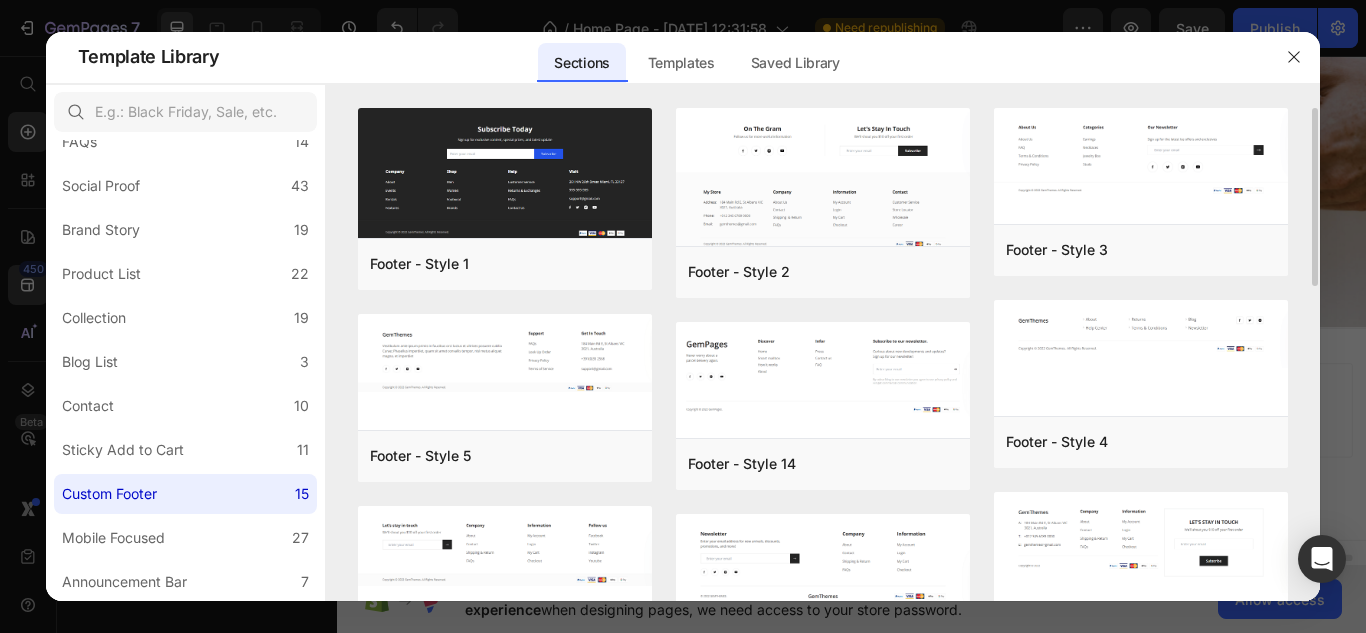 drag, startPoint x: 1310, startPoint y: 239, endPoint x: 1308, endPoint y: 257, distance: 18.110771 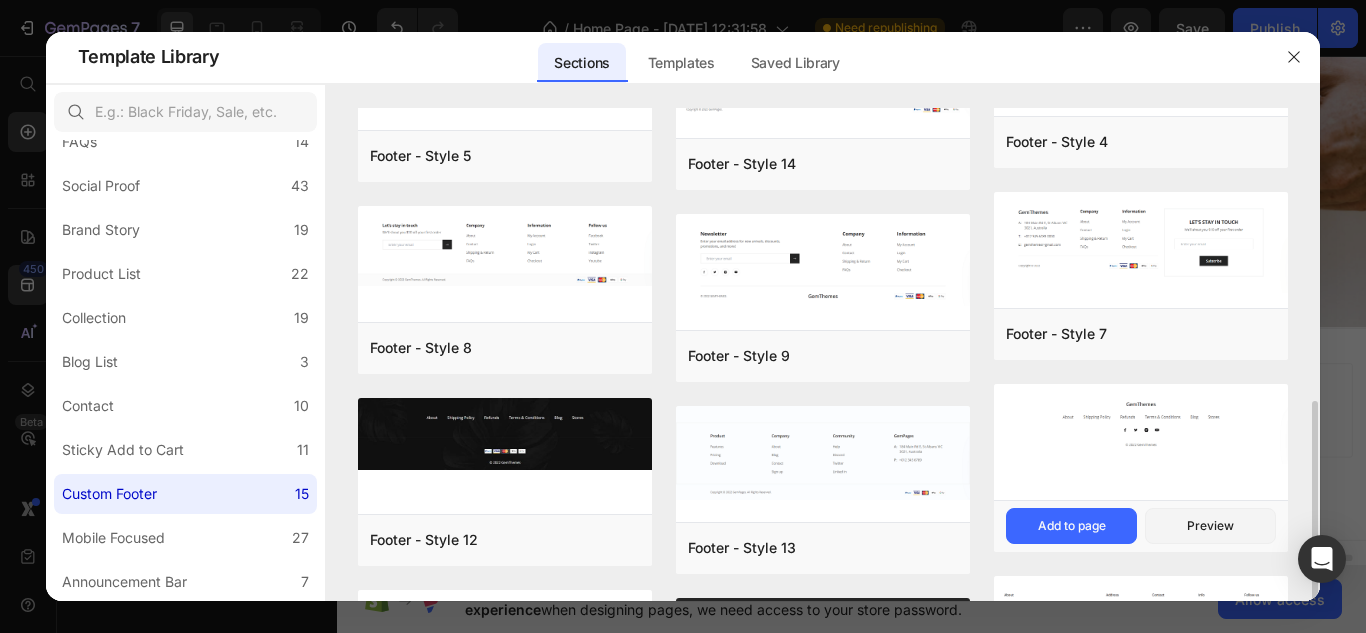 scroll, scrollTop: 400, scrollLeft: 0, axis: vertical 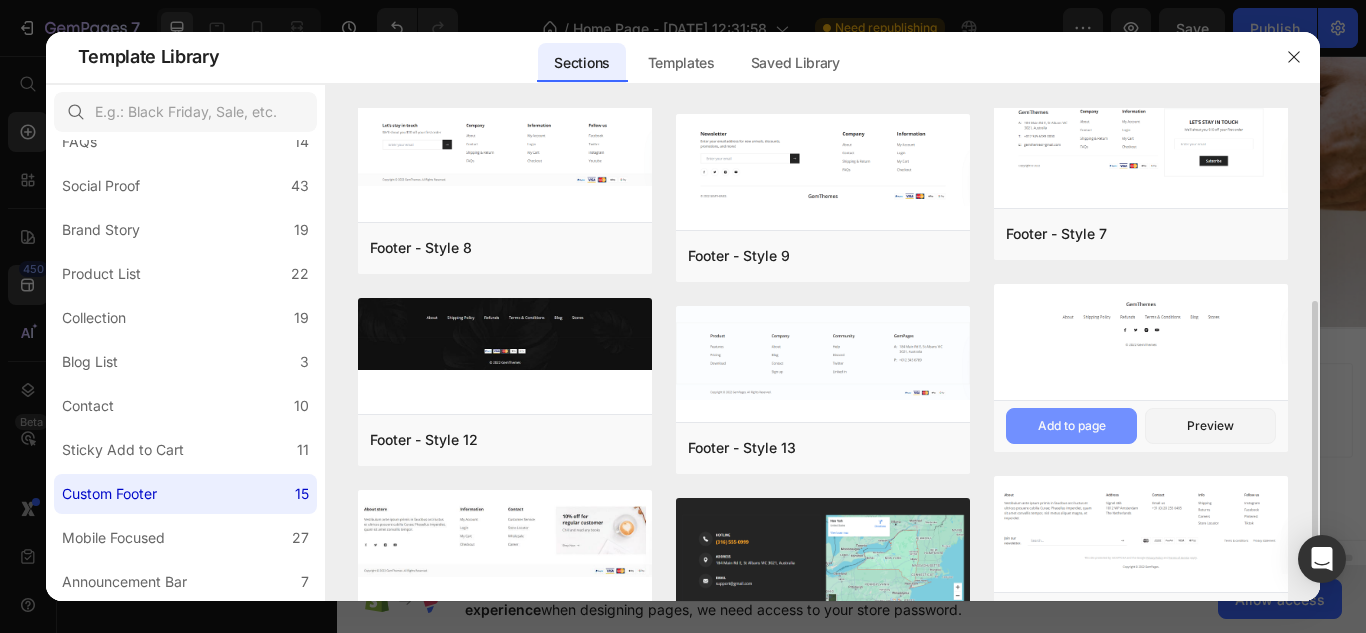 click on "Add to page" at bounding box center [1072, 426] 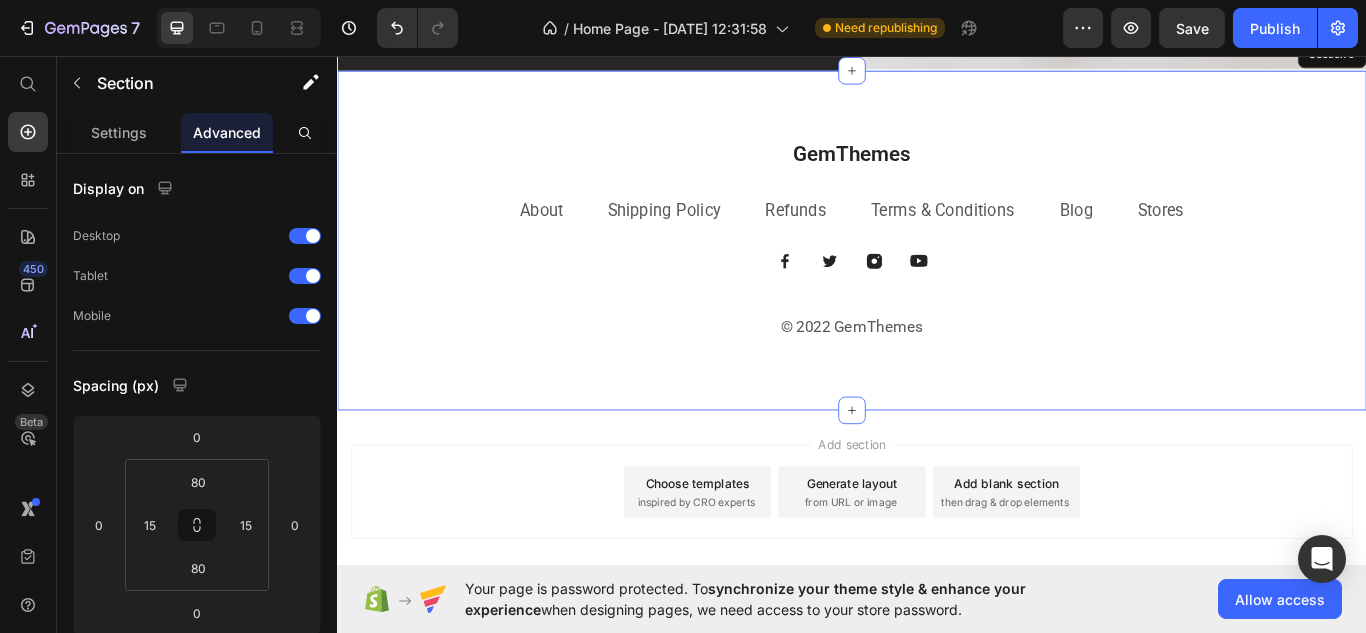 scroll, scrollTop: 3546, scrollLeft: 0, axis: vertical 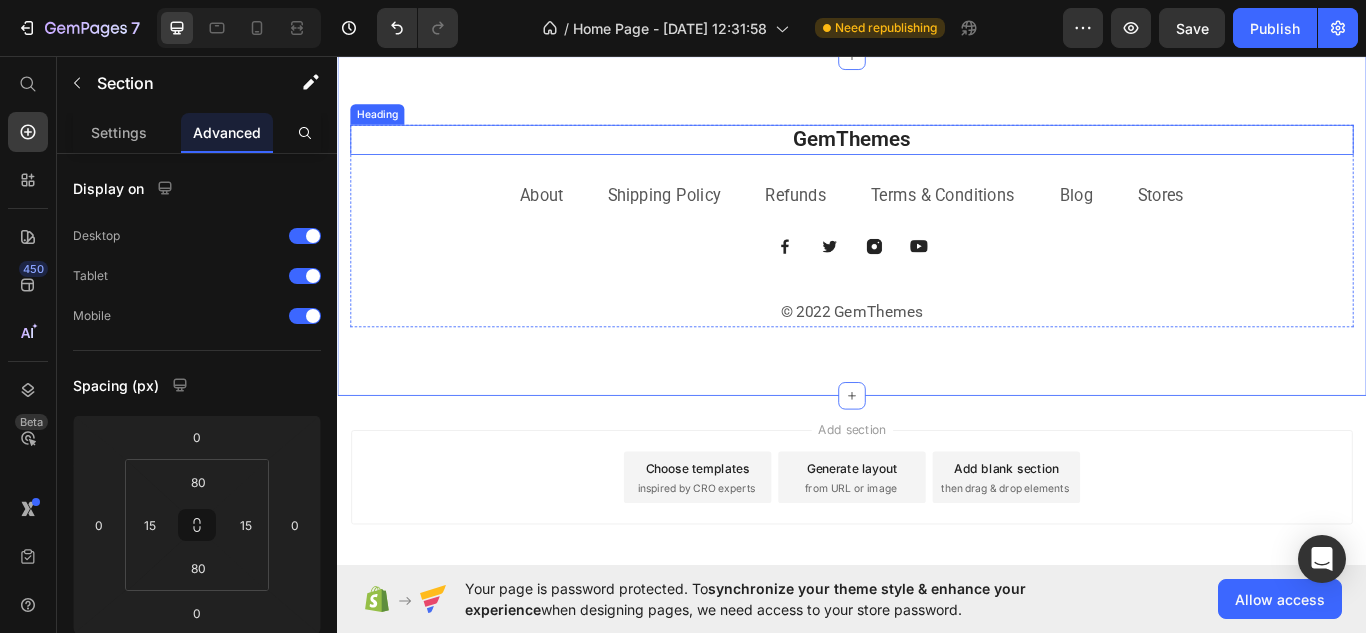 click on "GemThemes" at bounding box center [937, 154] 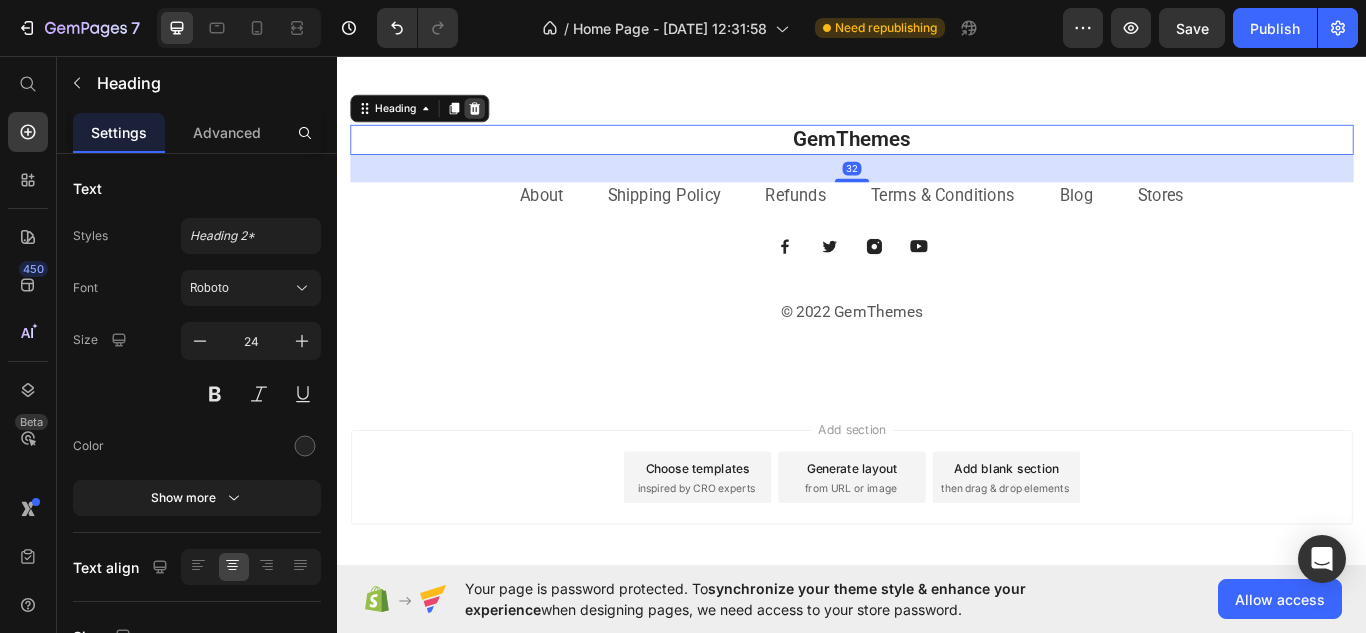 click 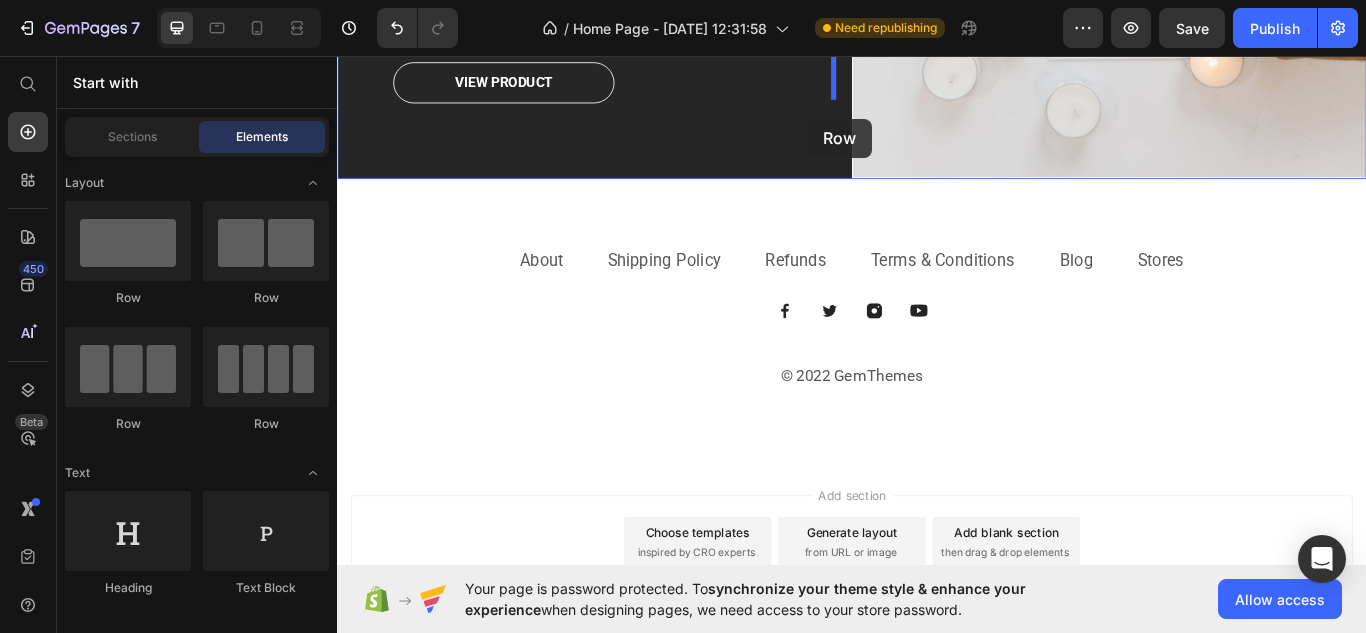 scroll, scrollTop: 3328, scrollLeft: 0, axis: vertical 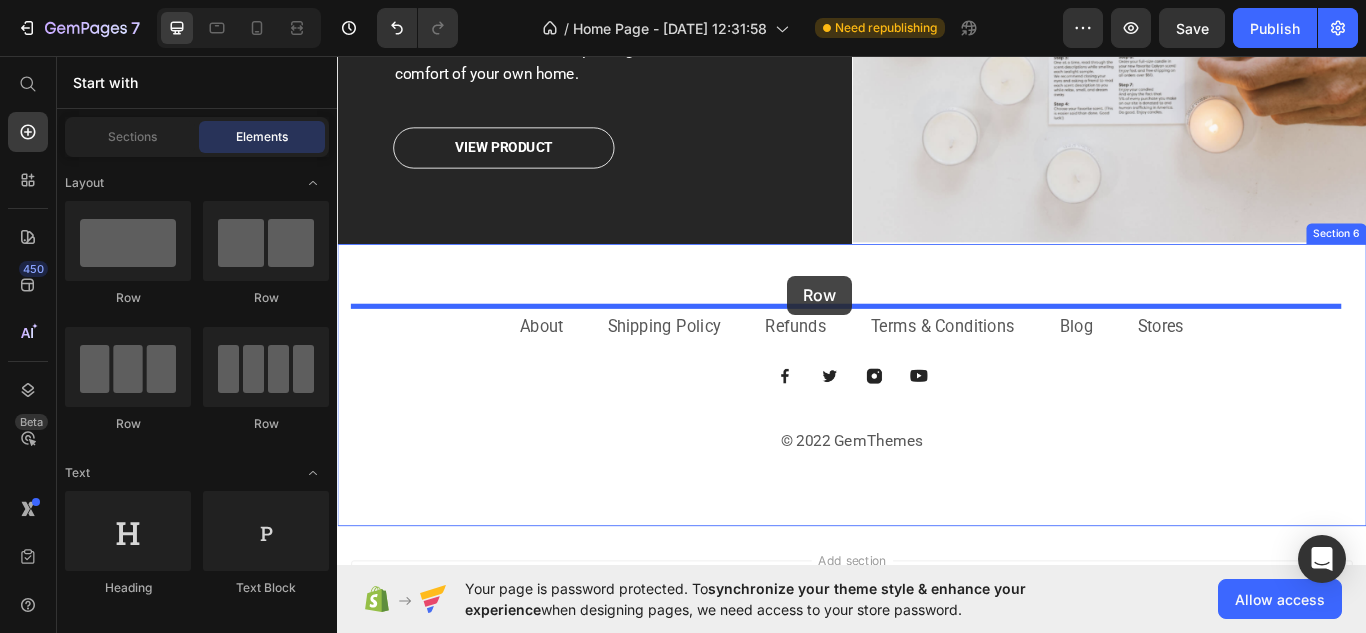 drag, startPoint x: 498, startPoint y: 432, endPoint x: 862, endPoint y: 313, distance: 382.95822 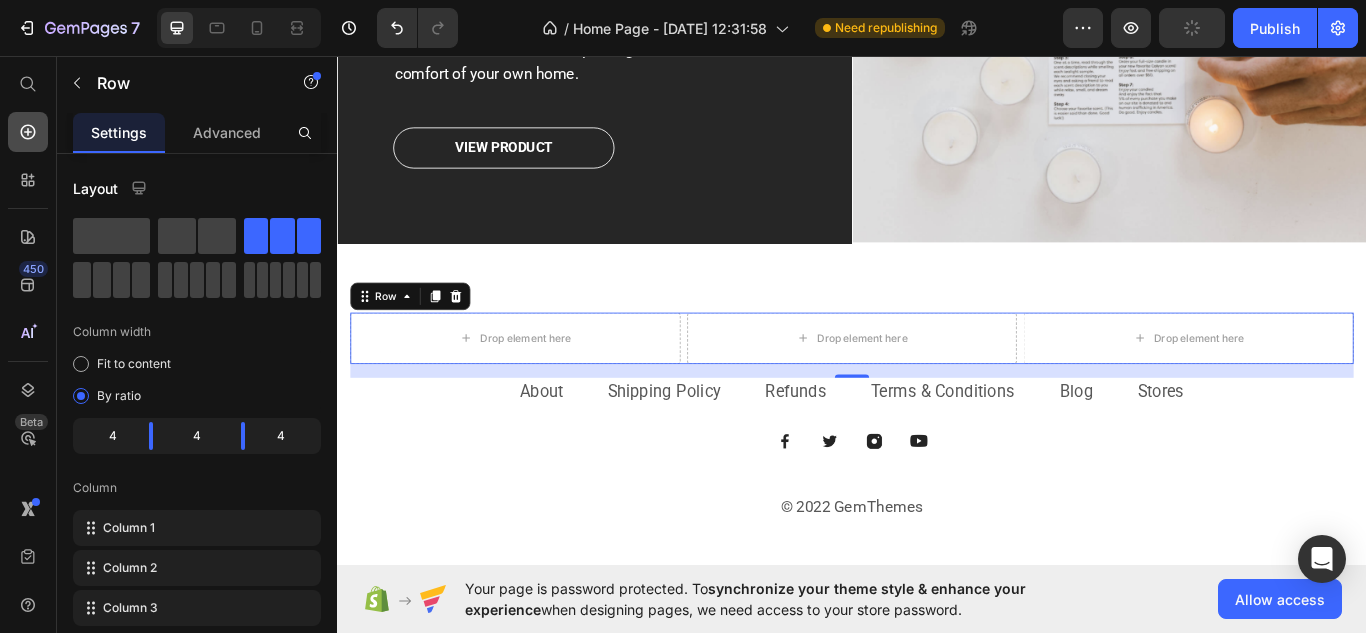 click 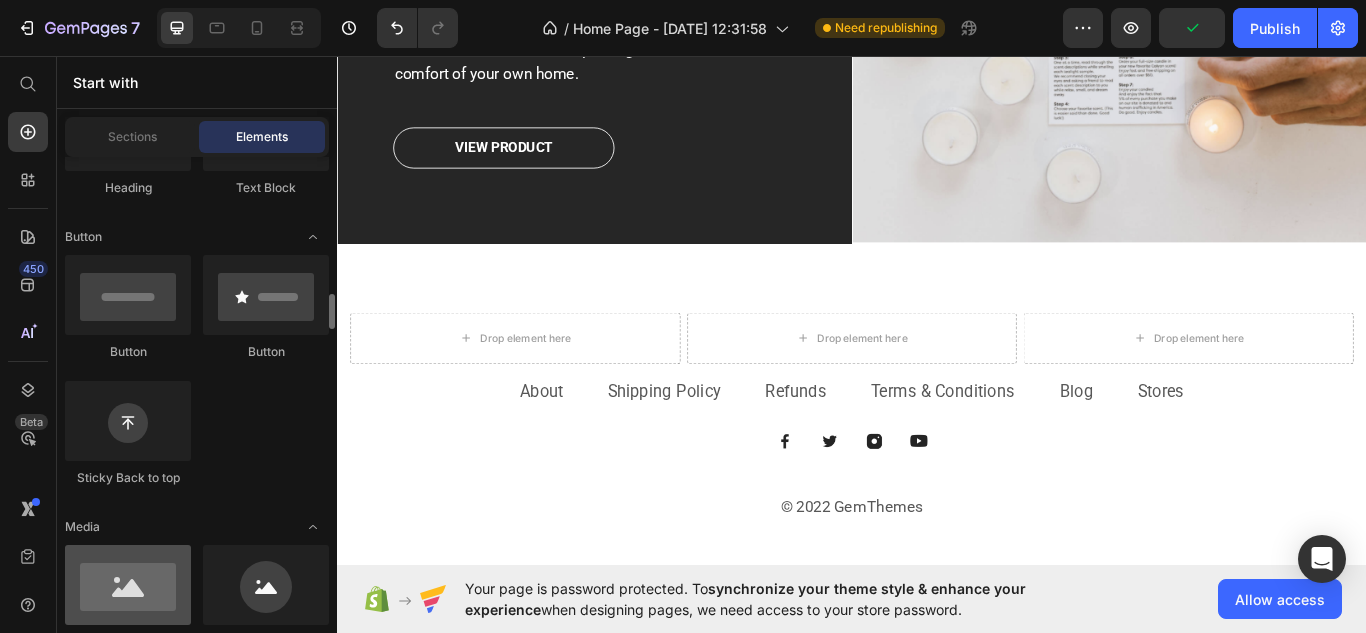 scroll, scrollTop: 500, scrollLeft: 0, axis: vertical 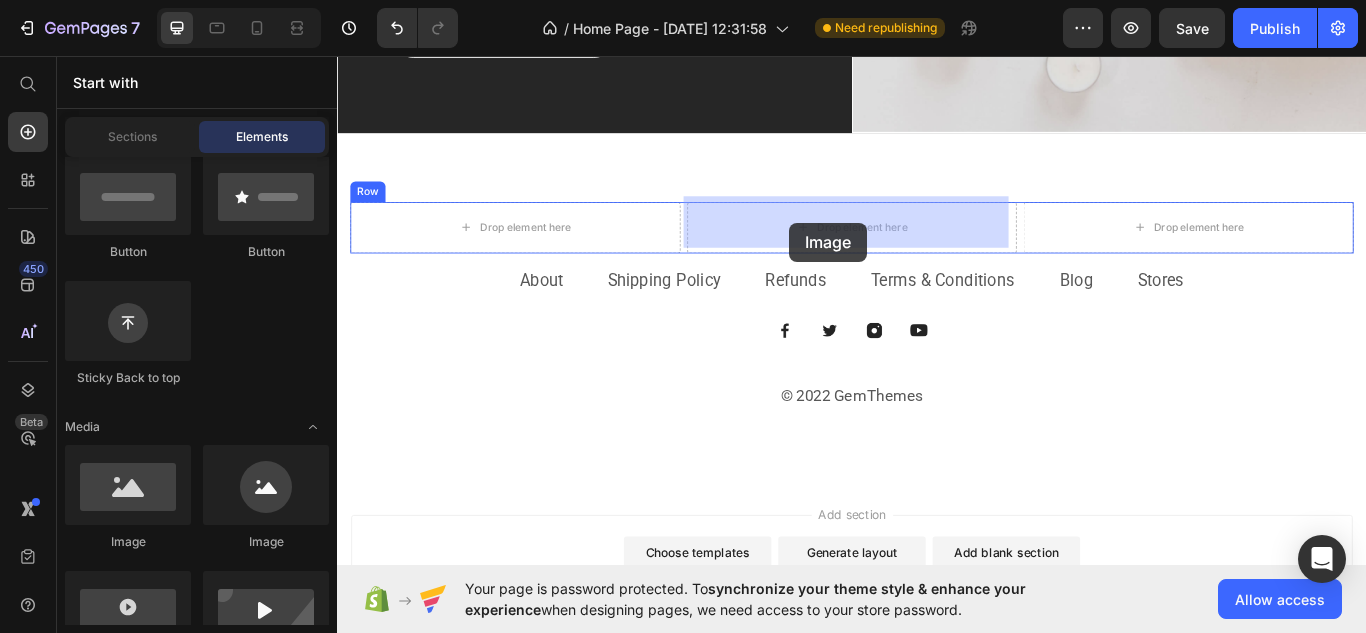 drag, startPoint x: 478, startPoint y: 559, endPoint x: 864, endPoint y: 251, distance: 493.82184 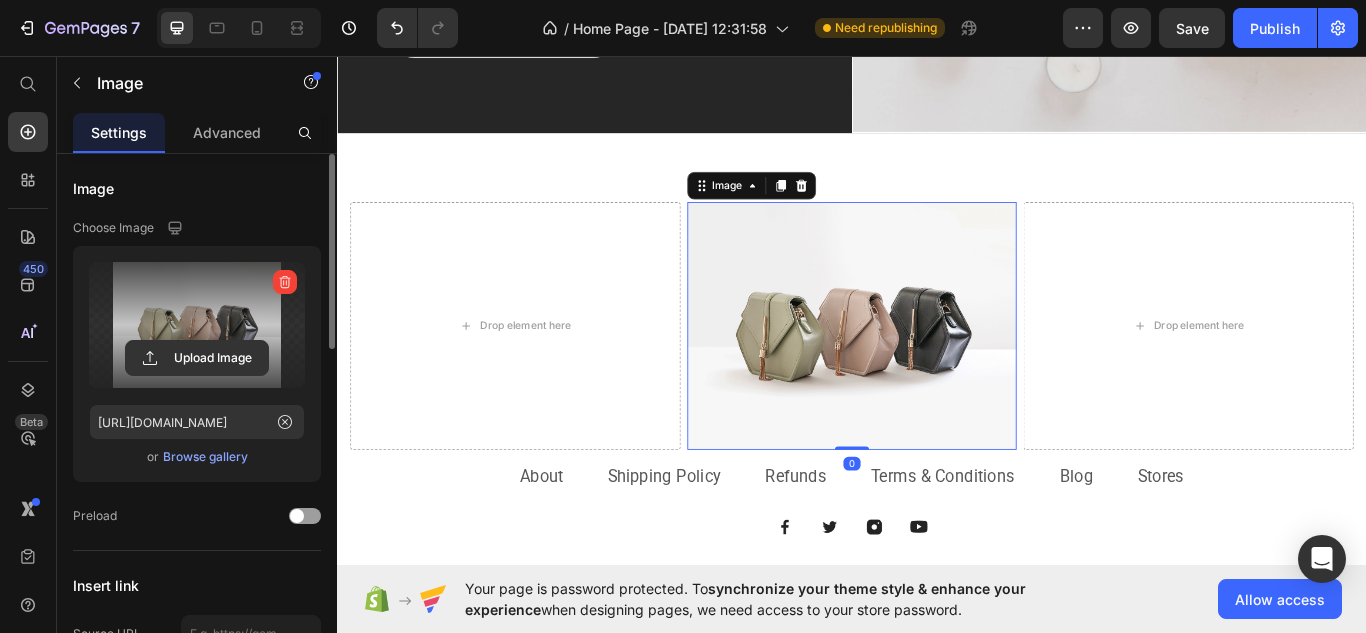 click at bounding box center (197, 325) 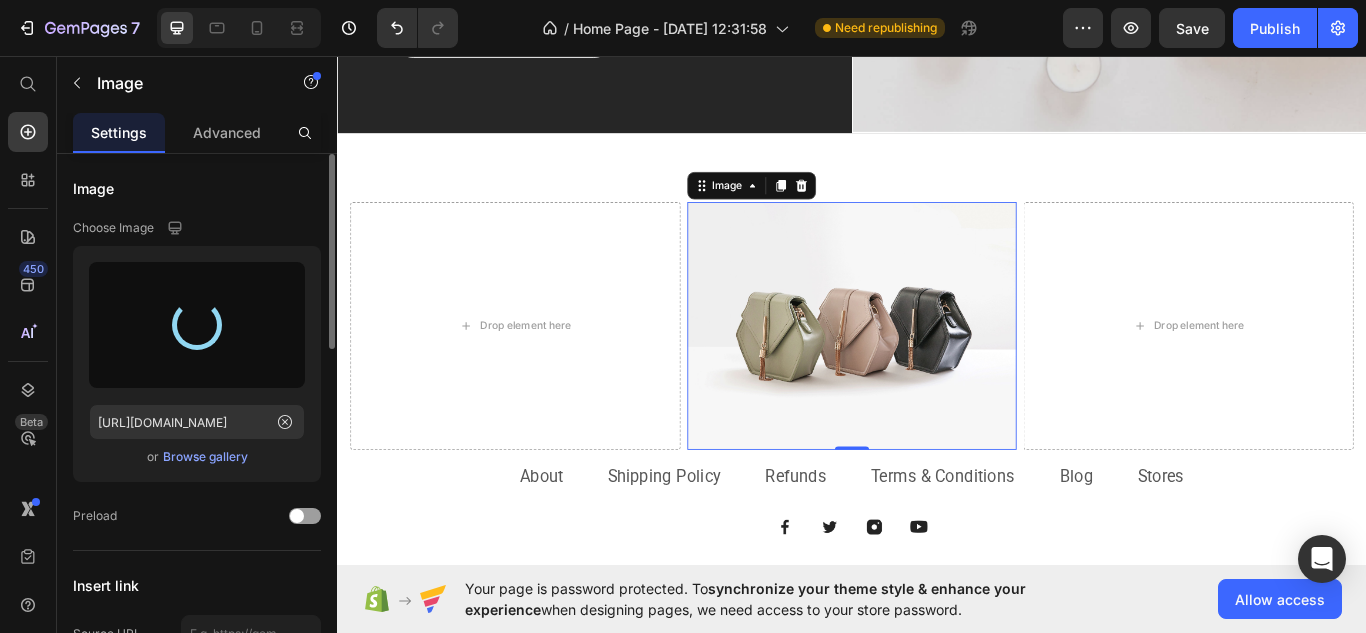 type on "https://cdn.shopify.com/s/files/1/0948/4841/8114/files/gempages_574786015252710175-78188dfa-d729-41fd-b92b-9b40a383ec7e.png" 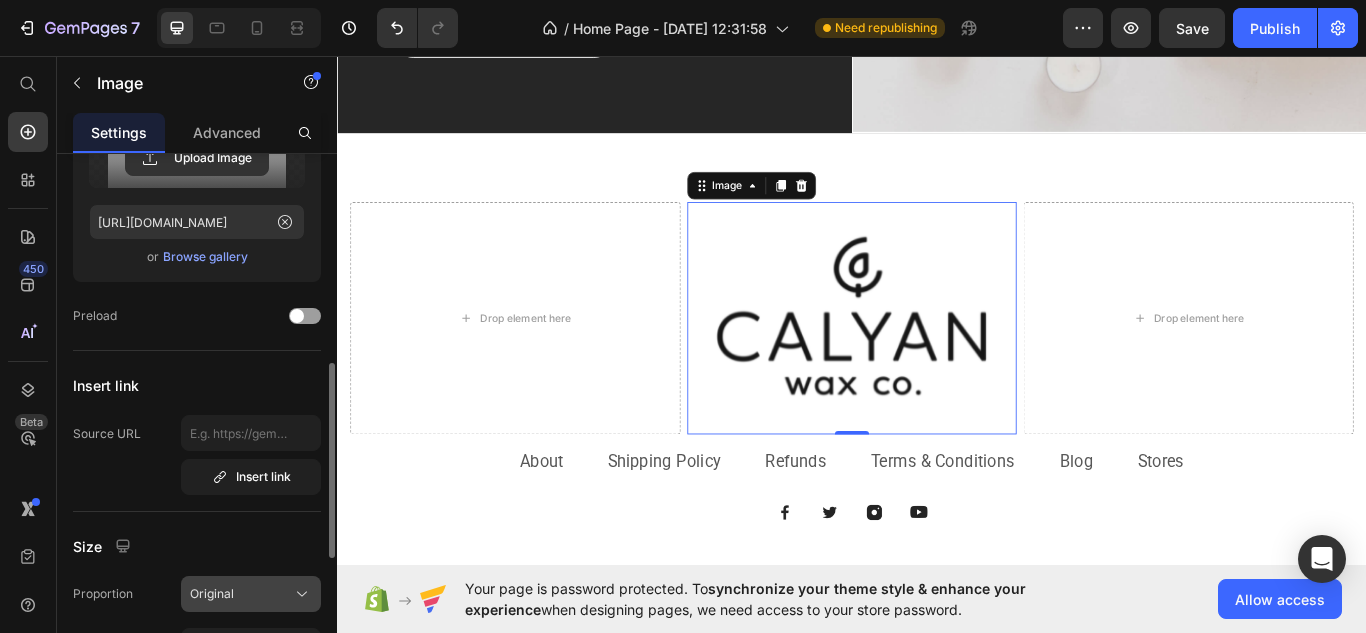 scroll, scrollTop: 300, scrollLeft: 0, axis: vertical 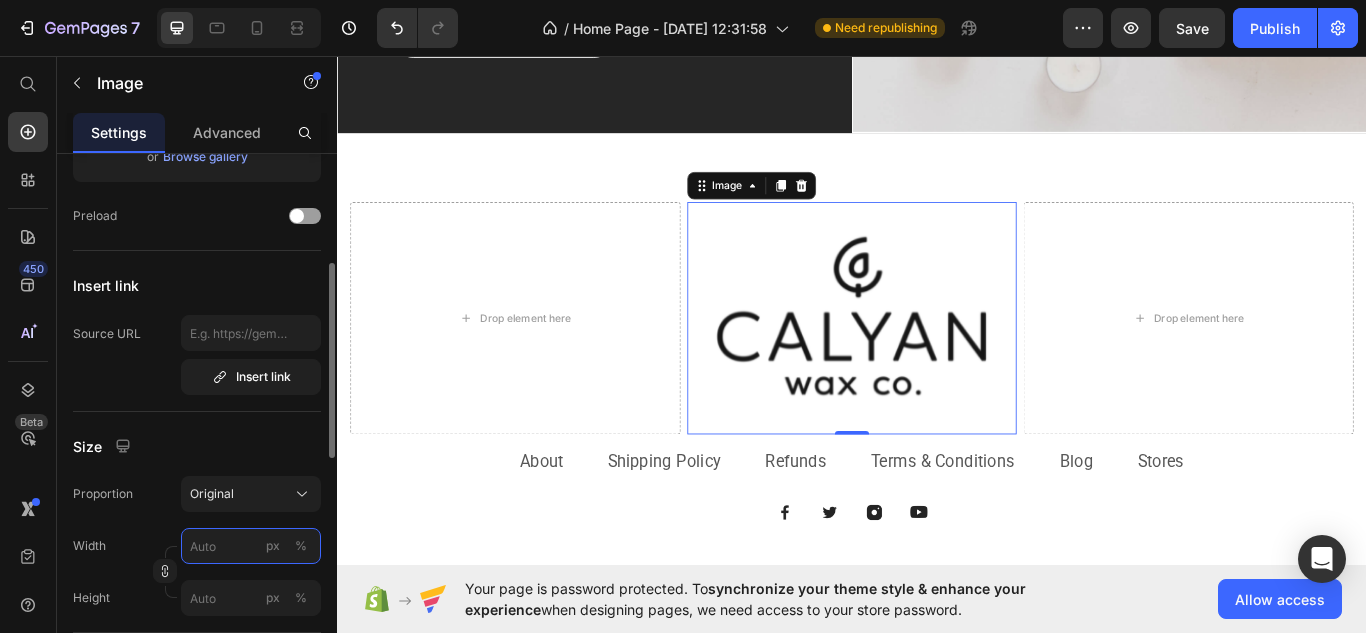 click on "px %" at bounding box center [251, 546] 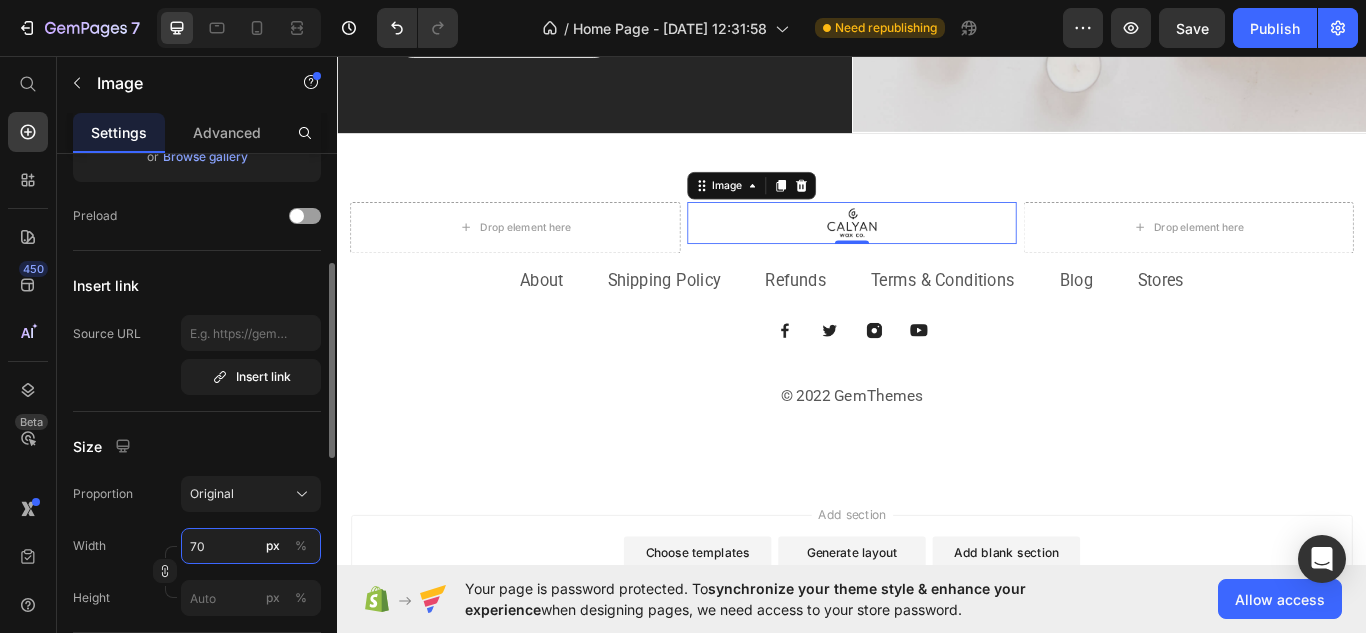 type on "70" 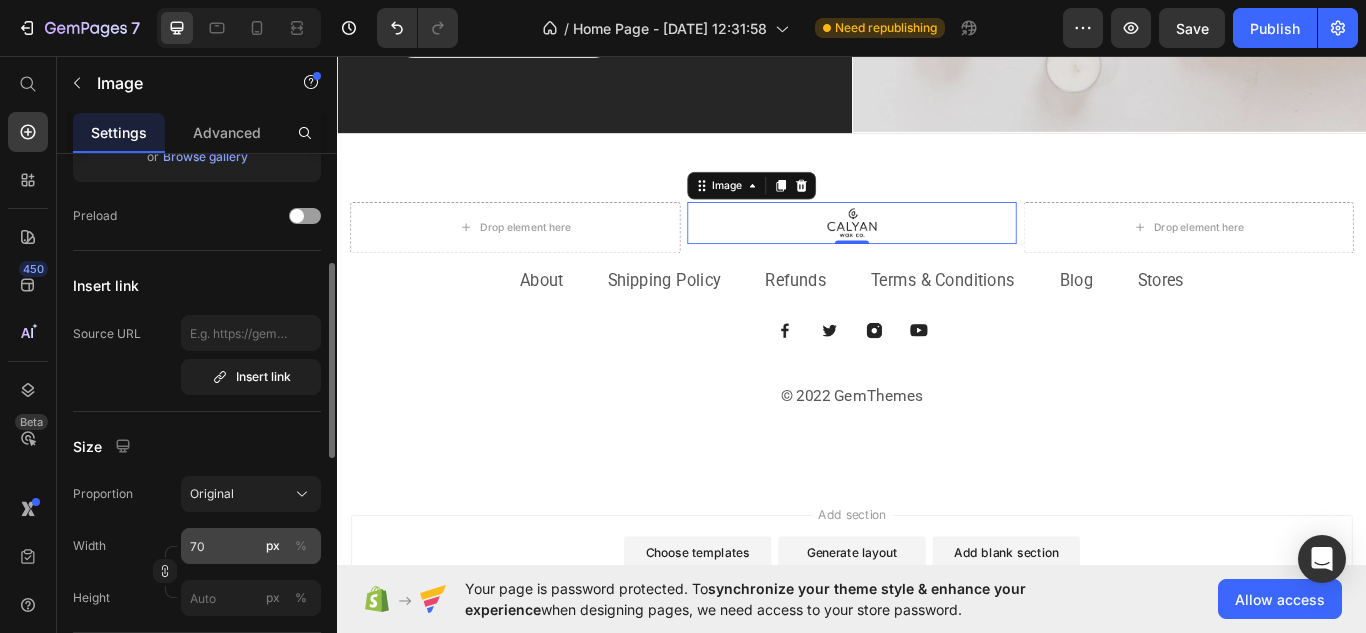 click on "%" at bounding box center (301, 546) 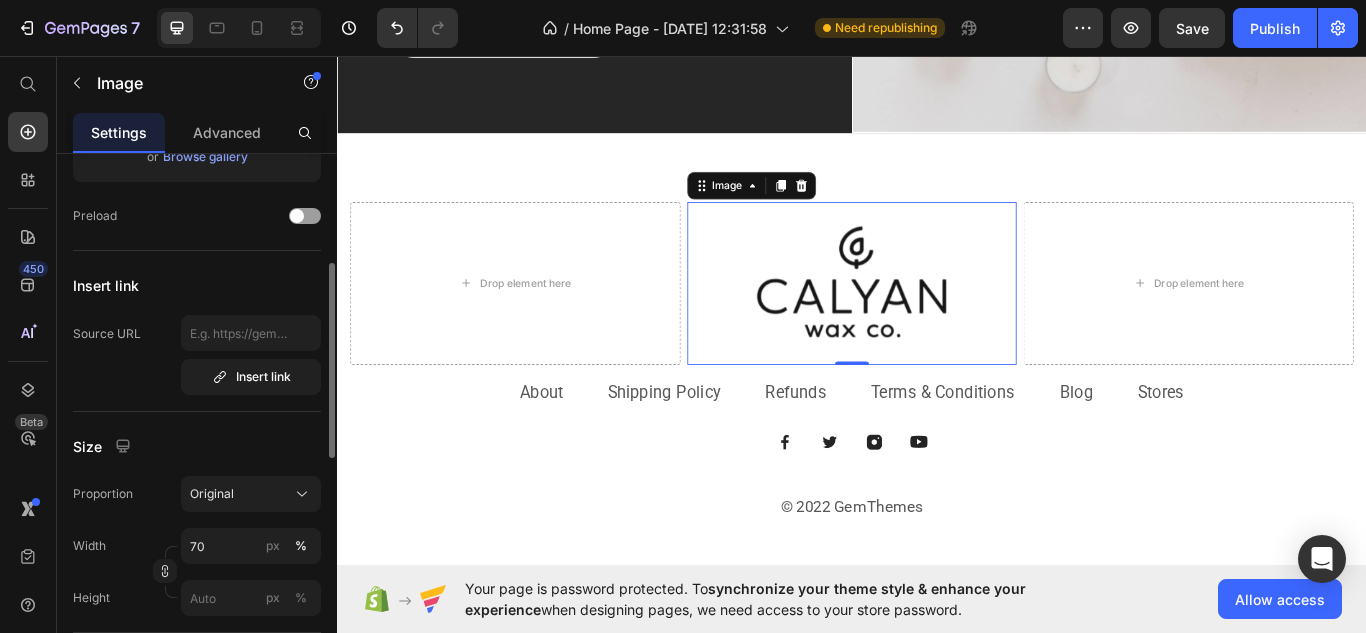click on "Size" at bounding box center (197, 446) 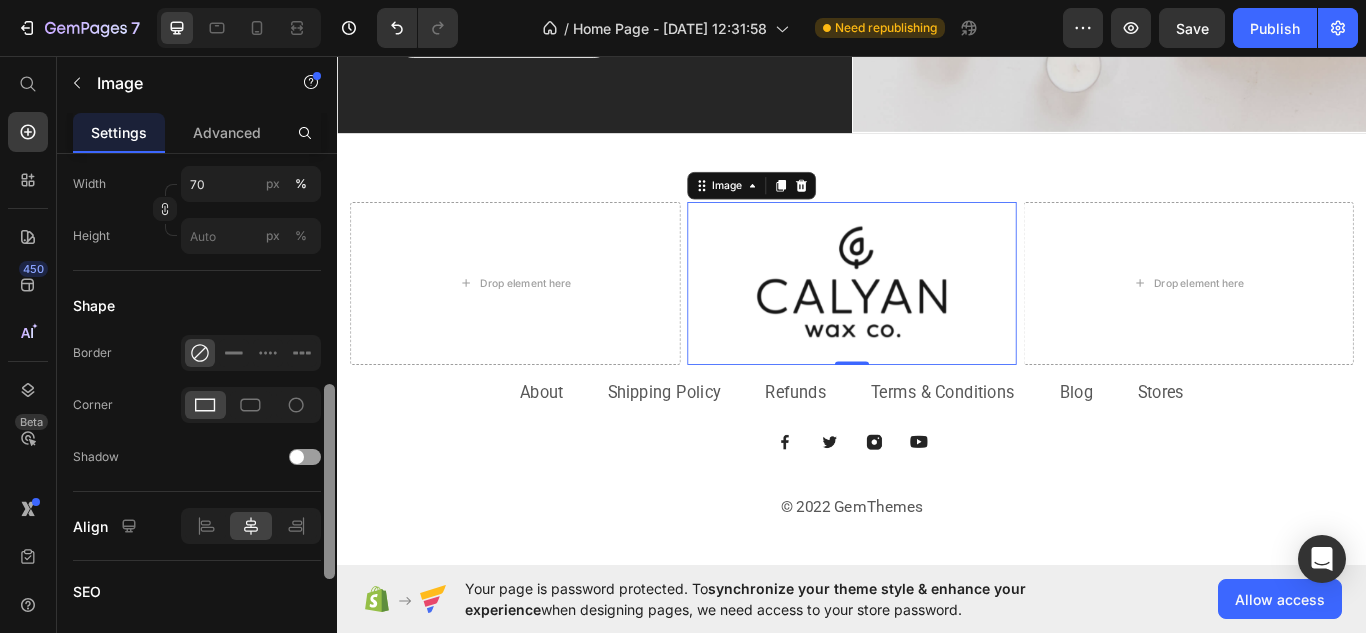 drag, startPoint x: 328, startPoint y: 427, endPoint x: 278, endPoint y: 445, distance: 53.14132 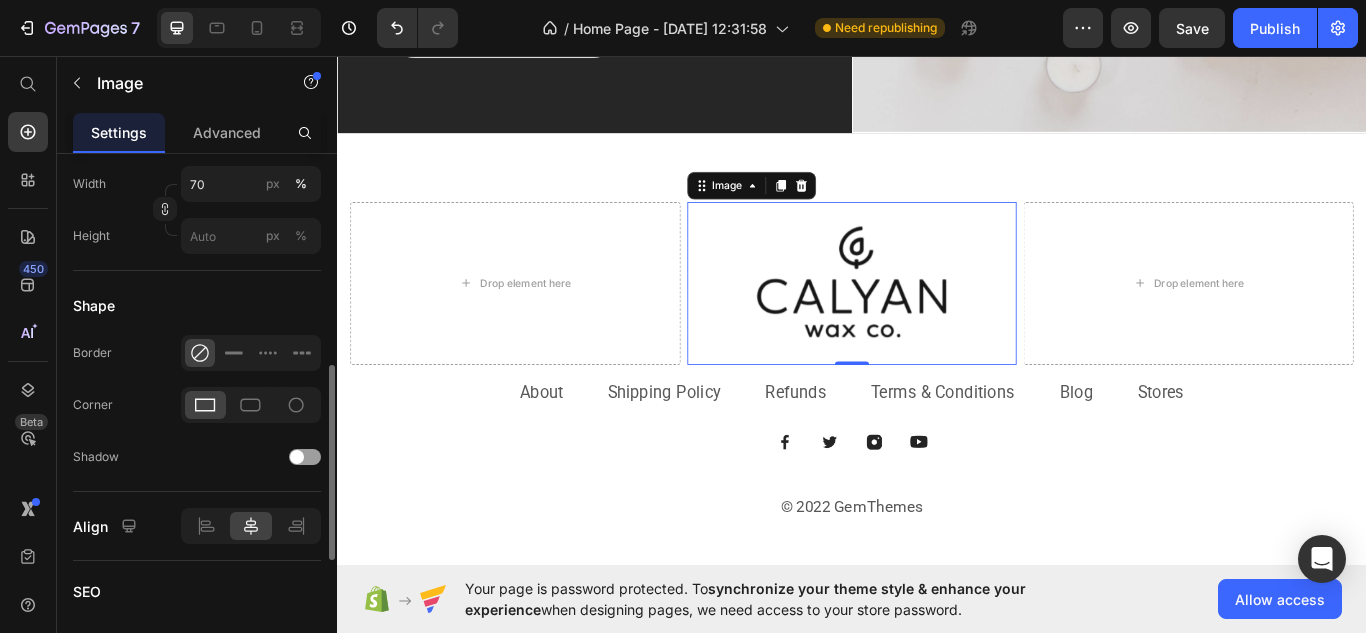 scroll, scrollTop: 640, scrollLeft: 0, axis: vertical 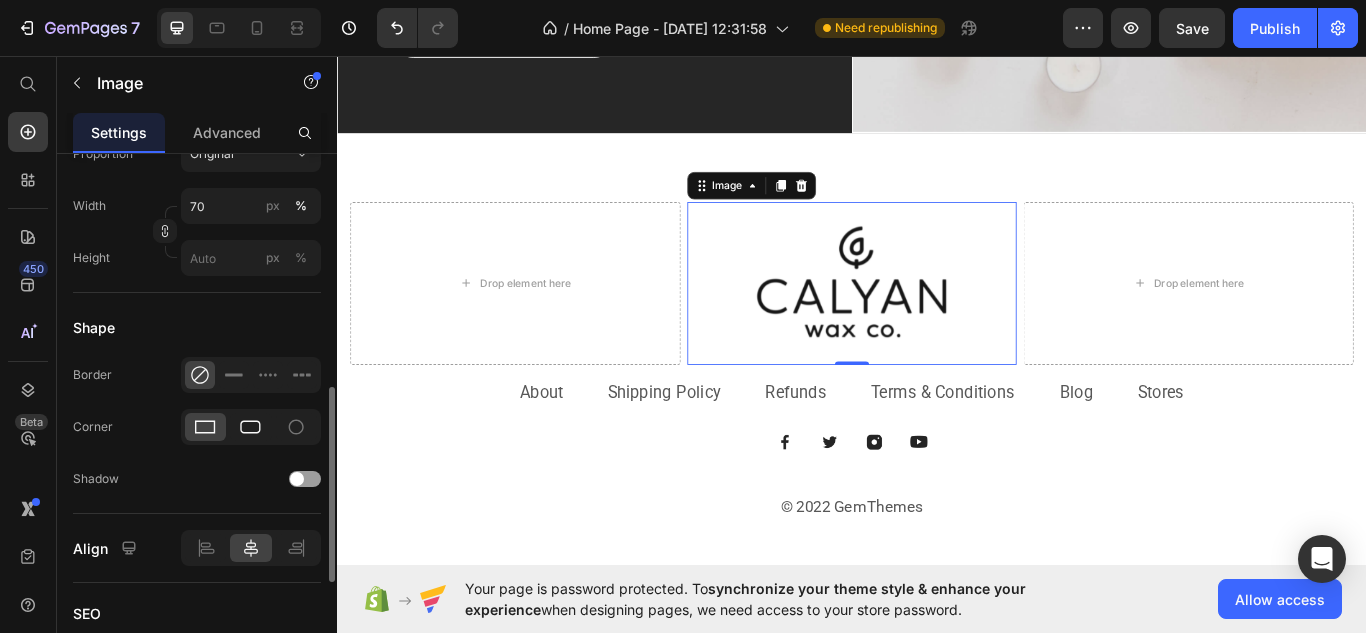 click 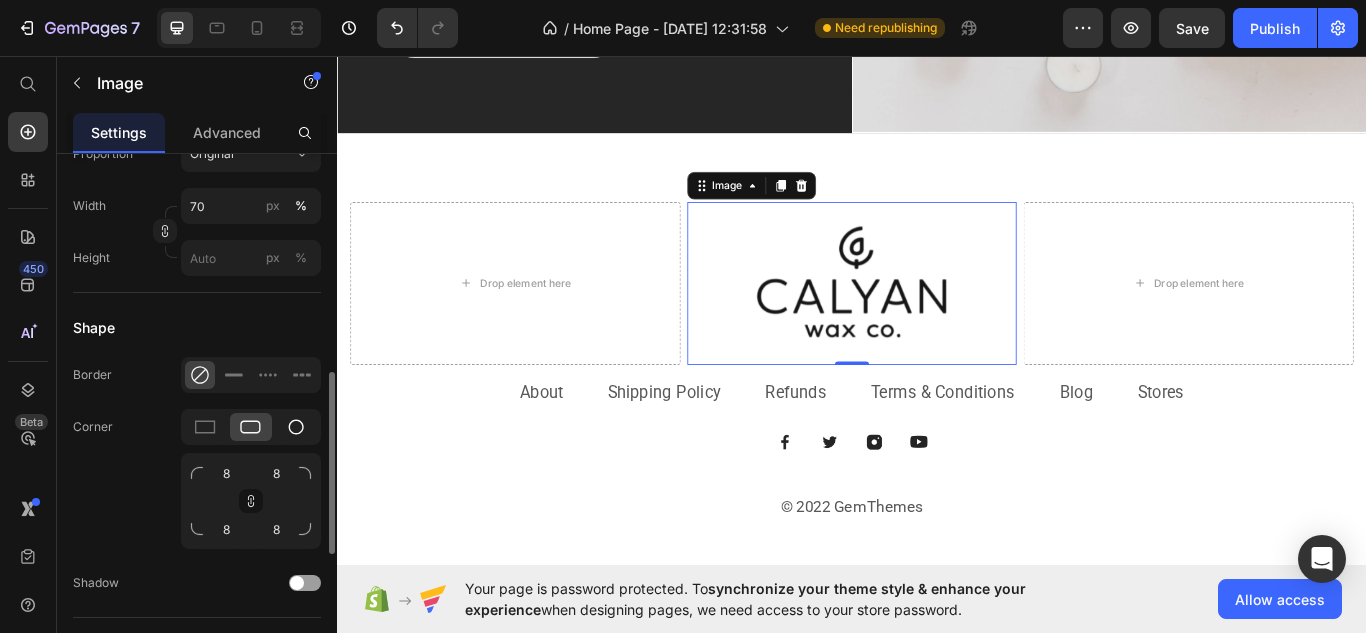 click 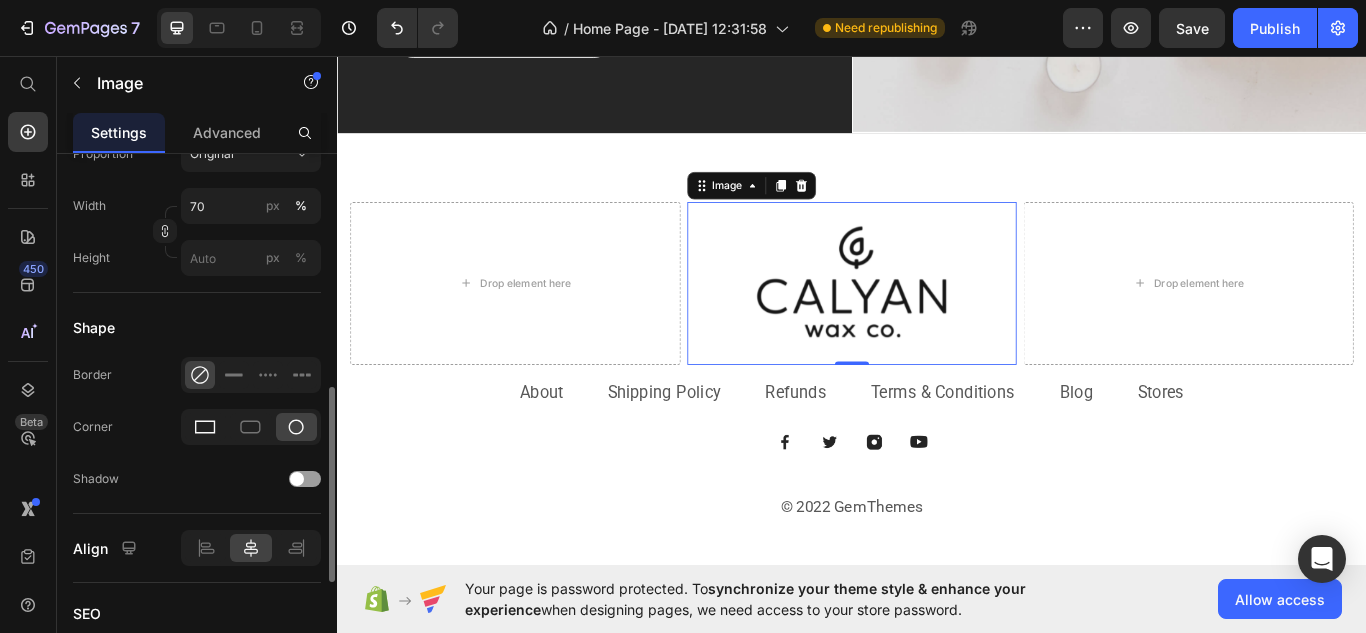 click 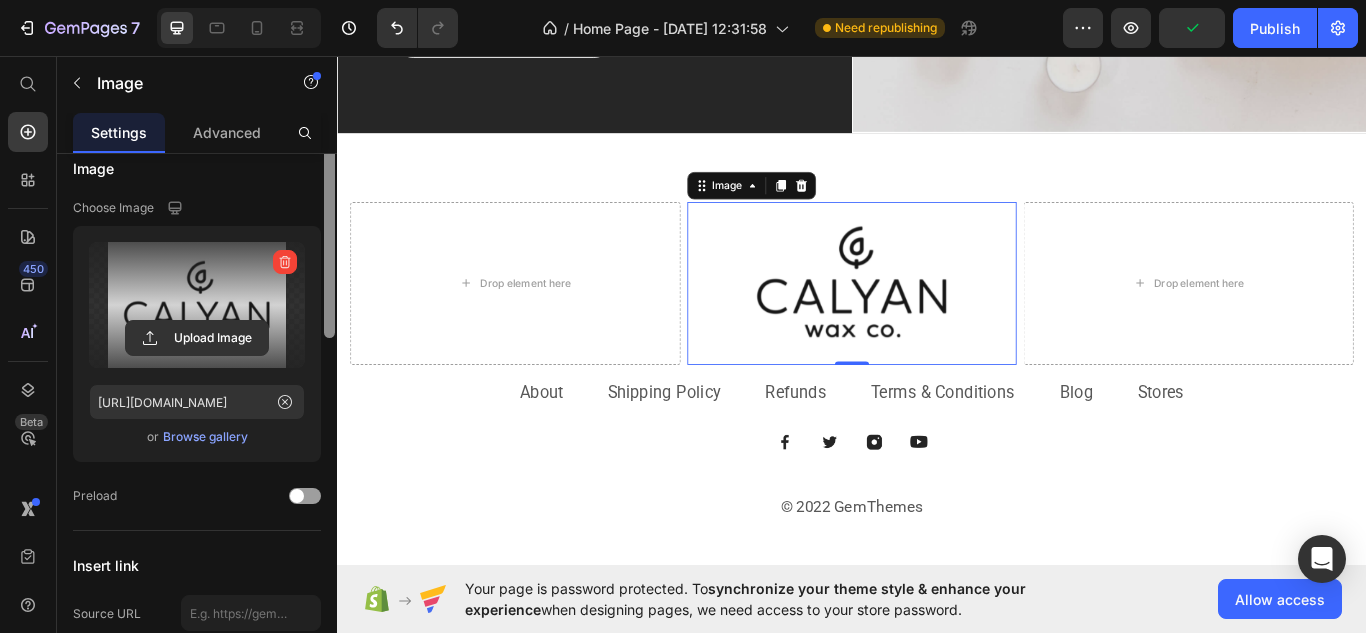 scroll, scrollTop: 0, scrollLeft: 0, axis: both 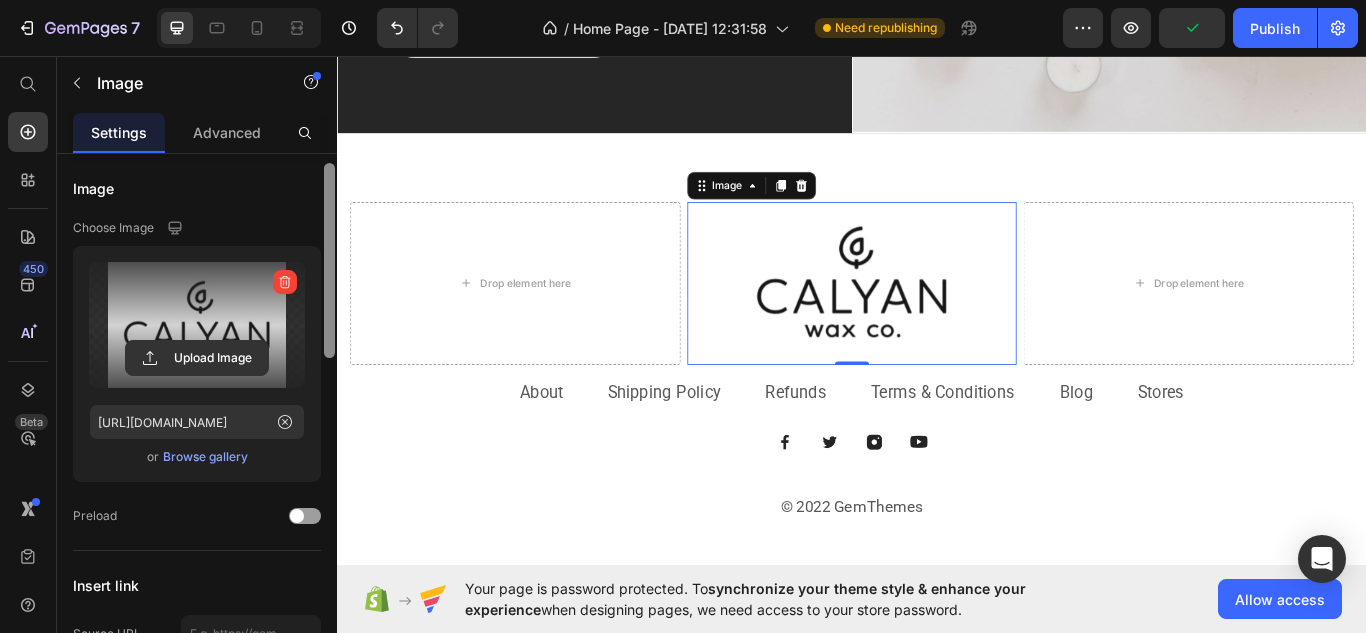 drag, startPoint x: 328, startPoint y: 444, endPoint x: 315, endPoint y: 150, distance: 294.28726 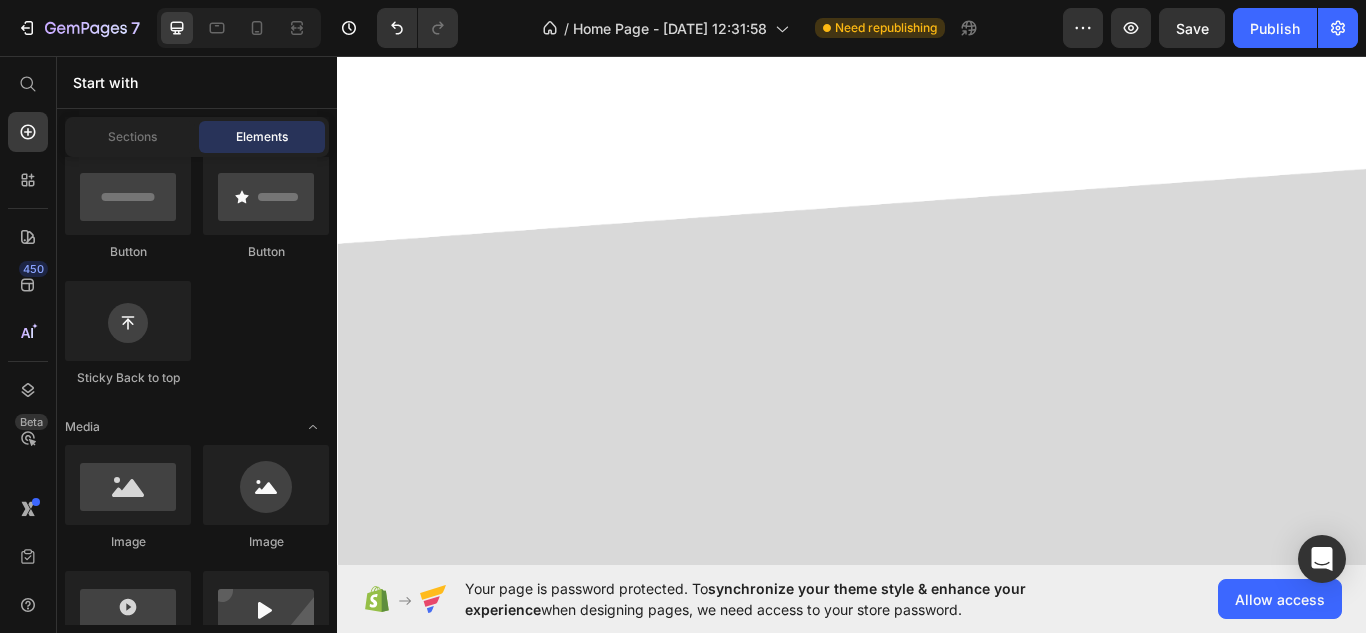 scroll, scrollTop: 3761, scrollLeft: 0, axis: vertical 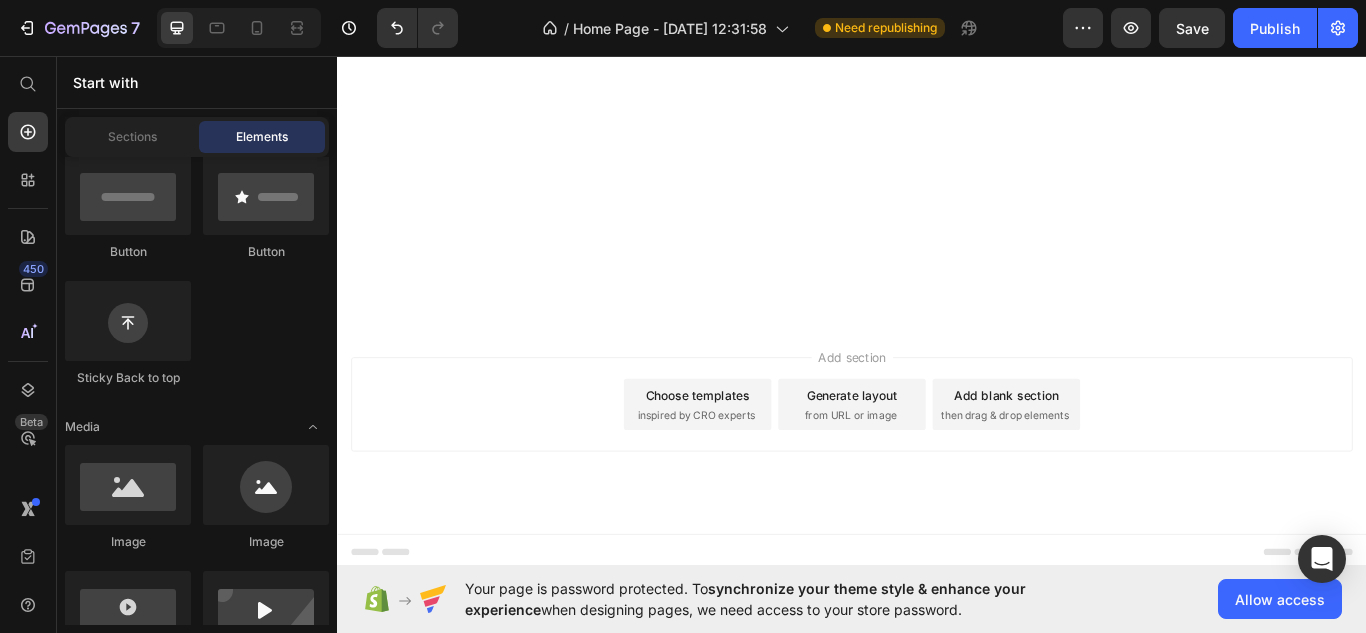 drag, startPoint x: 1535, startPoint y: 538, endPoint x: 1566, endPoint y: 84, distance: 455.05713 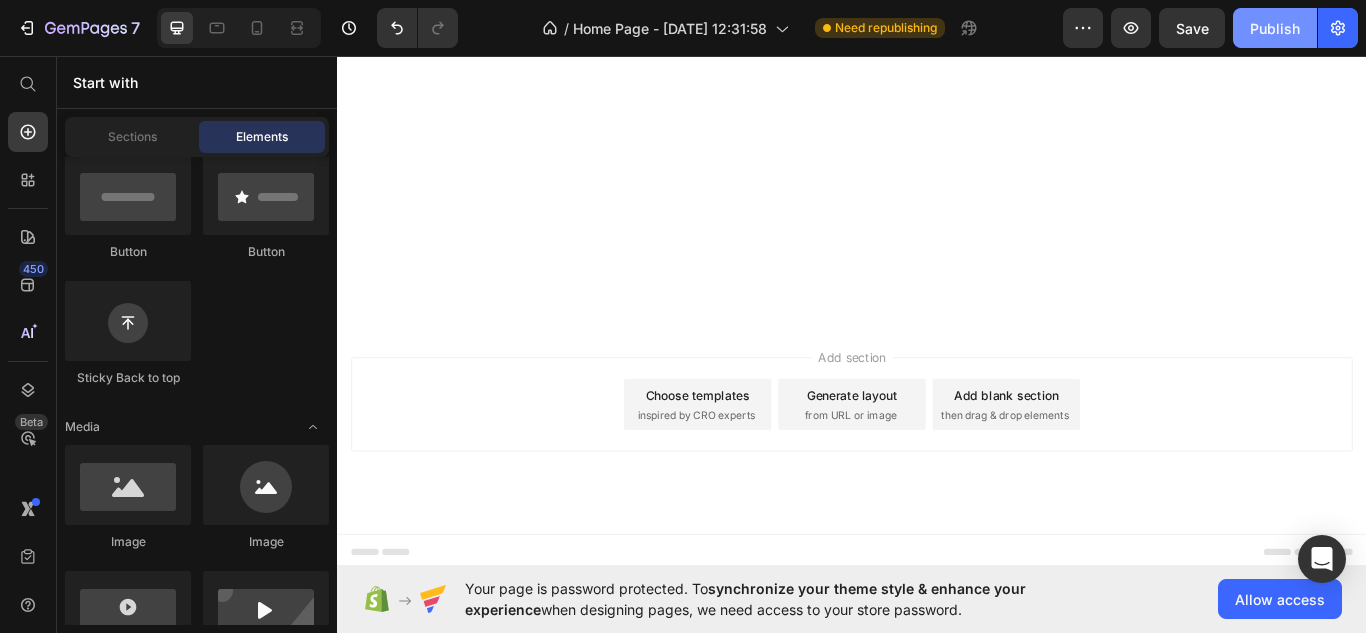scroll, scrollTop: 750, scrollLeft: 0, axis: vertical 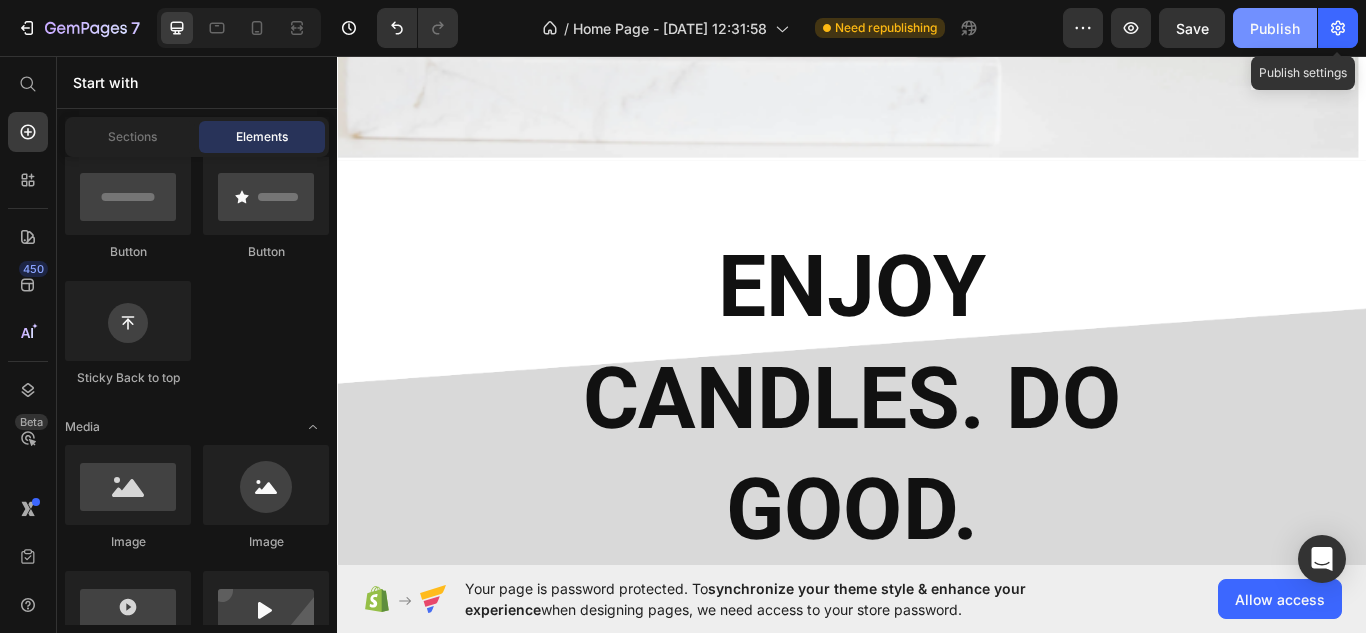 click on "Publish" 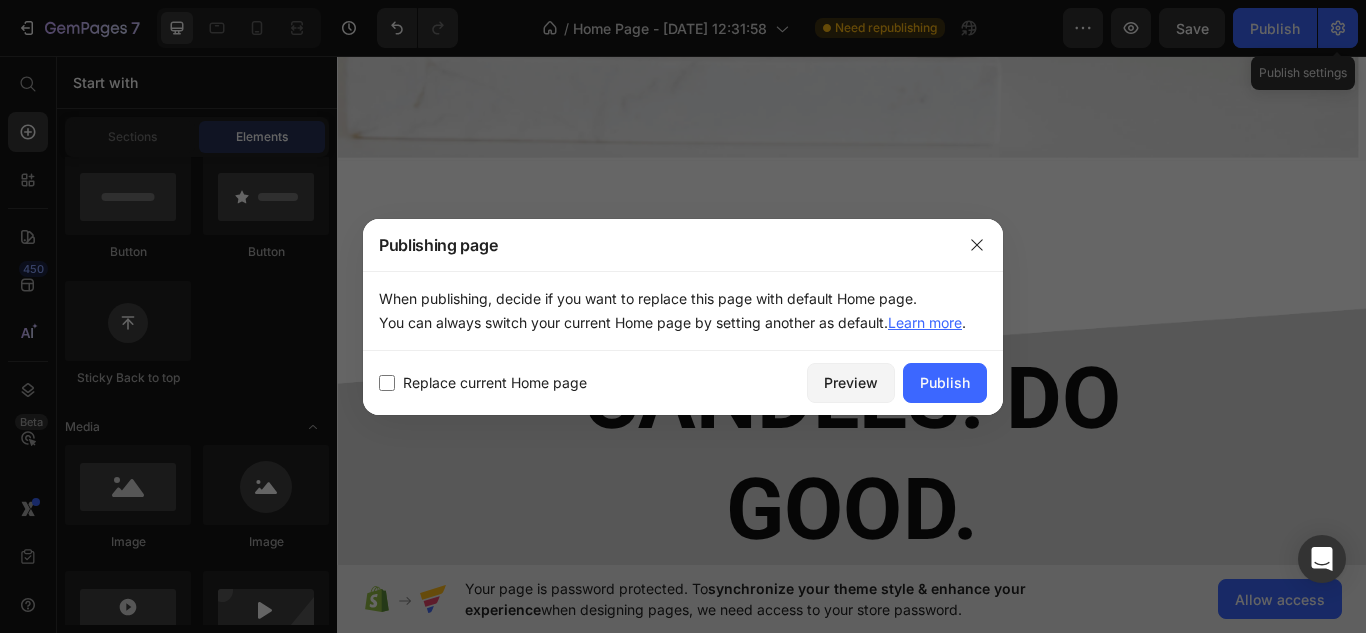 click on "Replace current Home page" at bounding box center [495, 383] 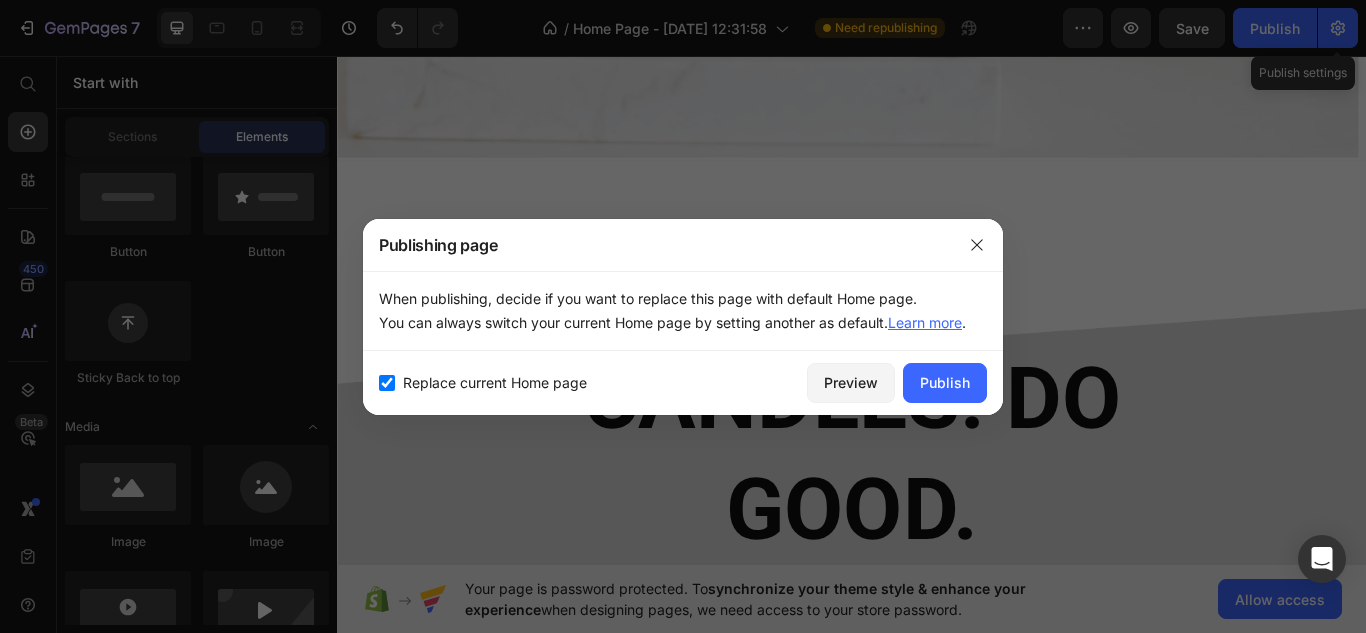 checkbox on "true" 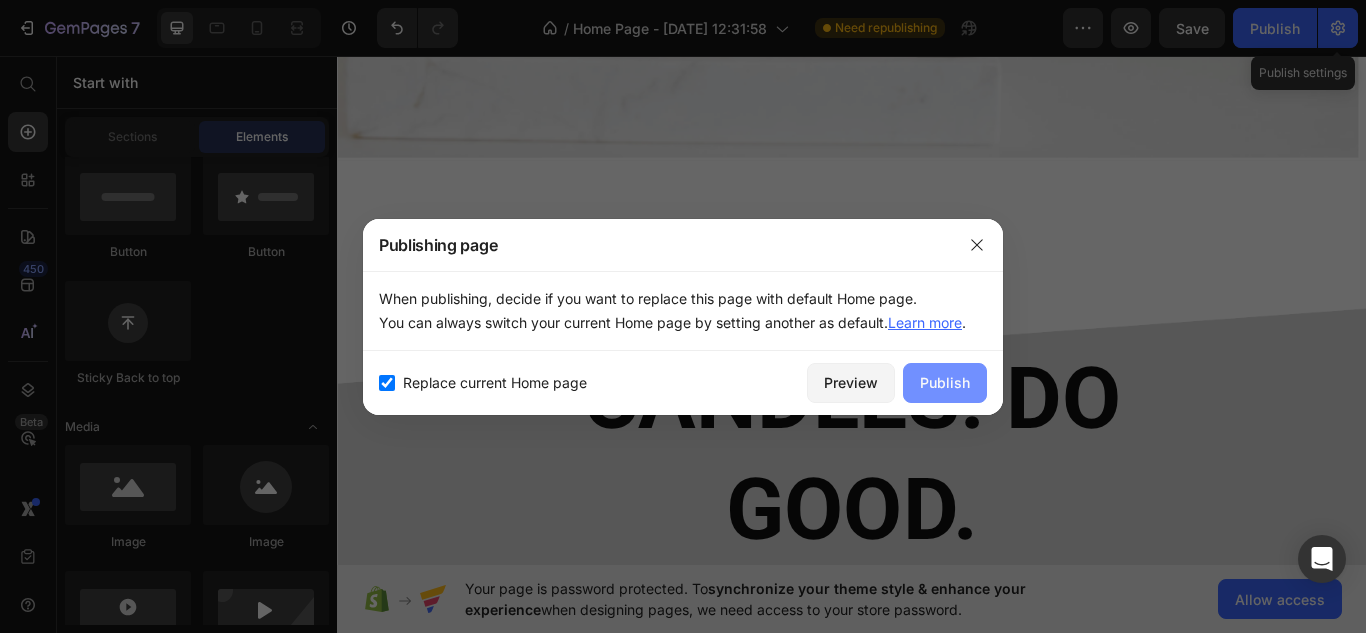 click on "Publish" at bounding box center (945, 382) 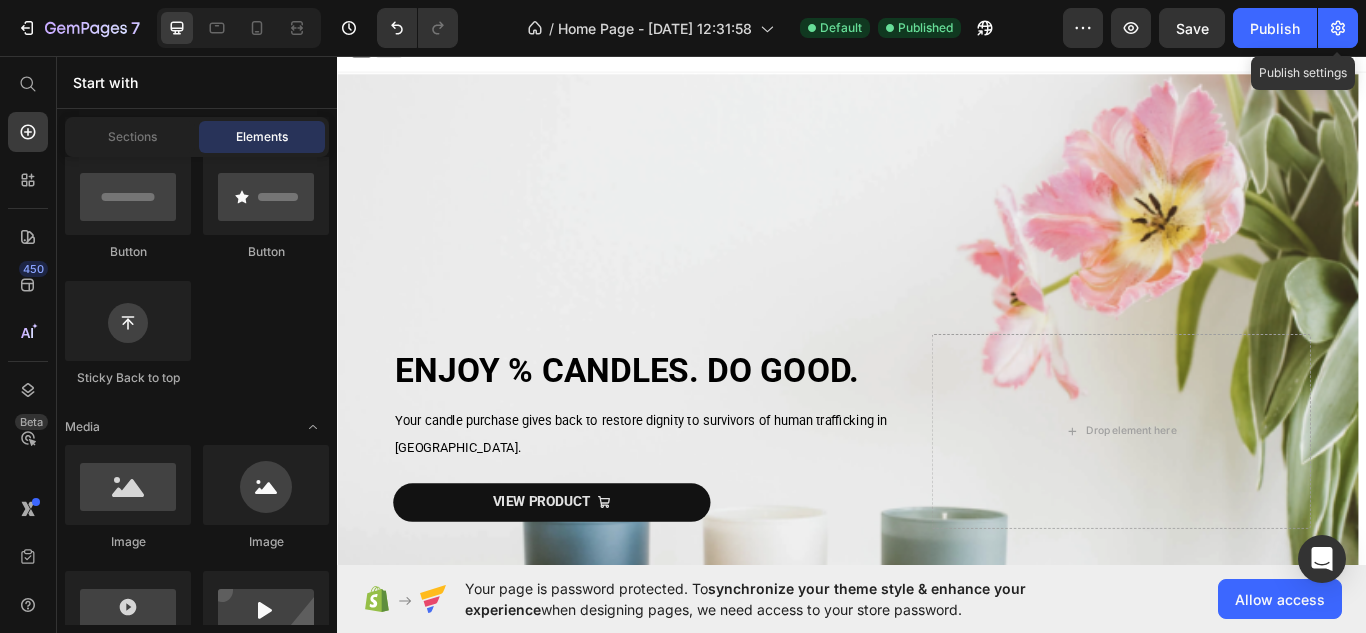 scroll, scrollTop: 0, scrollLeft: 0, axis: both 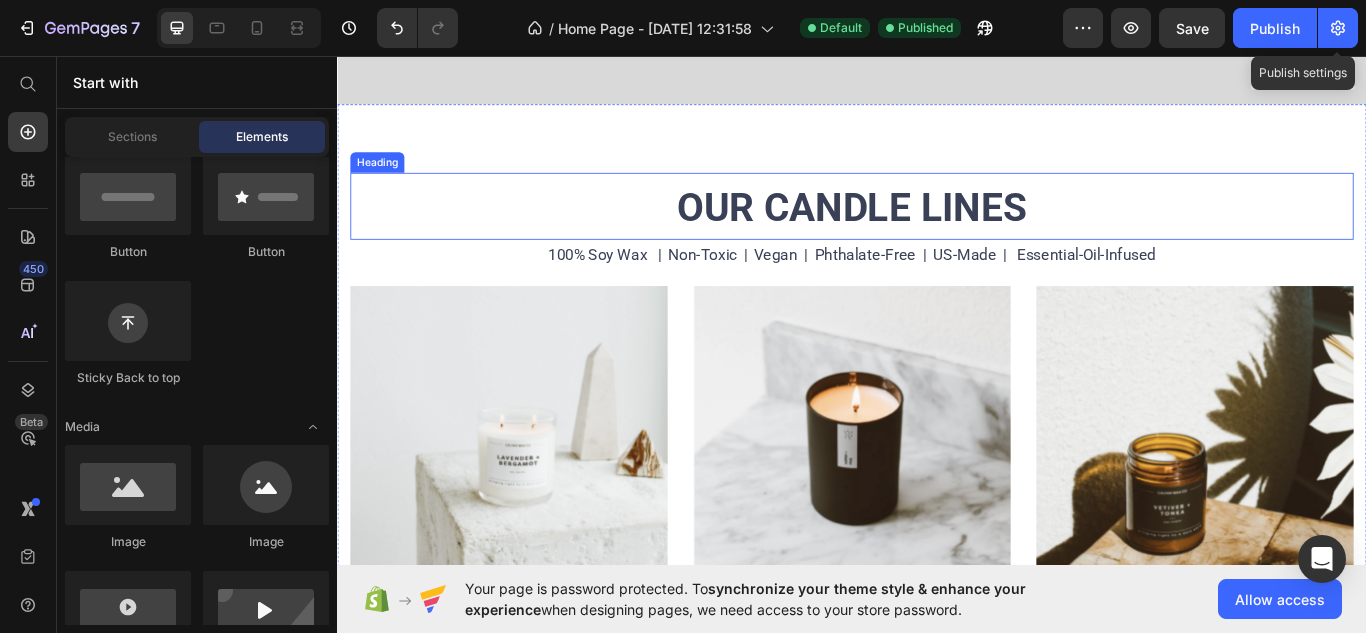 click on "OUR CANDLE LINES" at bounding box center (937, 233) 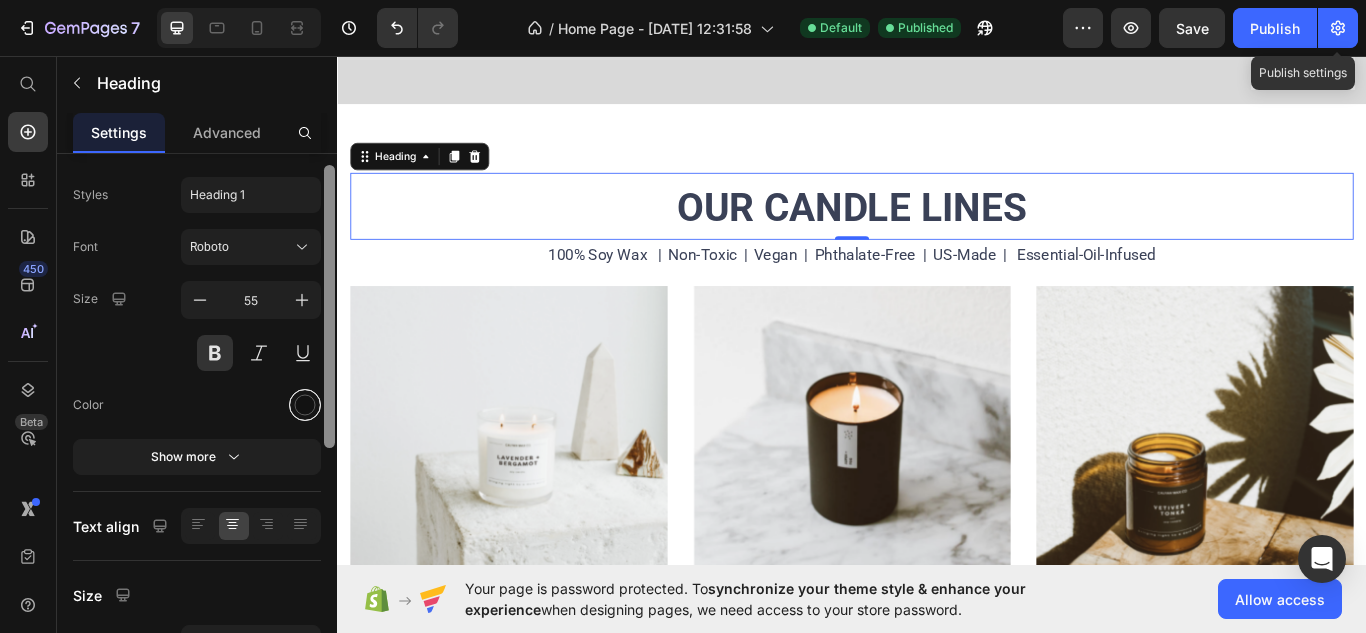 scroll, scrollTop: 32, scrollLeft: 0, axis: vertical 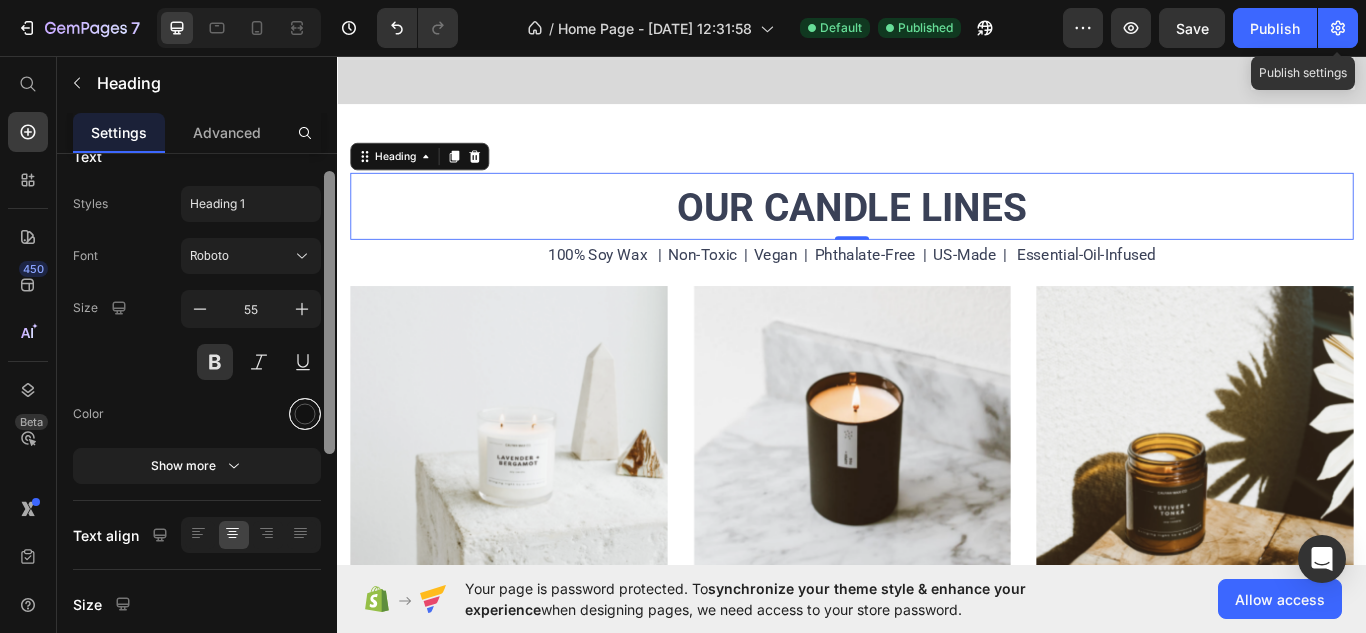 drag, startPoint x: 331, startPoint y: 417, endPoint x: 317, endPoint y: 429, distance: 18.439089 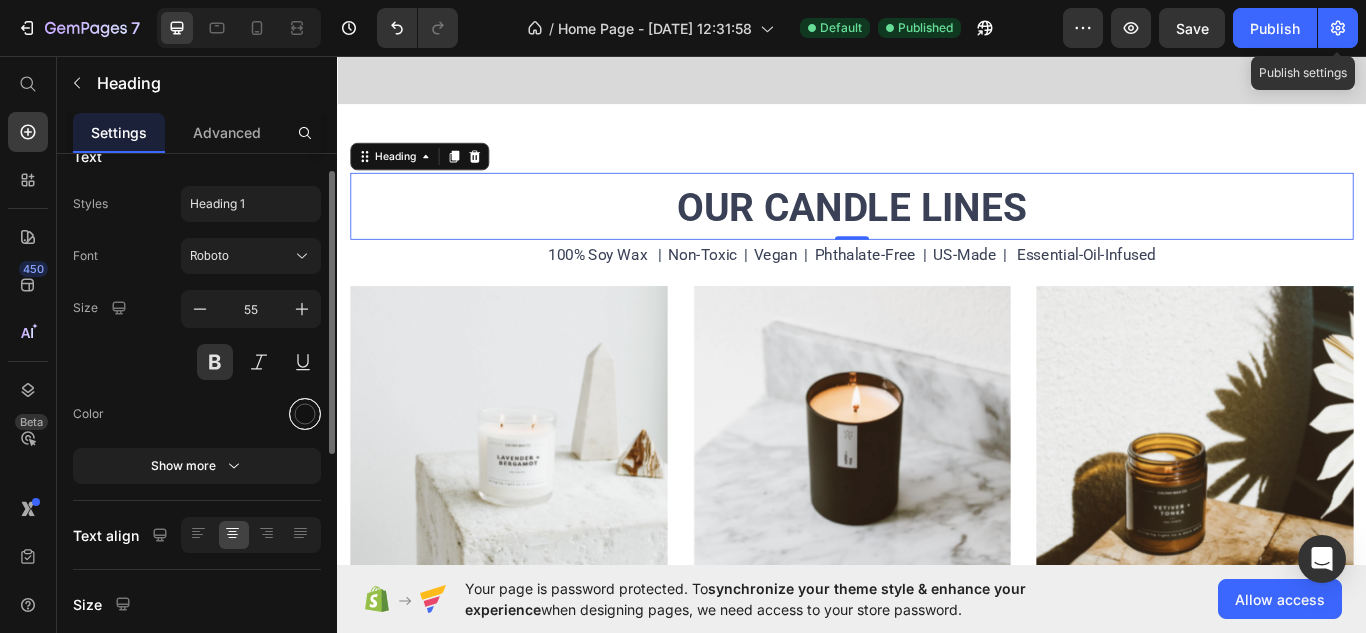 click at bounding box center (305, 414) 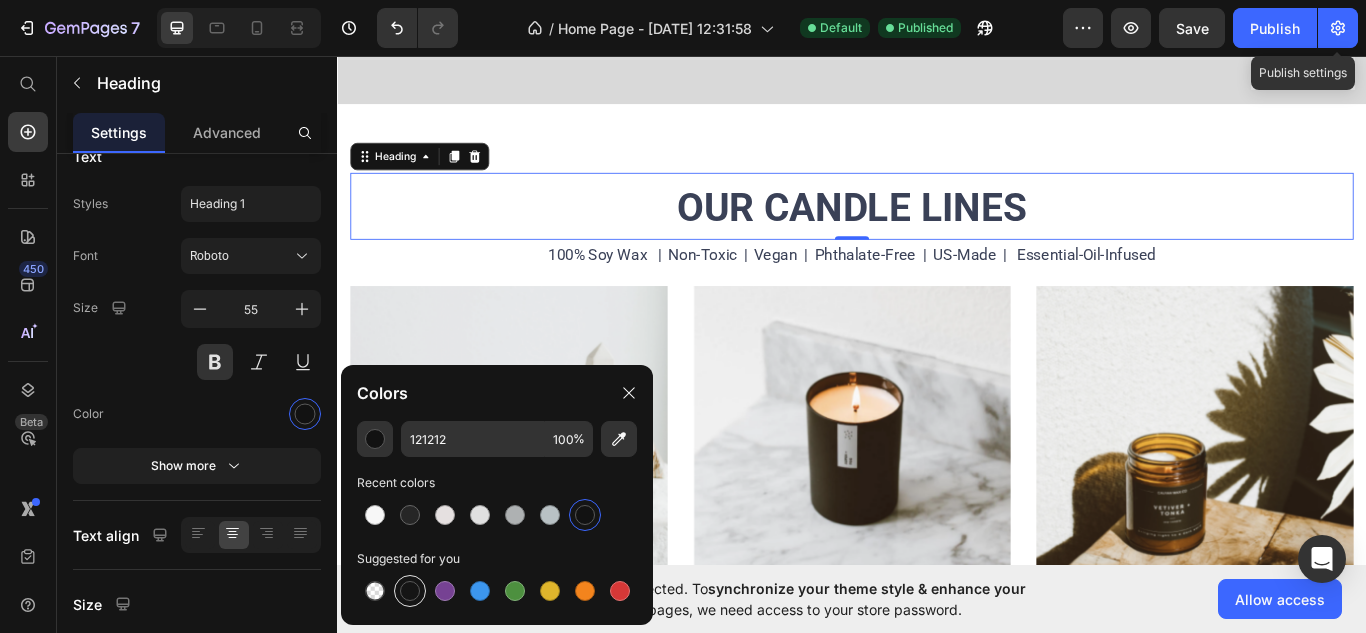 click at bounding box center (410, 591) 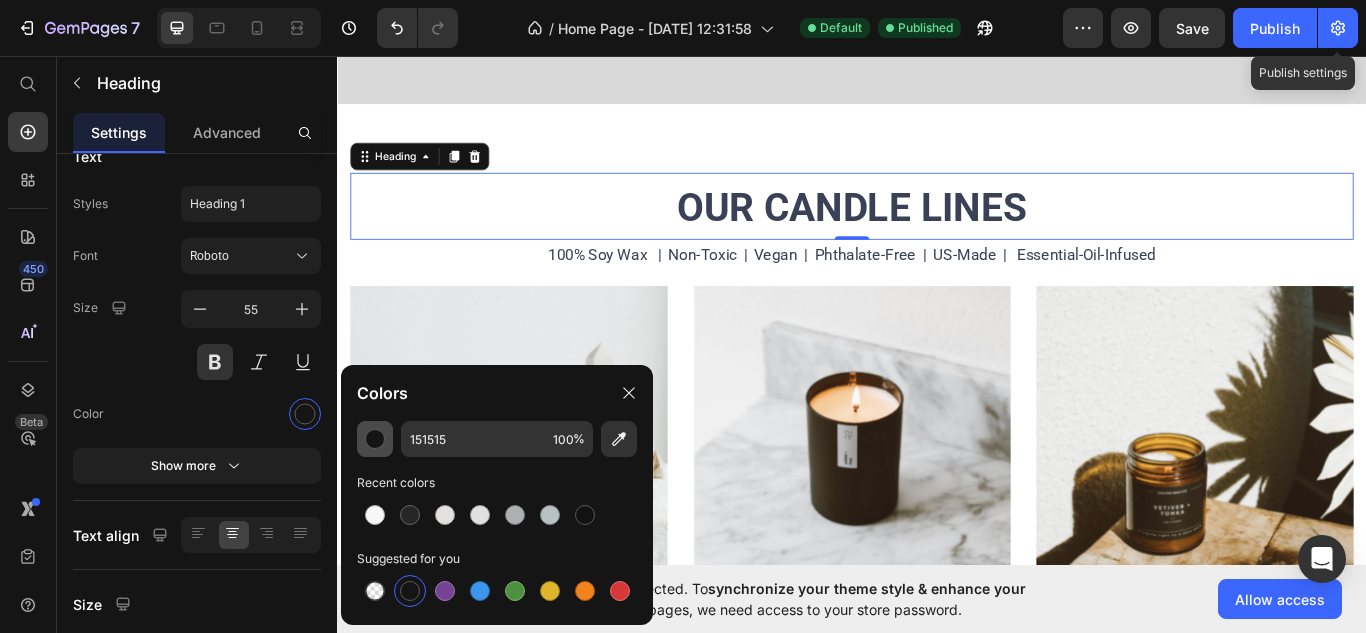 click at bounding box center (375, 439) 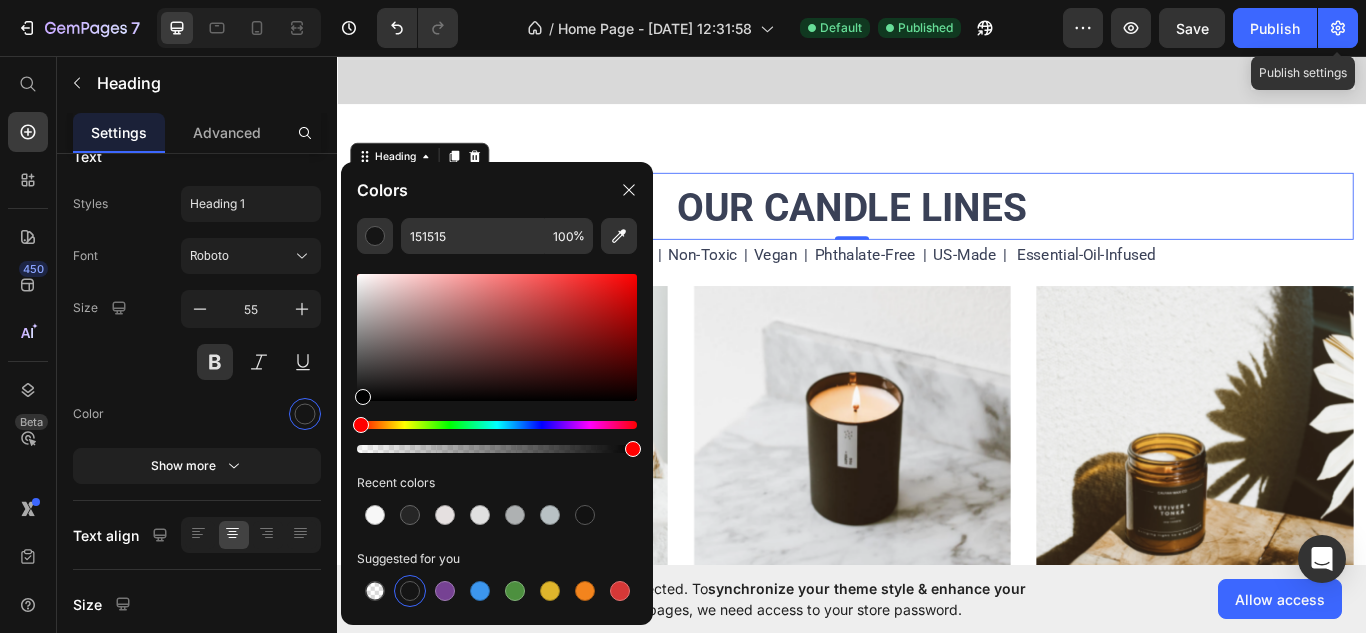 drag, startPoint x: 372, startPoint y: 393, endPoint x: 360, endPoint y: 443, distance: 51.41984 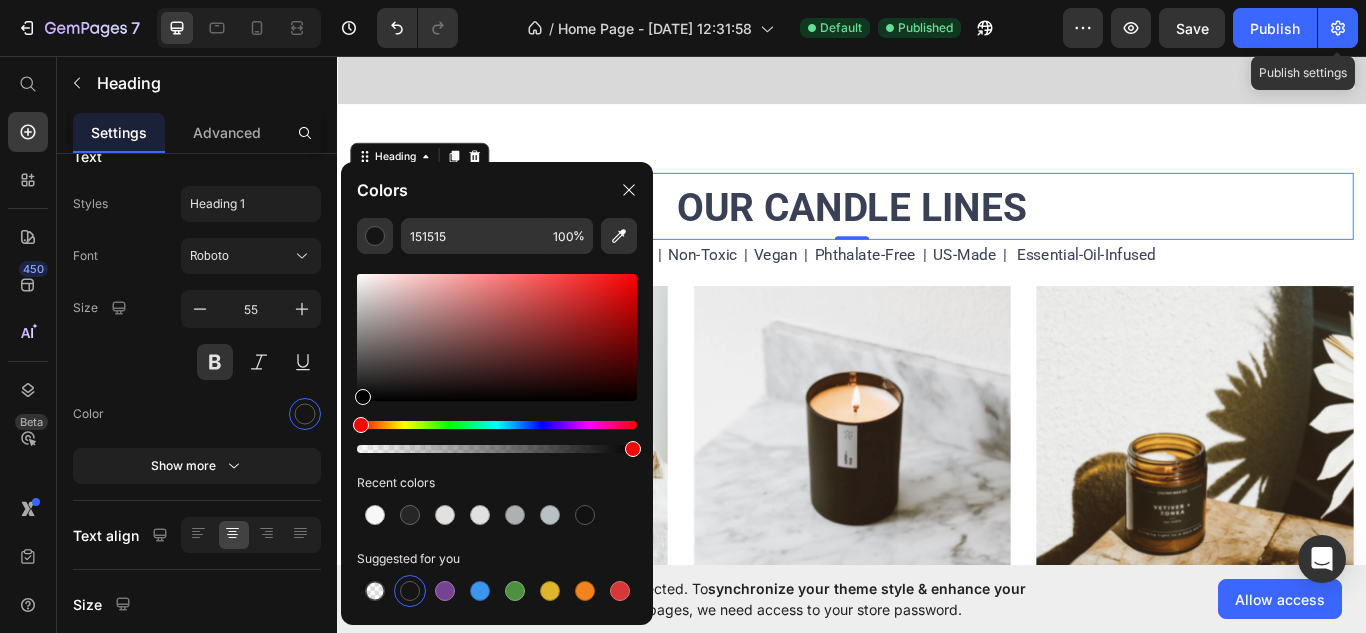 type on "000000" 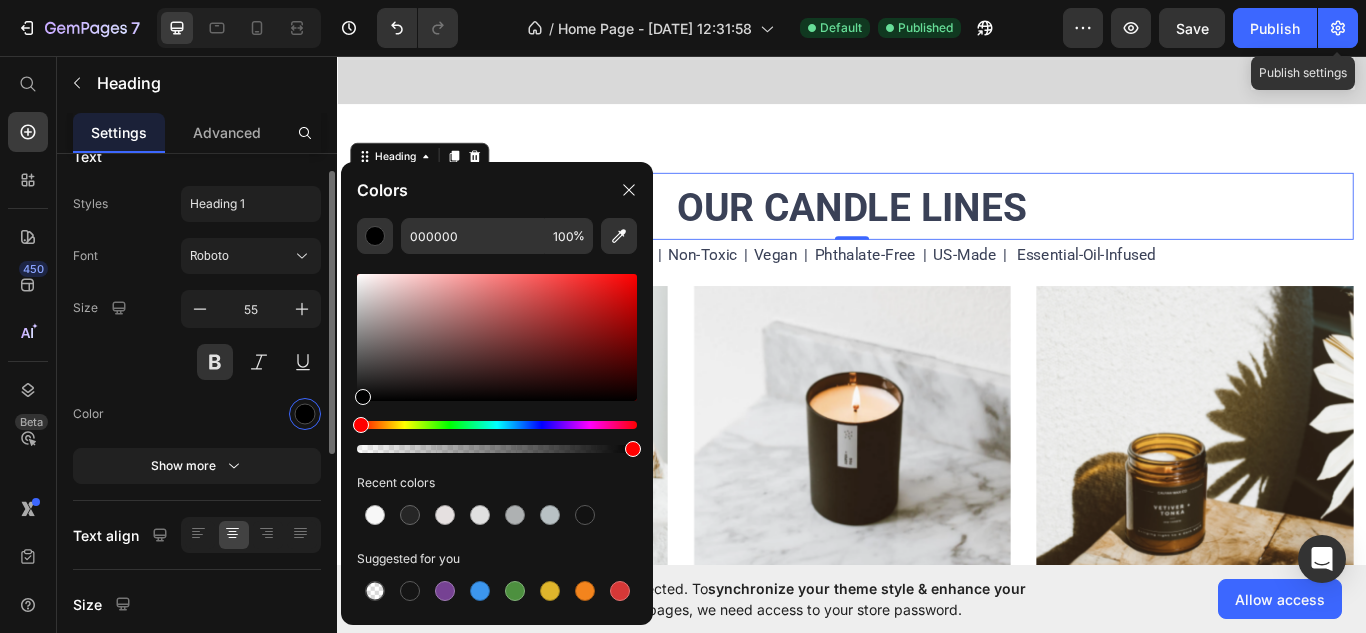 click at bounding box center [251, 414] 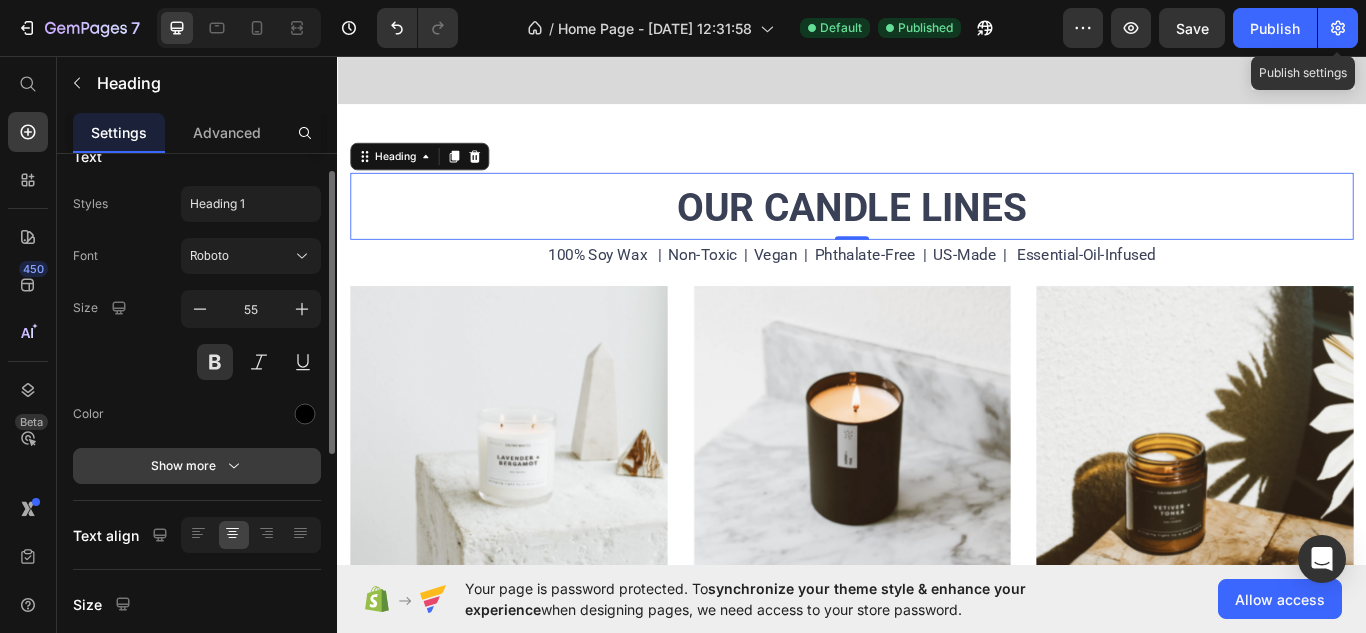 click on "Show more" at bounding box center [197, 466] 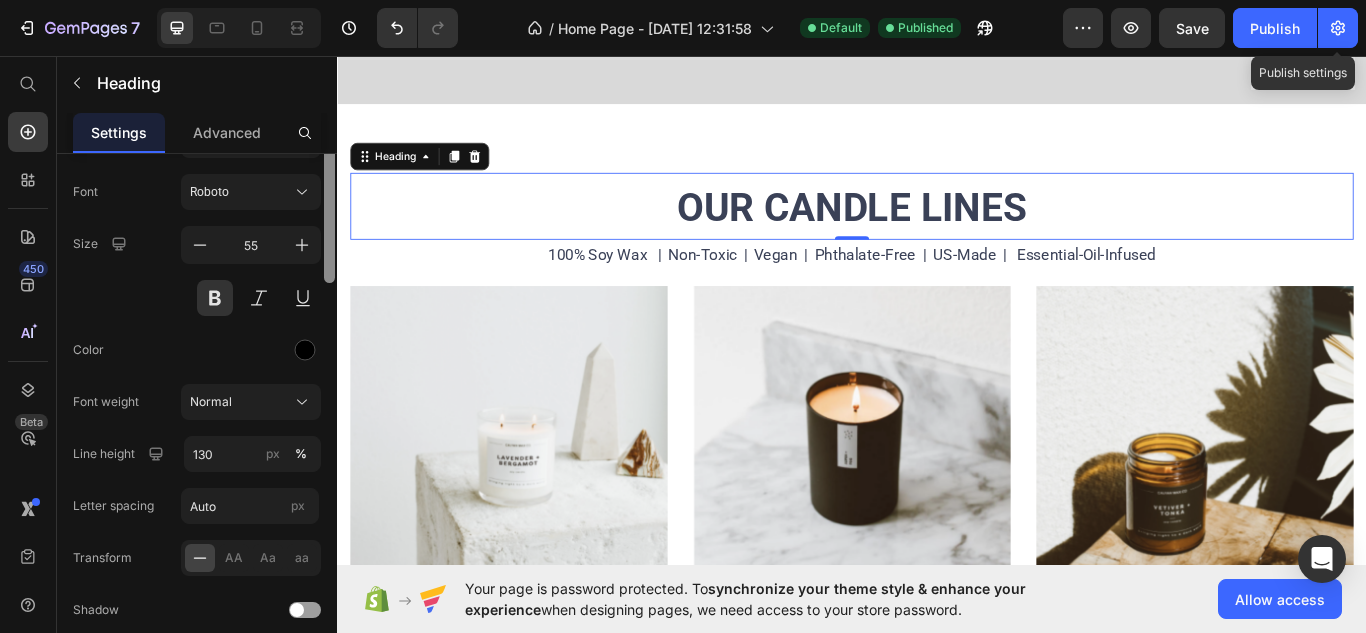 scroll, scrollTop: 0, scrollLeft: 0, axis: both 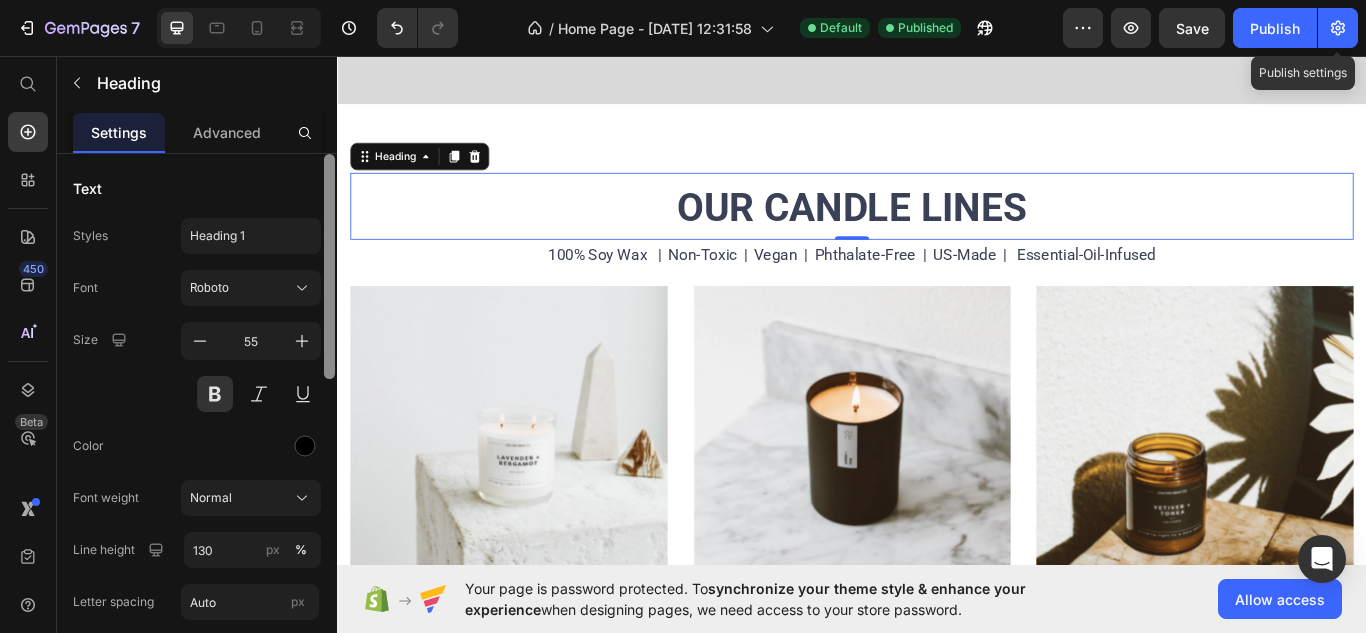 drag, startPoint x: 328, startPoint y: 428, endPoint x: 331, endPoint y: 368, distance: 60.074955 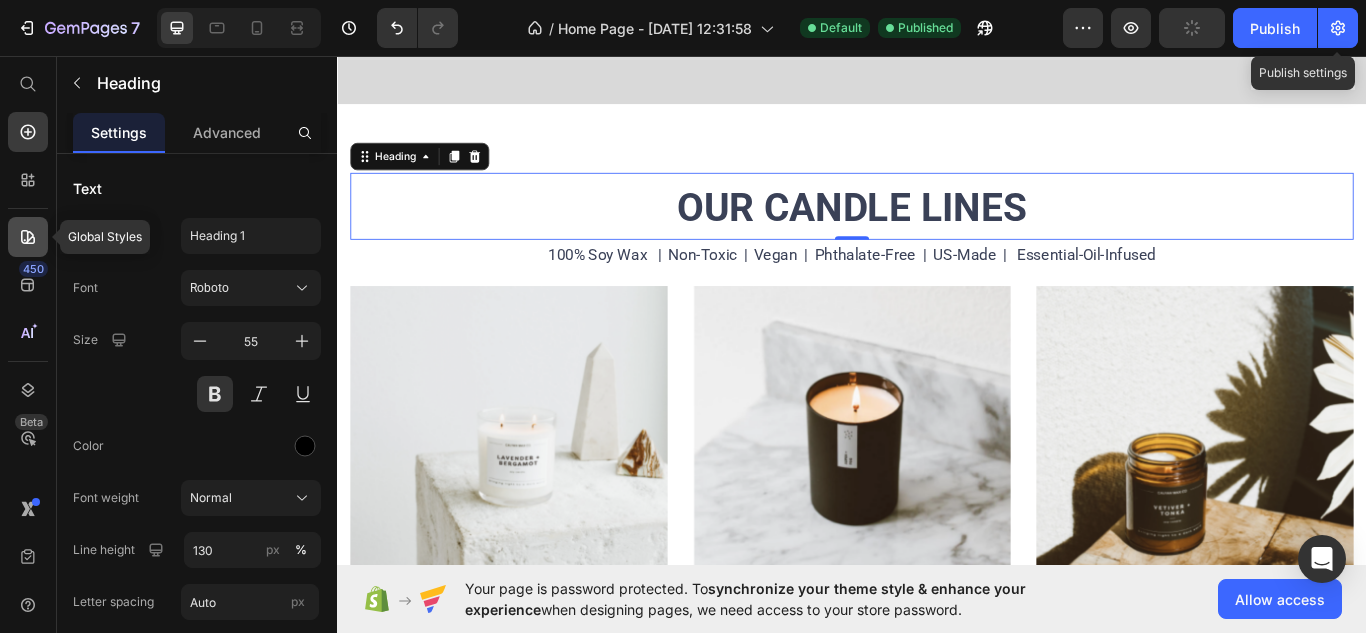 click 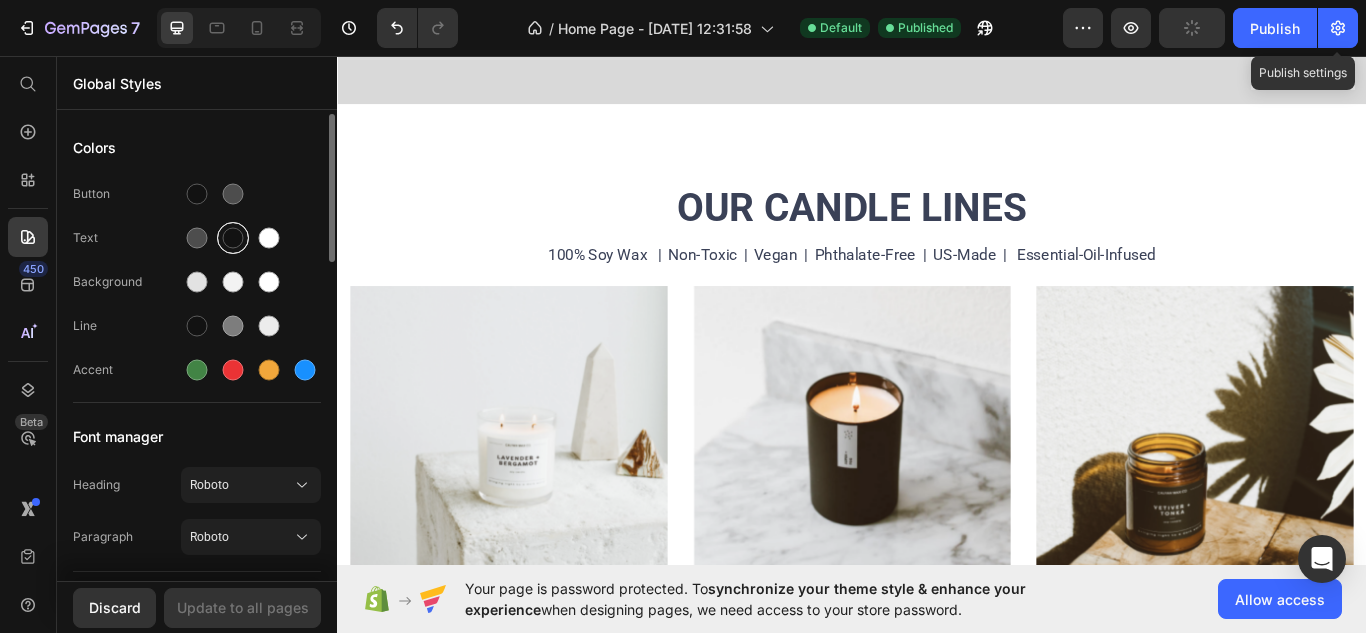 click at bounding box center (233, 238) 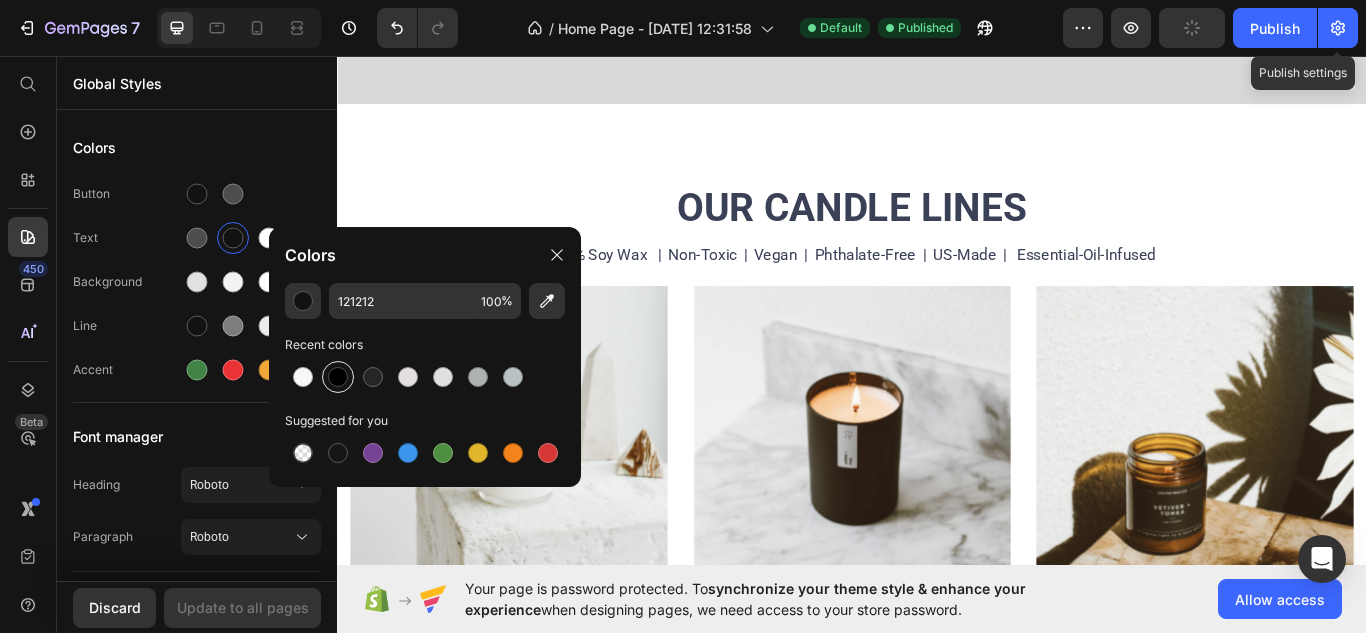 click at bounding box center [338, 377] 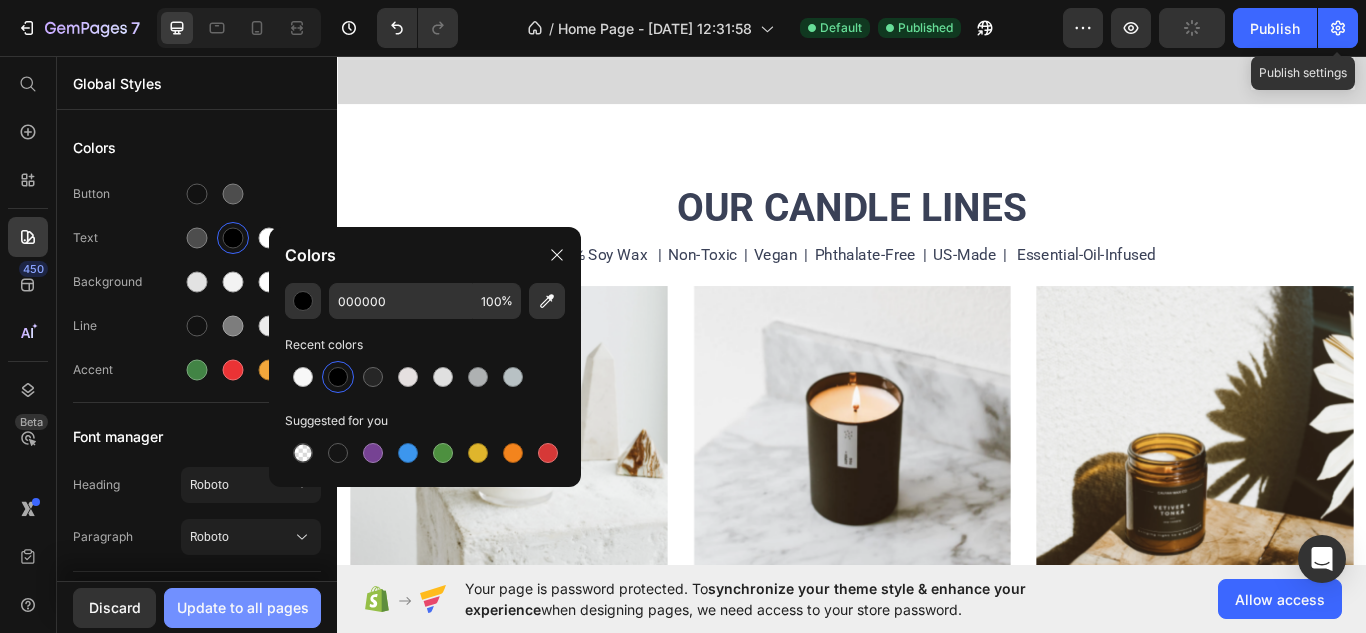 click on "Update to all pages" at bounding box center (243, 607) 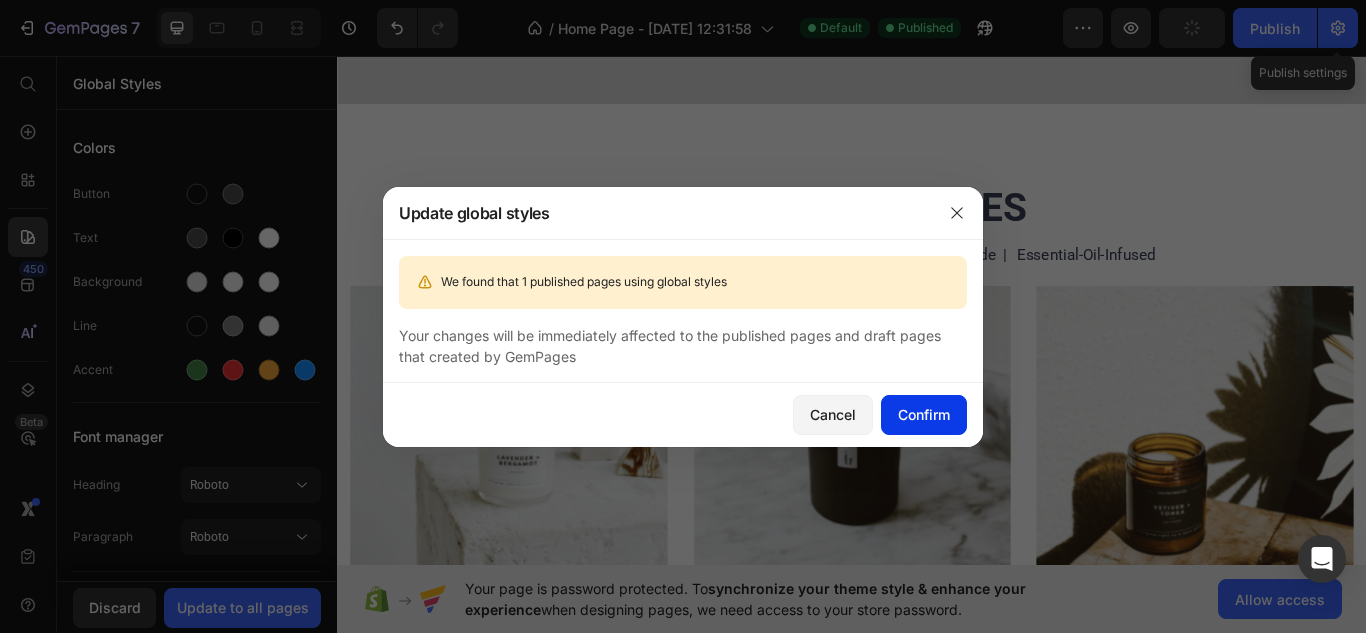 click on "Confirm" at bounding box center [924, 414] 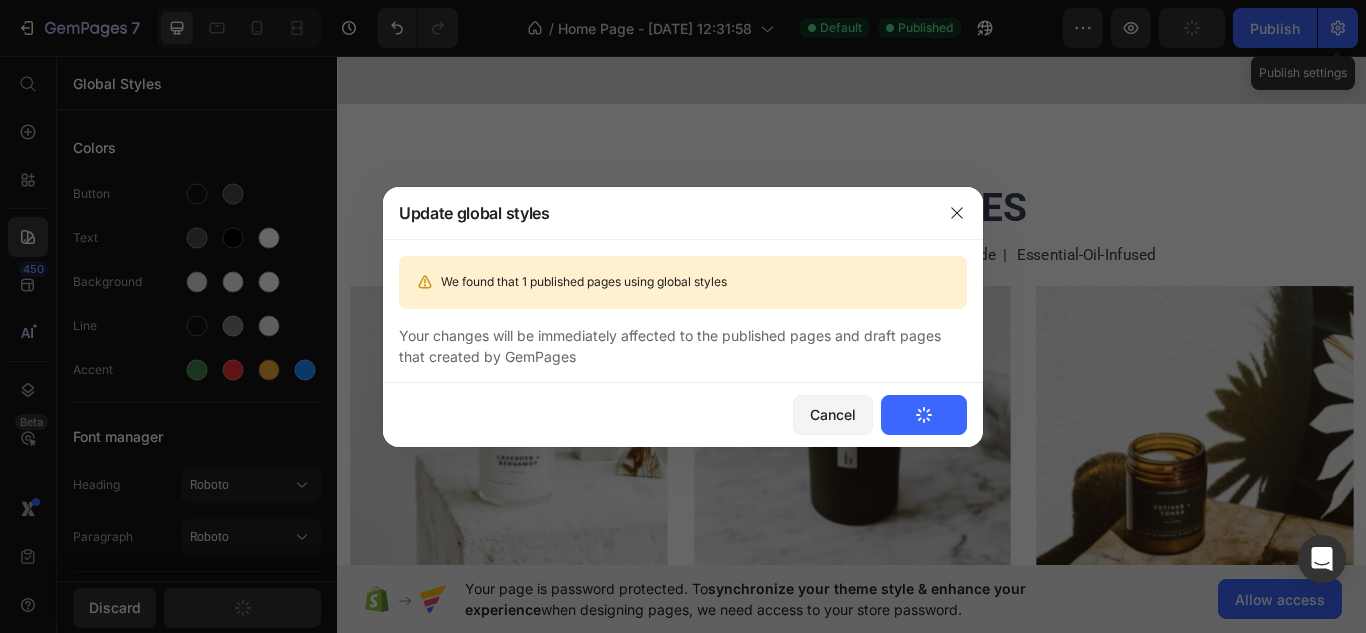 drag, startPoint x: 478, startPoint y: 364, endPoint x: 451, endPoint y: 383, distance: 33.01515 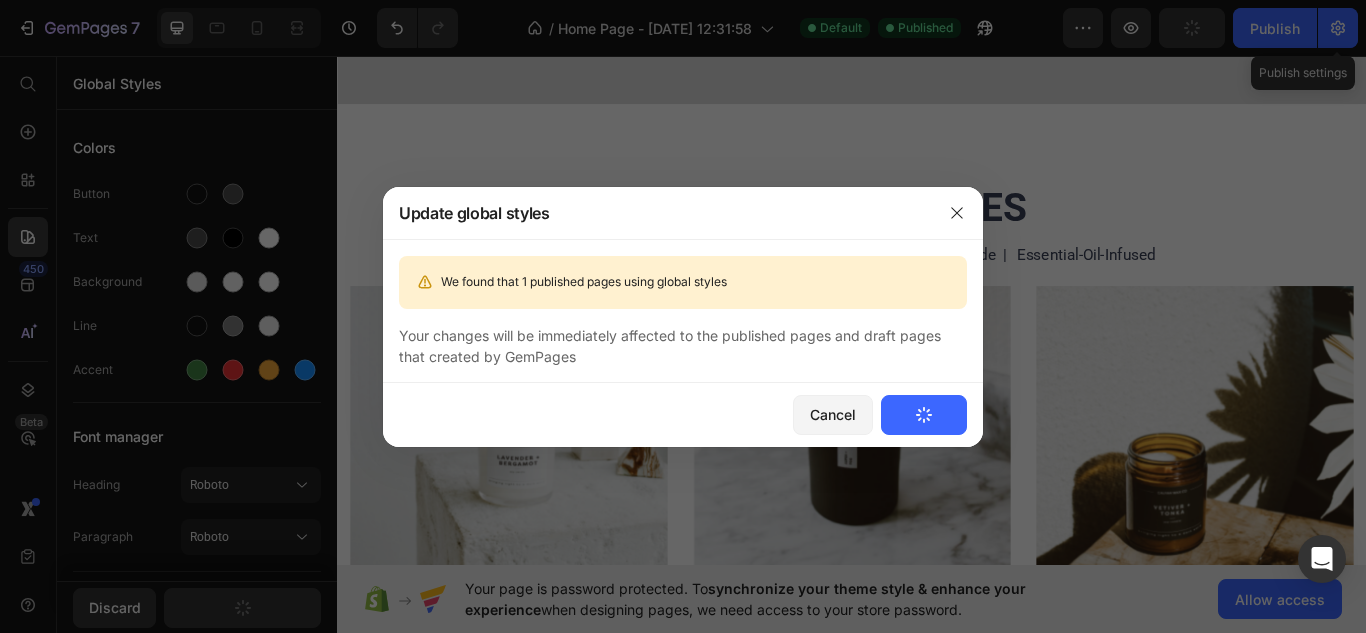 click on "Cancel Confirm" at bounding box center [683, 415] 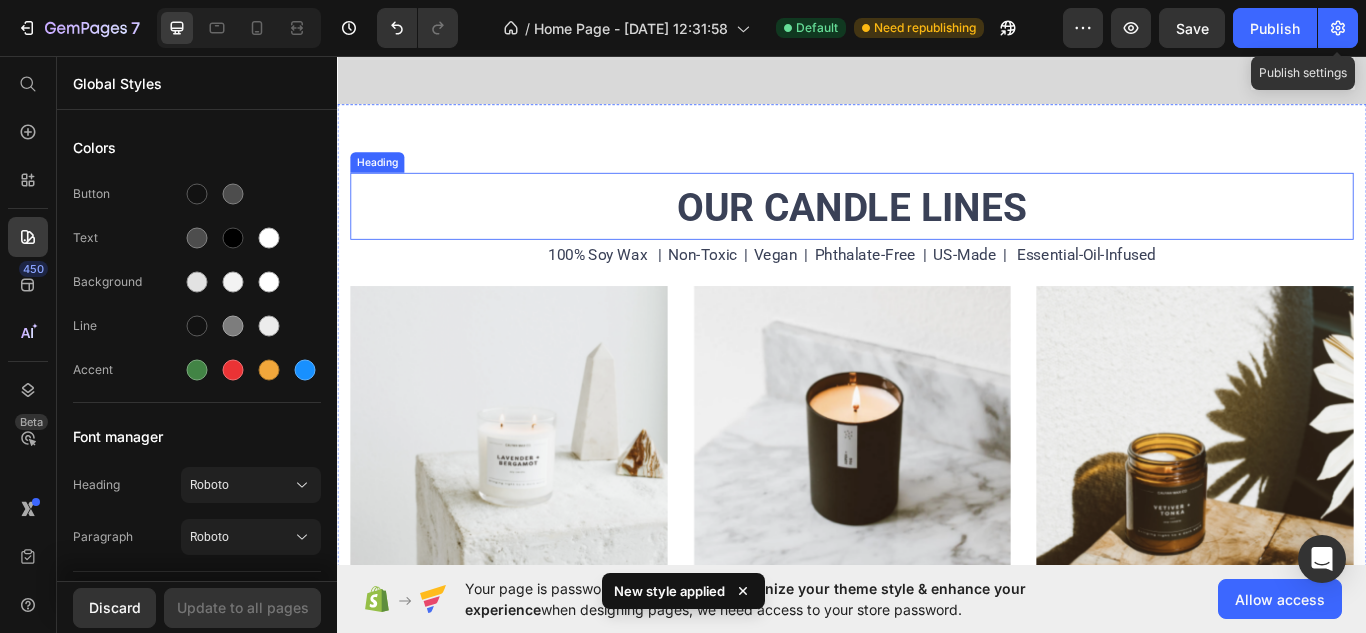 click on "OUR CANDLE LINES" at bounding box center [937, 233] 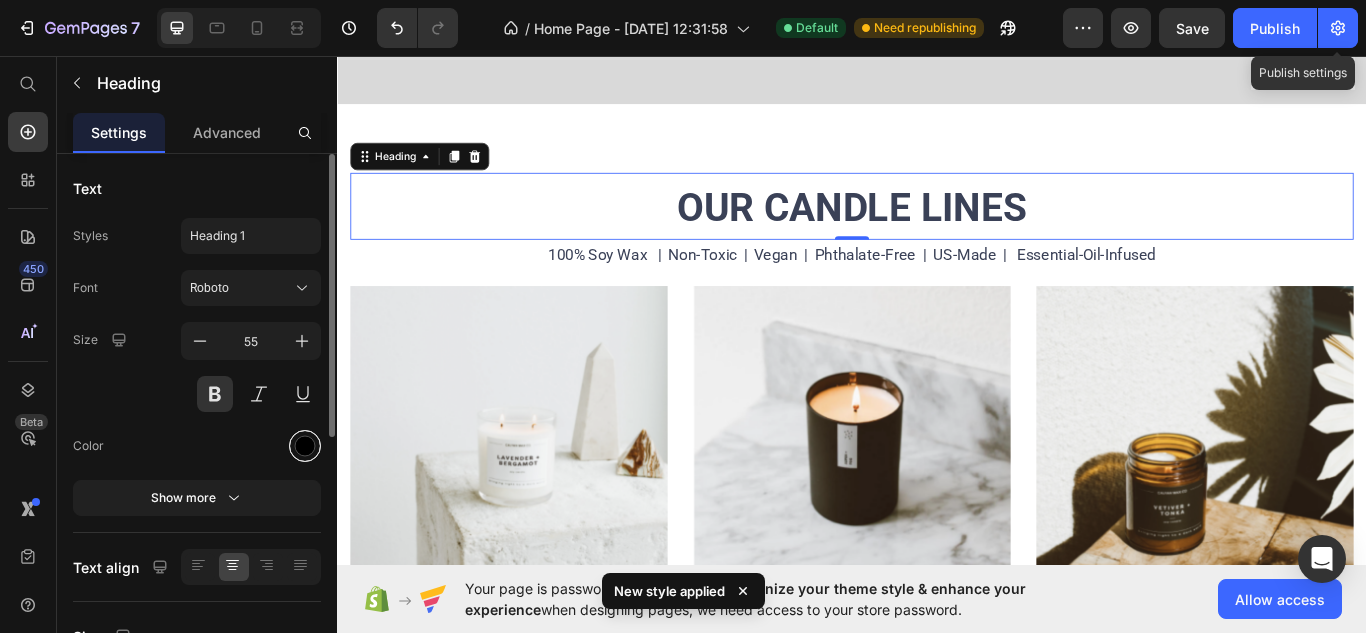 click at bounding box center (305, 446) 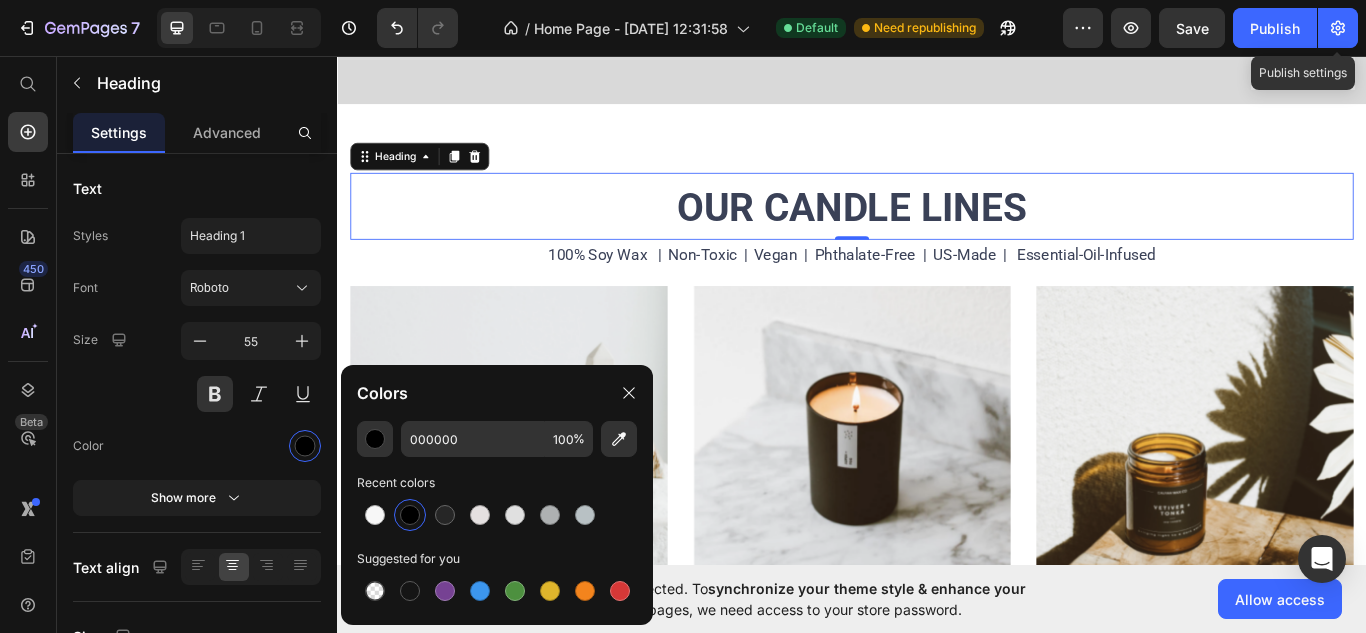 click at bounding box center (410, 515) 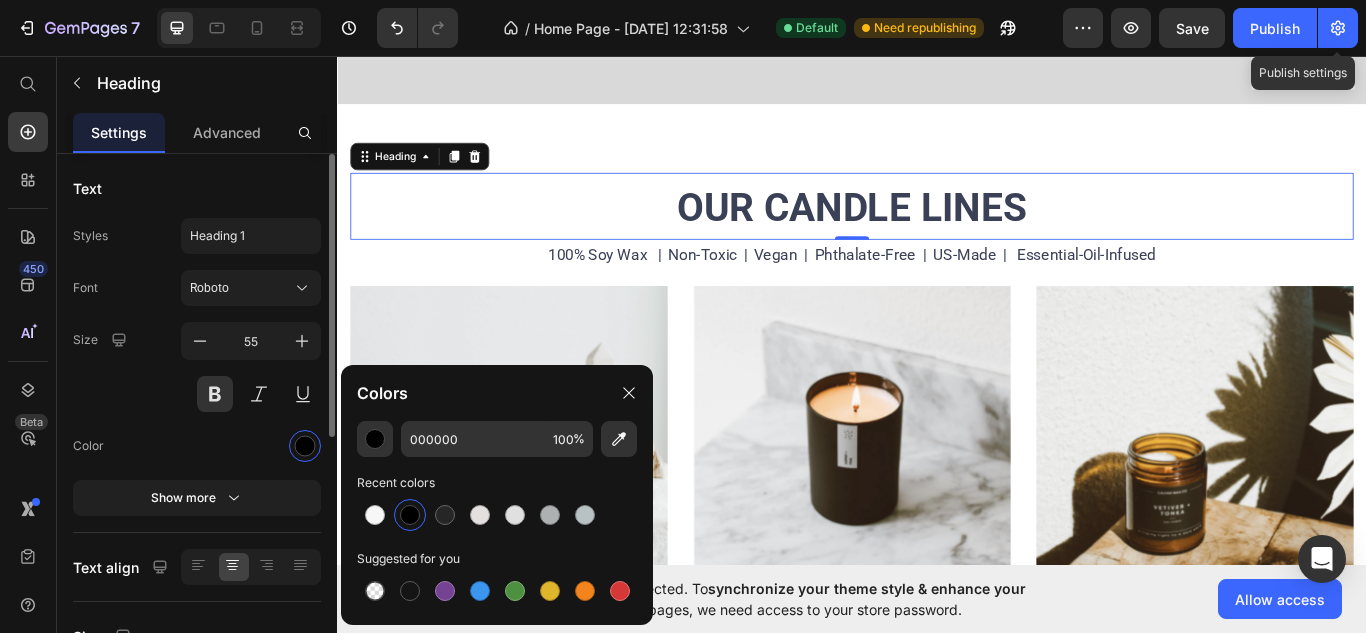 click at bounding box center [251, 446] 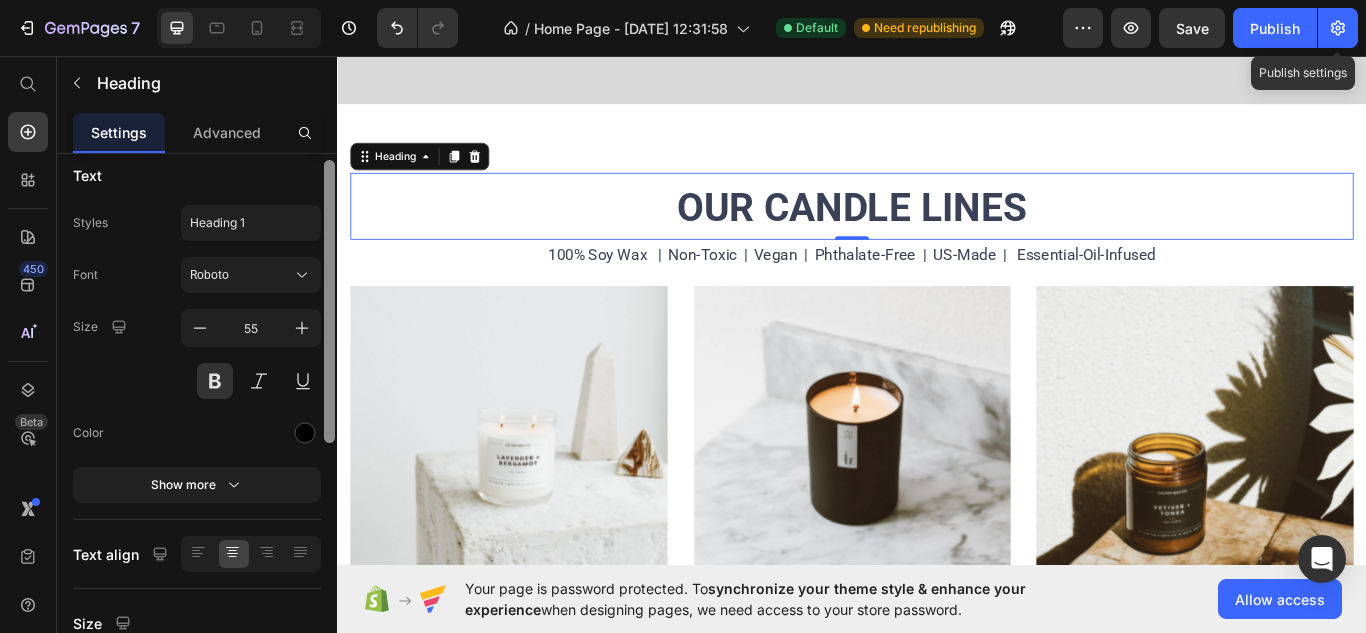 scroll, scrollTop: 0, scrollLeft: 0, axis: both 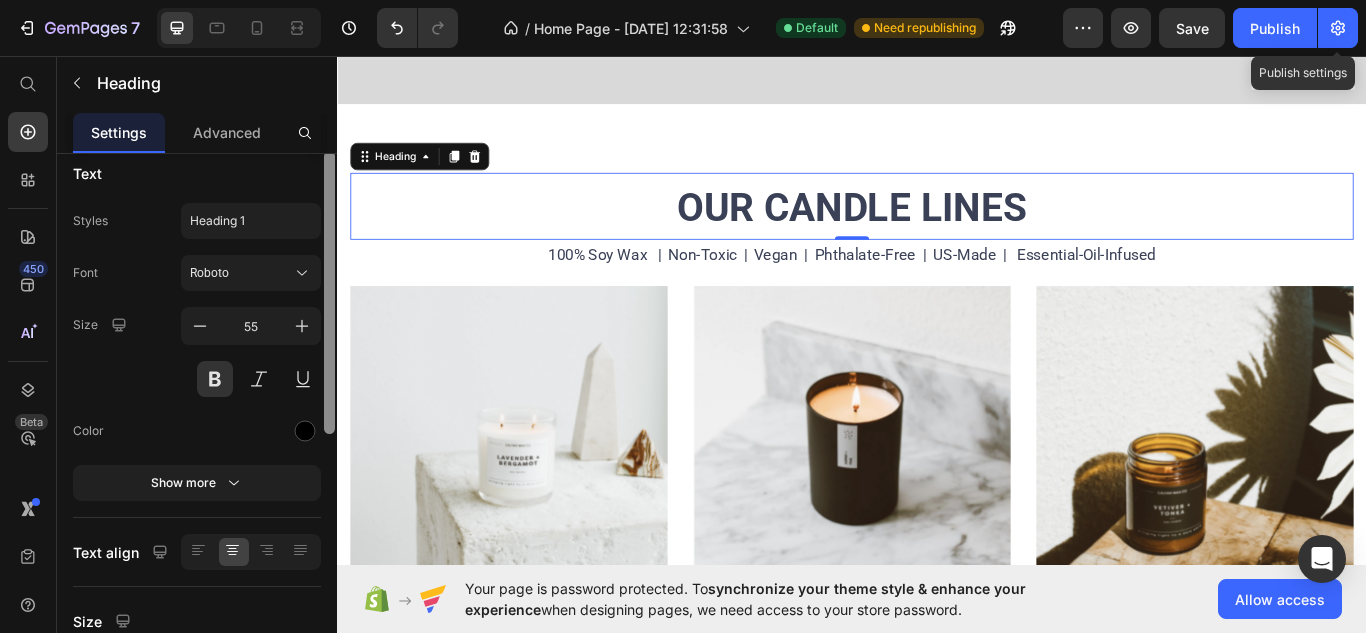 drag, startPoint x: 329, startPoint y: 412, endPoint x: 301, endPoint y: 416, distance: 28.284271 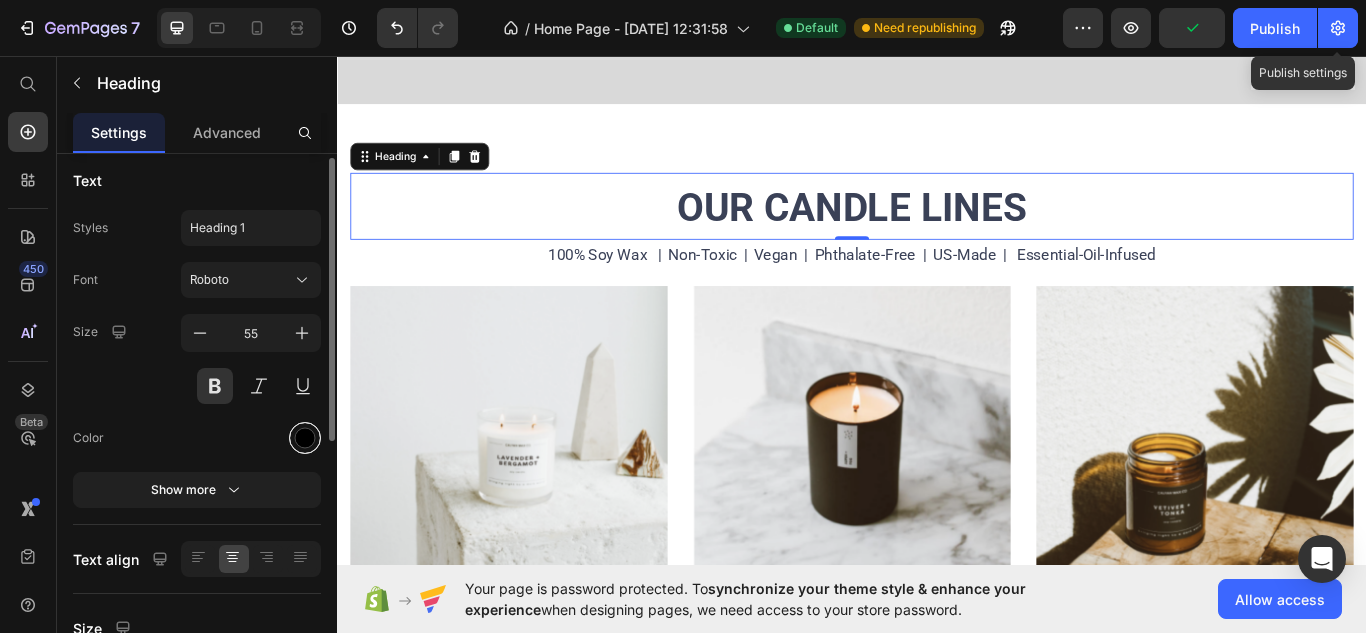 click at bounding box center (305, 438) 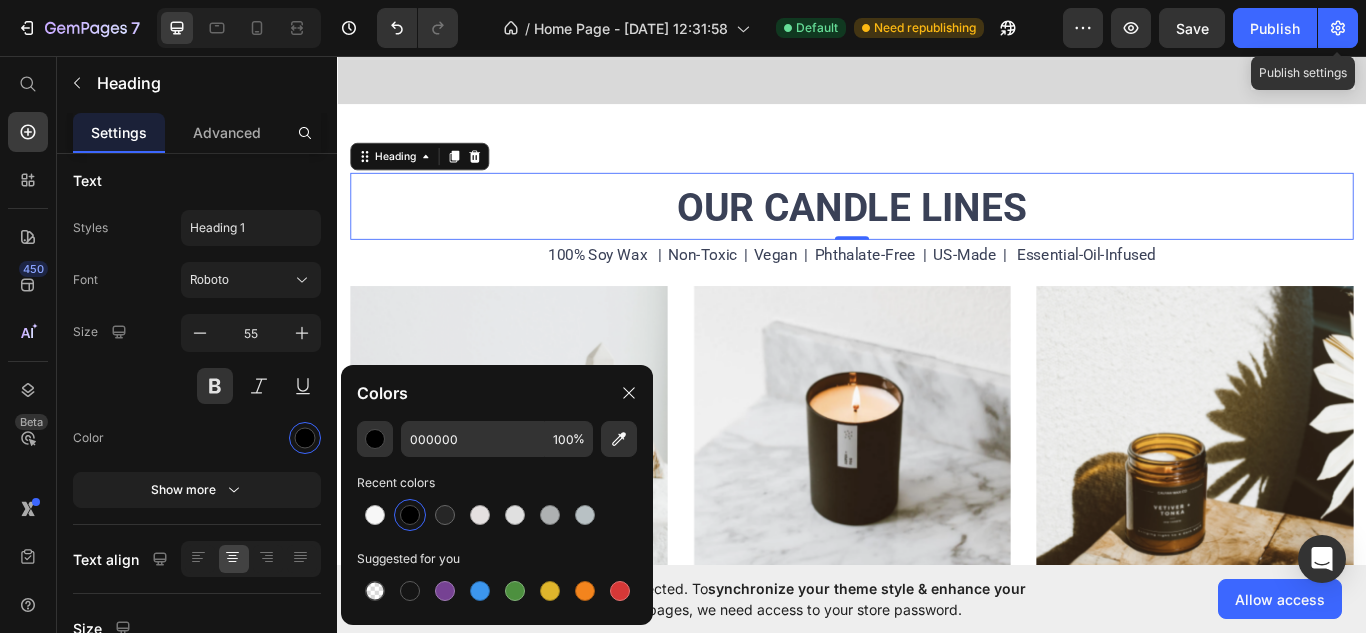 click at bounding box center (410, 515) 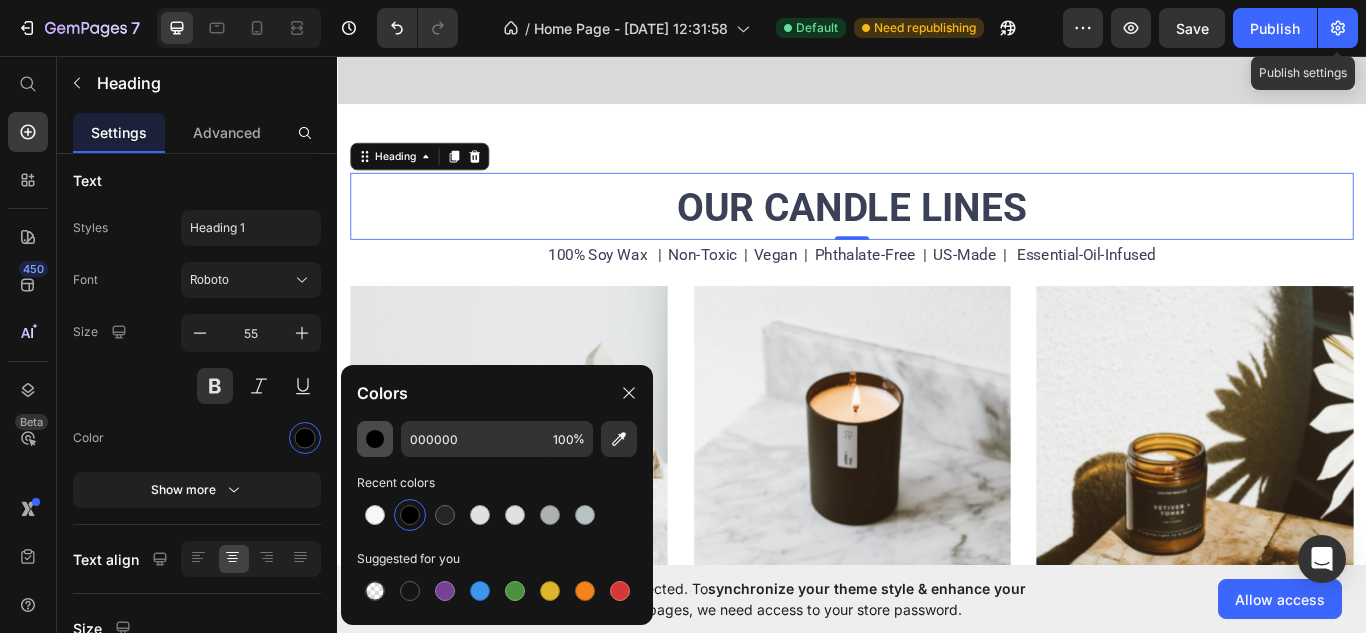 click at bounding box center [375, 439] 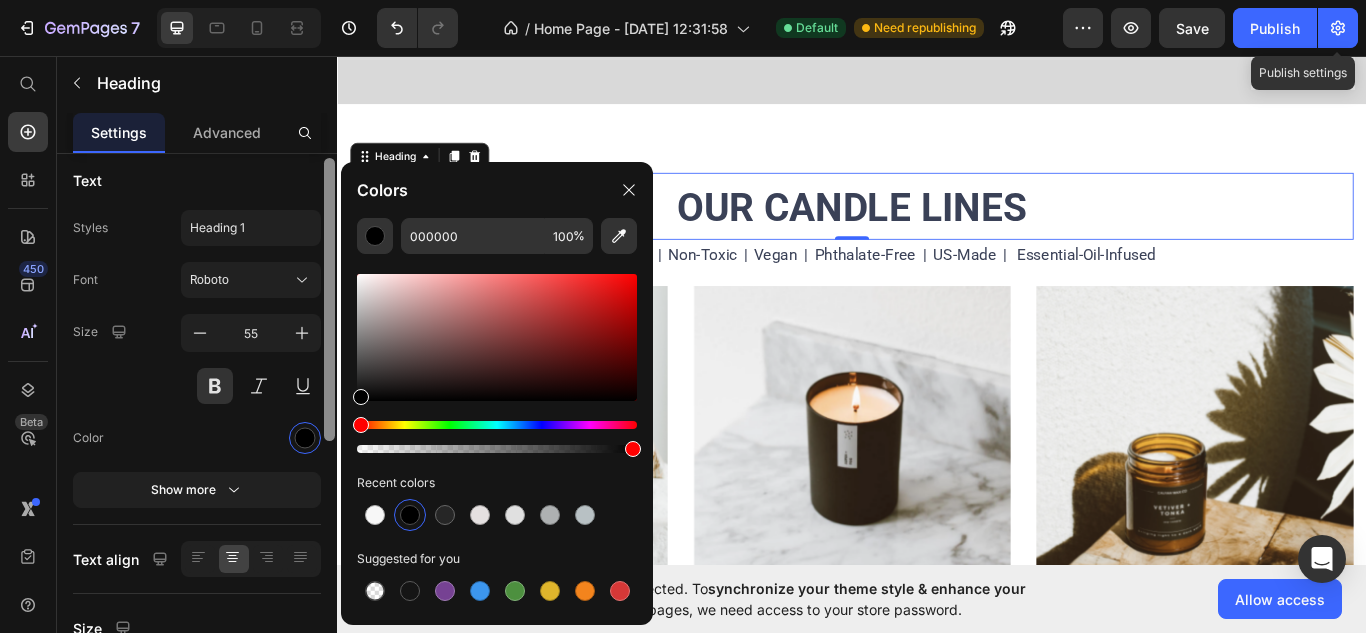 drag, startPoint x: 397, startPoint y: 376, endPoint x: 329, endPoint y: 453, distance: 102.7278 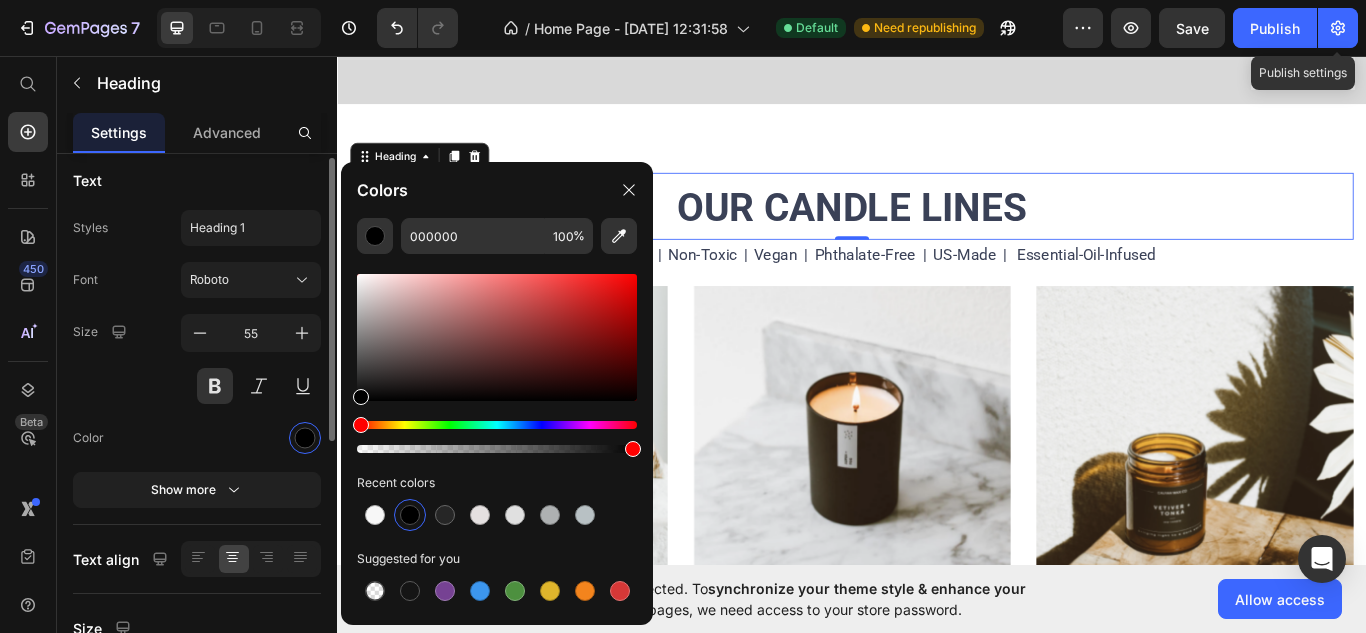 click at bounding box center [251, 438] 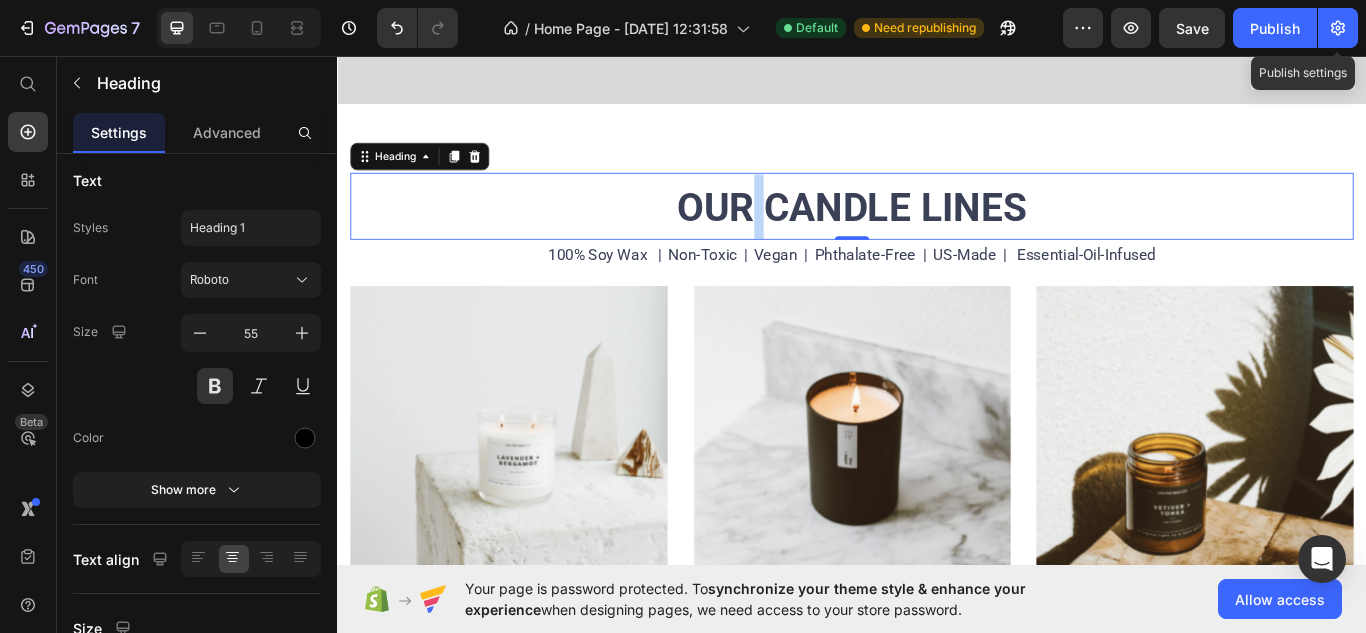 click on "OUR CANDLE LINES" at bounding box center (937, 233) 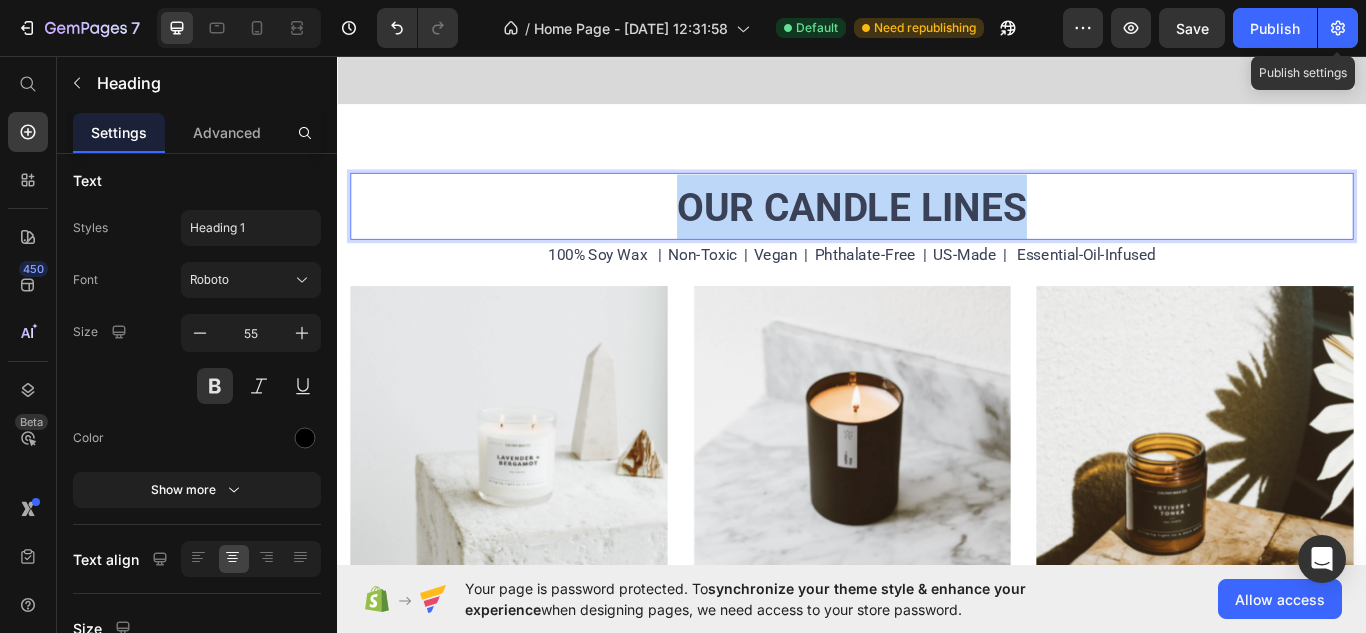 click on "OUR CANDLE LINES" at bounding box center [937, 233] 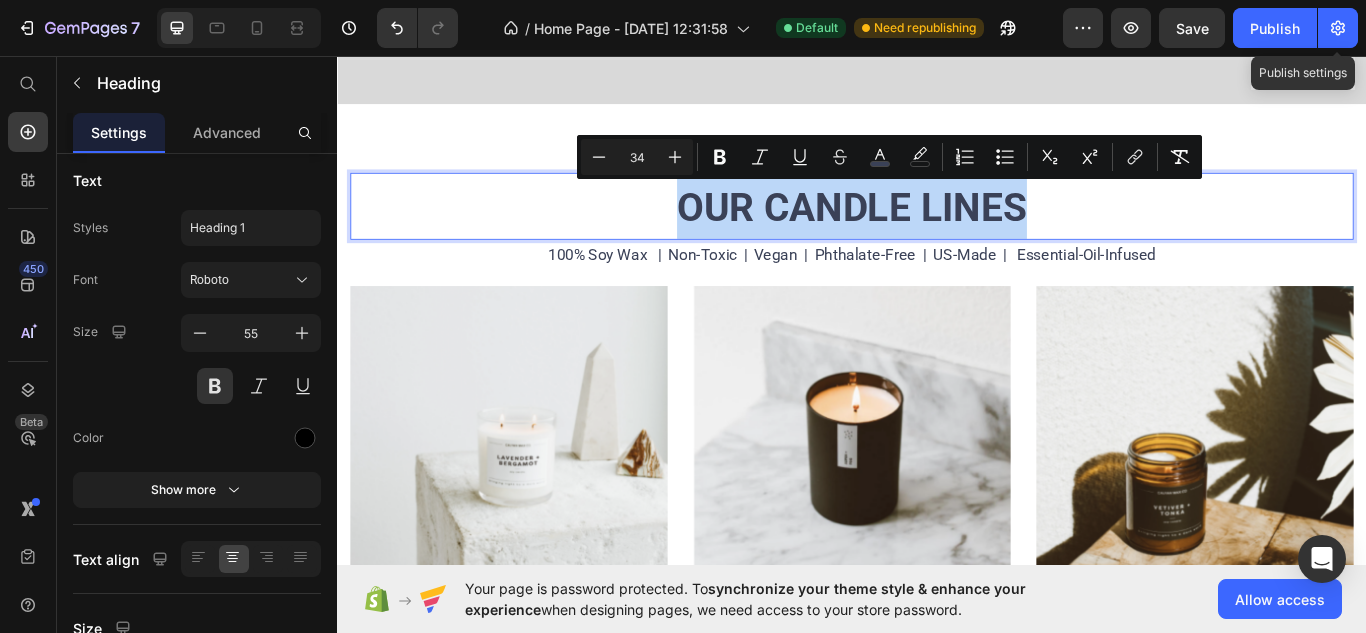 click on "OUR CANDLE LINES" at bounding box center [937, 233] 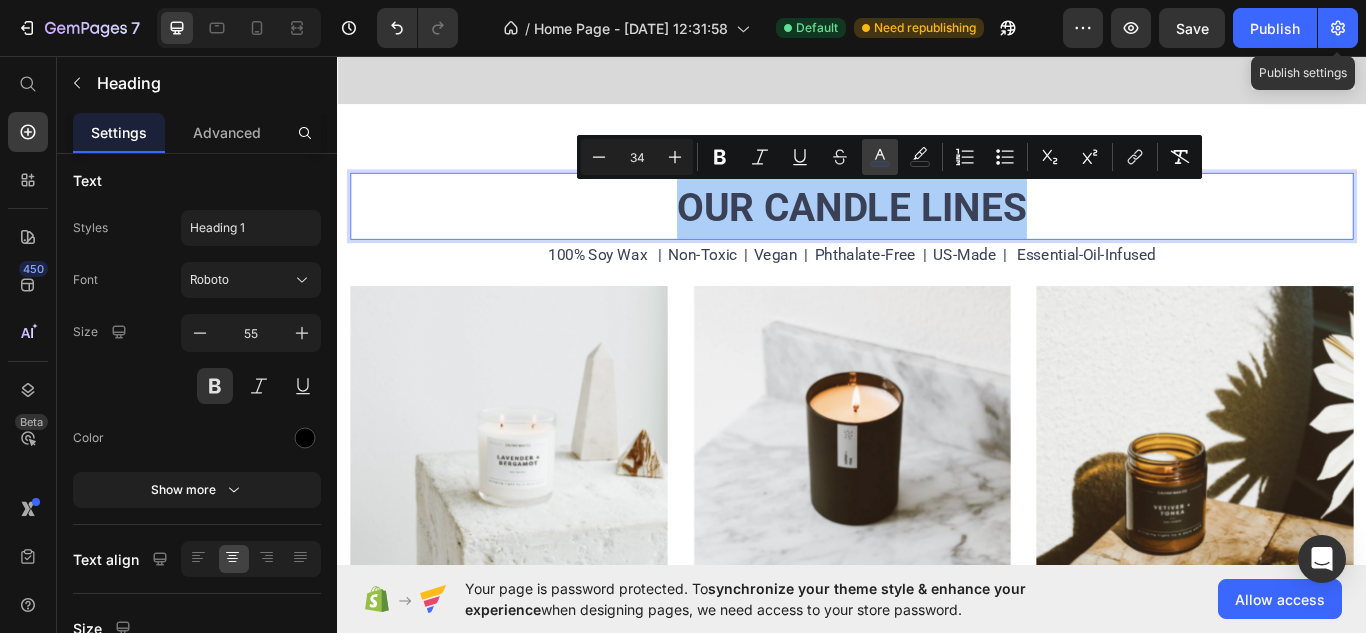 click 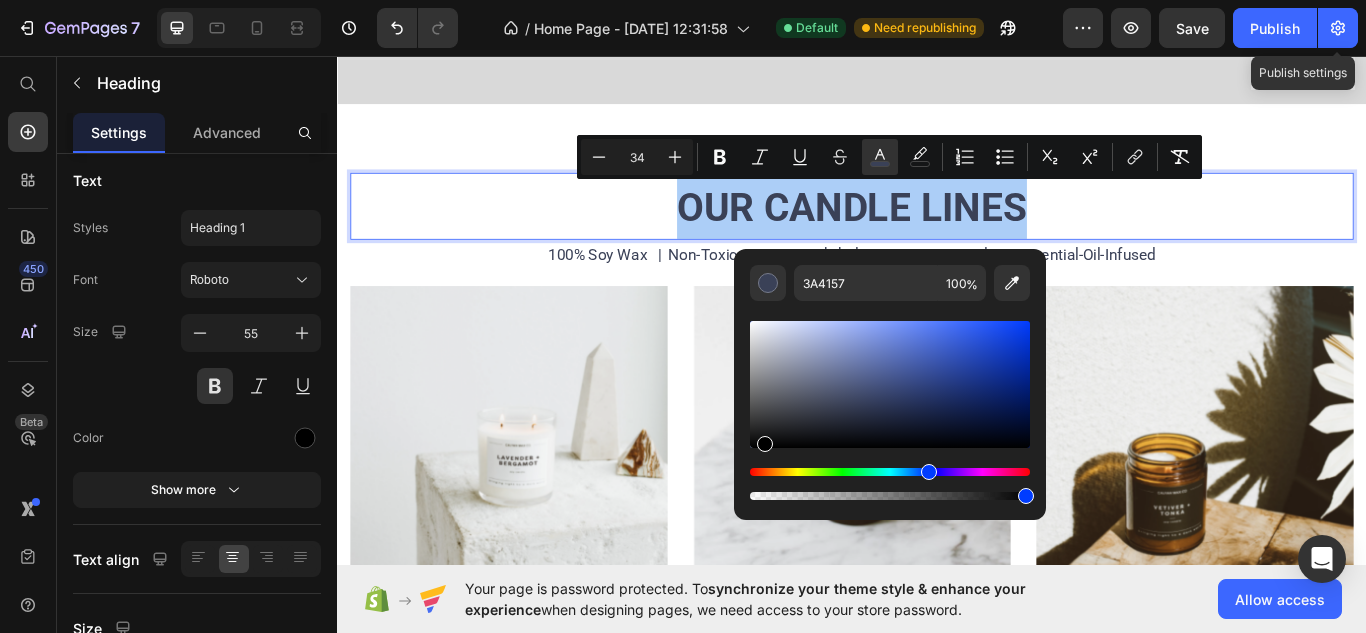 drag, startPoint x: 768, startPoint y: 437, endPoint x: 740, endPoint y: 465, distance: 39.59798 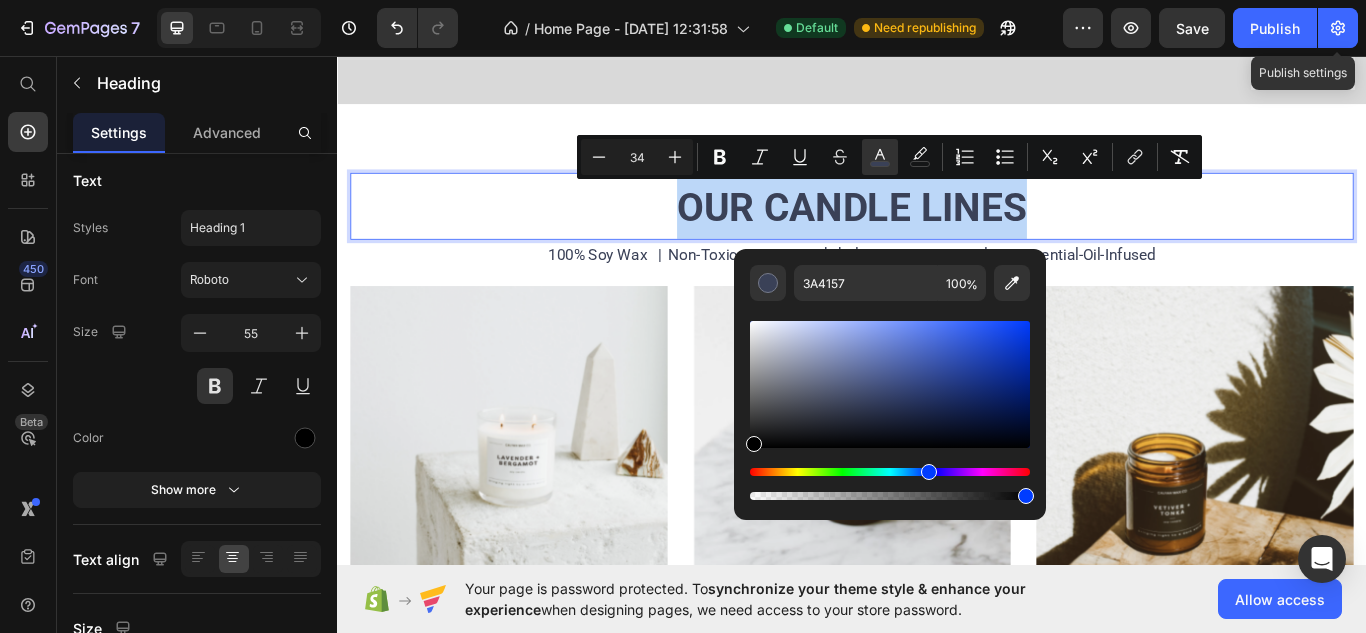 type on "000000" 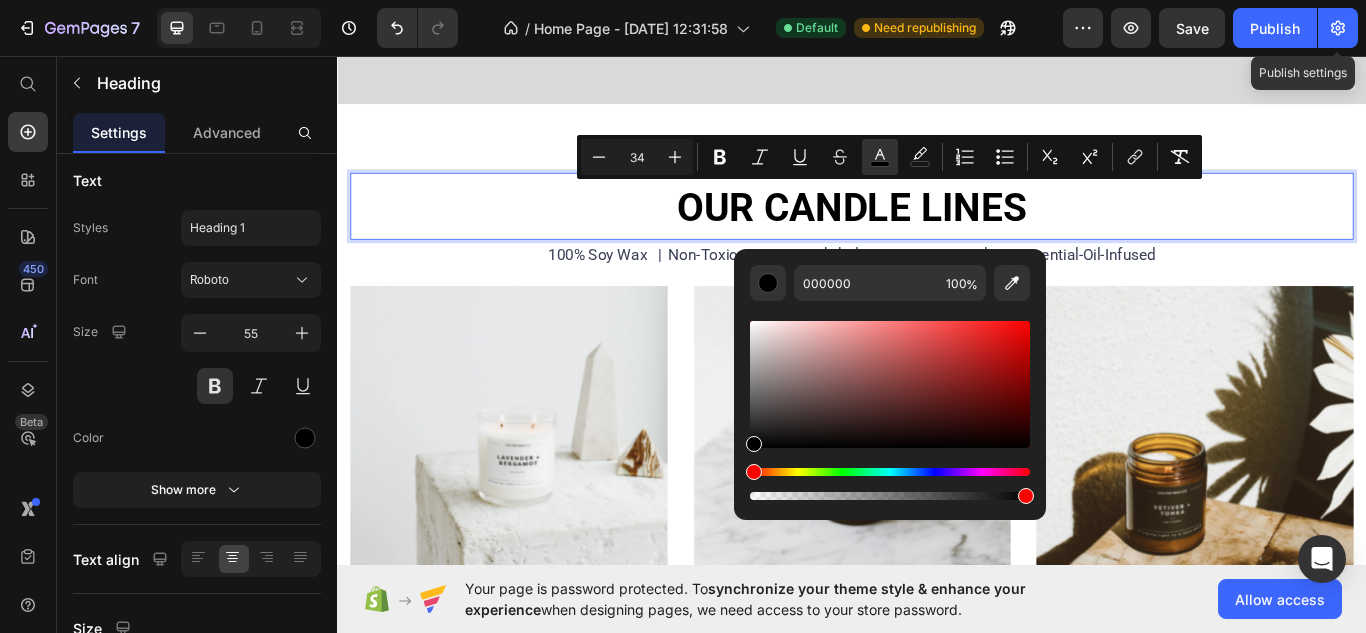 click on "OUR CANDLE LINES" at bounding box center (937, 232) 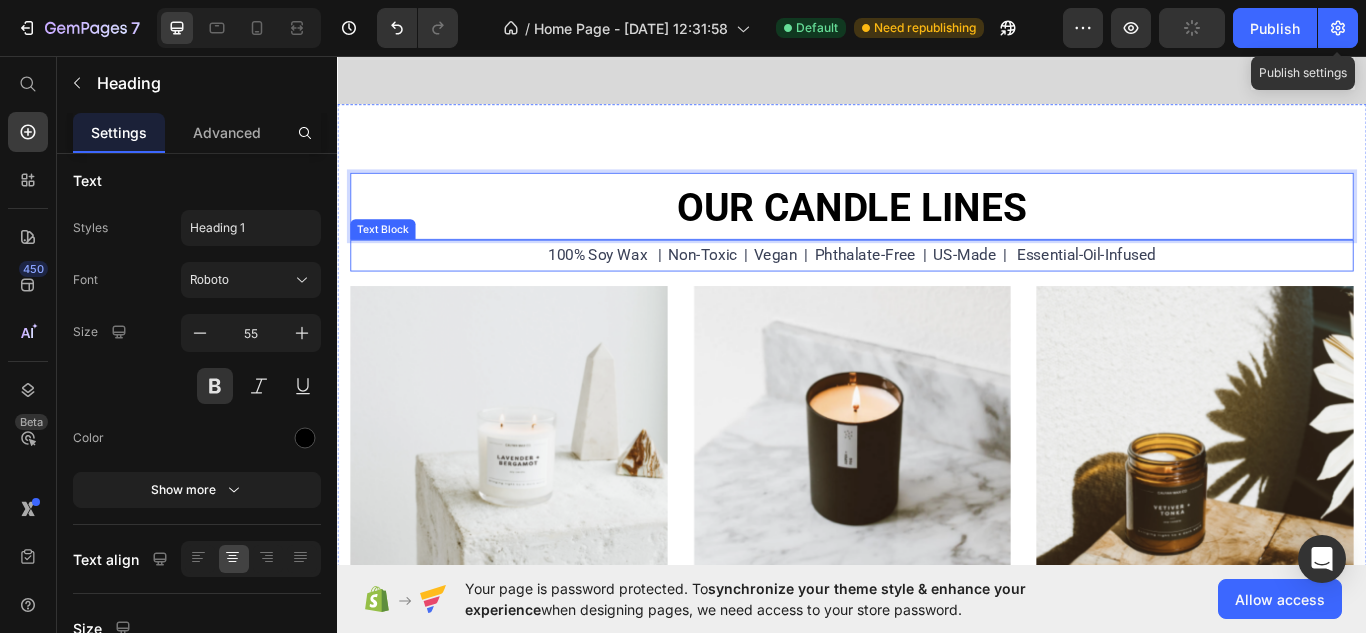 click on "100% Soy Wax   |  Non-Toxic  |  Vegan  |  Phthalate-Free  |  US-Made  |   Essential-Oil-Infused" at bounding box center (937, 288) 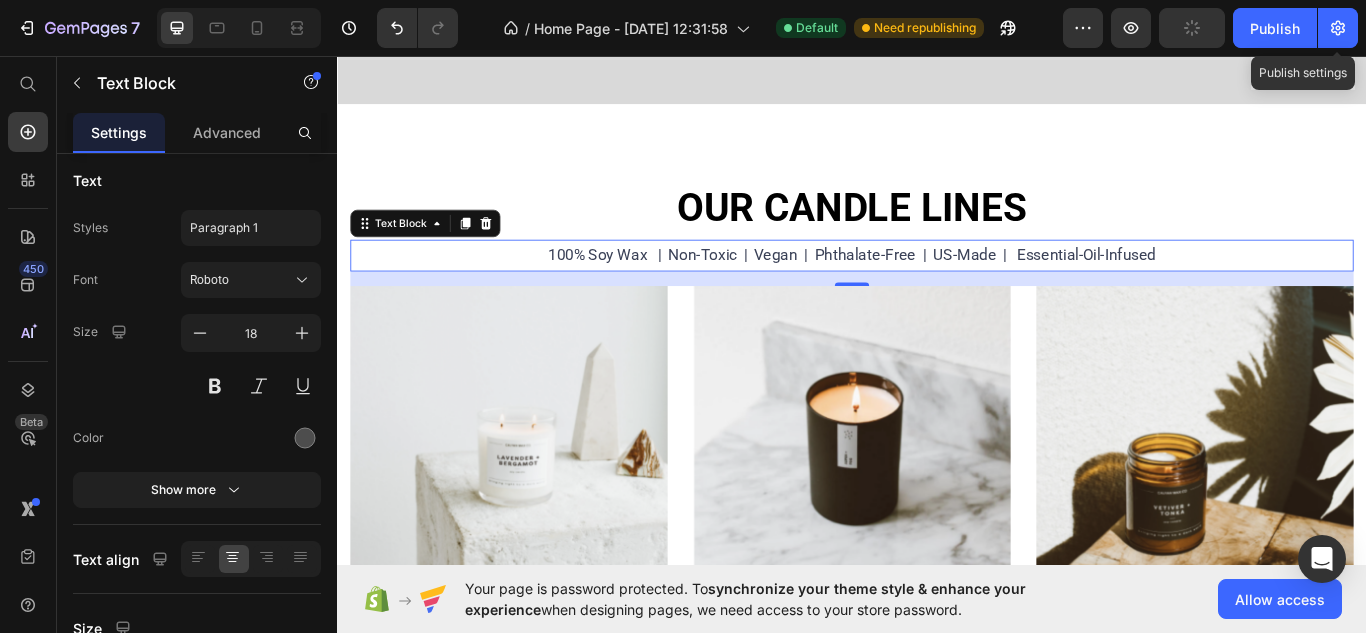 scroll, scrollTop: 0, scrollLeft: 0, axis: both 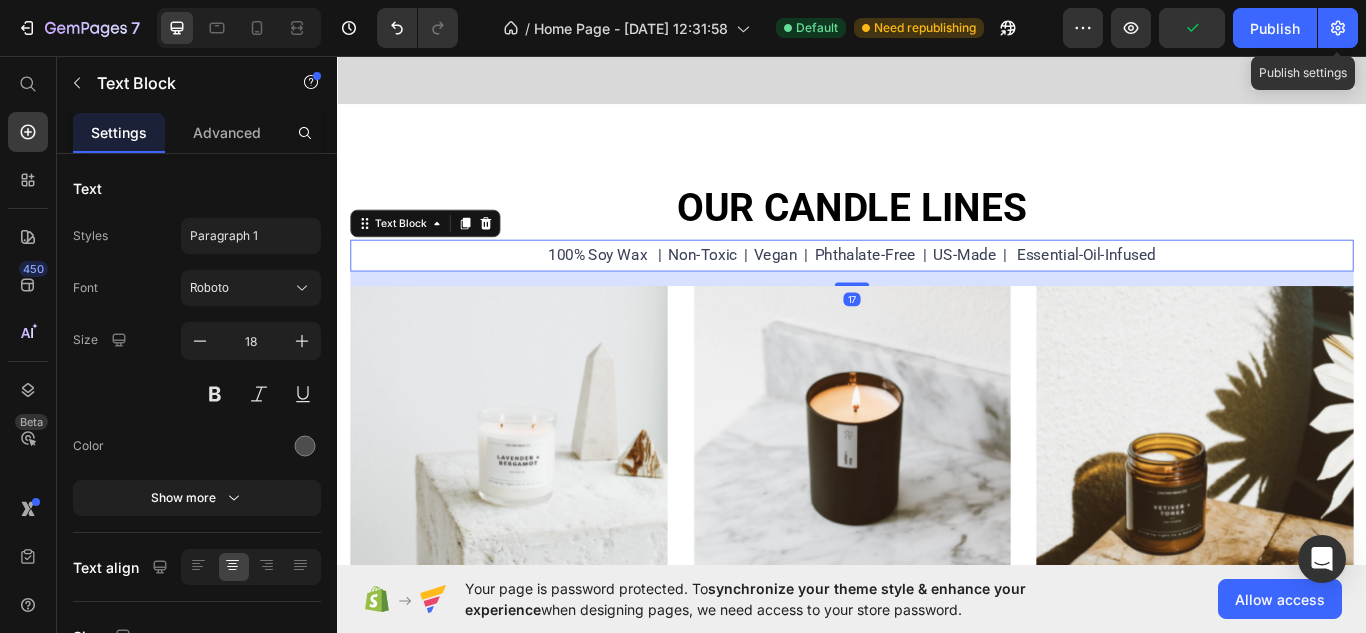 click on "100% Soy Wax   |  Non-Toxic  |  Vegan  |  Phthalate-Free  |  US-Made  |   Essential-Oil-Infused" at bounding box center [937, 289] 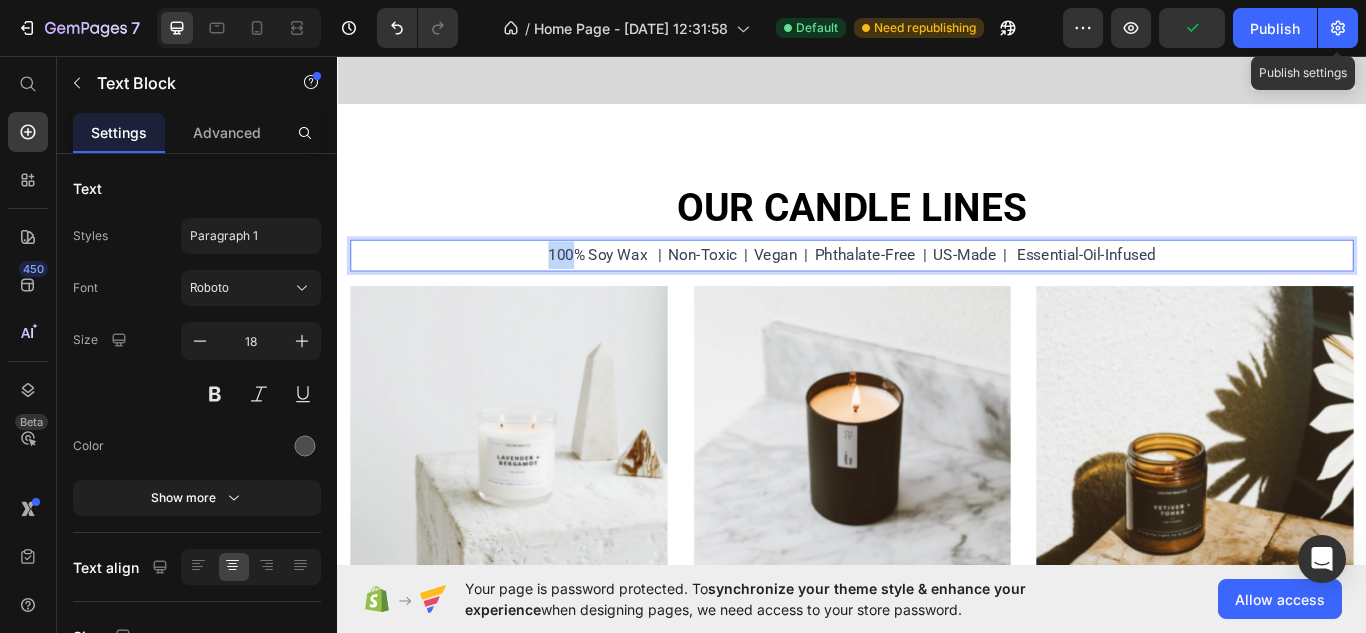 click on "100% Soy Wax   |  Non-Toxic  |  Vegan  |  Phthalate-Free  |  US-Made  |   Essential-Oil-Infused" at bounding box center (937, 289) 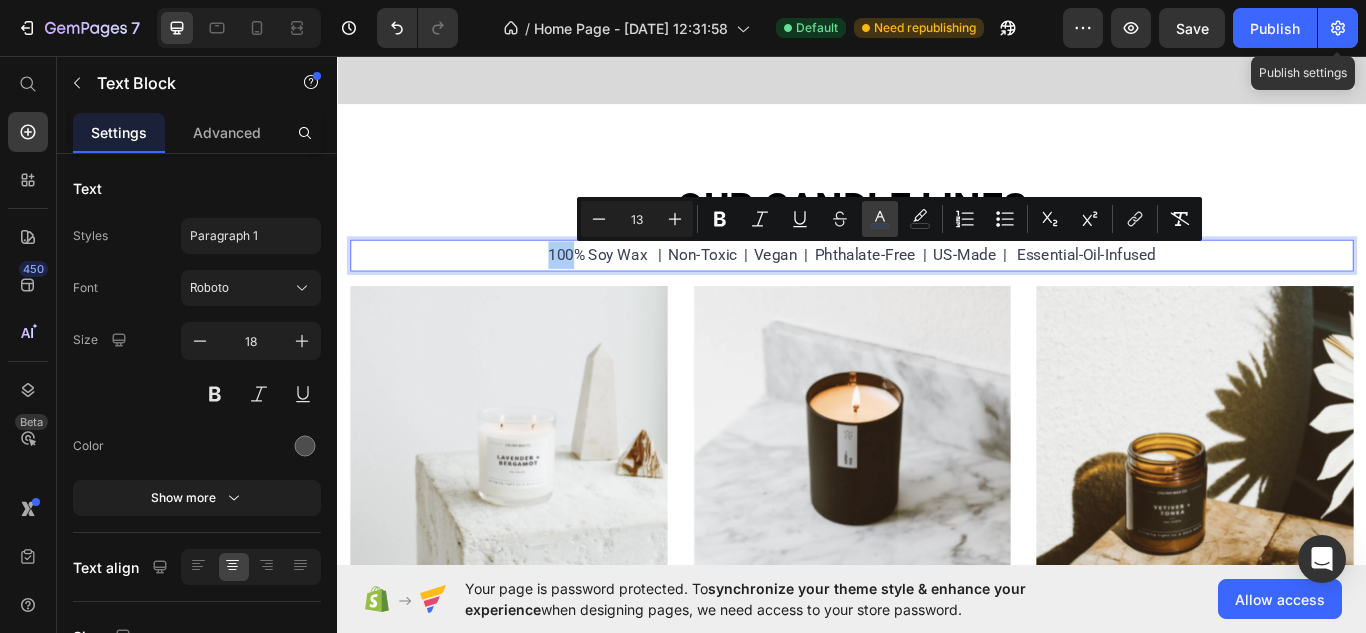 click on "color" at bounding box center [880, 219] 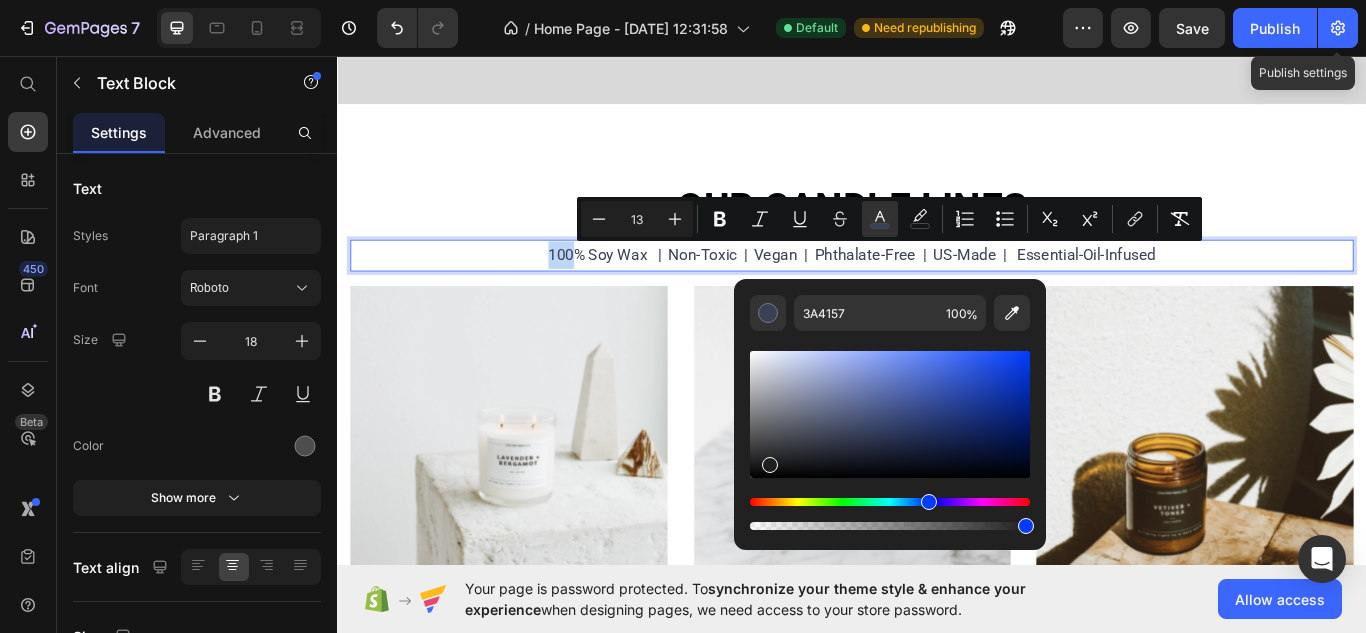 type on "1F1F21" 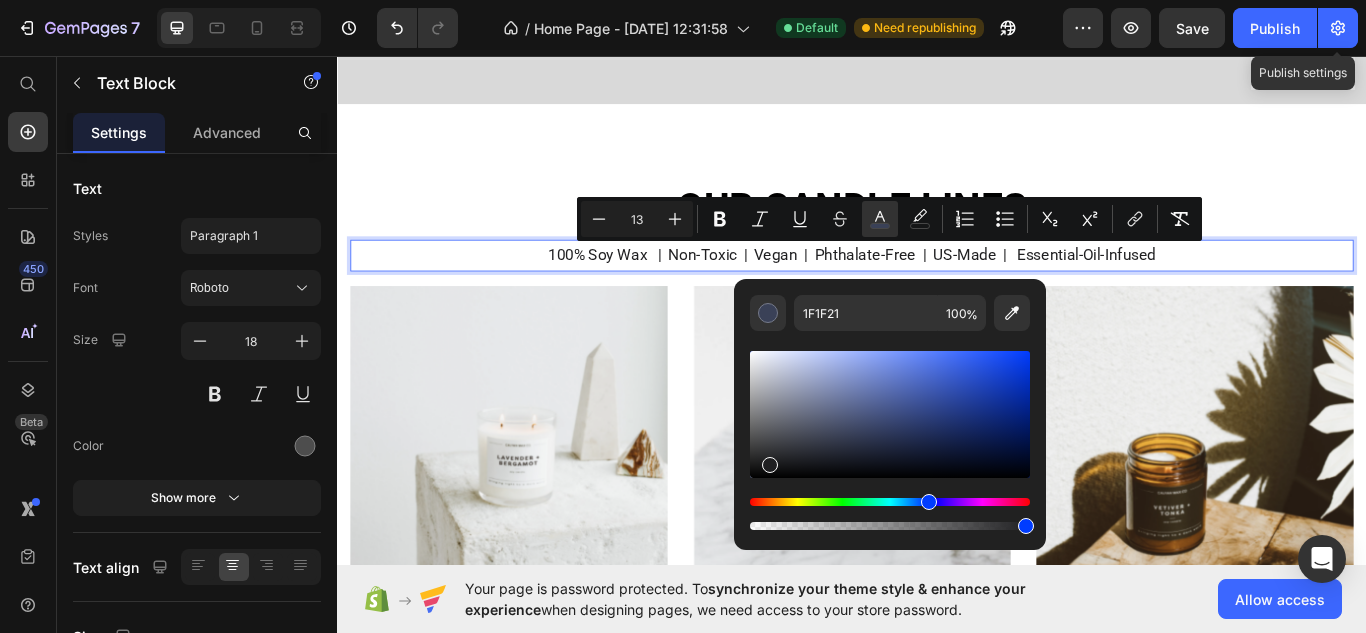 click at bounding box center (890, 414) 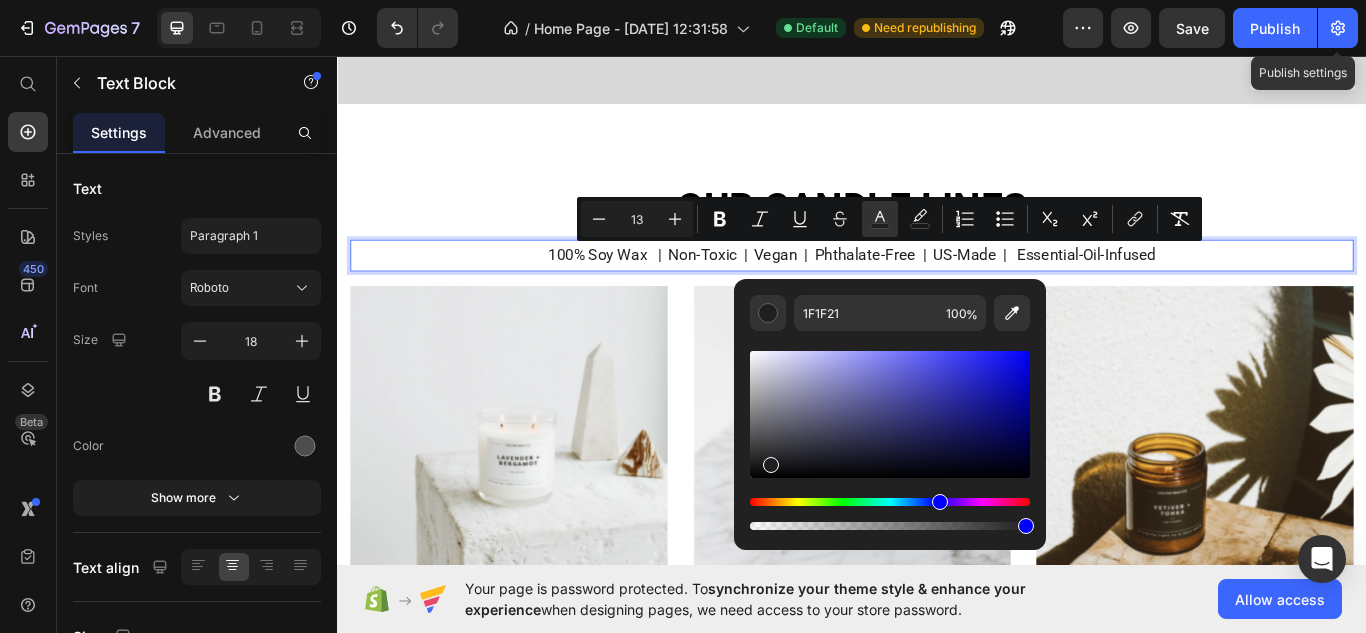 click on "100% Soy Wax   |  Non-Toxic  |  Vegan  |  Phthalate-Free  |  US-Made  |   Essential-Oil-Infused" at bounding box center [937, 289] 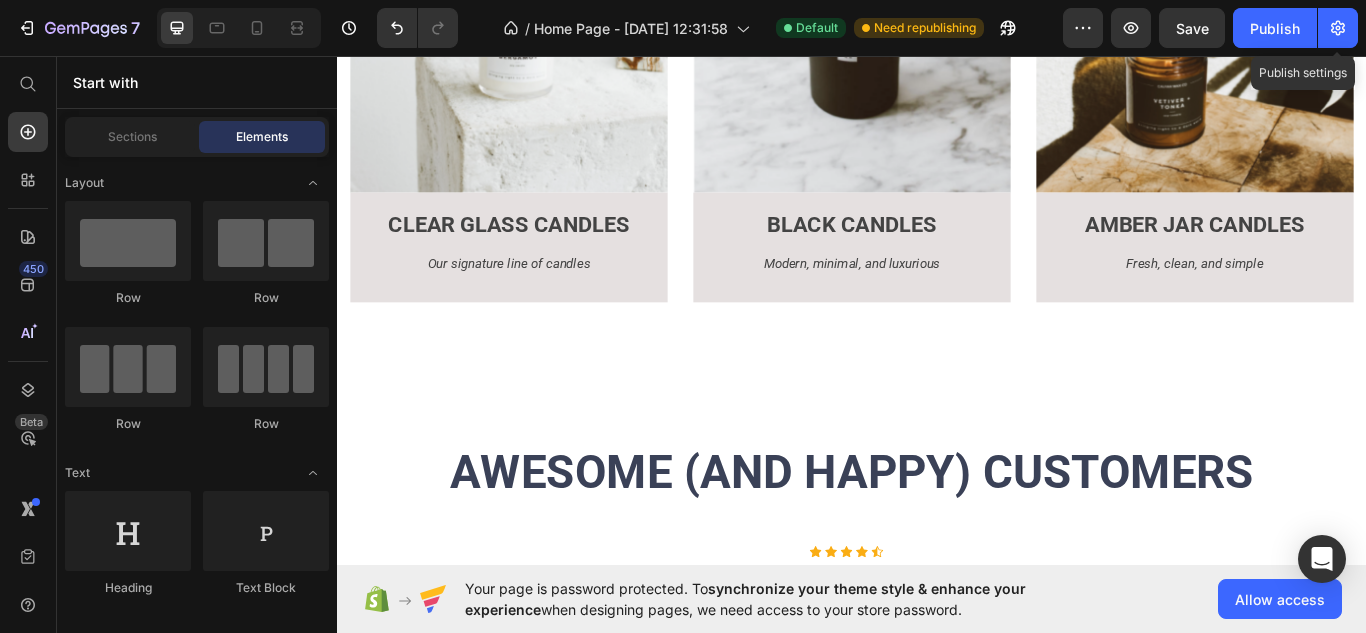scroll, scrollTop: 2198, scrollLeft: 0, axis: vertical 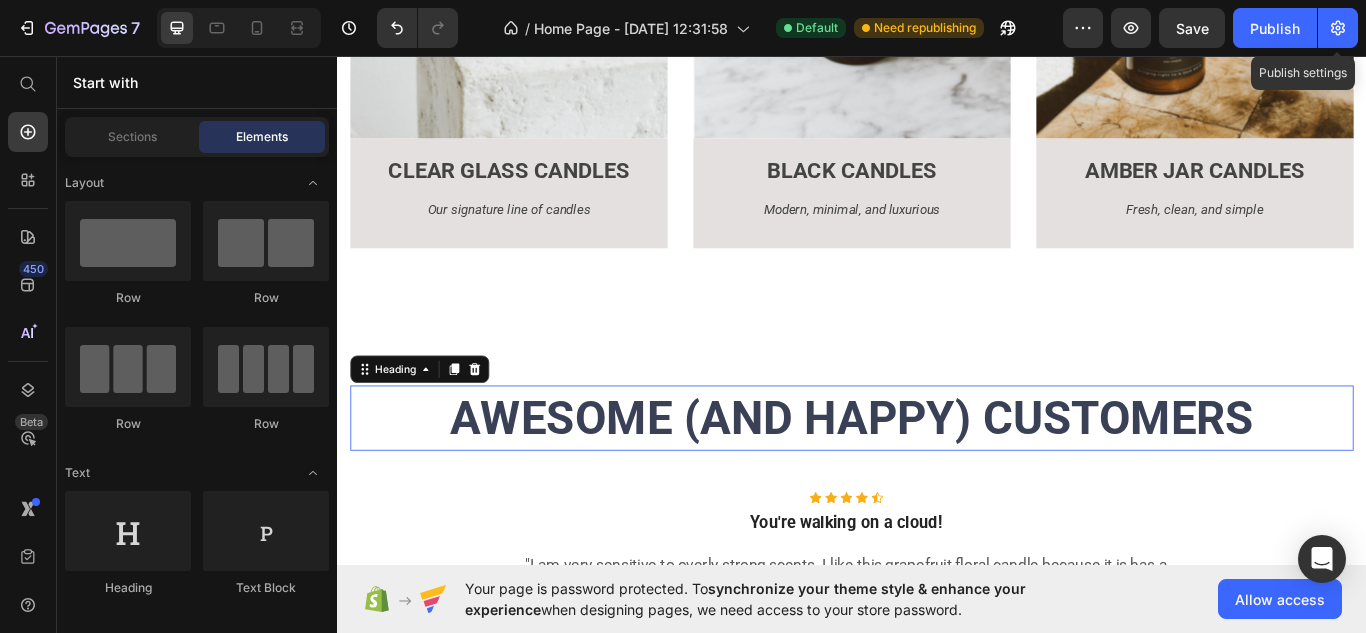click on "AWESOME (AND HAPPY) CUSTOMERS" at bounding box center (937, 479) 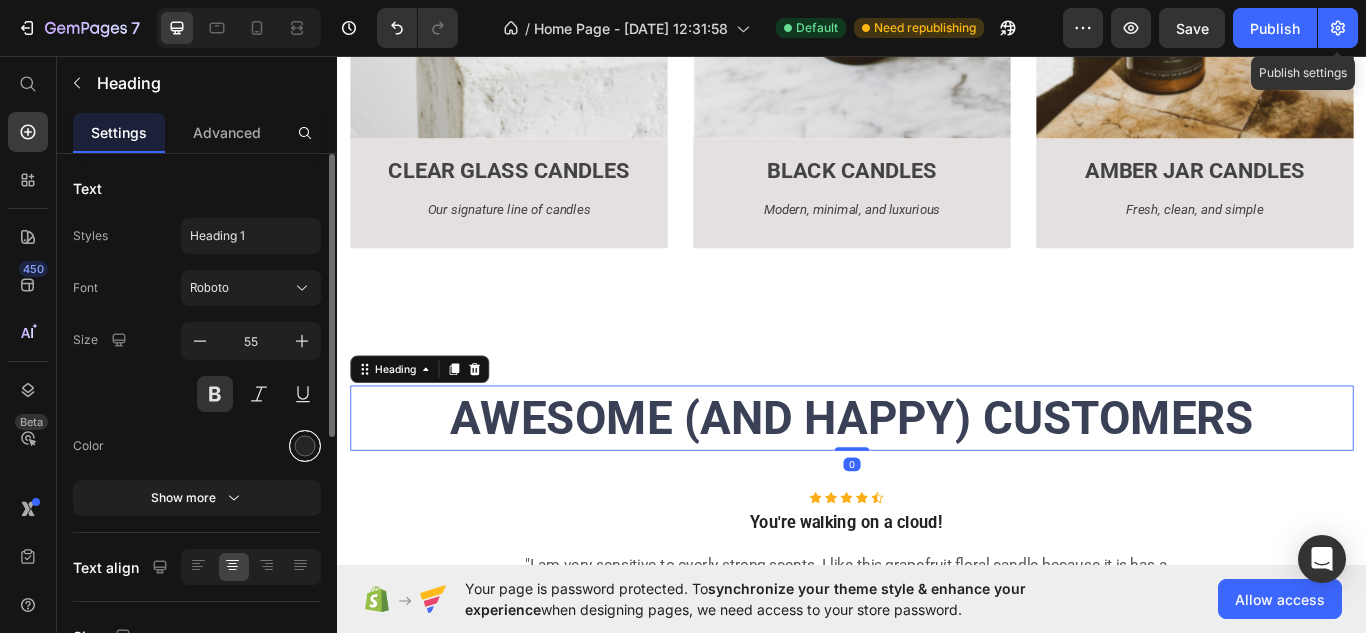 click at bounding box center (305, 446) 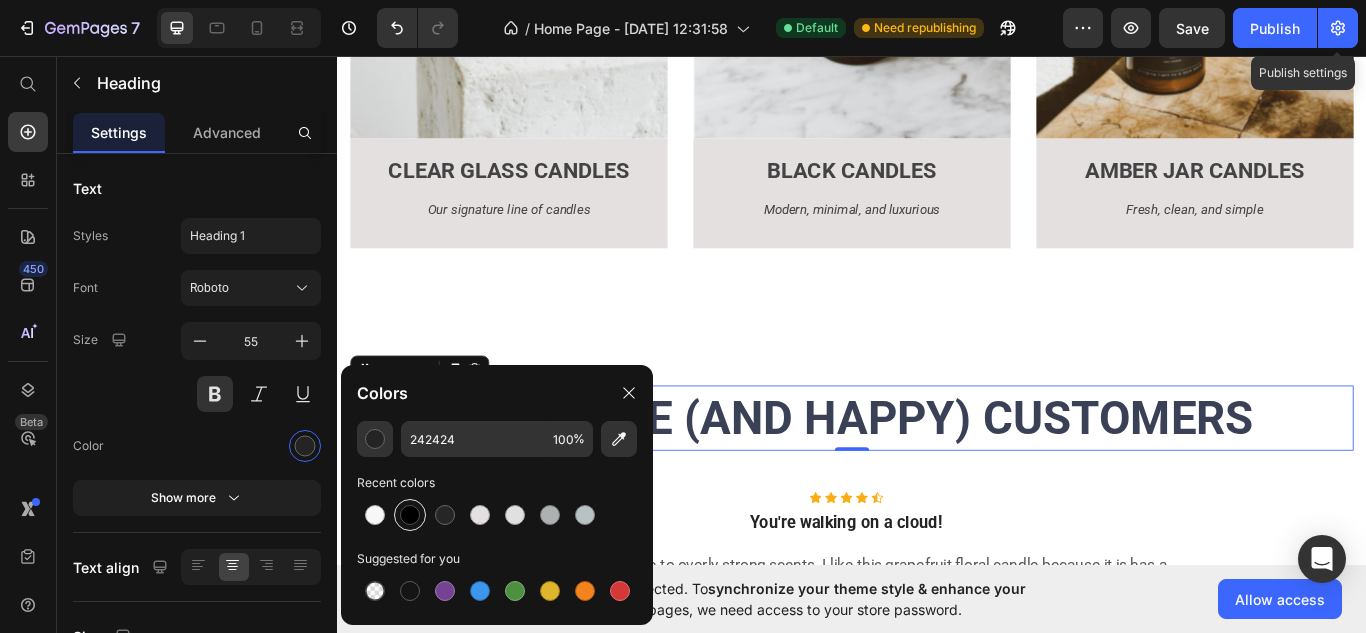 click at bounding box center [410, 515] 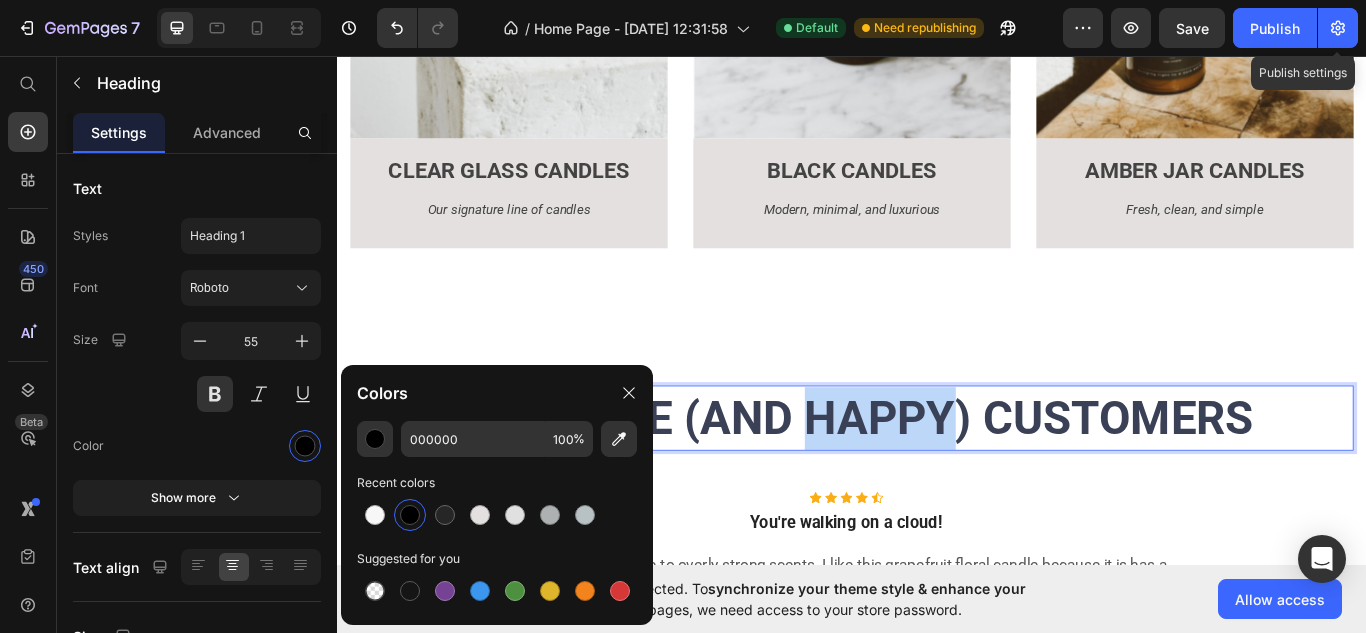 click on "AWESOME (AND HAPPY) CUSTOMERS" at bounding box center (937, 479) 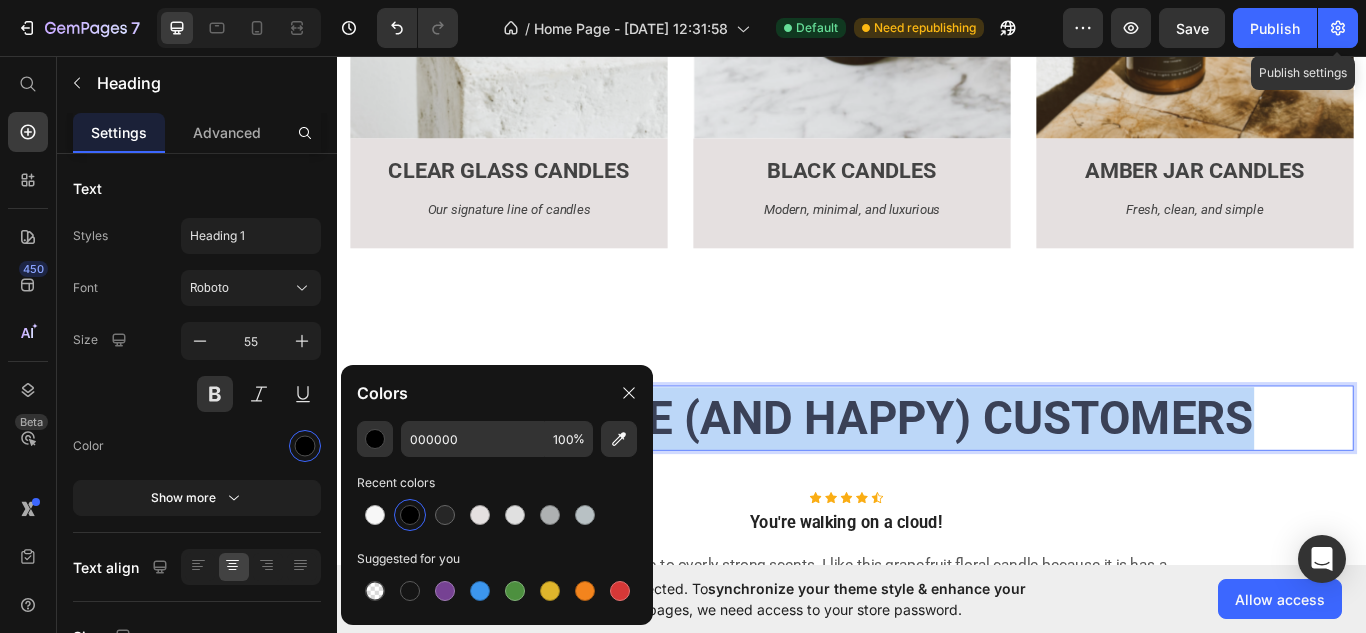 click on "AWESOME (AND HAPPY) CUSTOMERS" at bounding box center [937, 479] 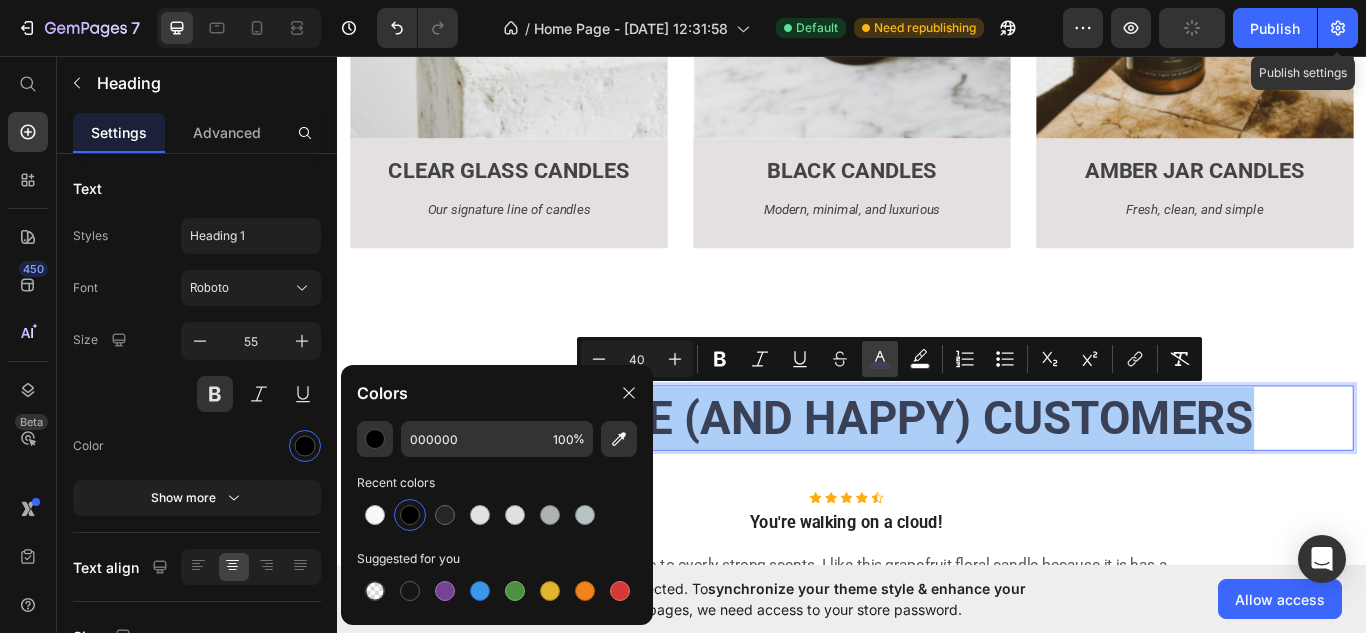 click 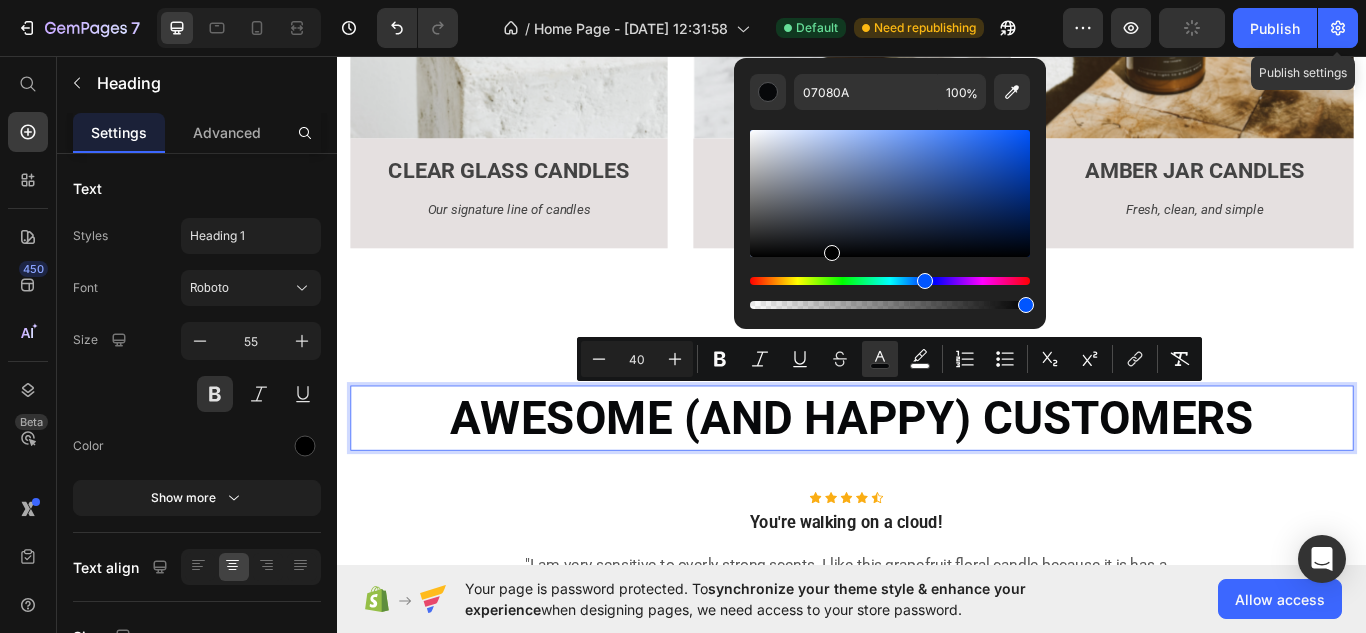 drag, startPoint x: 831, startPoint y: 243, endPoint x: 830, endPoint y: 264, distance: 21.023796 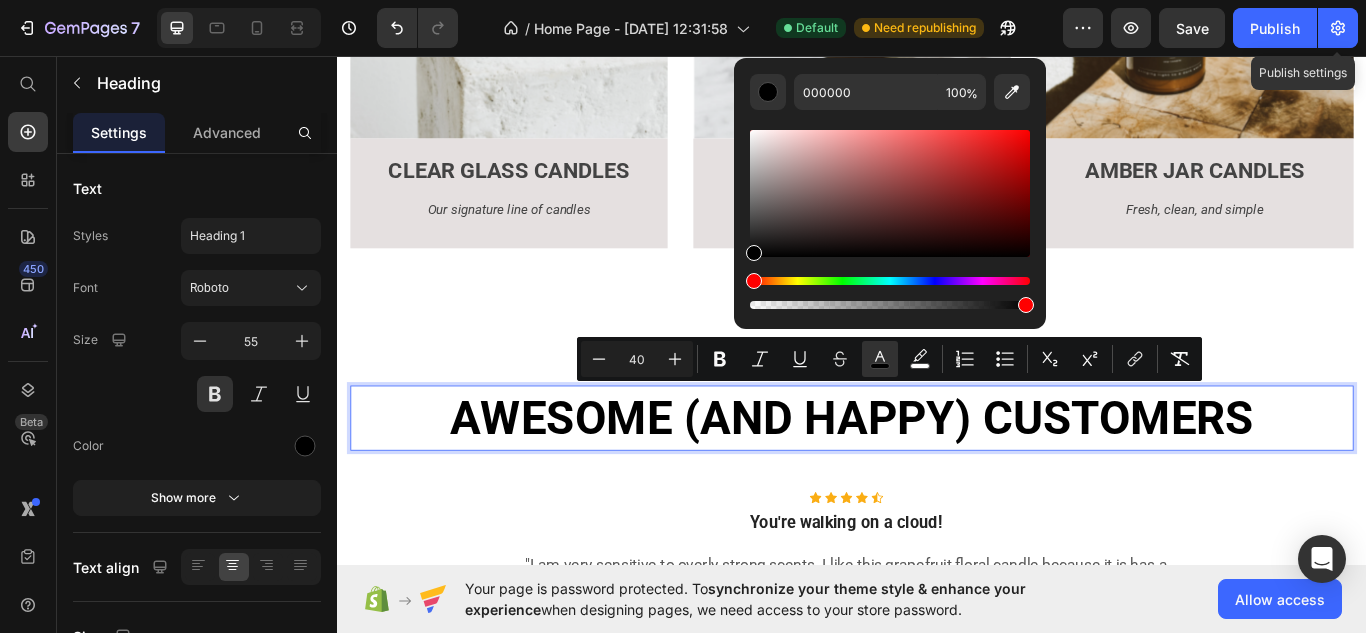 click on "AWESOME (AND HAPPY) CUSTOMERS" at bounding box center [937, 479] 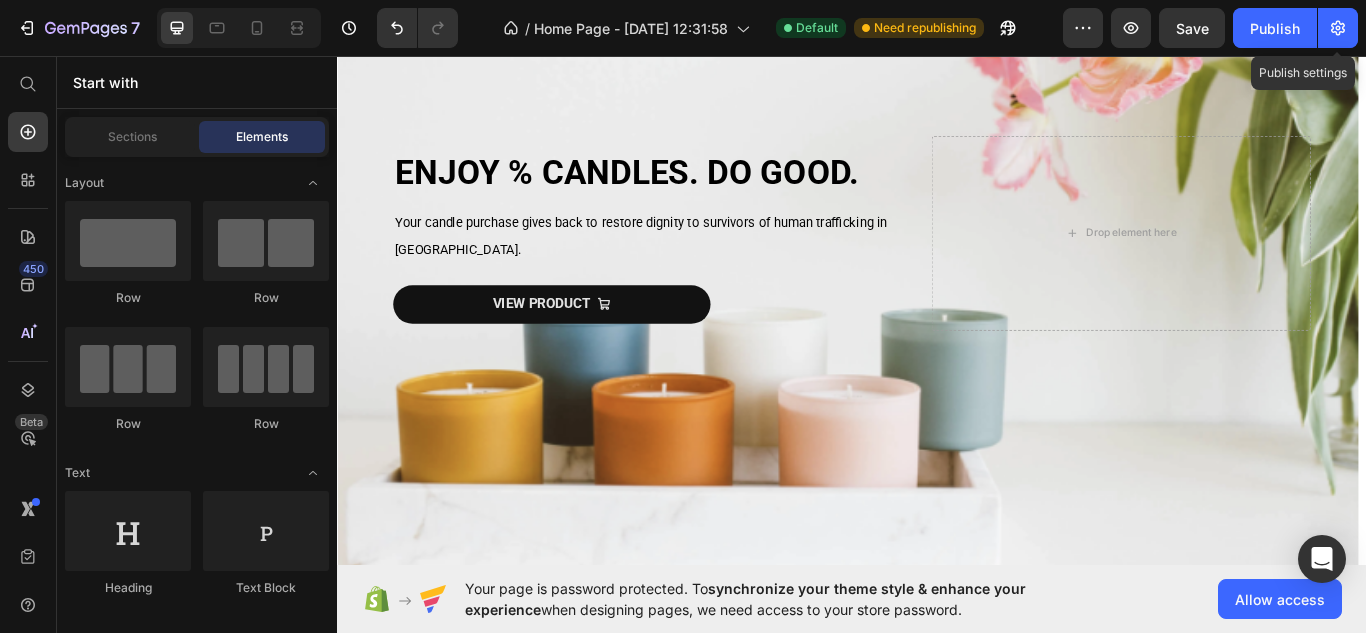 scroll, scrollTop: 122, scrollLeft: 0, axis: vertical 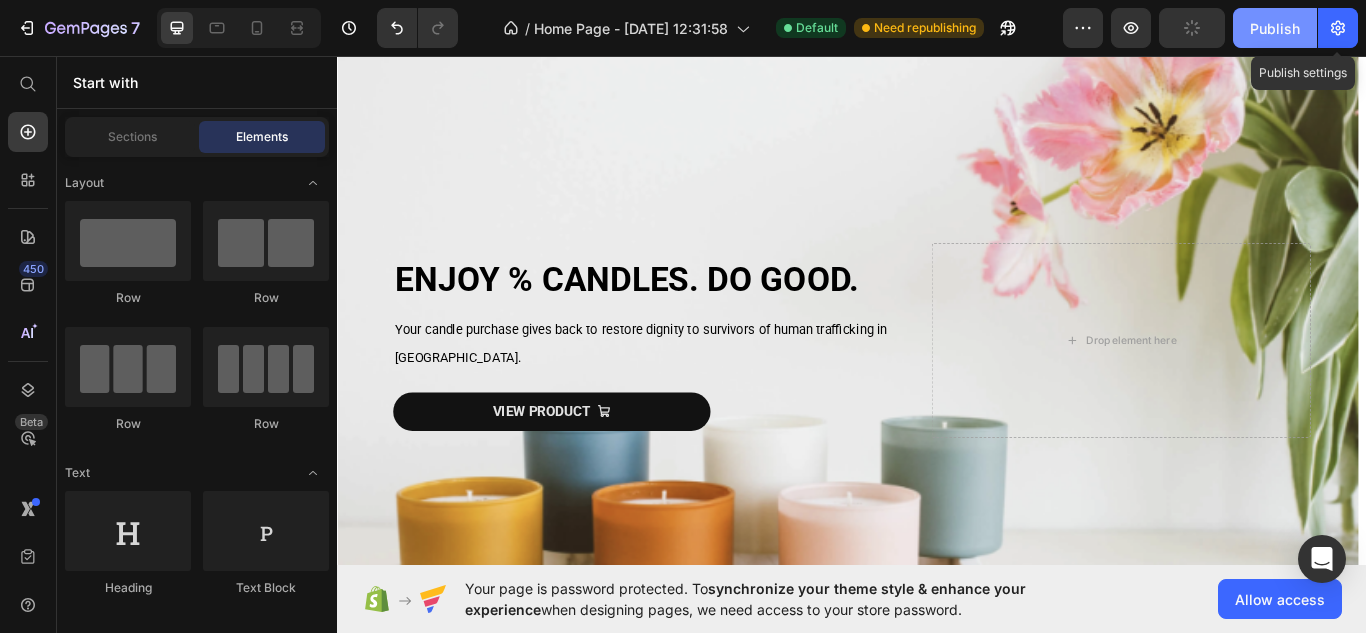 click on "Publish" at bounding box center [1275, 28] 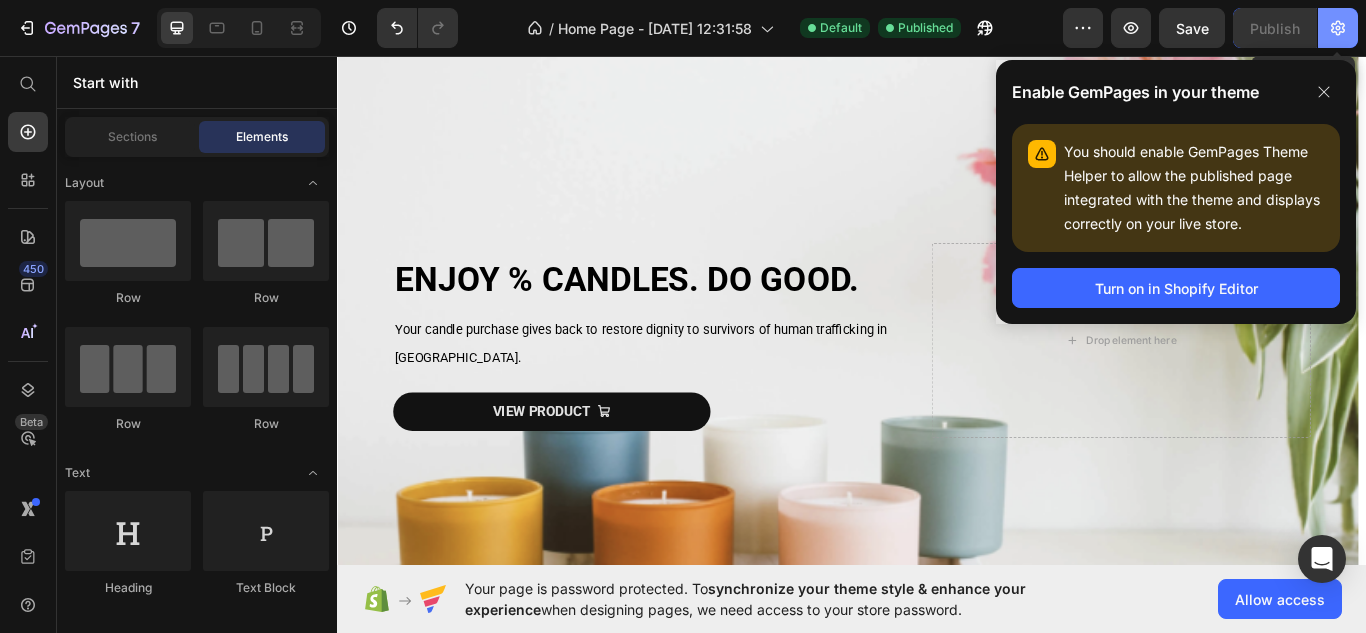 click 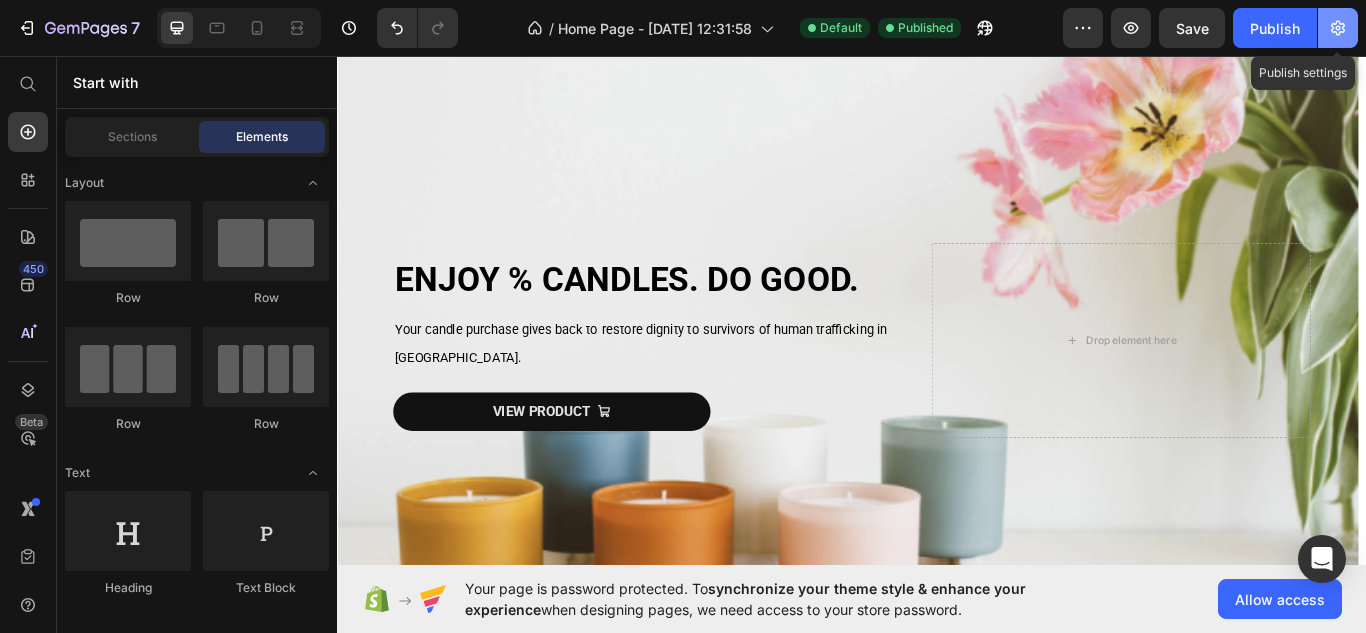 click 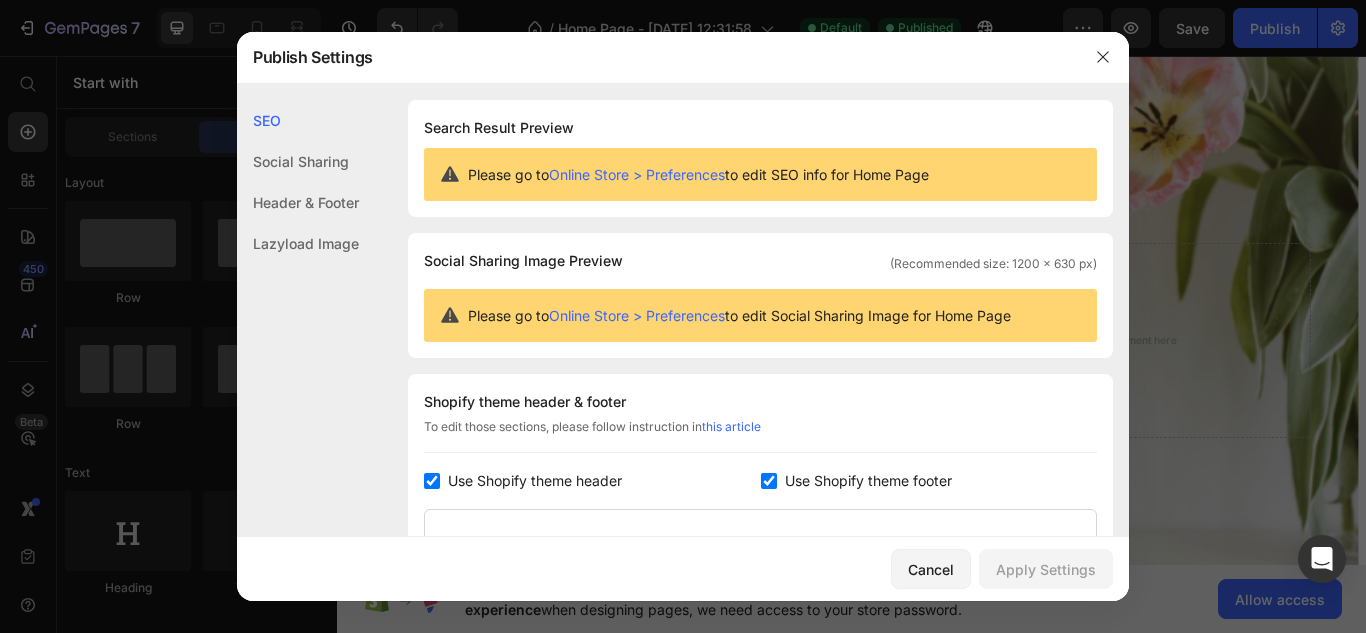 click on "Use Shopify theme footer" at bounding box center (868, 481) 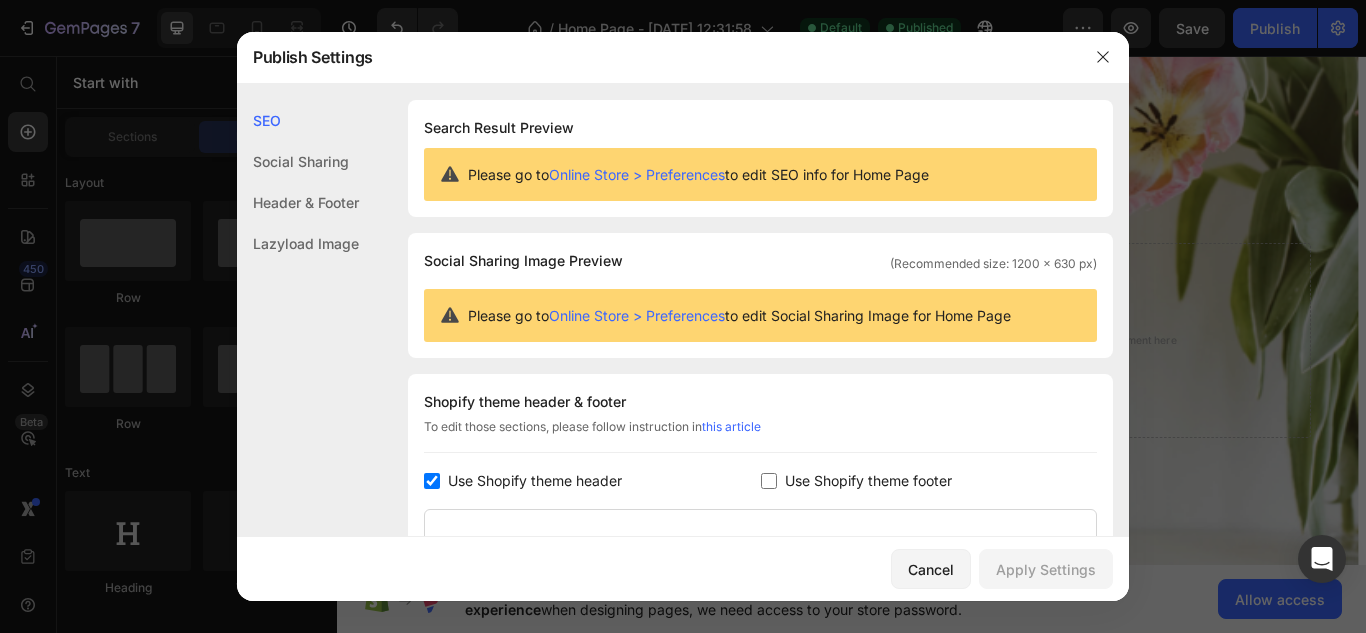 checkbox on "false" 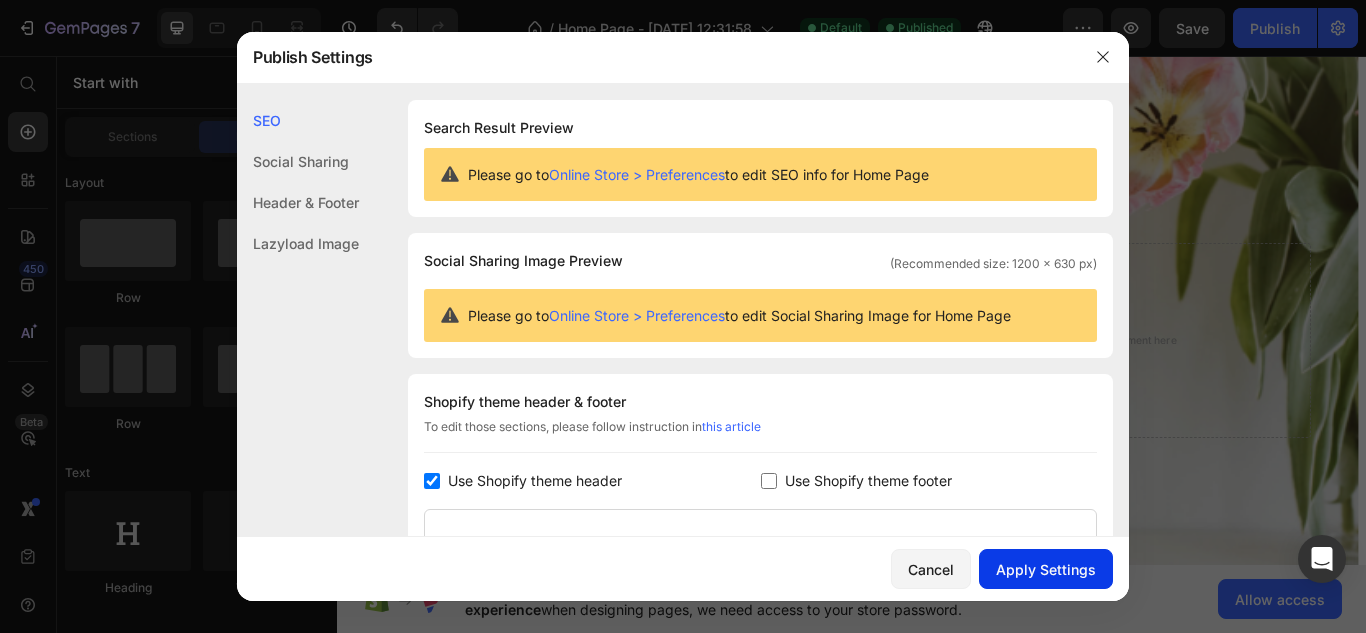 click on "Apply Settings" 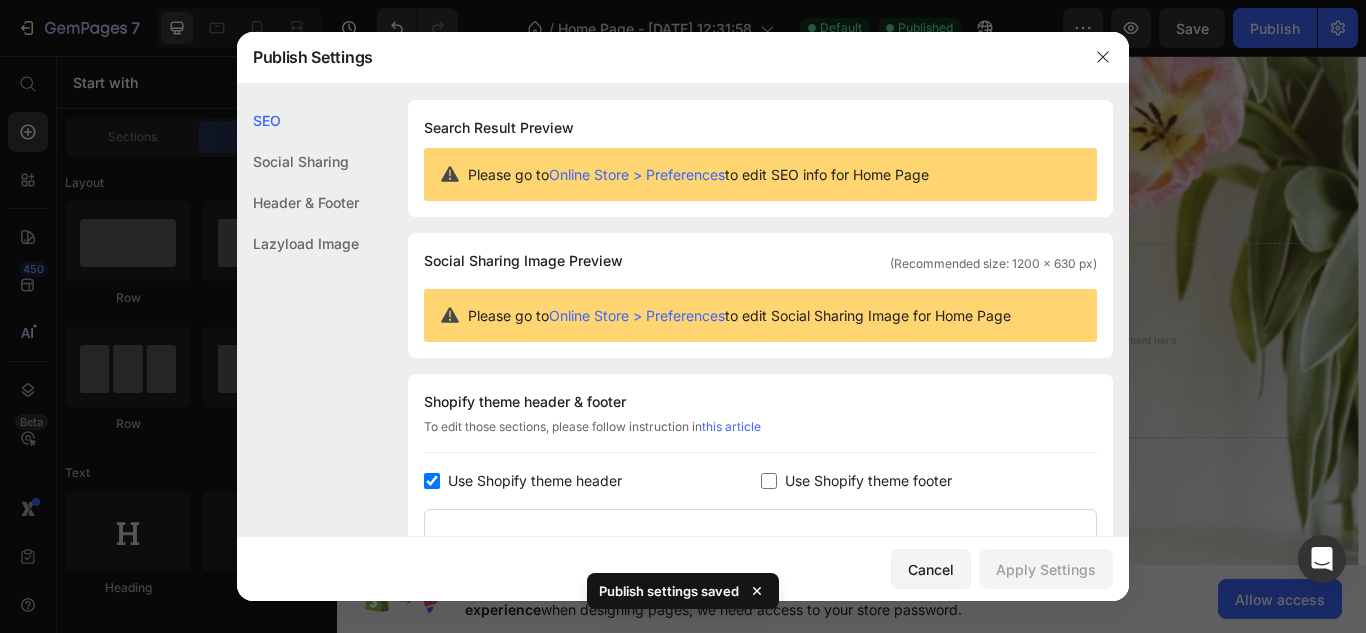 click at bounding box center [683, 316] 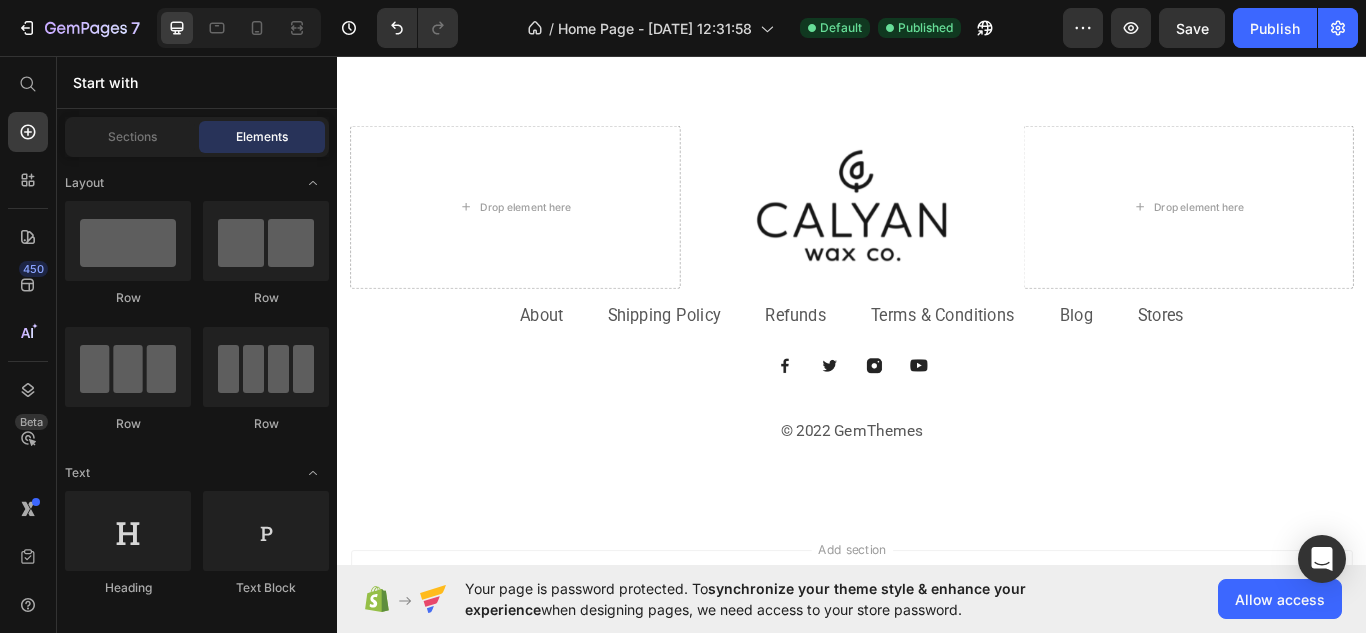 scroll, scrollTop: 3713, scrollLeft: 0, axis: vertical 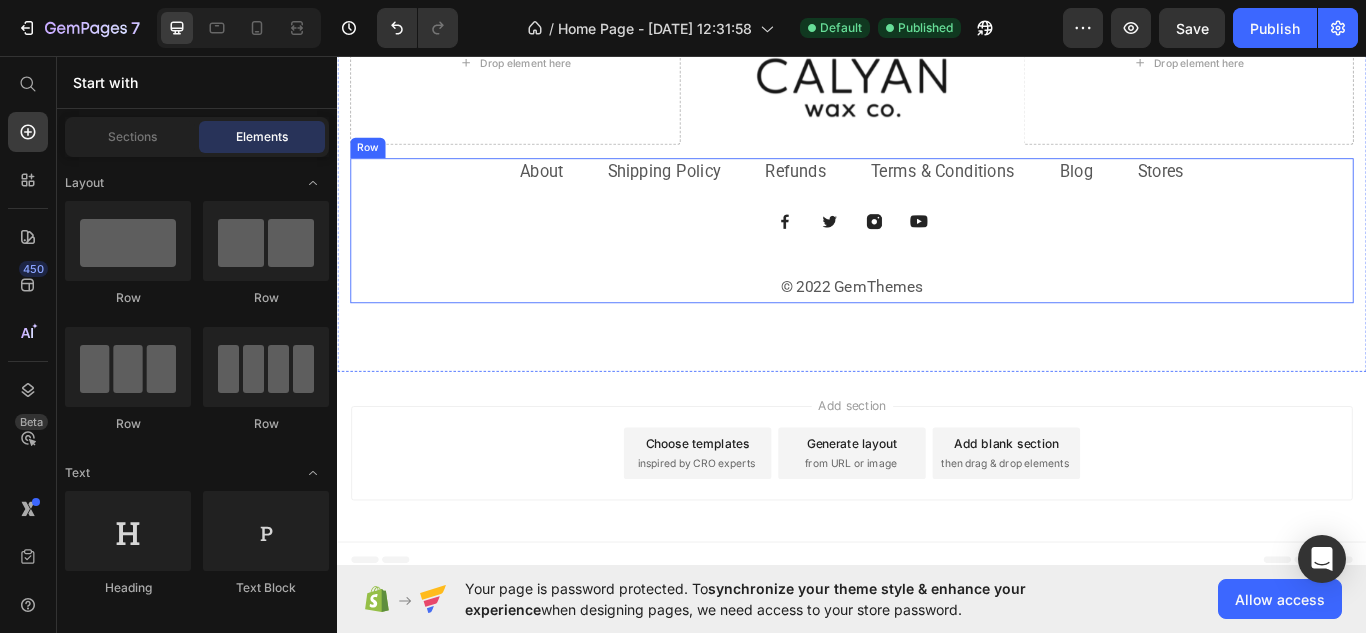 click on "About Text block Shipping Policy Text block Refunds Text block Terms & Conditions Text block Blog Text block Stores Text block Row Image Image Image Image Row © 2022 GemThemes Text block" at bounding box center [937, 260] 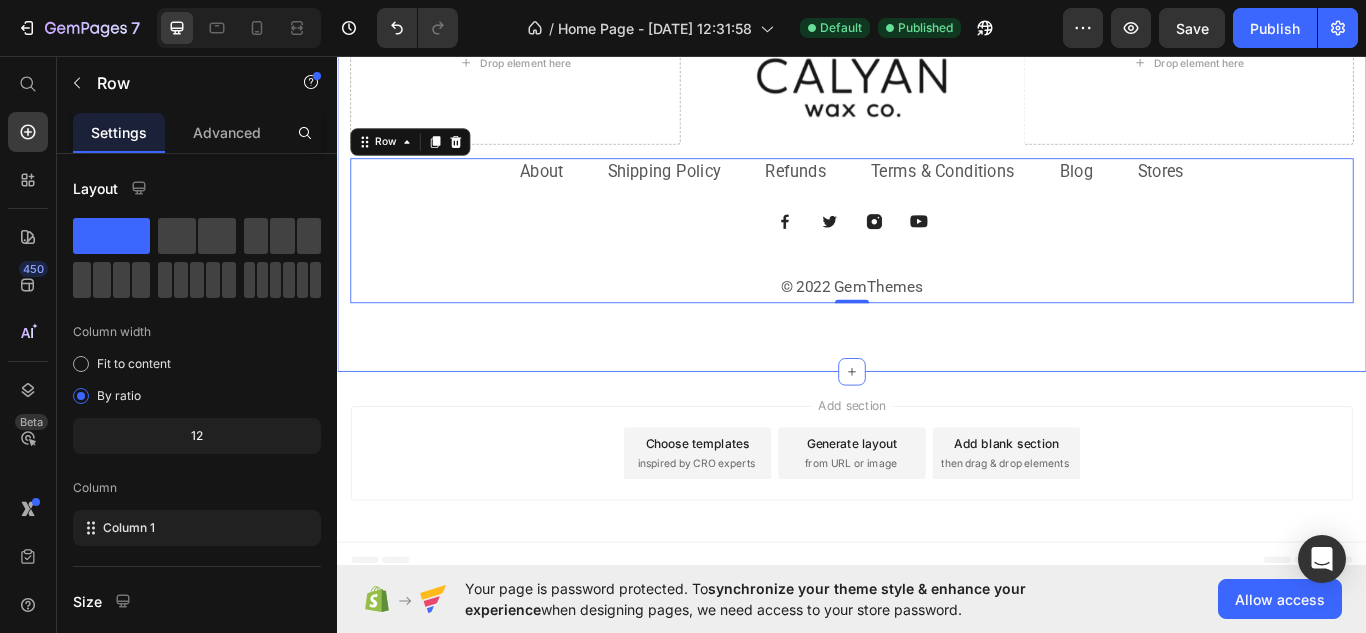 drag, startPoint x: 931, startPoint y: 401, endPoint x: 937, endPoint y: 342, distance: 59.3043 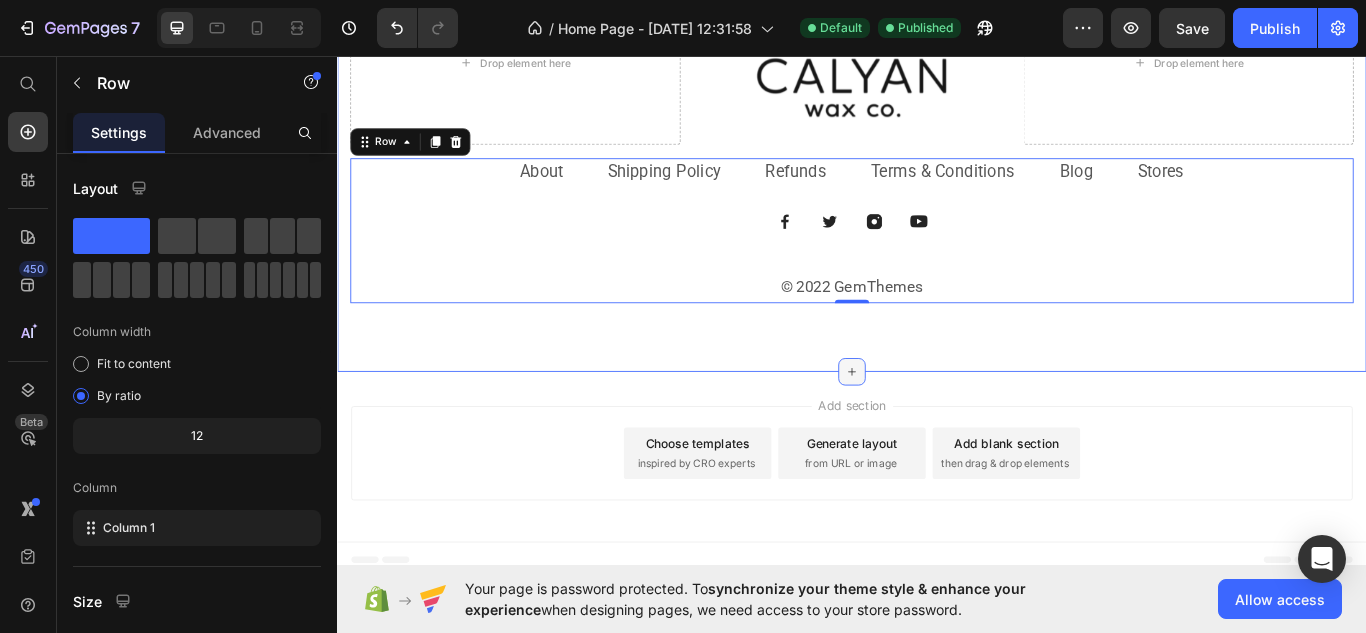 click at bounding box center [937, 425] 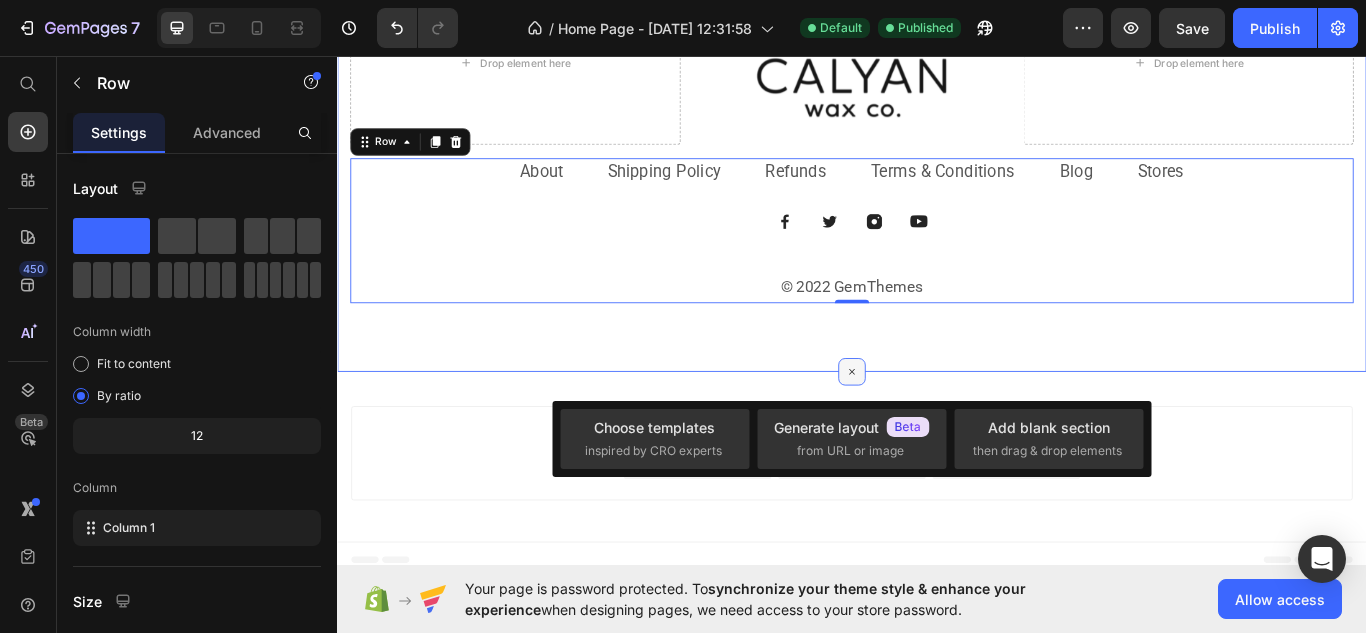 click at bounding box center [937, 425] 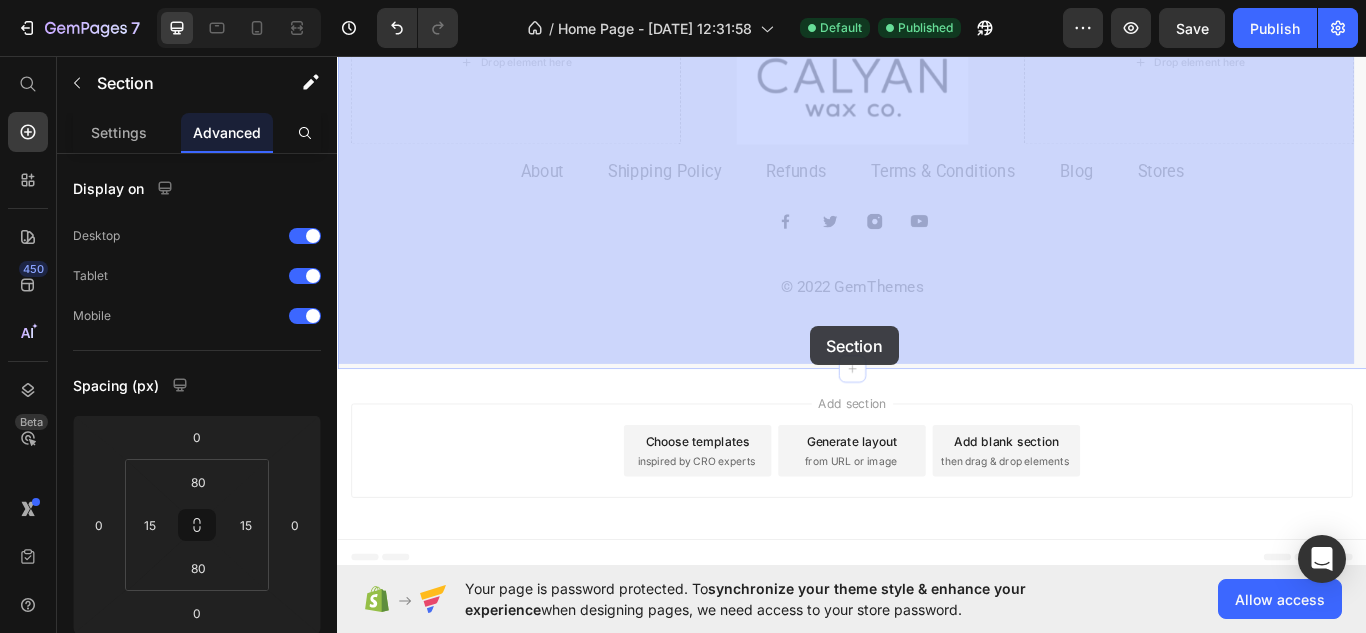 drag, startPoint x: 881, startPoint y: 413, endPoint x: 887, endPoint y: 392, distance: 21.84033 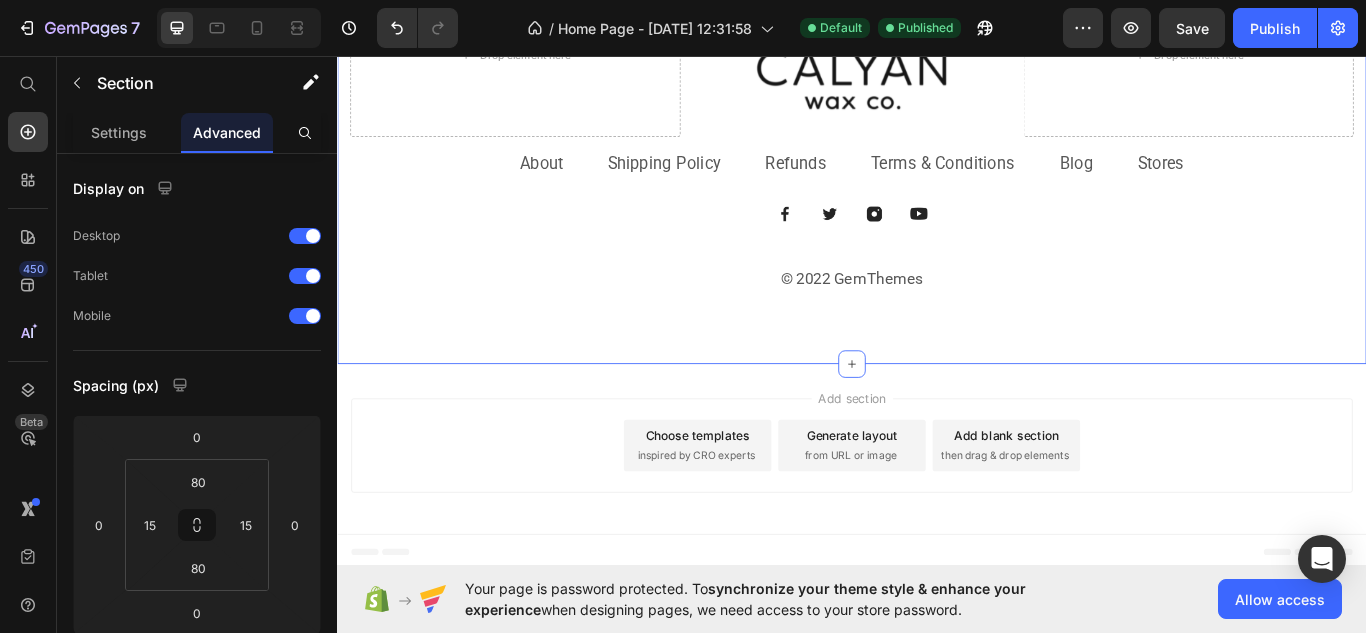scroll, scrollTop: 3665, scrollLeft: 0, axis: vertical 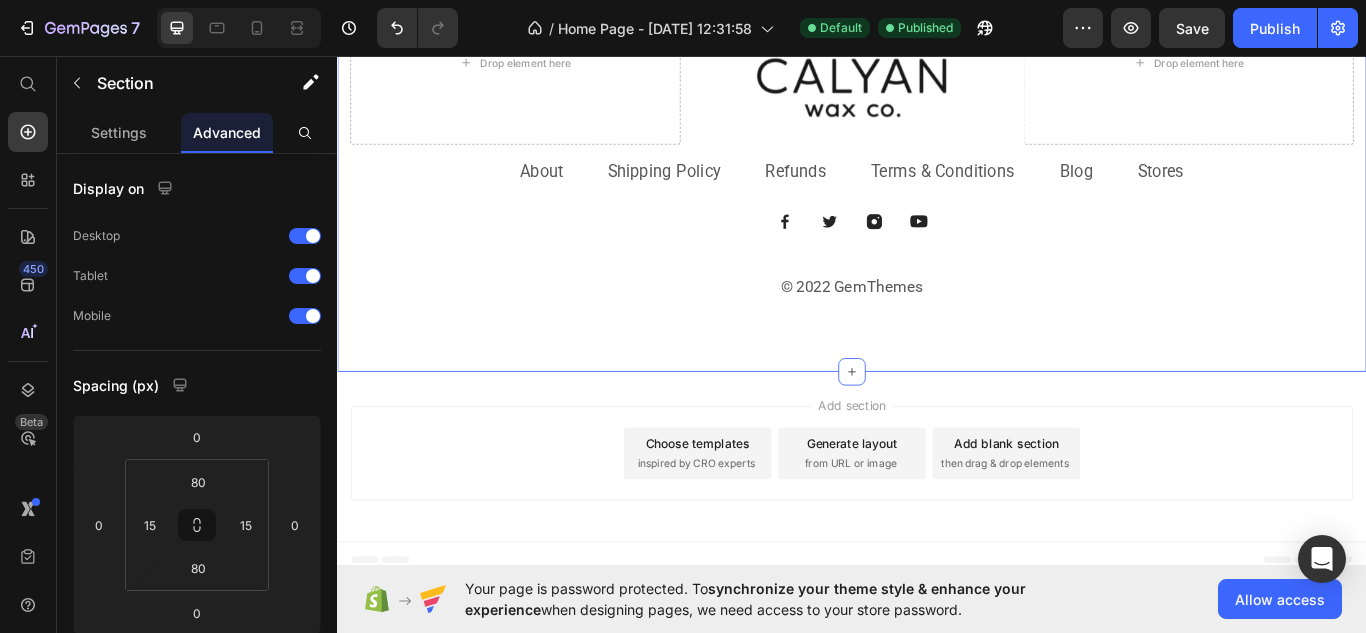 click on "Drop element here Image
Drop element here Row About Text block Shipping Policy Text block Refunds Text block Terms & Conditions Text block Blog Text block Stores Text block Row Image Image Image Image Row © 2022 GemThemes Text block Row Section 6" at bounding box center [937, 157] 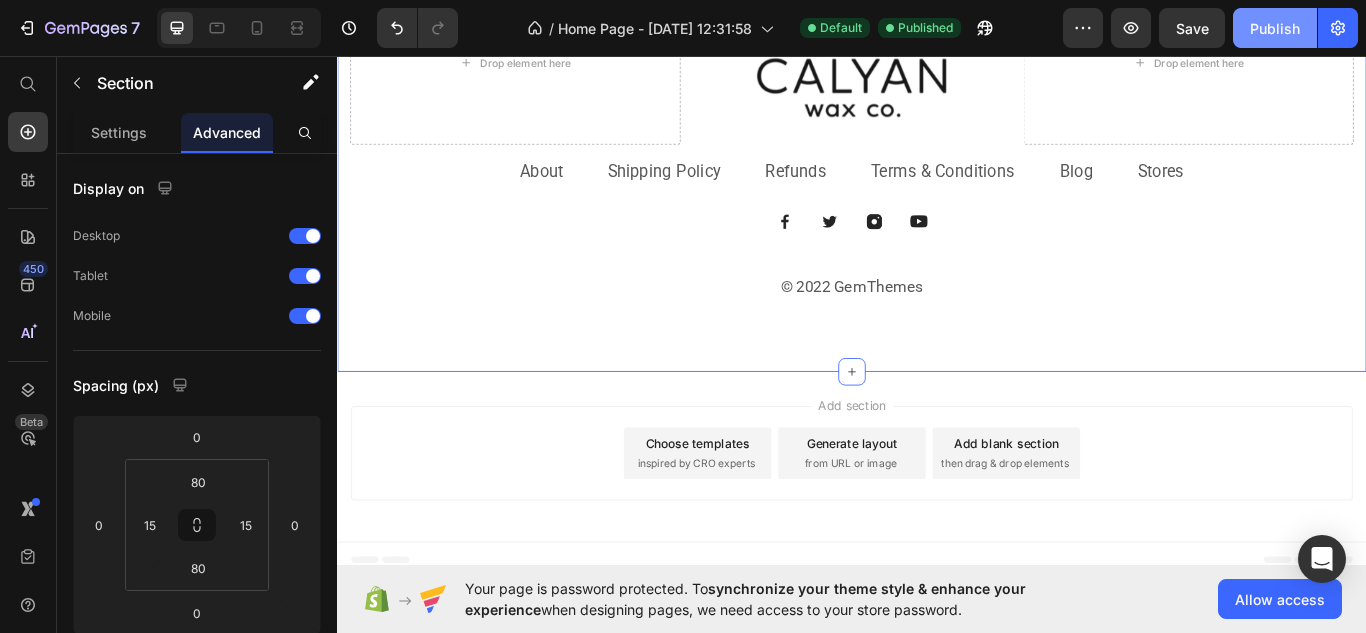 drag, startPoint x: 1262, startPoint y: 32, endPoint x: 1078, endPoint y: 35, distance: 184.02446 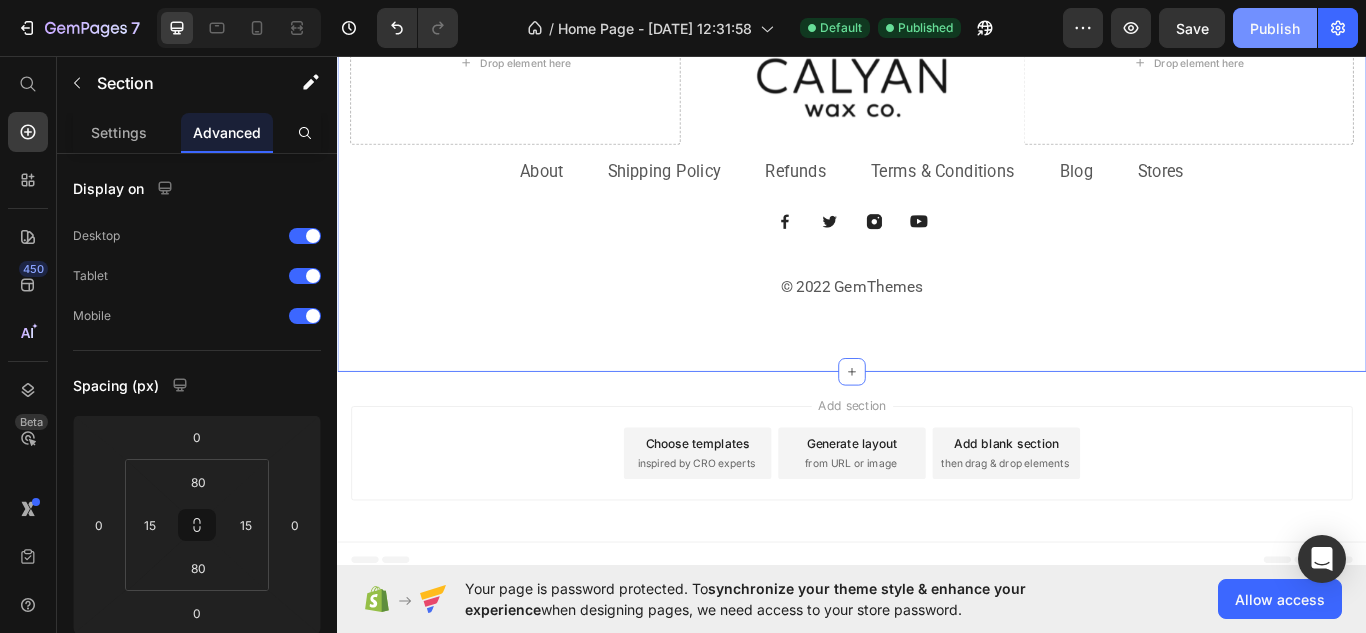 click on "Publish" at bounding box center (1275, 28) 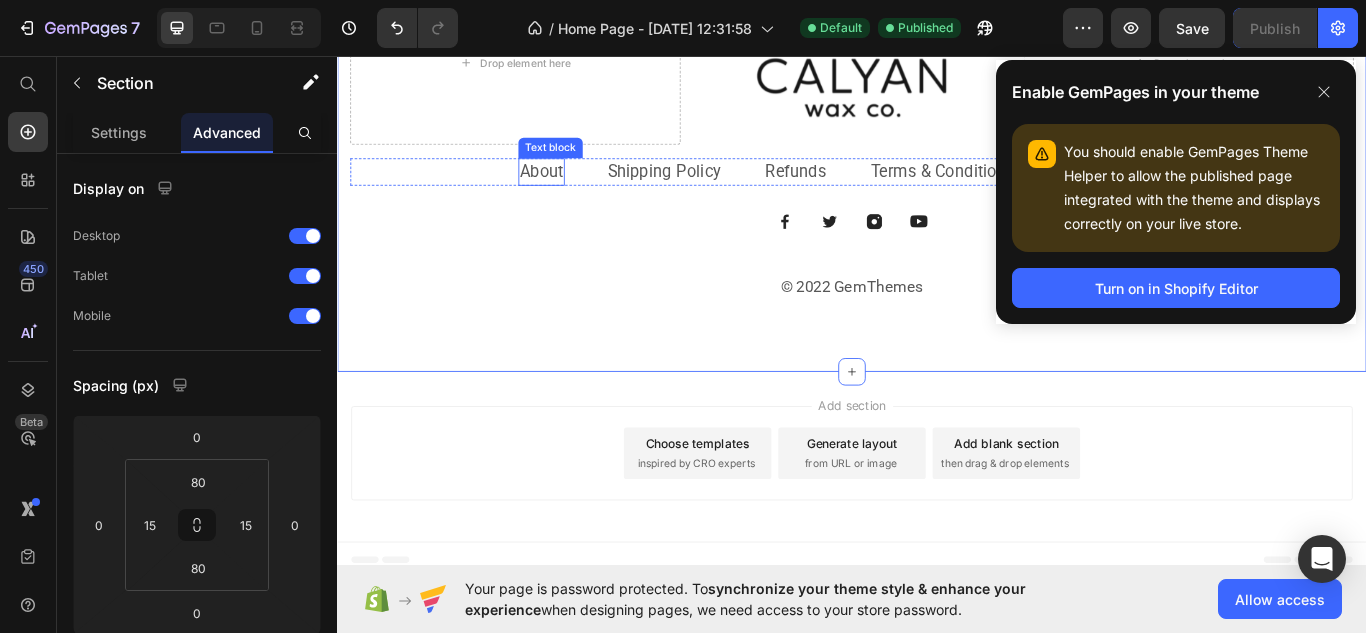 click on "About" at bounding box center [575, 191] 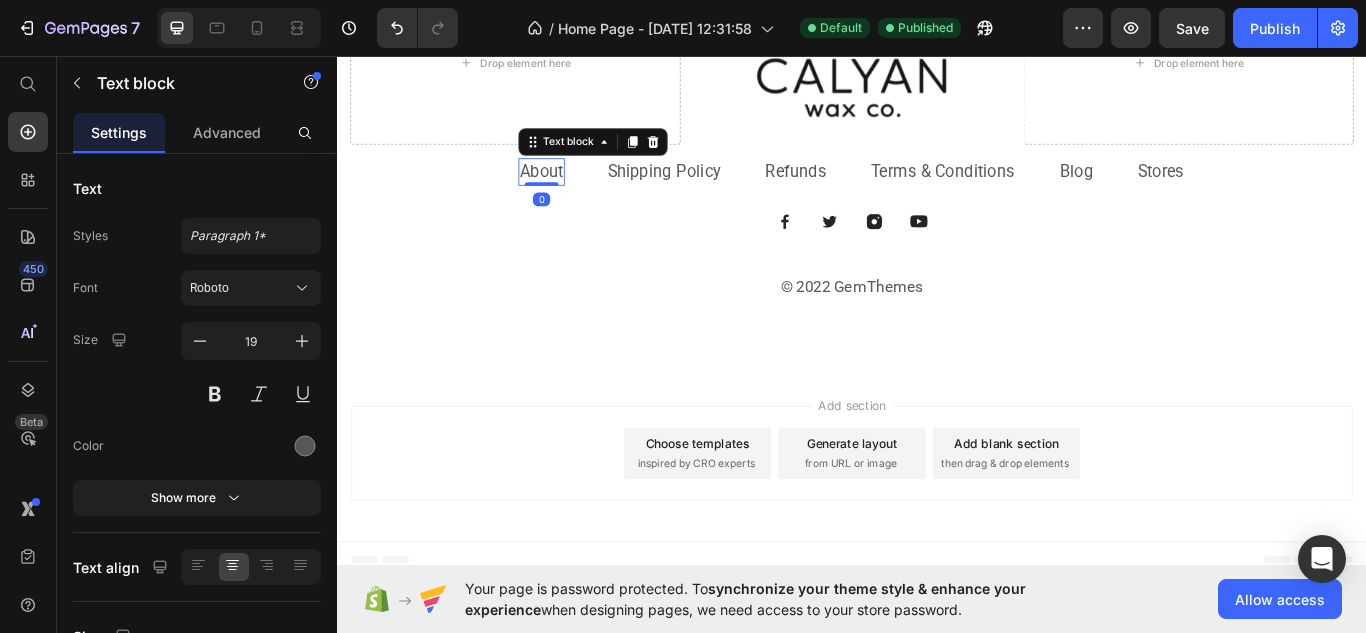 click on "About" at bounding box center (575, 191) 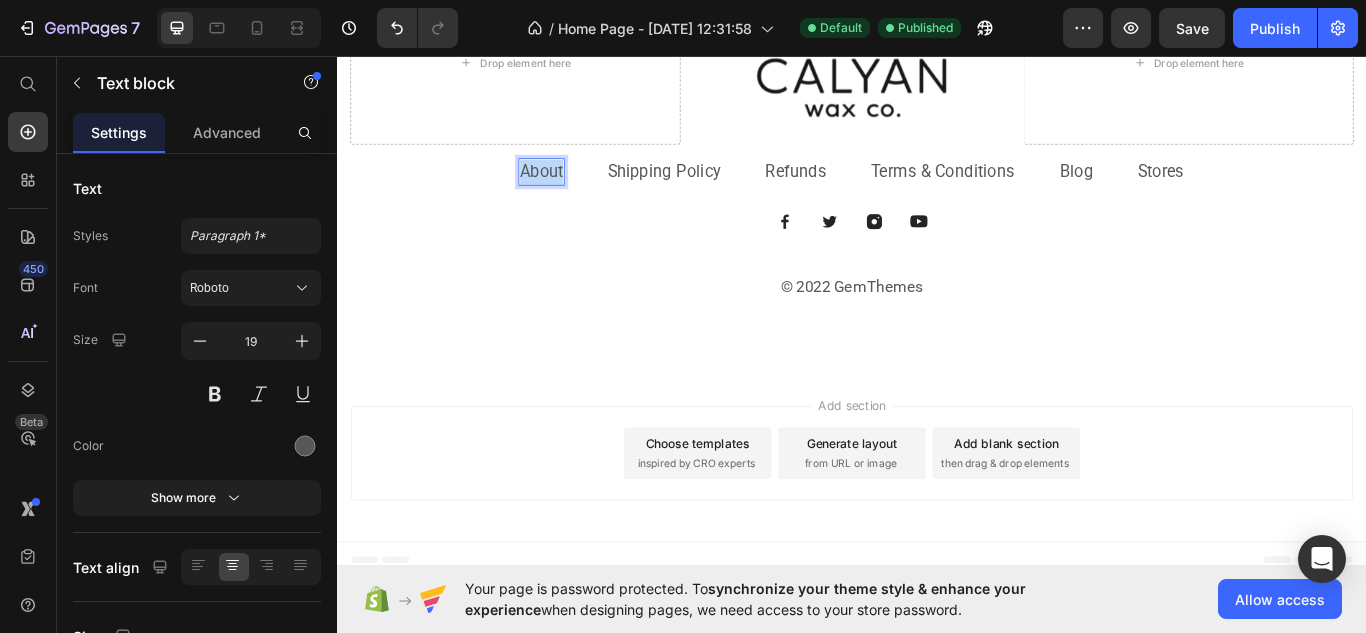 click on "About" at bounding box center (575, 191) 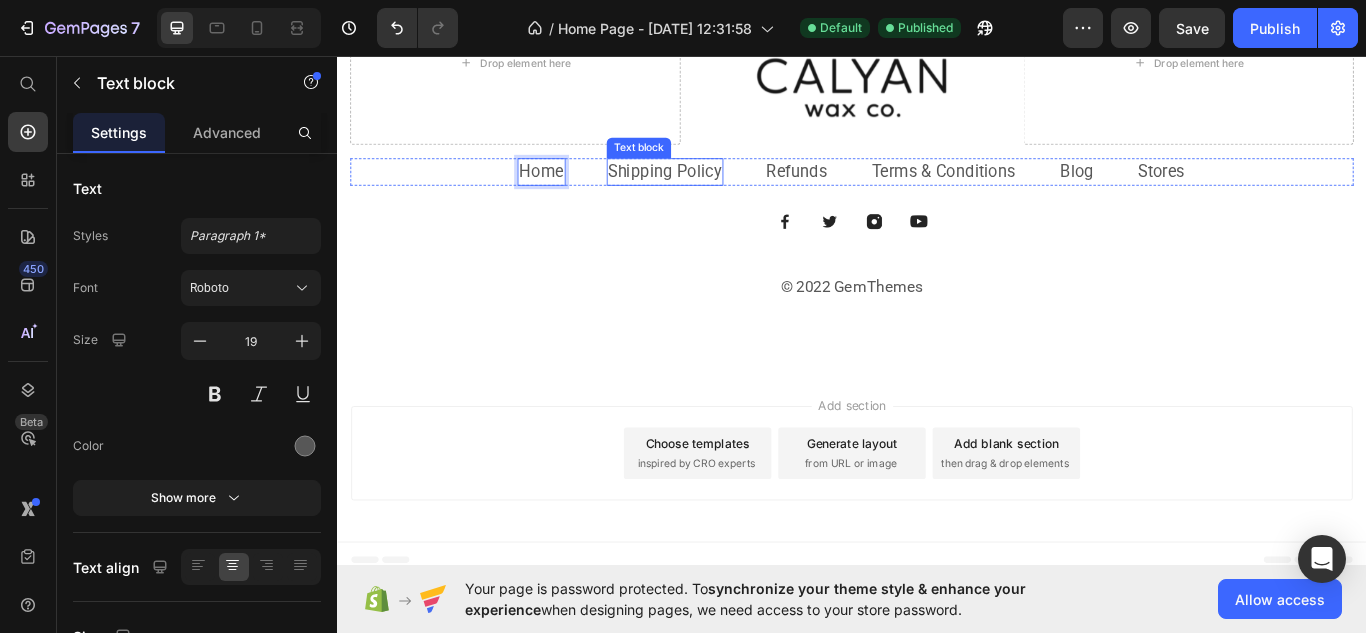 click on "Shipping Policy" at bounding box center (719, 191) 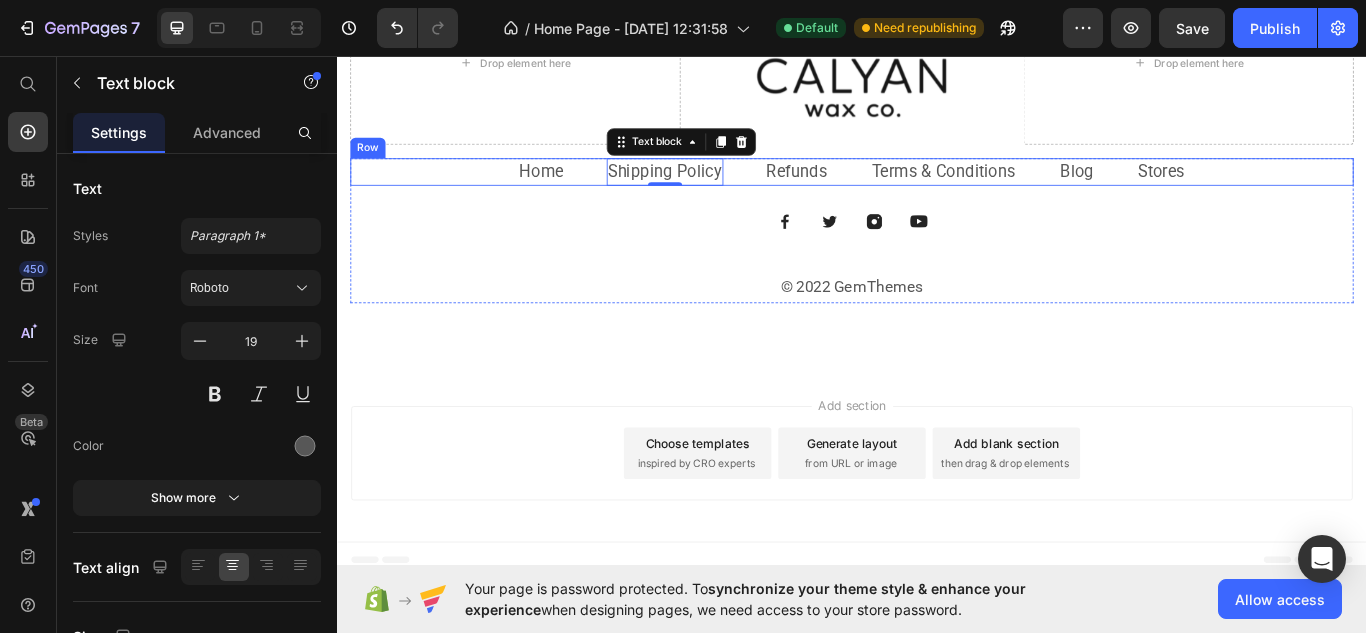 drag, startPoint x: 536, startPoint y: 173, endPoint x: 564, endPoint y: 176, distance: 28.160255 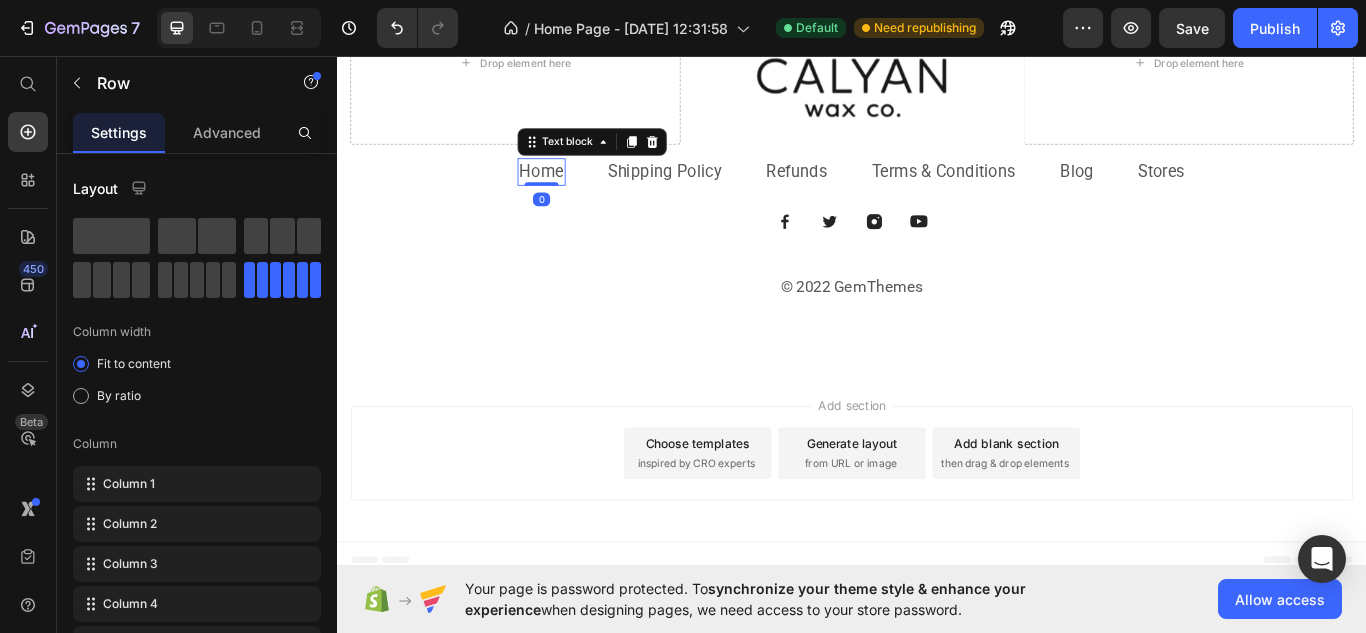 click on "Home" at bounding box center (575, 191) 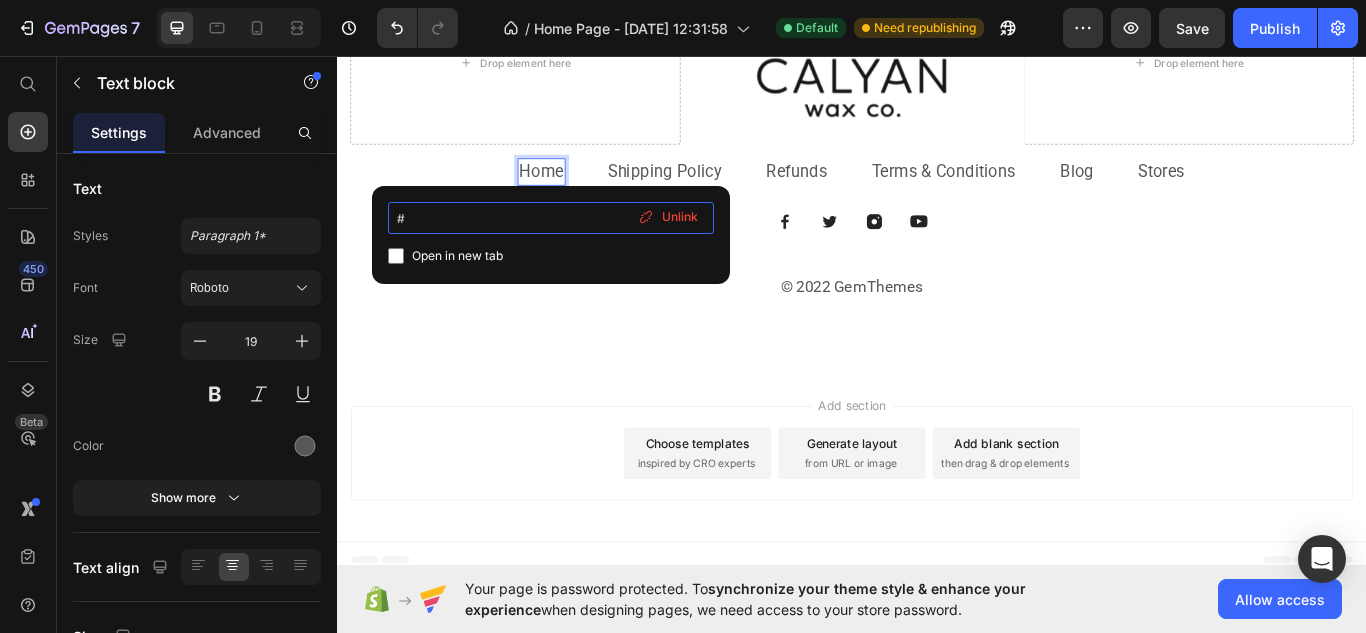 click on "#" at bounding box center (551, 218) 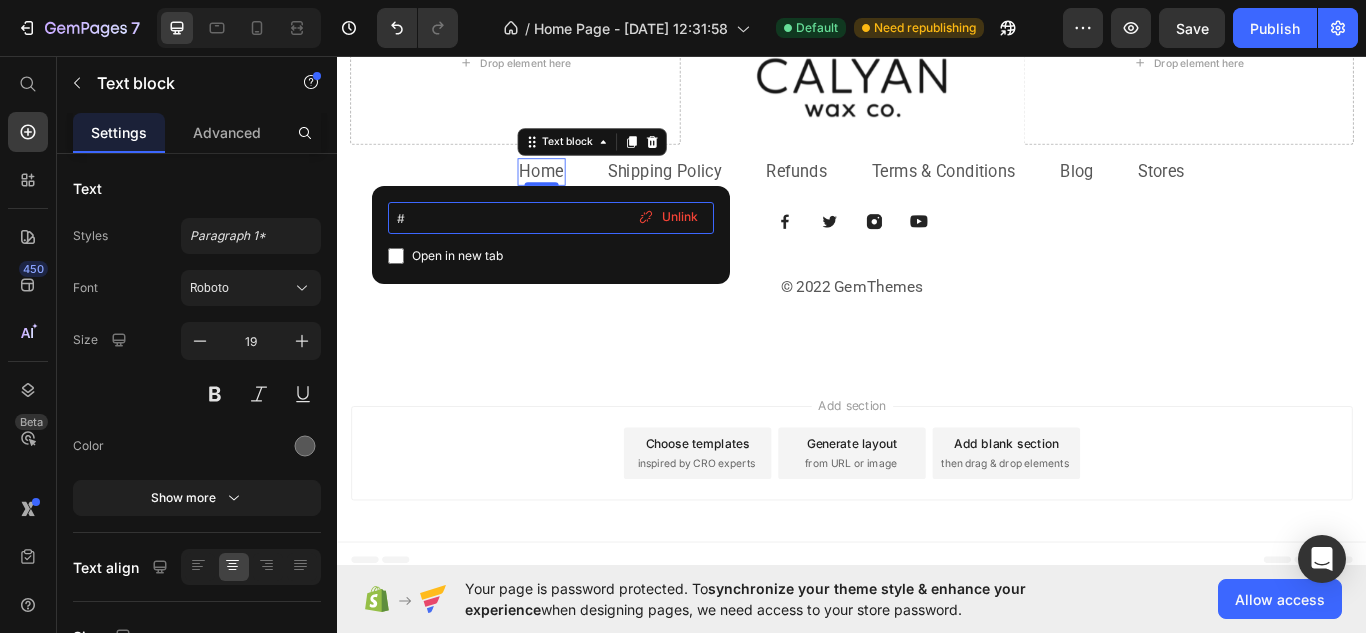 click on "#" at bounding box center (551, 218) 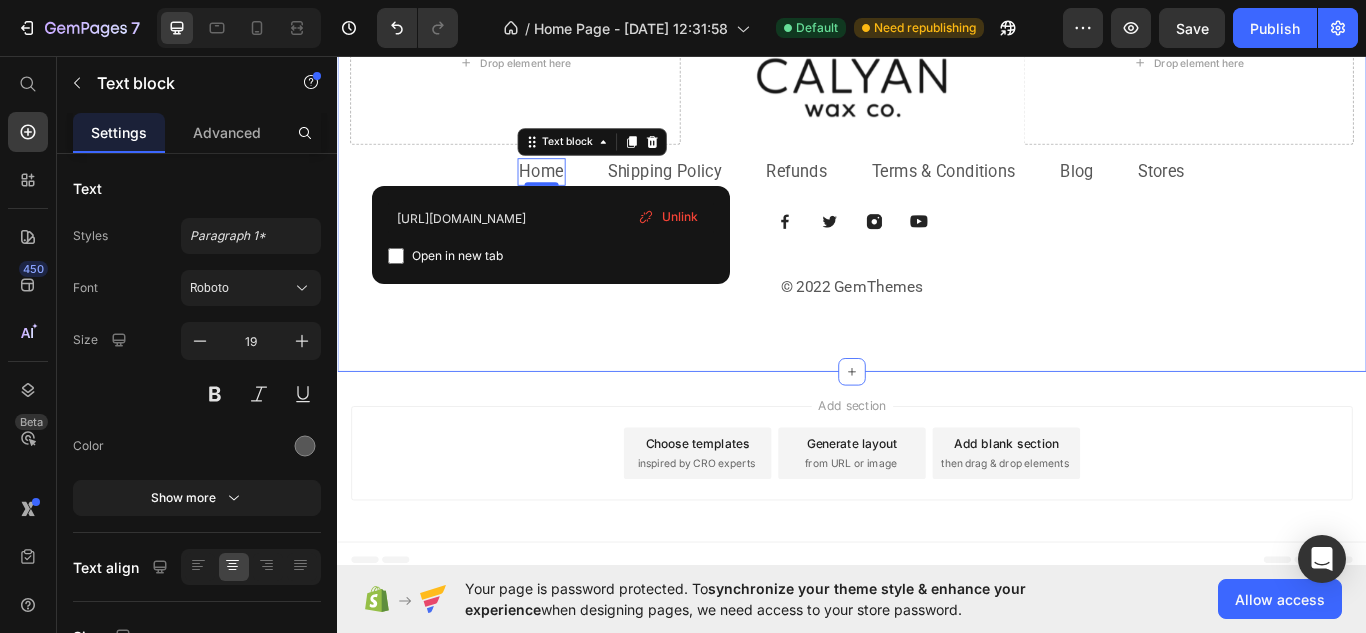 click on "Drop element here Image
Drop element here Row Home Text block   0 Shipping Policy Text block Refunds Text block Terms & Conditions Text block Blog Text block Stores Text block Row Image Image Image Image Row © 2022 GemThemes Text block Row Section 6" at bounding box center [937, 157] 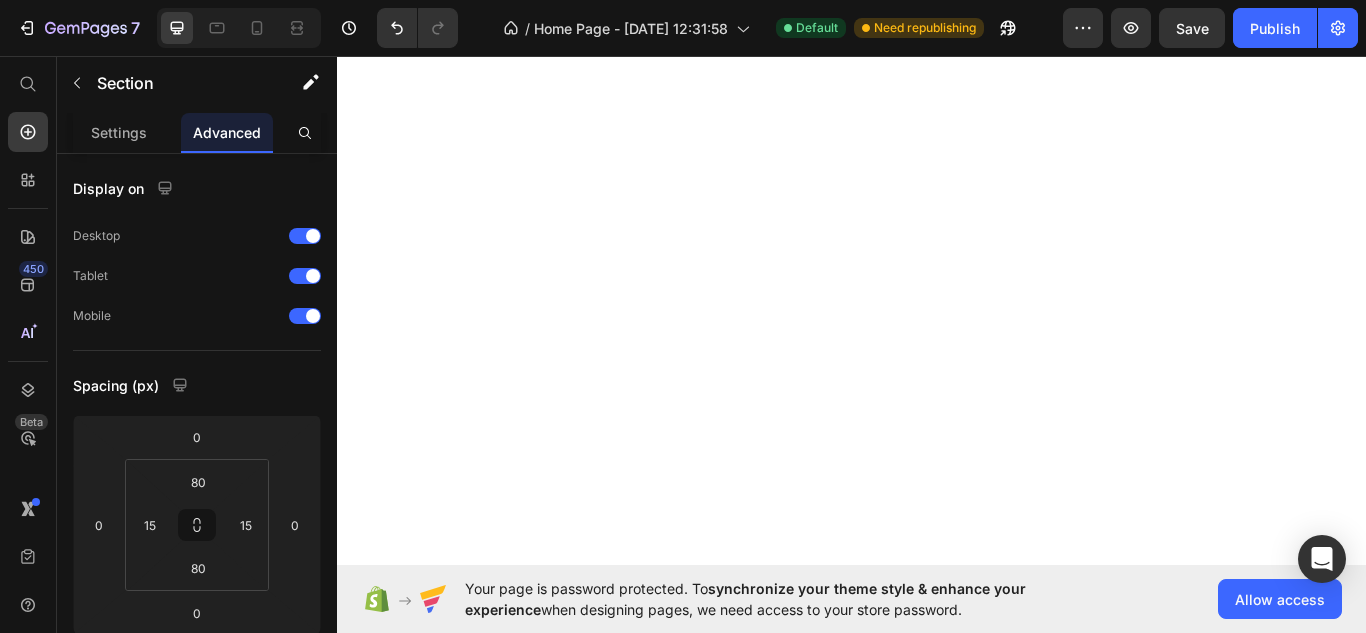 scroll, scrollTop: 0, scrollLeft: 0, axis: both 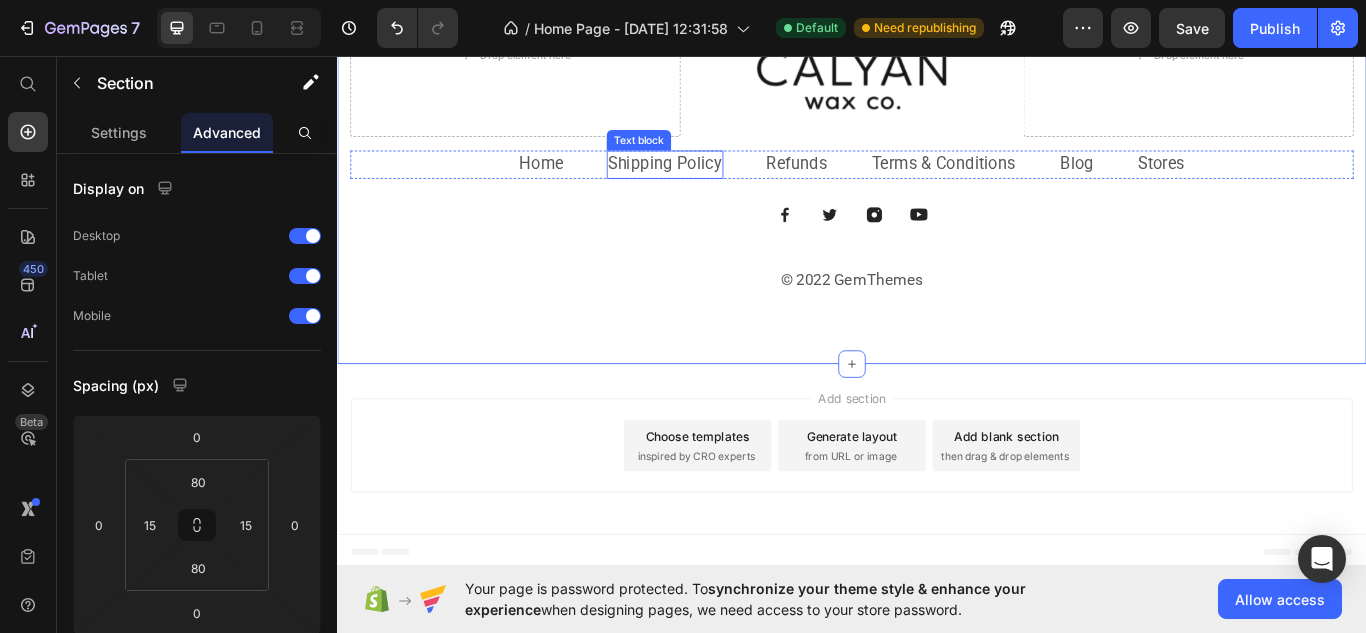 click on "Shipping Policy" at bounding box center (719, 182) 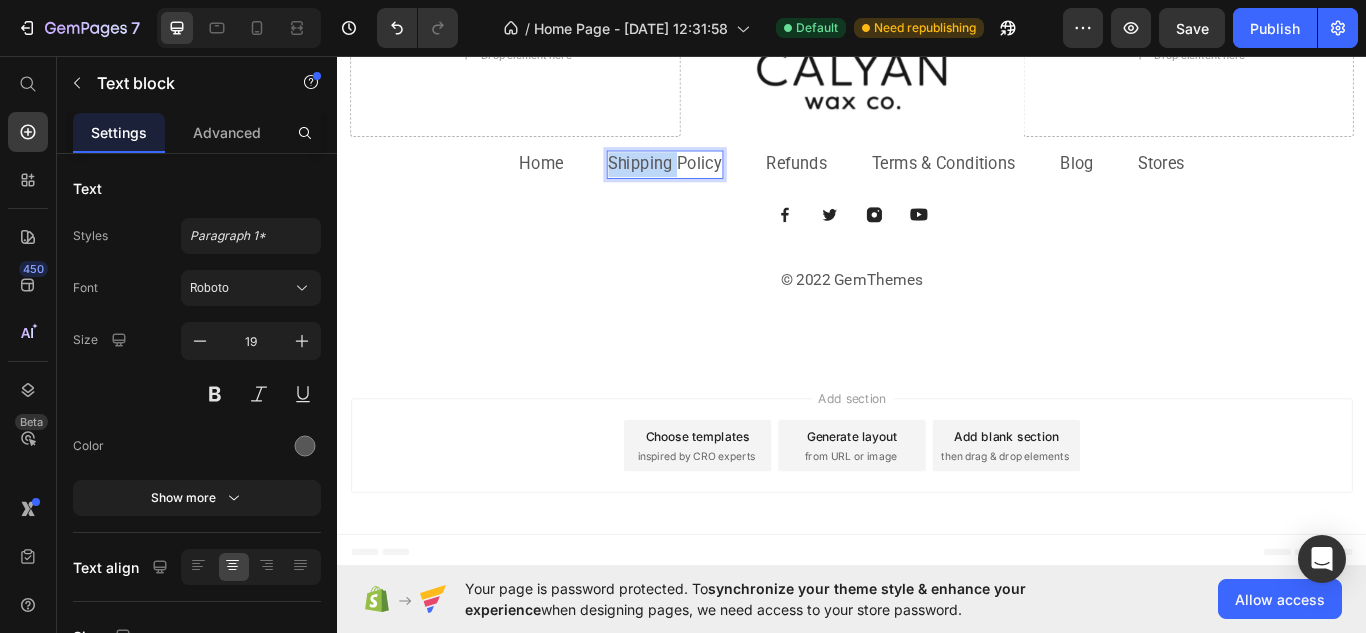 click on "Shipping Policy" at bounding box center (719, 182) 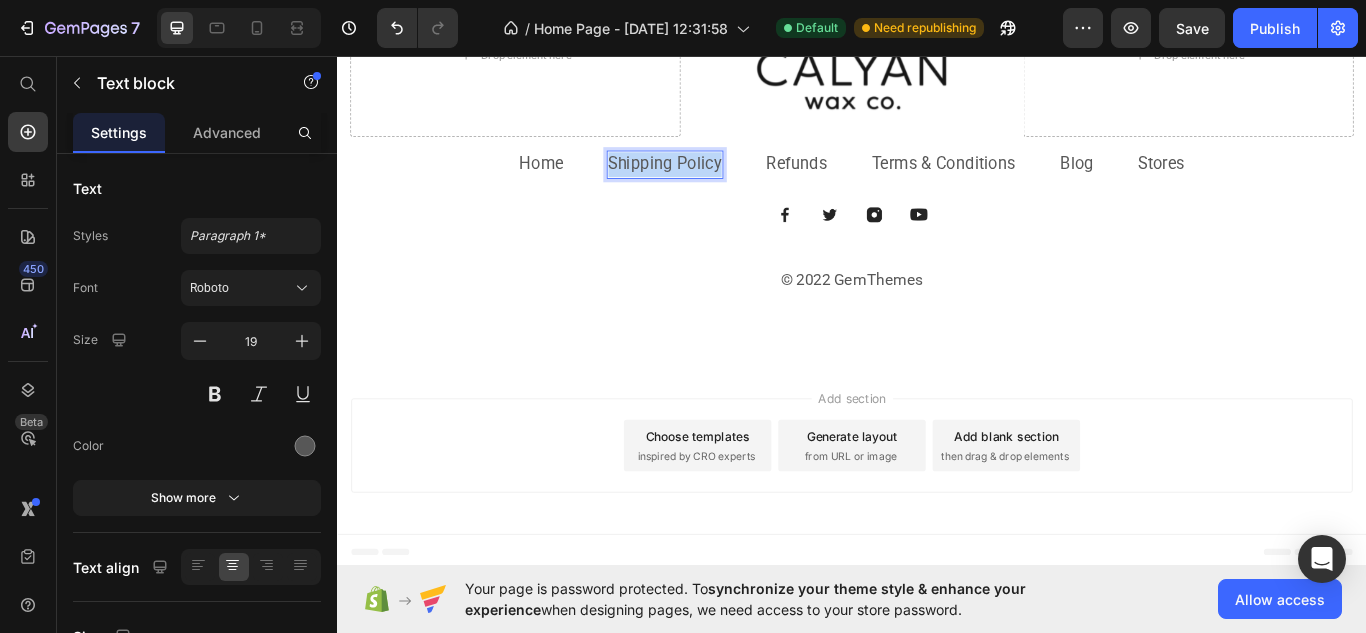 click on "Shipping Policy" at bounding box center (719, 182) 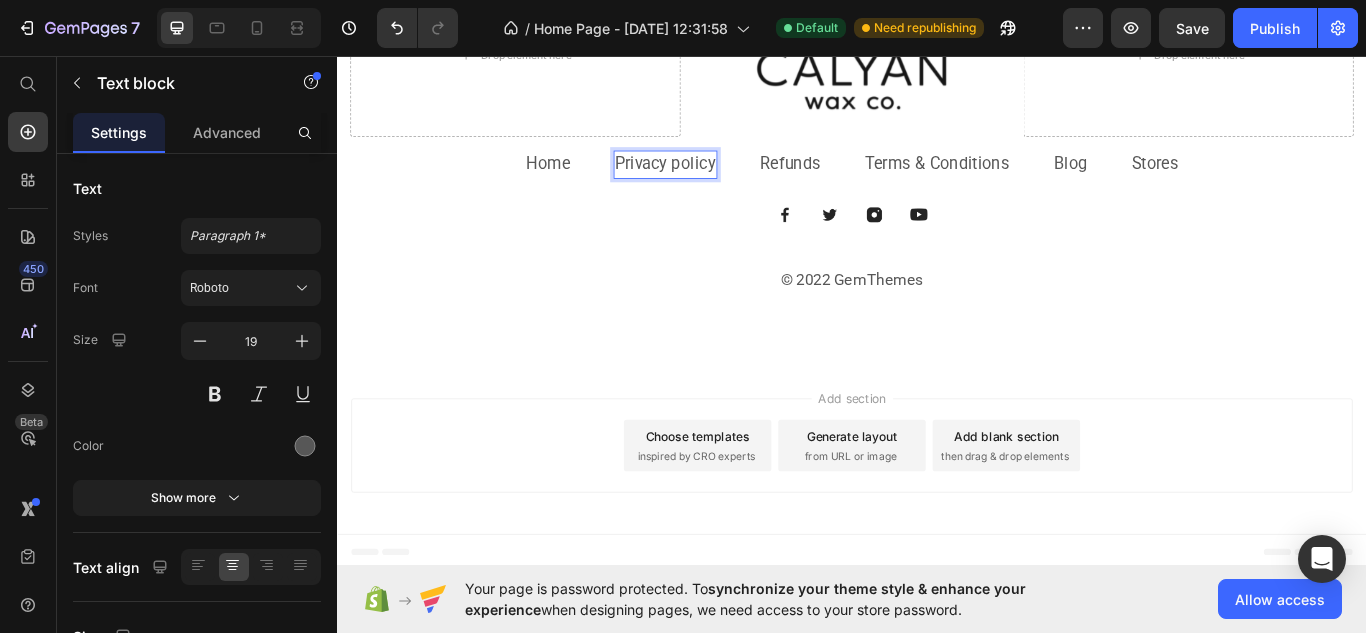 click on "Privacy policy" at bounding box center (719, 183) 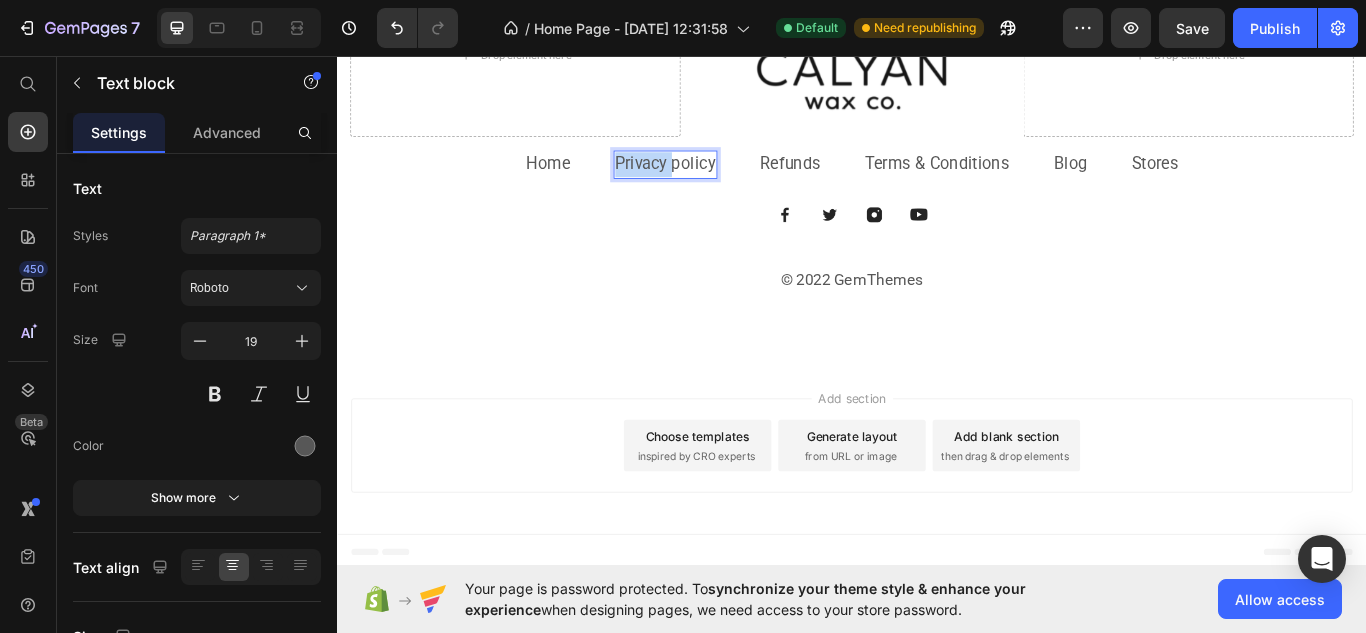 click on "Privacy policy" at bounding box center (719, 183) 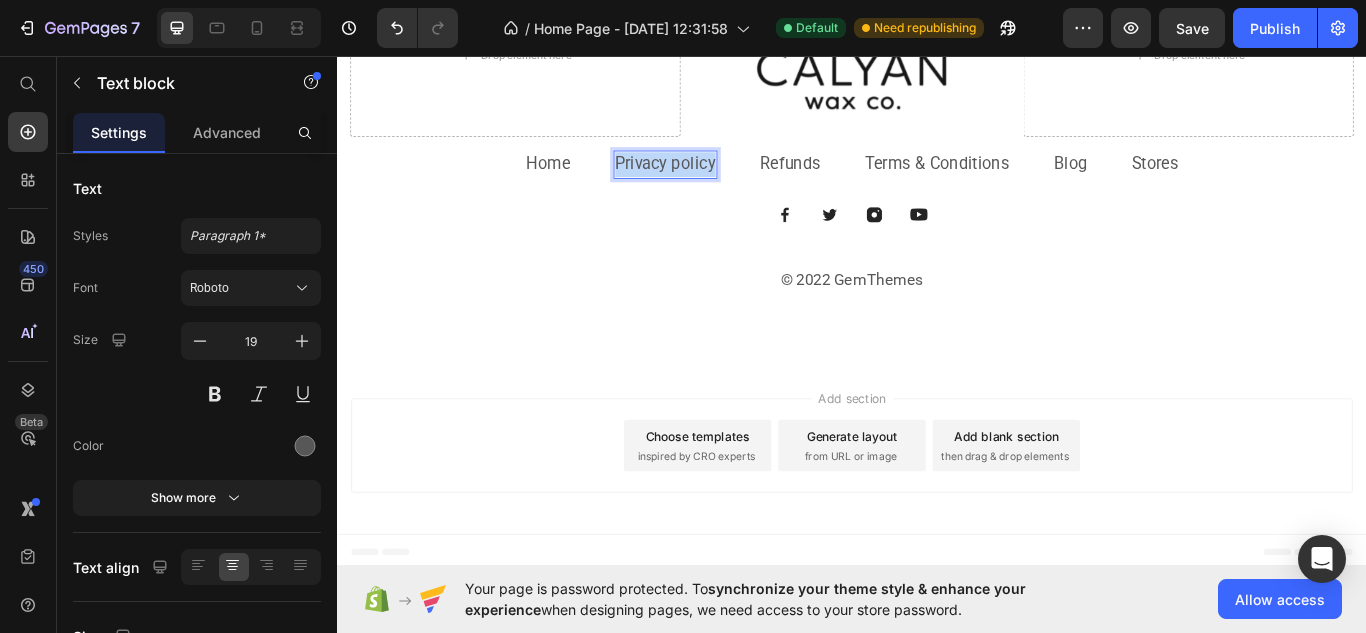 click on "Privacy policy" at bounding box center (719, 183) 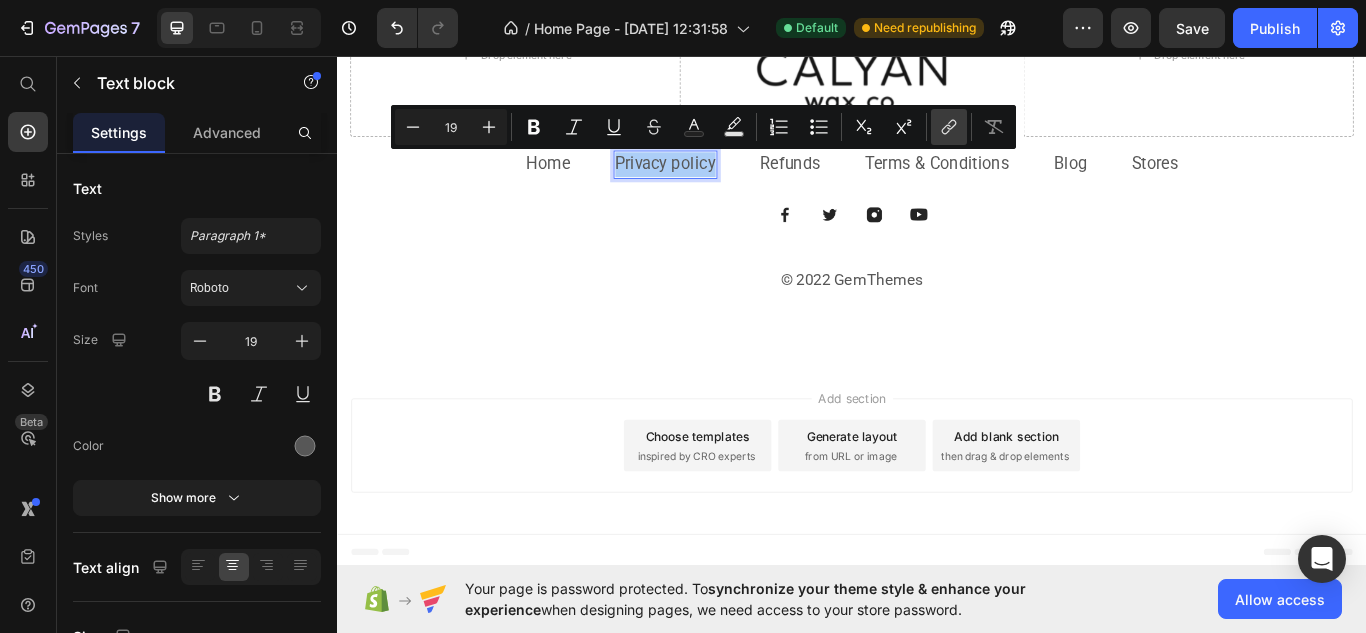 click 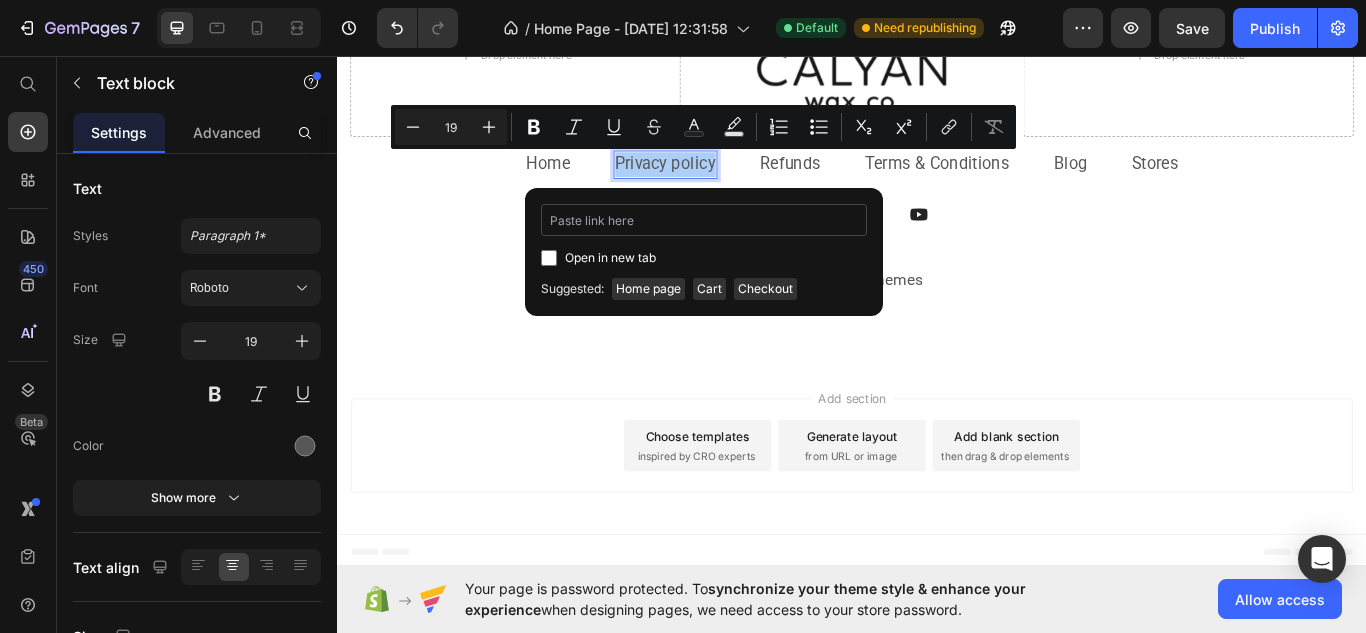 type on "[URL][DOMAIN_NAME]" 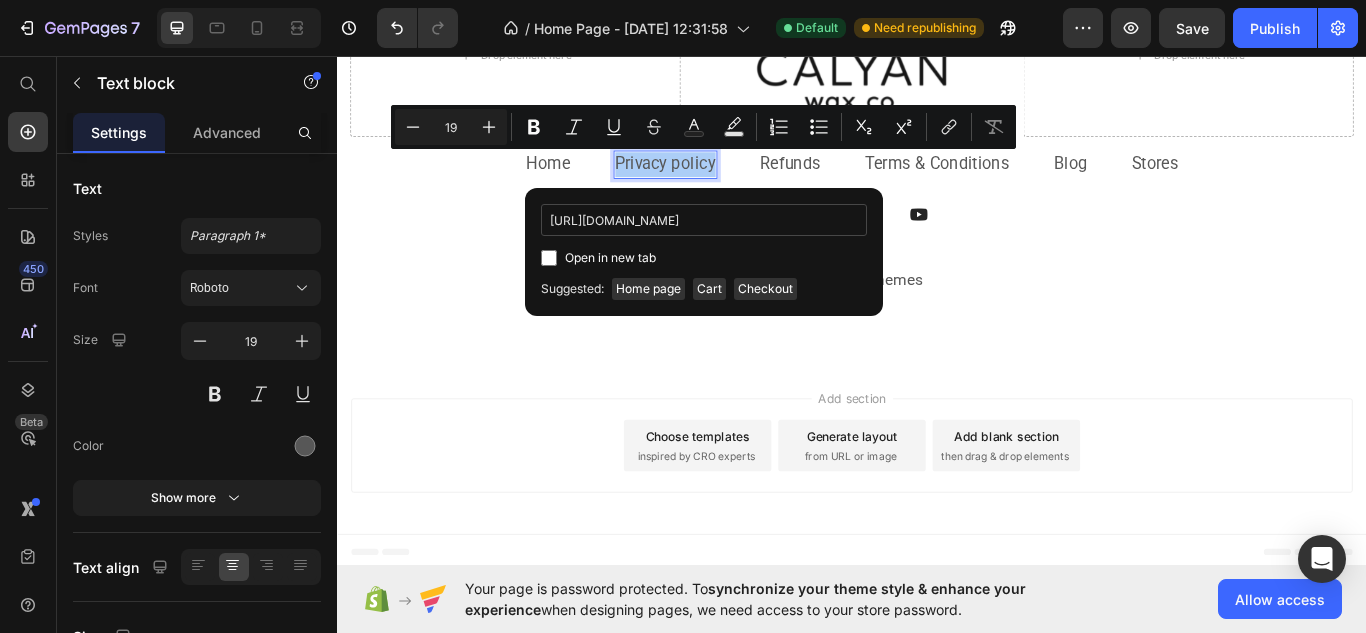 scroll, scrollTop: 0, scrollLeft: 68, axis: horizontal 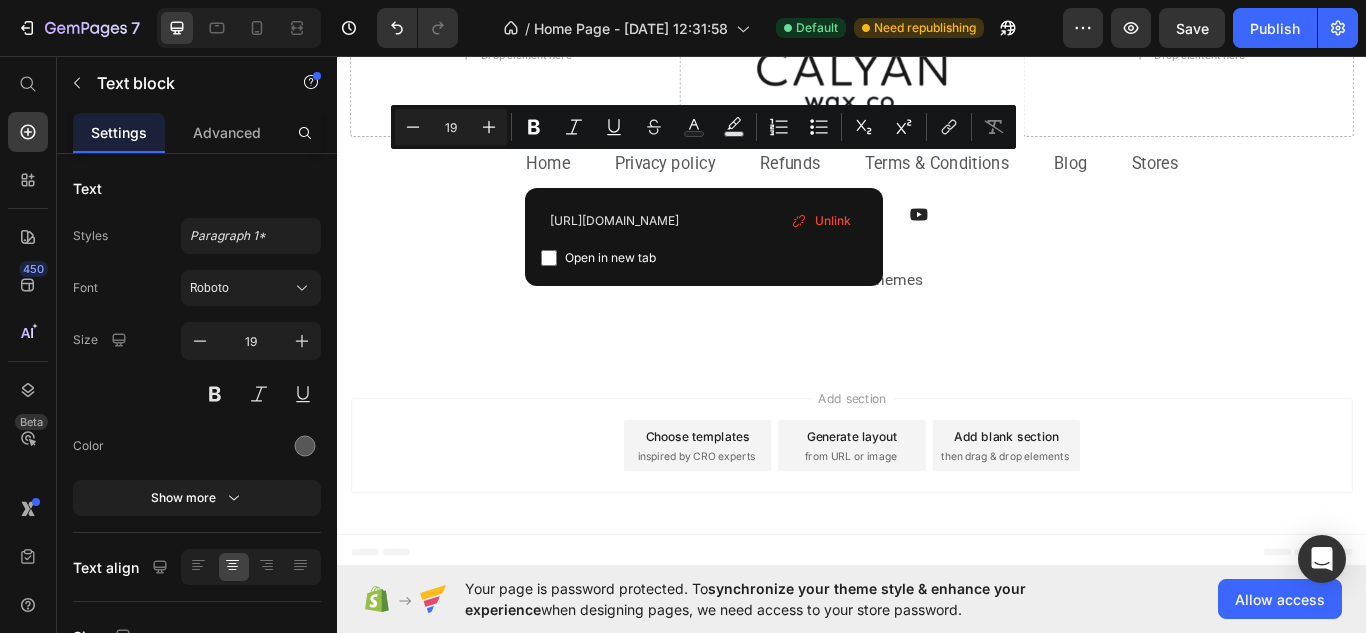 click on "Add section Choose templates inspired by CRO experts Generate layout from URL or image Add blank section then drag & drop elements" at bounding box center [937, 515] 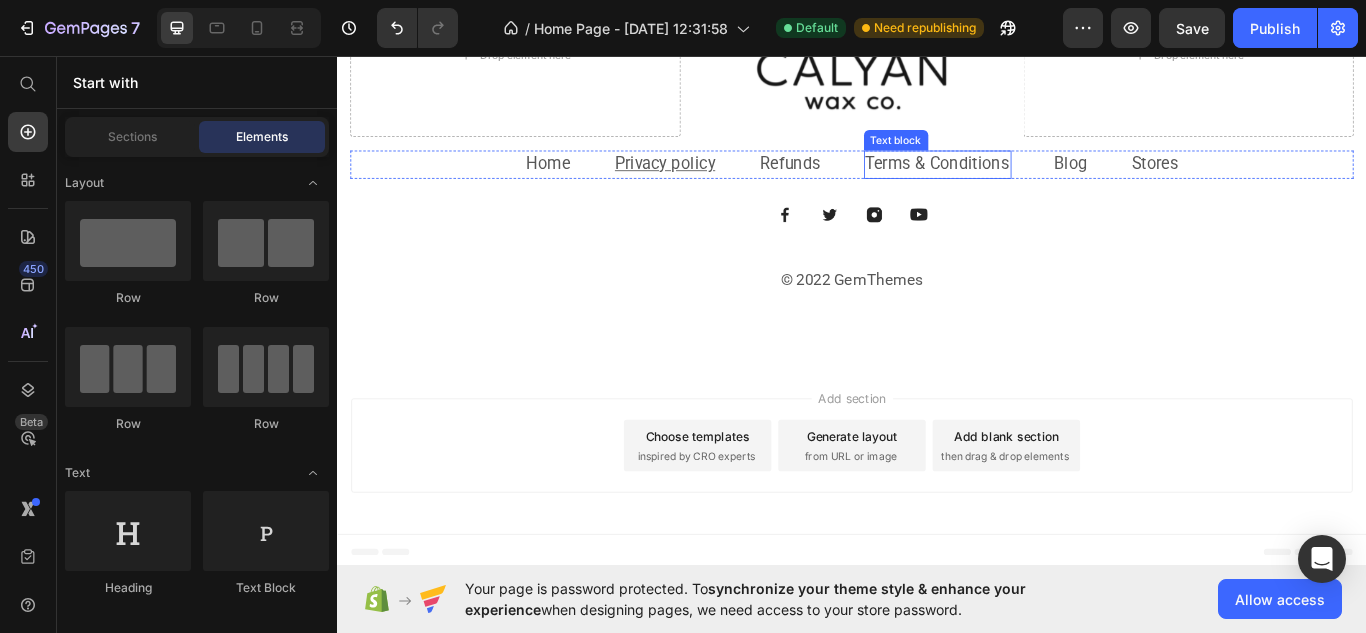 click on "Terms & Conditions" at bounding box center [1037, 182] 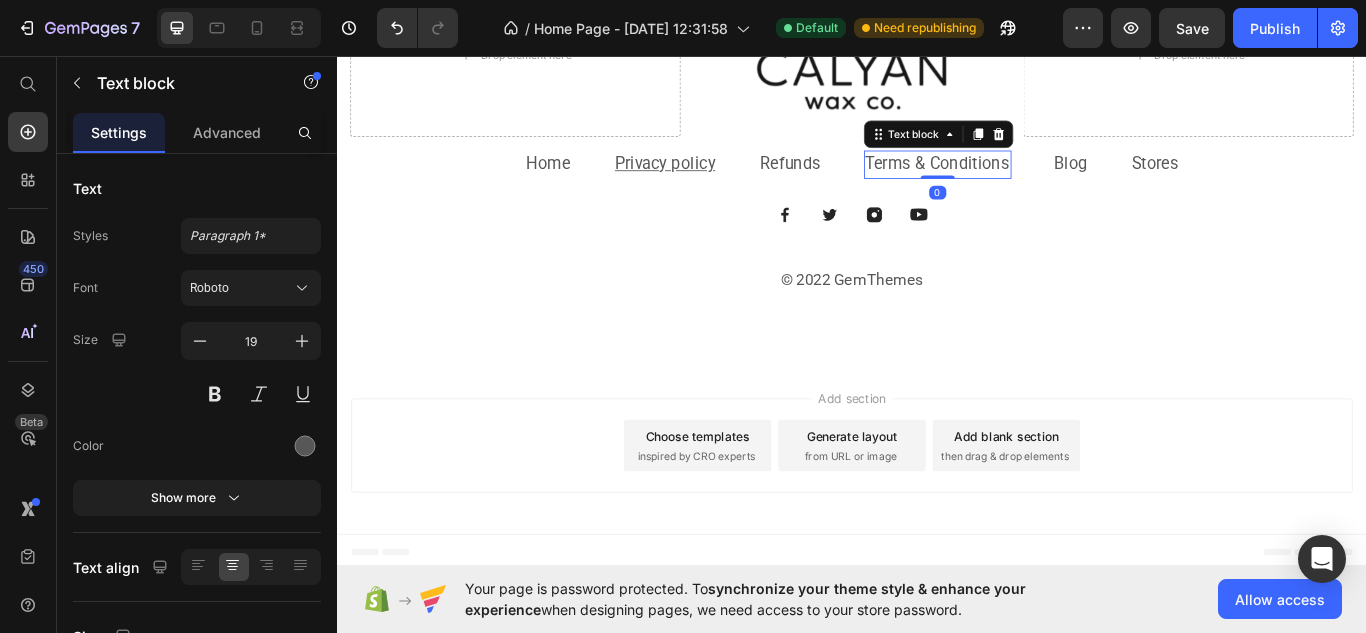 click on "Terms & Conditions" at bounding box center [1037, 182] 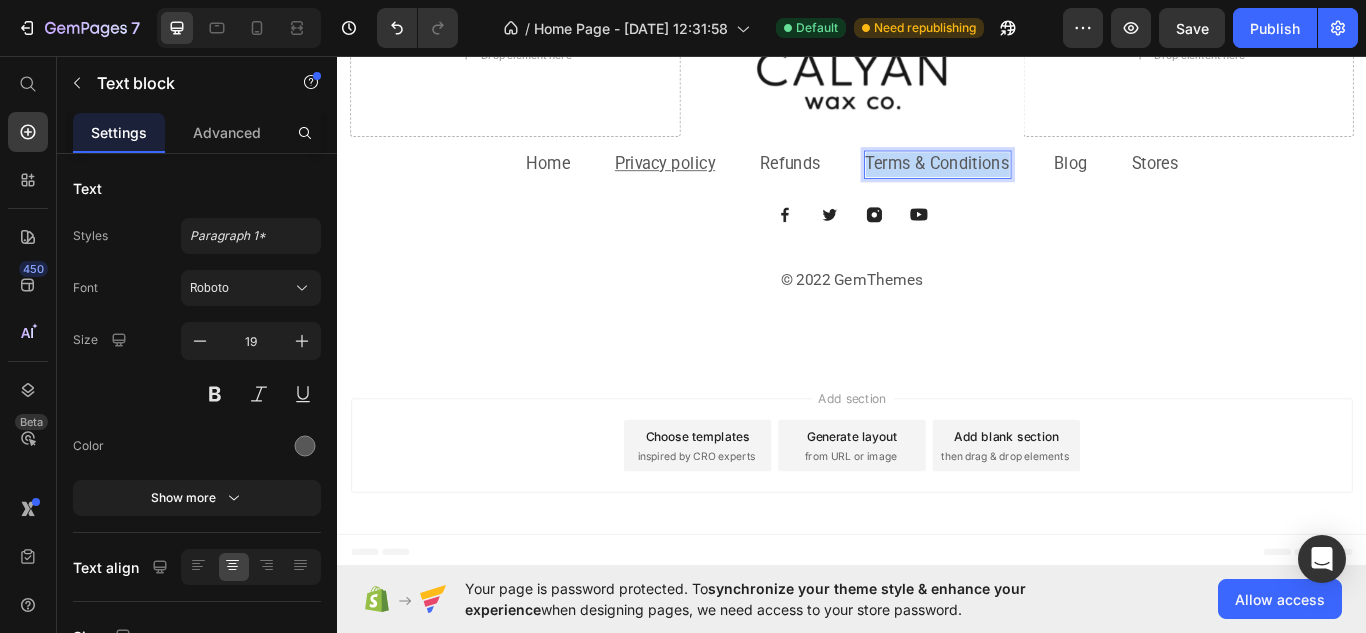 click on "Terms & Conditions" at bounding box center [1037, 182] 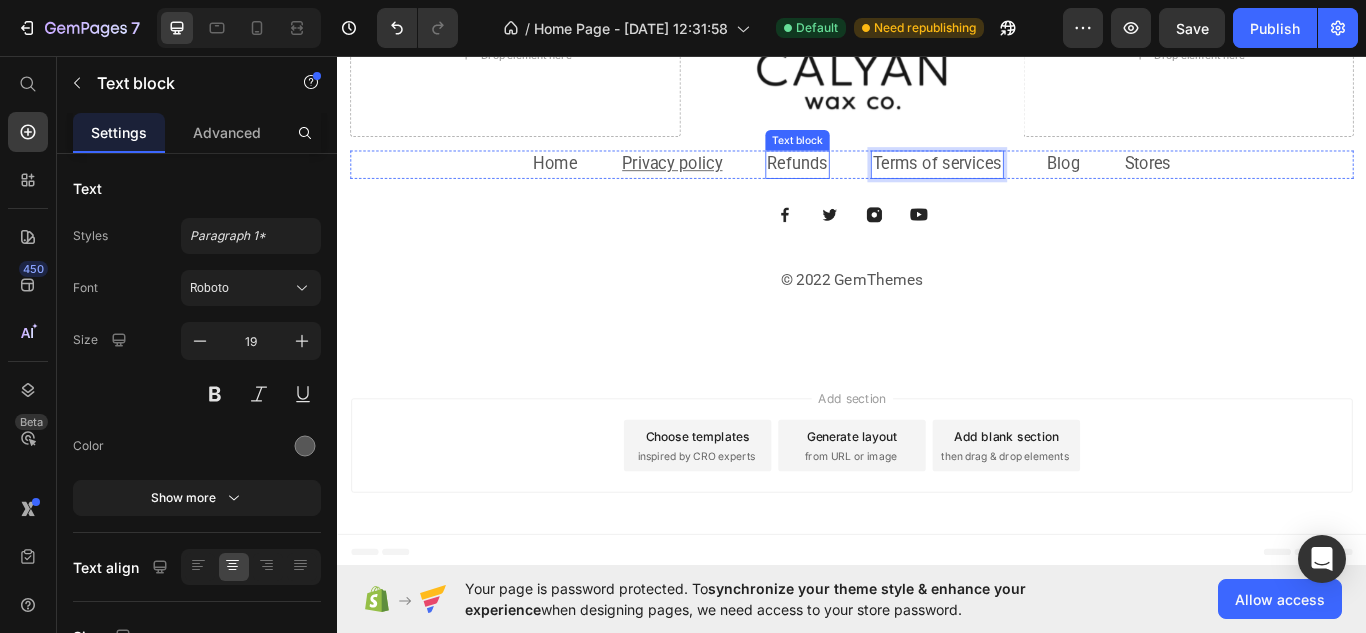 click on "Refunds" at bounding box center (873, 182) 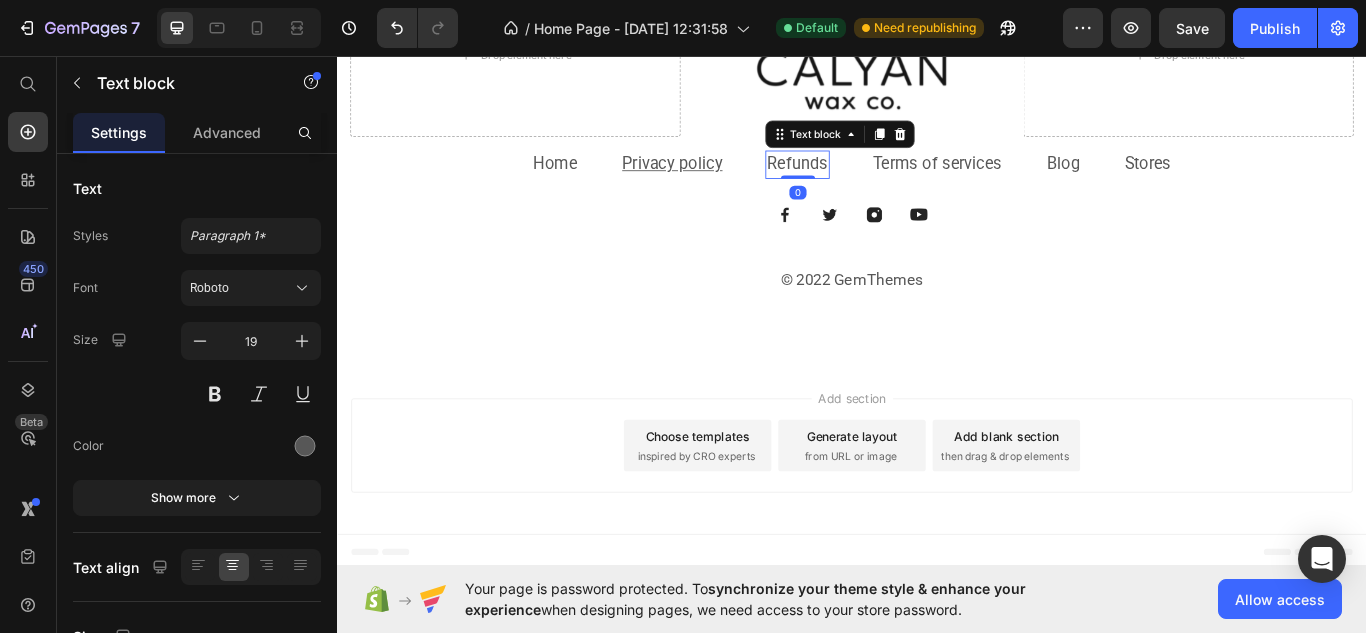 click on "Refunds" at bounding box center [873, 182] 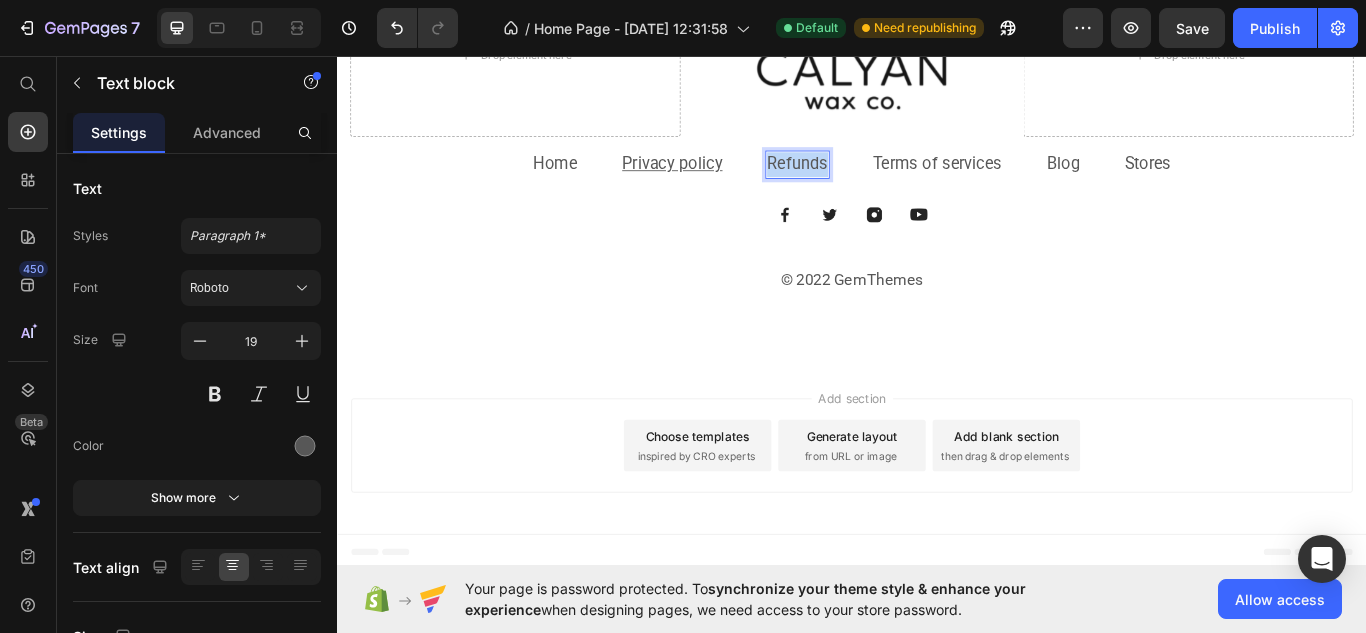 click on "Refunds" at bounding box center [873, 182] 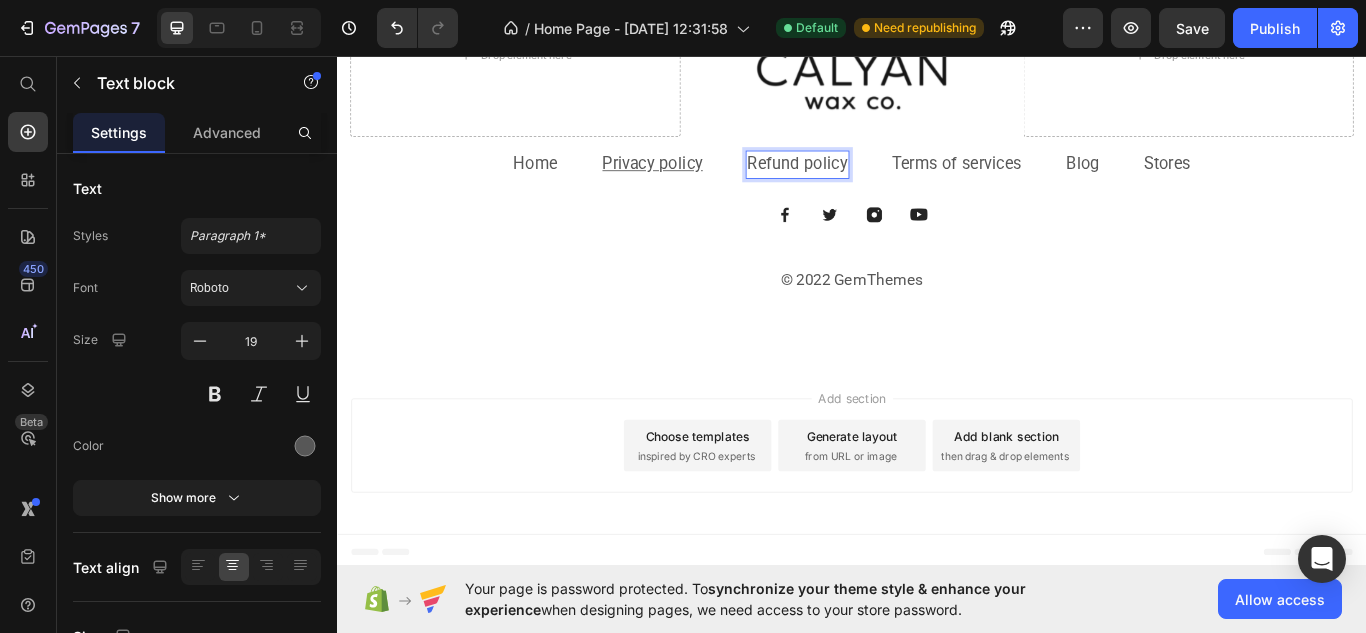 click on "Refund policy" at bounding box center (873, 183) 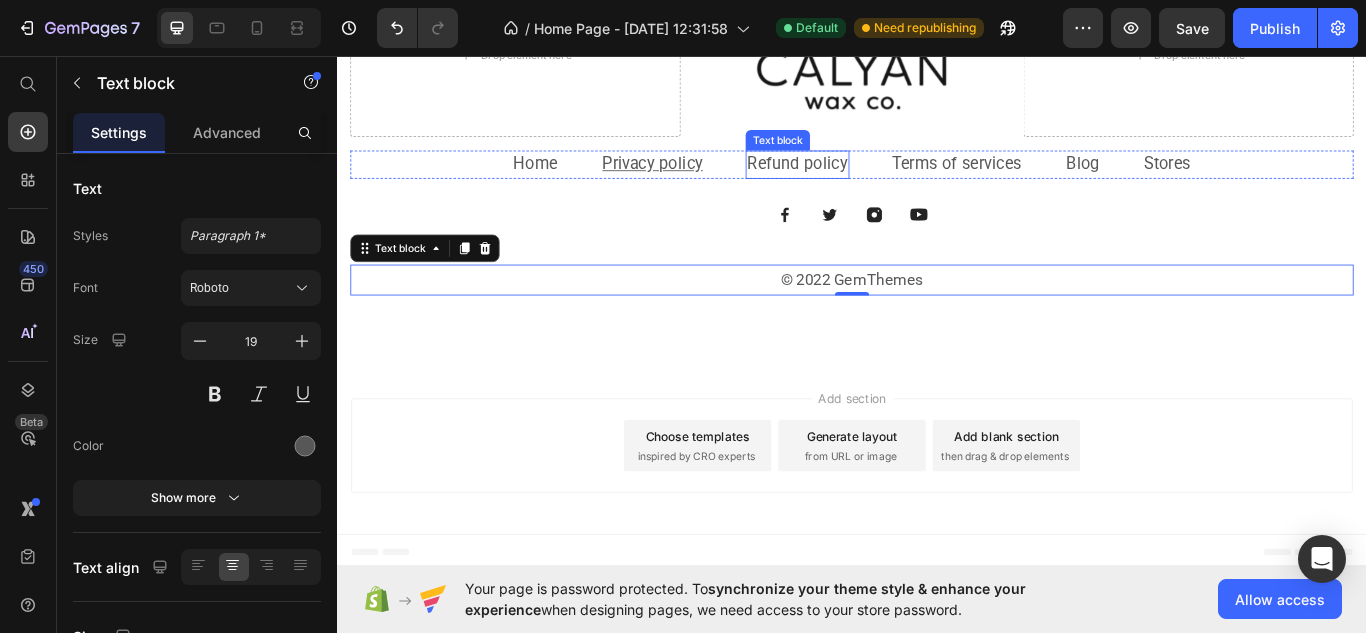 click on "Refund policy" at bounding box center (873, 183) 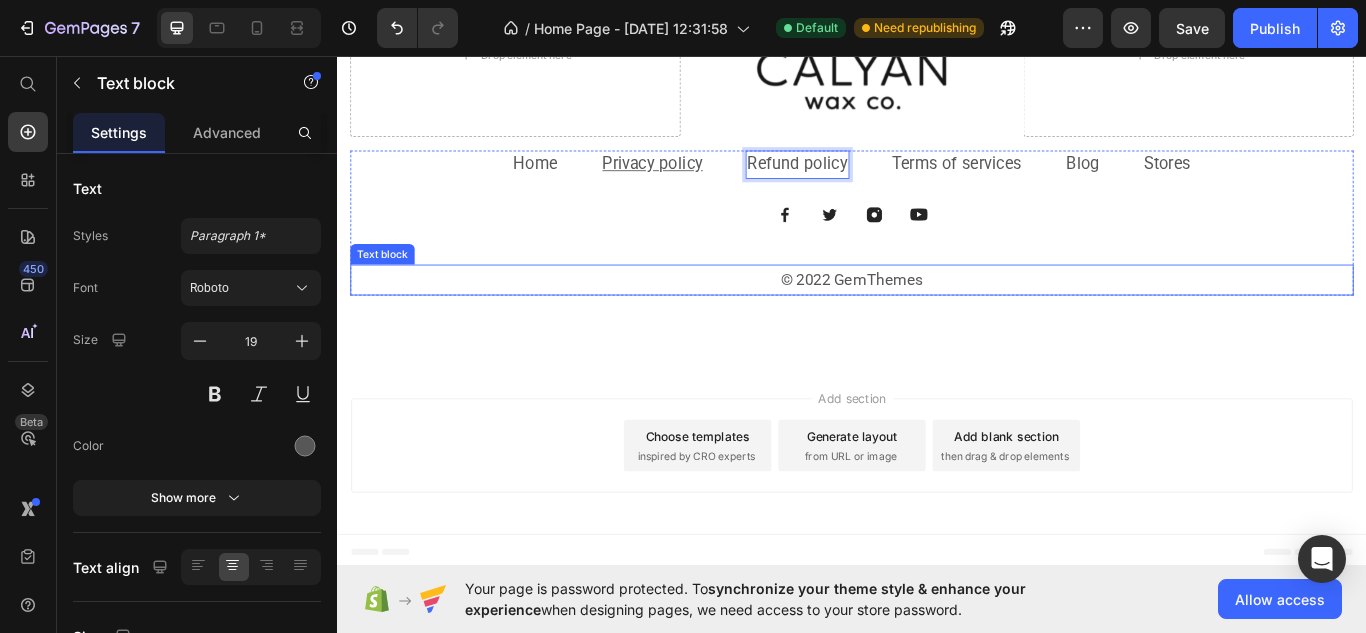 click on "© 2022 GemThemes" at bounding box center (937, 318) 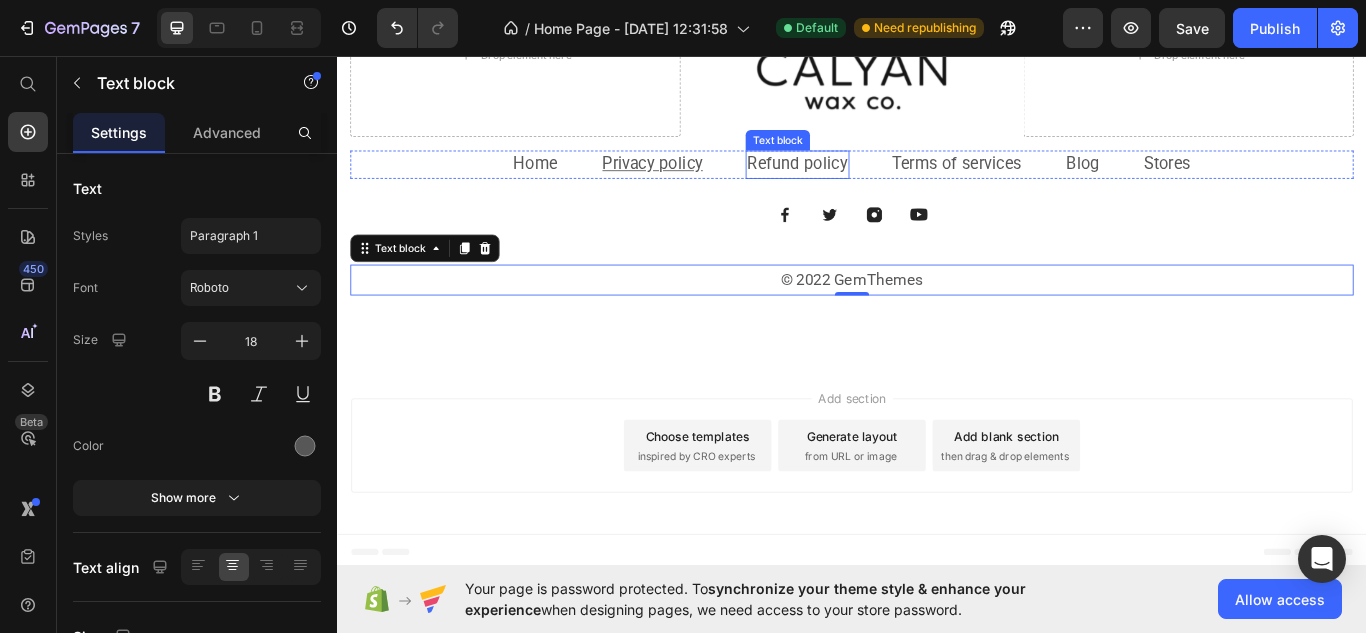 click on "Refund policy" at bounding box center (873, 183) 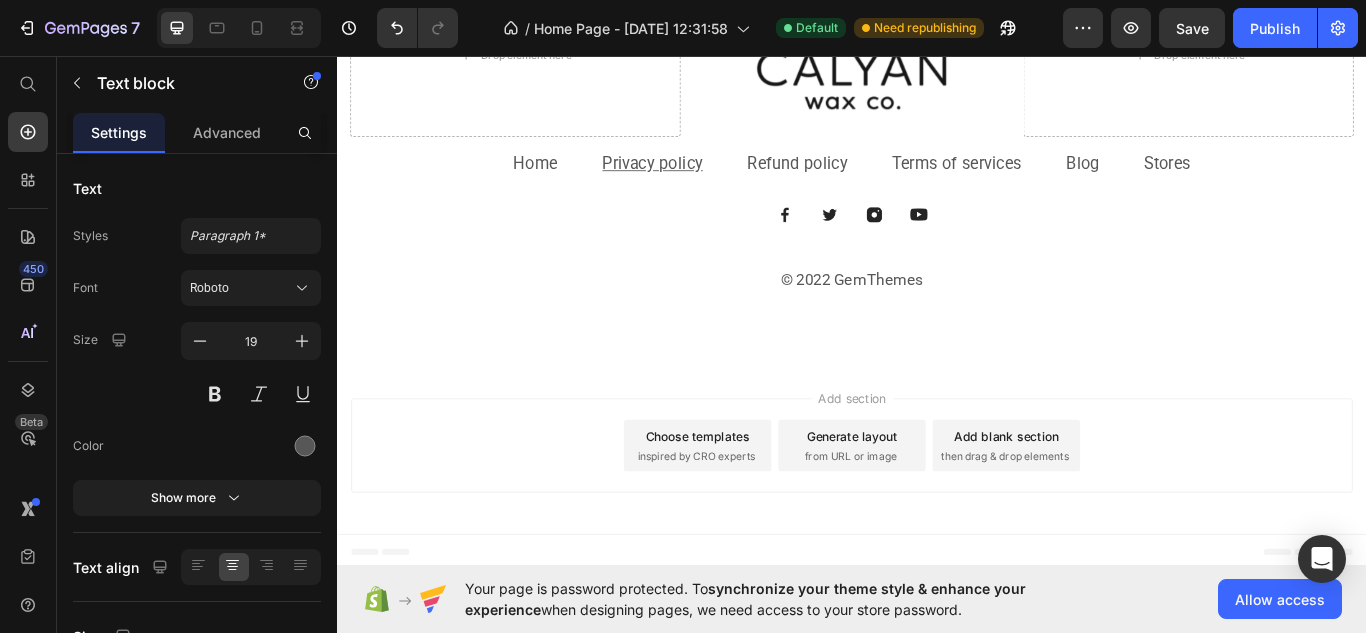 click on "Add section Choose templates inspired by CRO experts Generate layout from URL or image Add blank section then drag & drop elements" at bounding box center [937, 515] 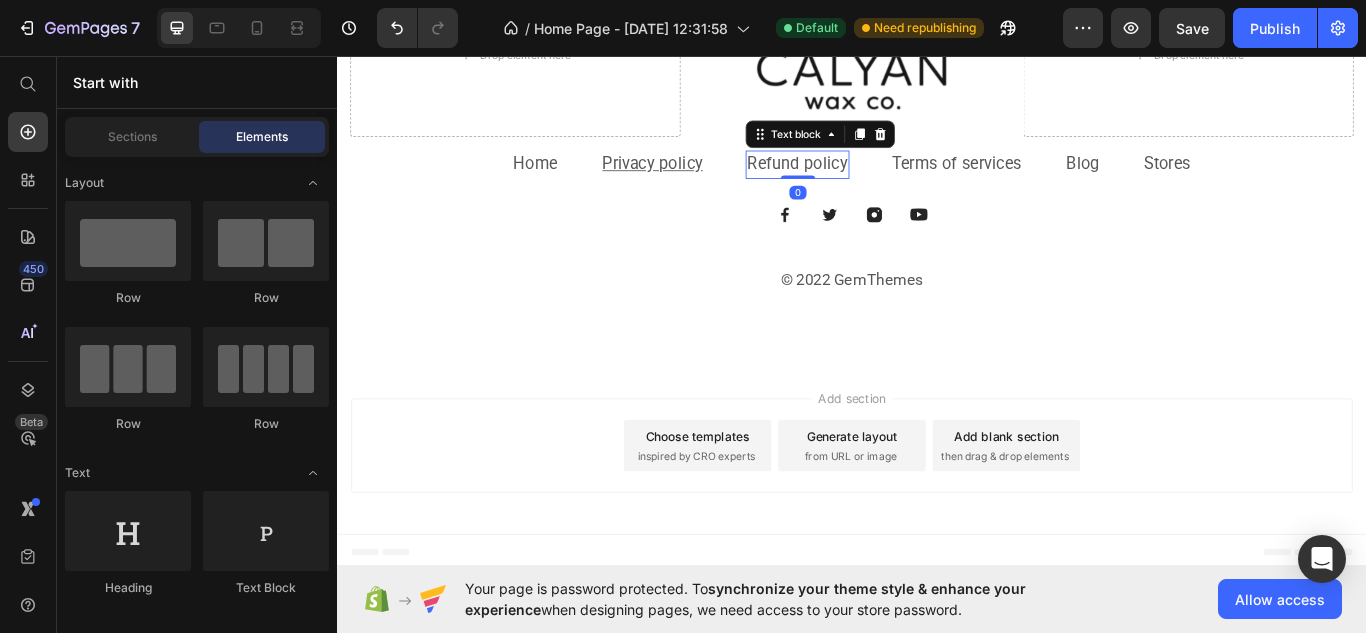 click on "Refund policy" at bounding box center [873, 183] 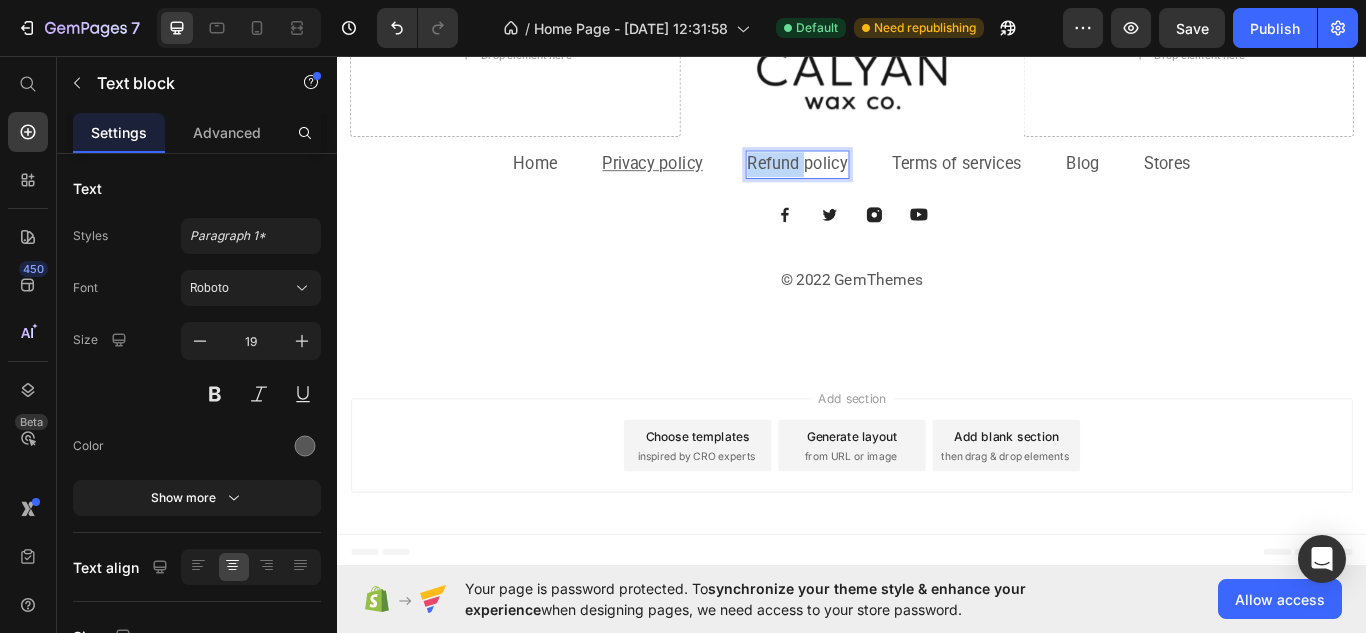 click on "Refund policy" at bounding box center (873, 183) 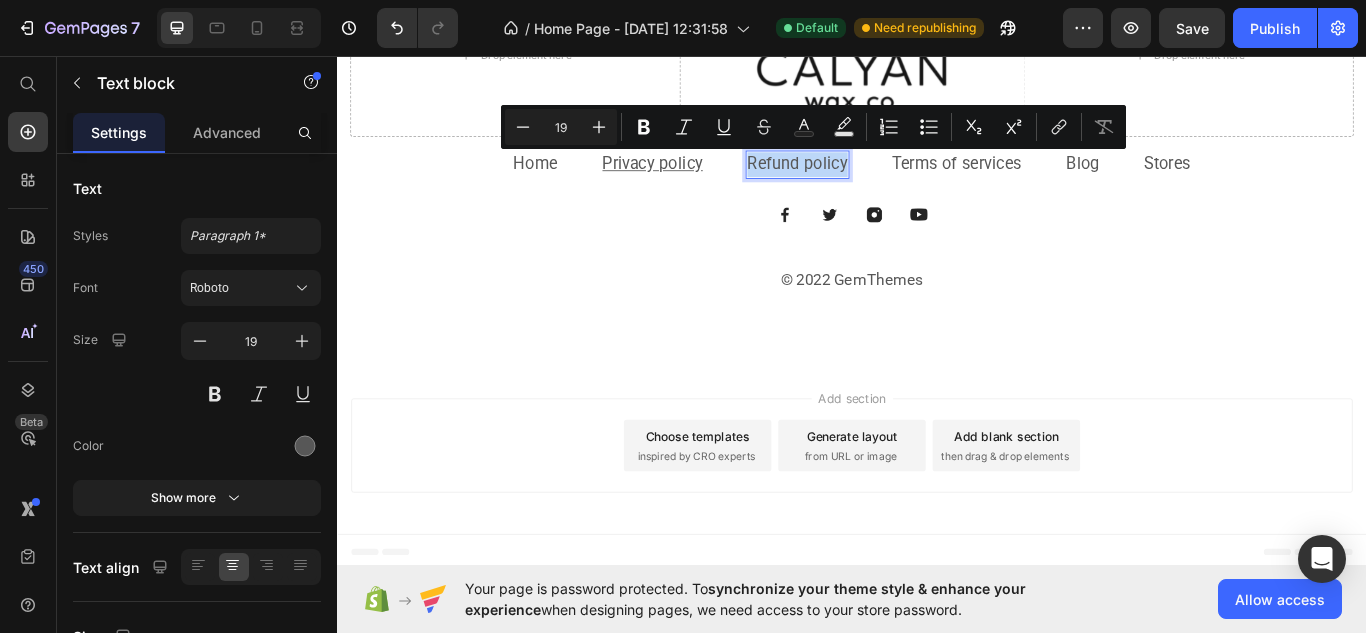 click on "Refund policy" at bounding box center (873, 183) 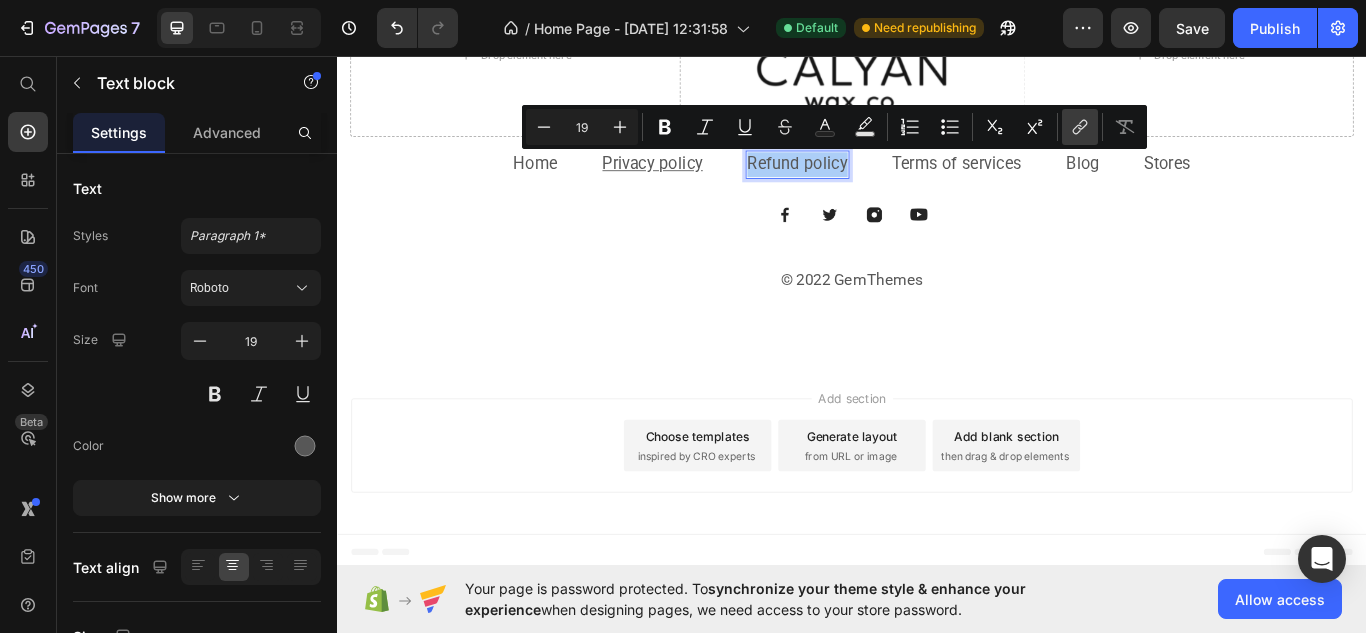 click on "link" at bounding box center [1080, 127] 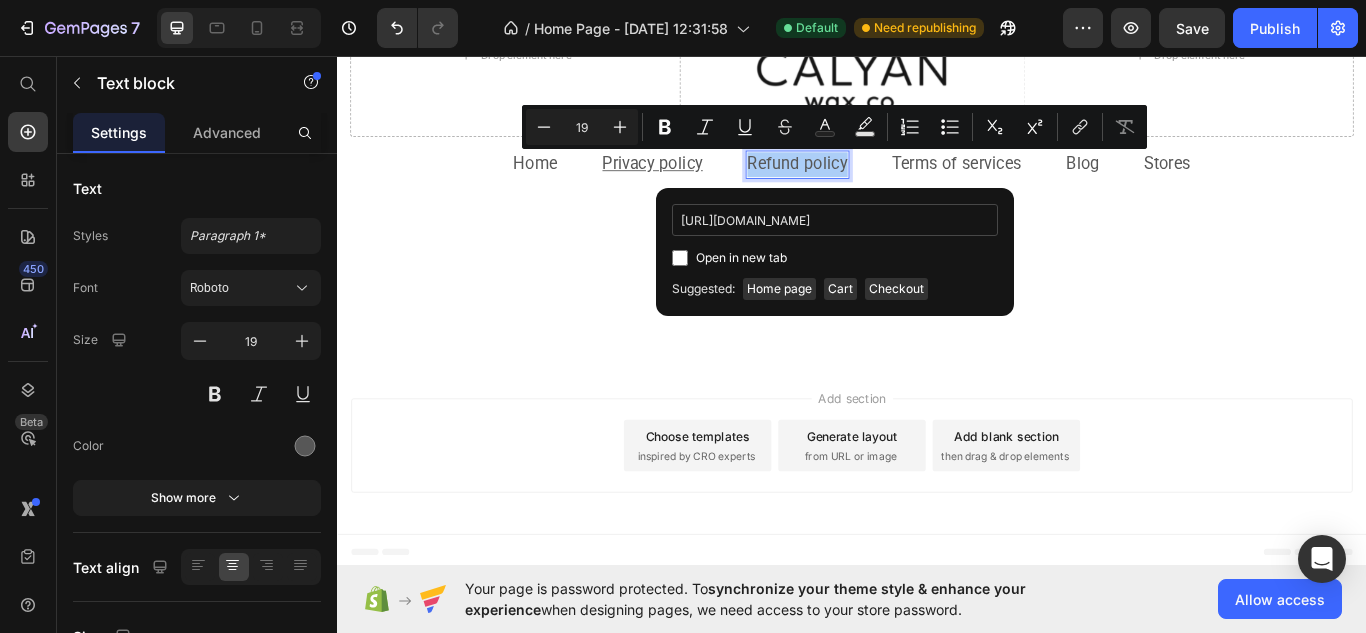 scroll, scrollTop: 0, scrollLeft: 64, axis: horizontal 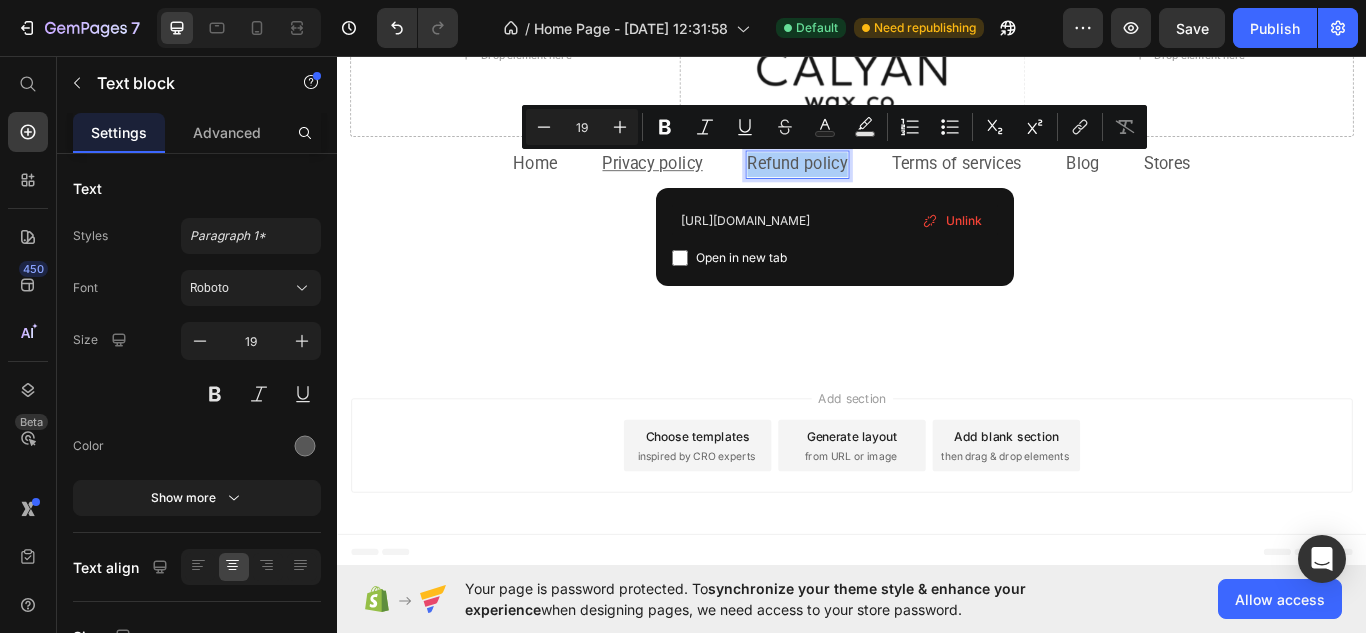 type on "[URL][DOMAIN_NAME]" 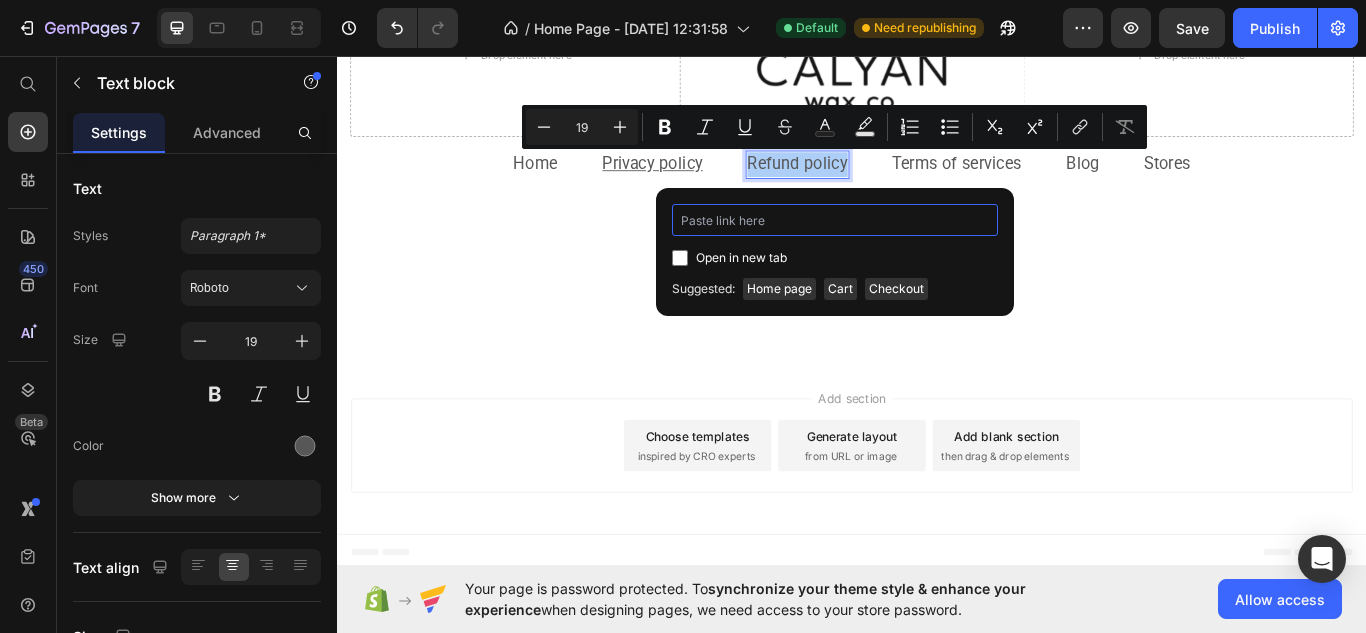 click at bounding box center (835, 220) 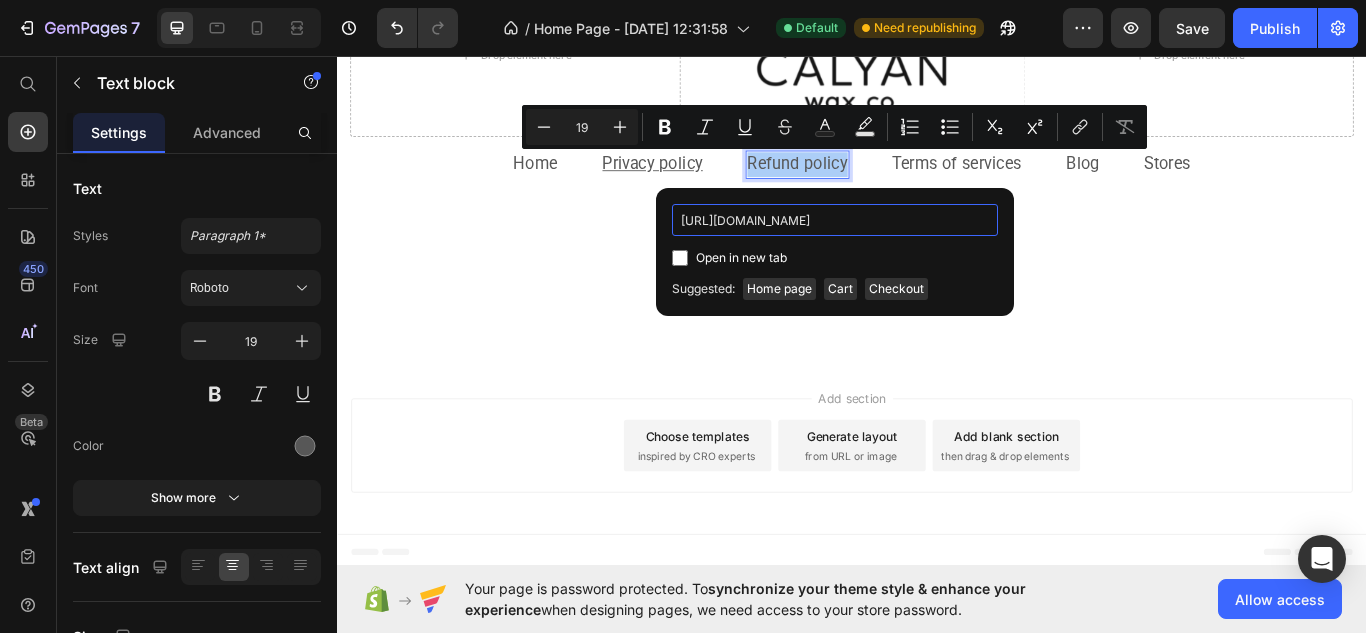 scroll, scrollTop: 0, scrollLeft: 64, axis: horizontal 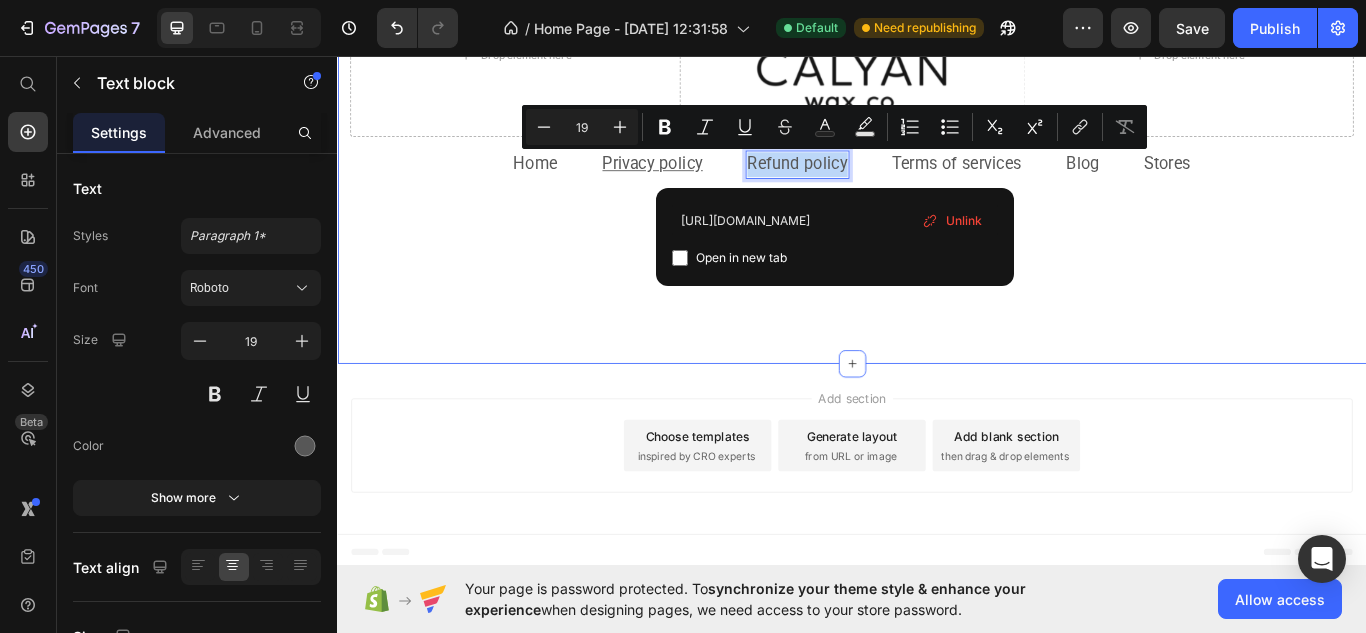 click on "Drop element here Image
Drop element here Row Home Text block Privacy policy Text block Refund policy Text block   0 Terms of services Text block Blog Text block Stores Text block Row Image Image Image Image Row © 2022 GemThemes Text block Row Section 6" at bounding box center [937, 149] 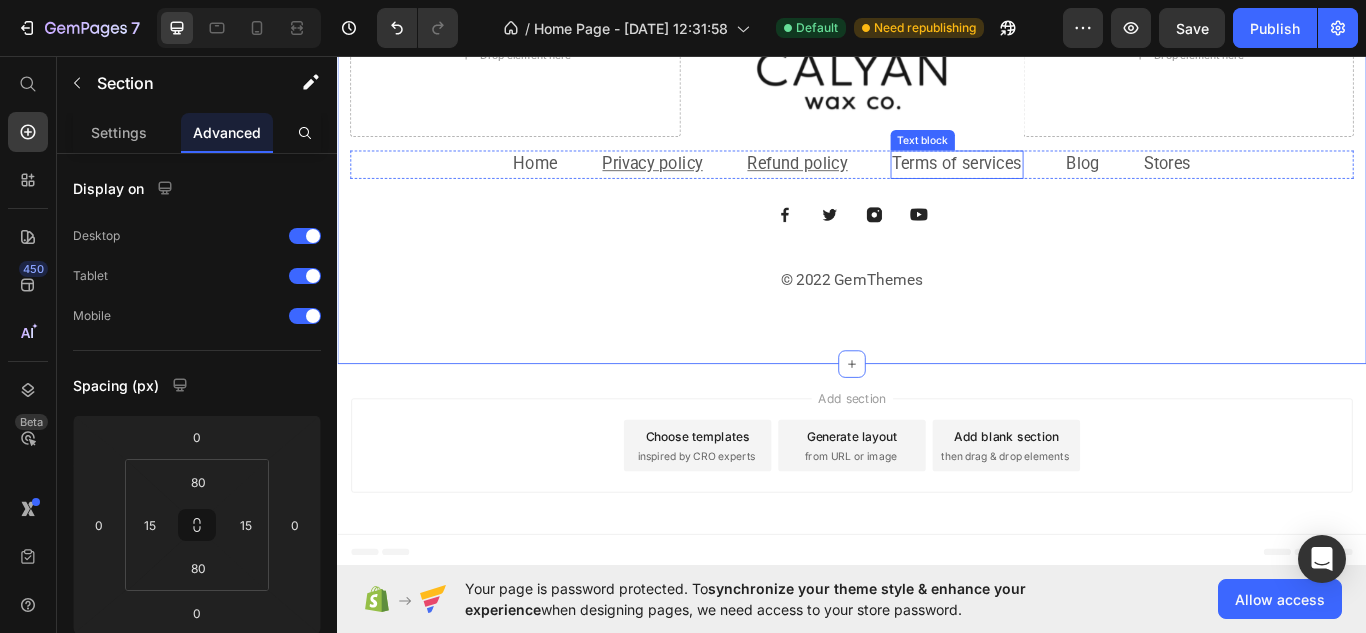 click on "Terms of services" at bounding box center (1059, 183) 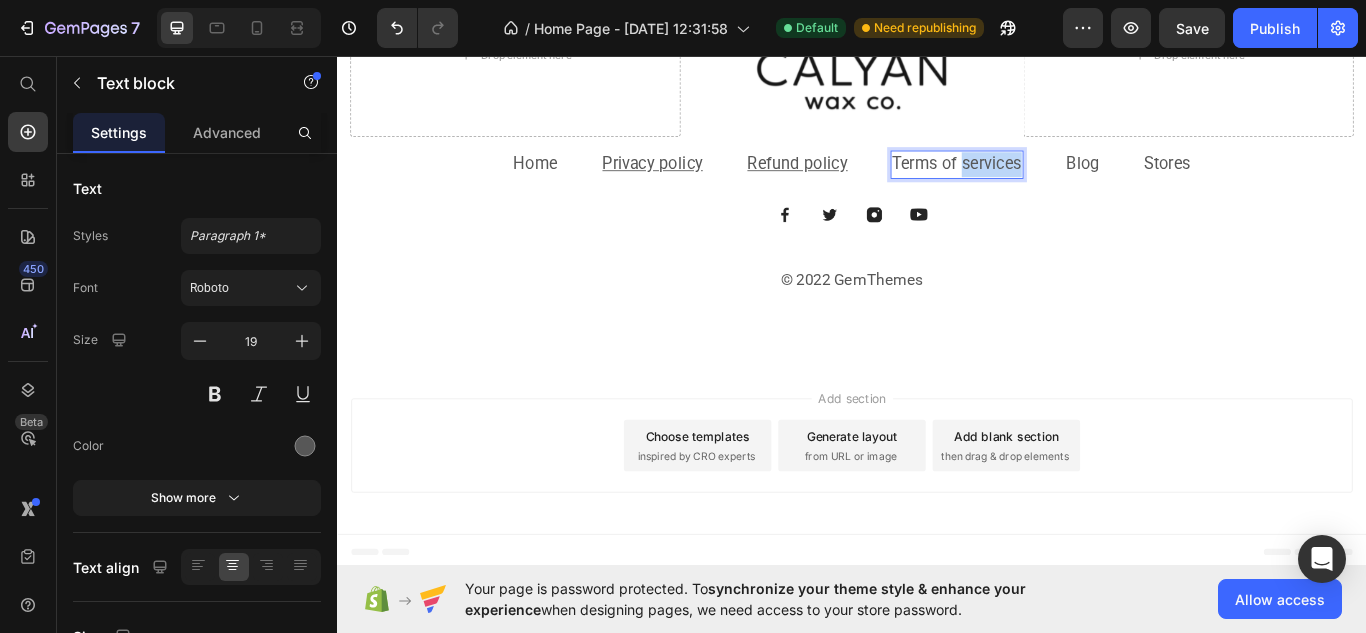 click on "Terms of services" at bounding box center (1059, 183) 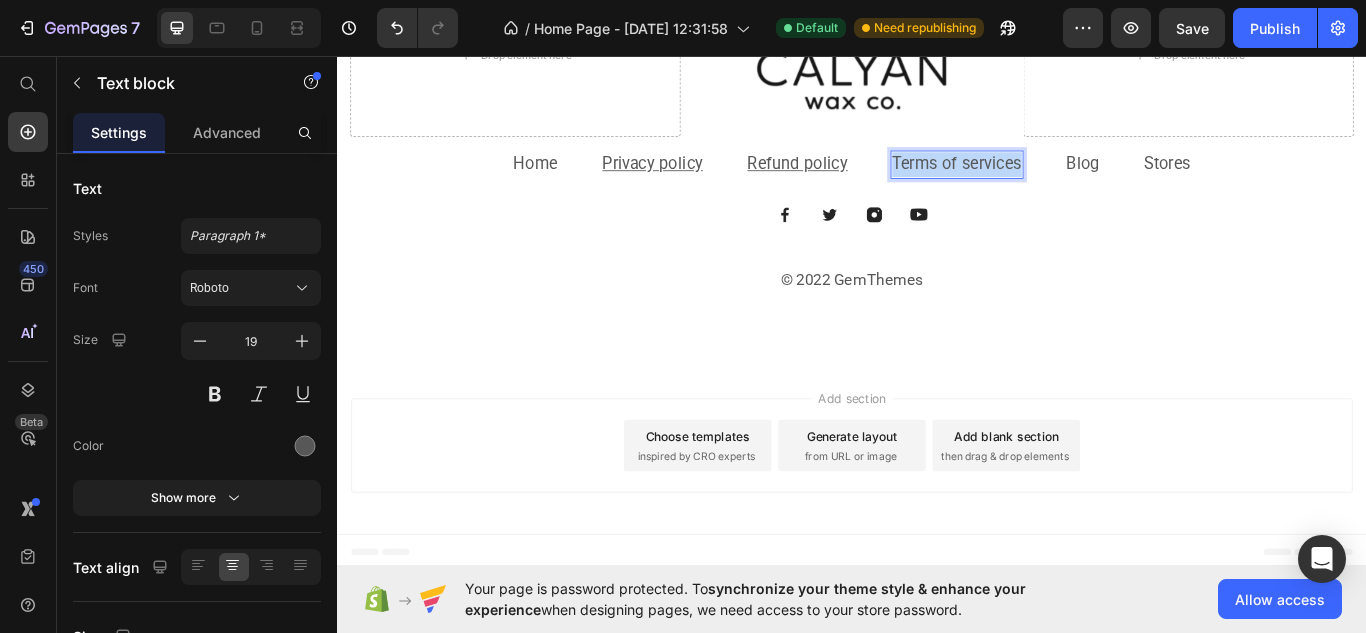 click on "Terms of services" at bounding box center [1059, 183] 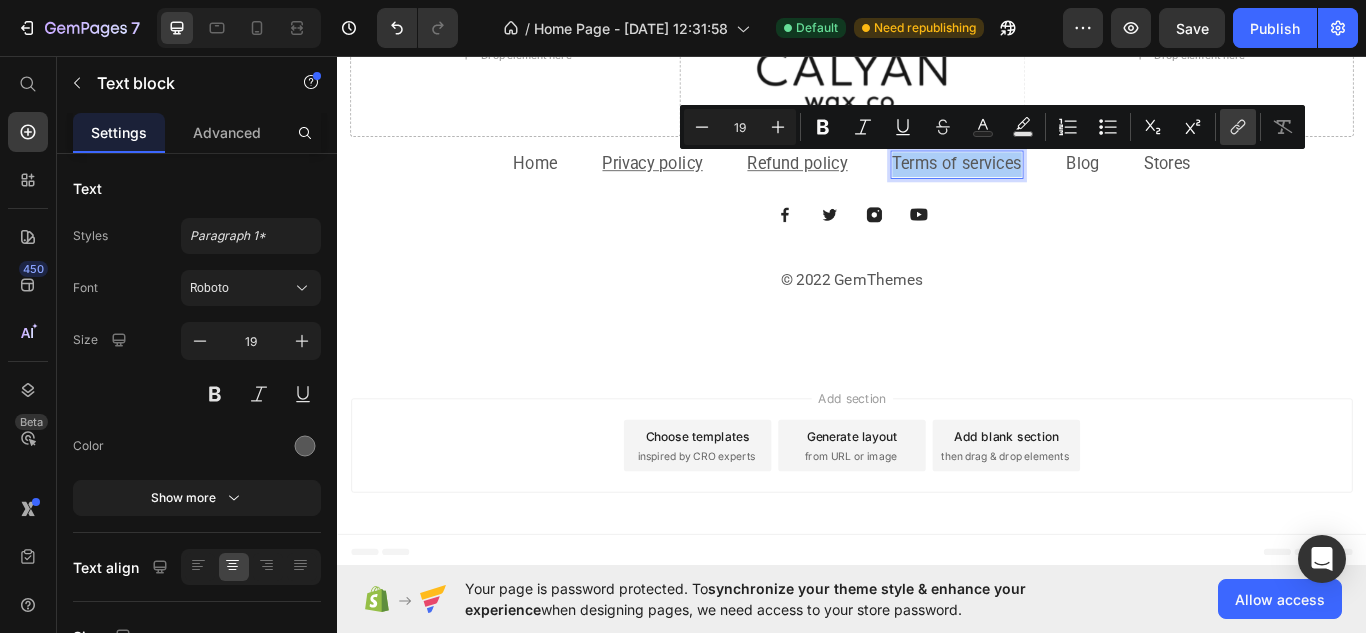 click 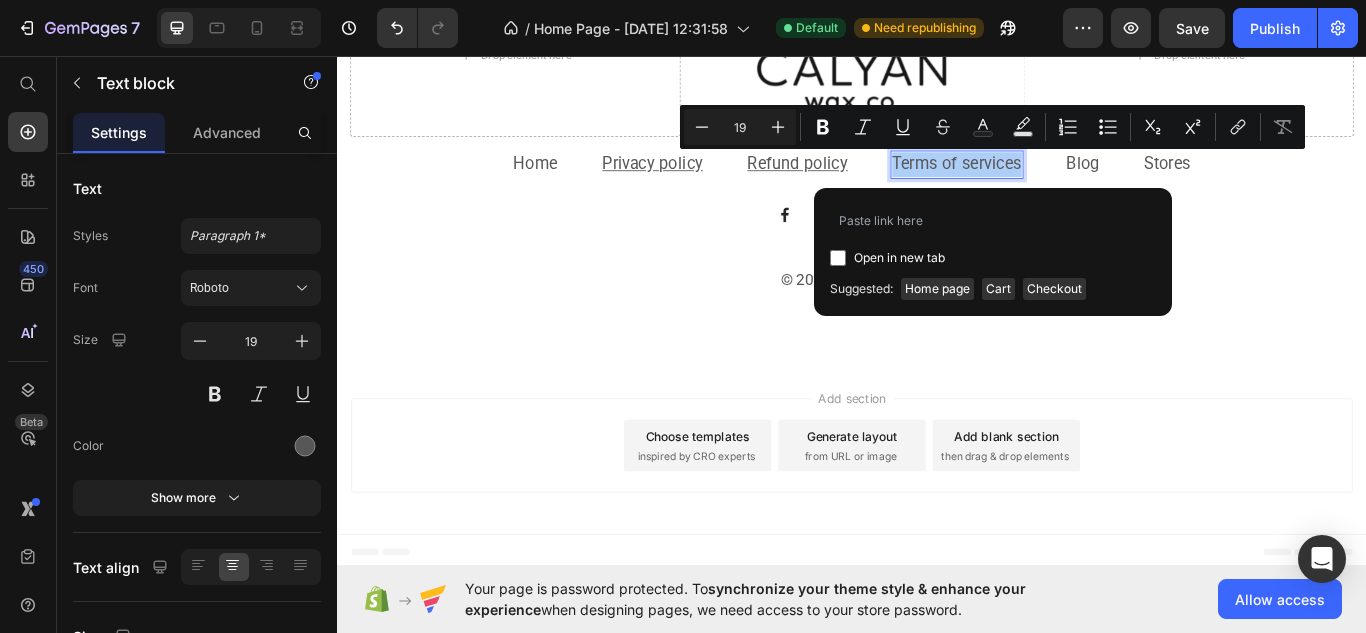 type on "[URL][DOMAIN_NAME]" 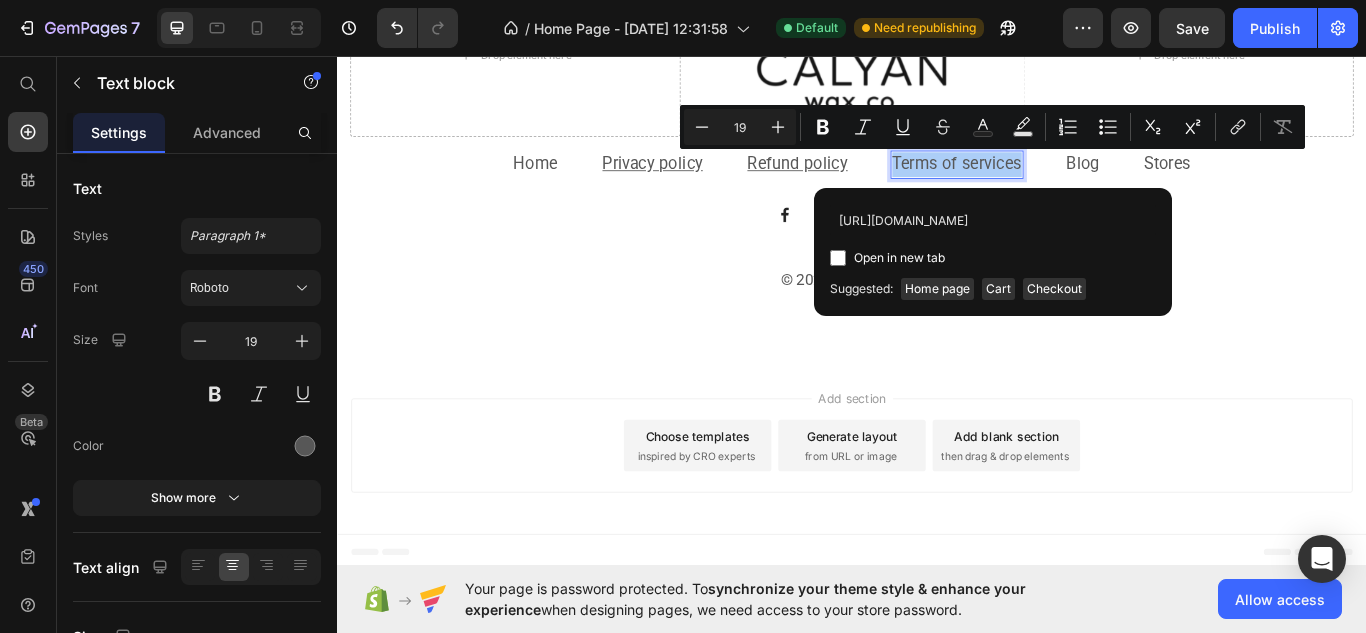 scroll, scrollTop: 0, scrollLeft: 90, axis: horizontal 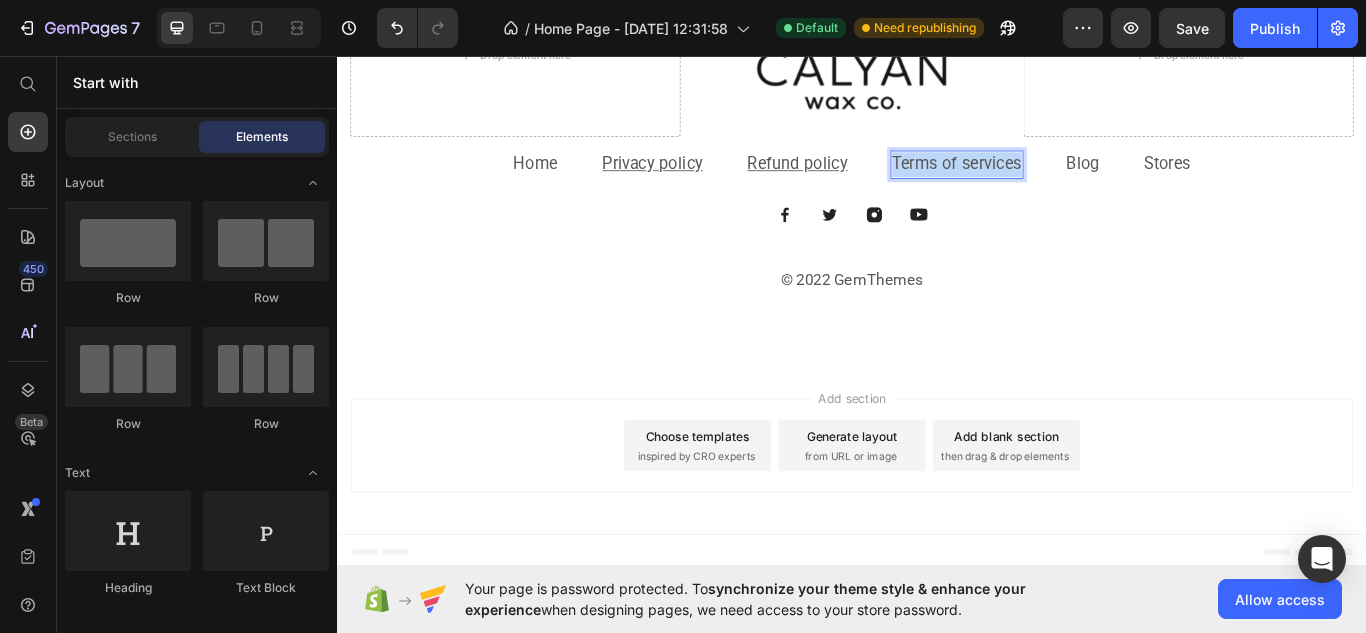 click on "Add section Choose templates inspired by CRO experts Generate layout from URL or image Add blank section then drag & drop elements" at bounding box center (937, 511) 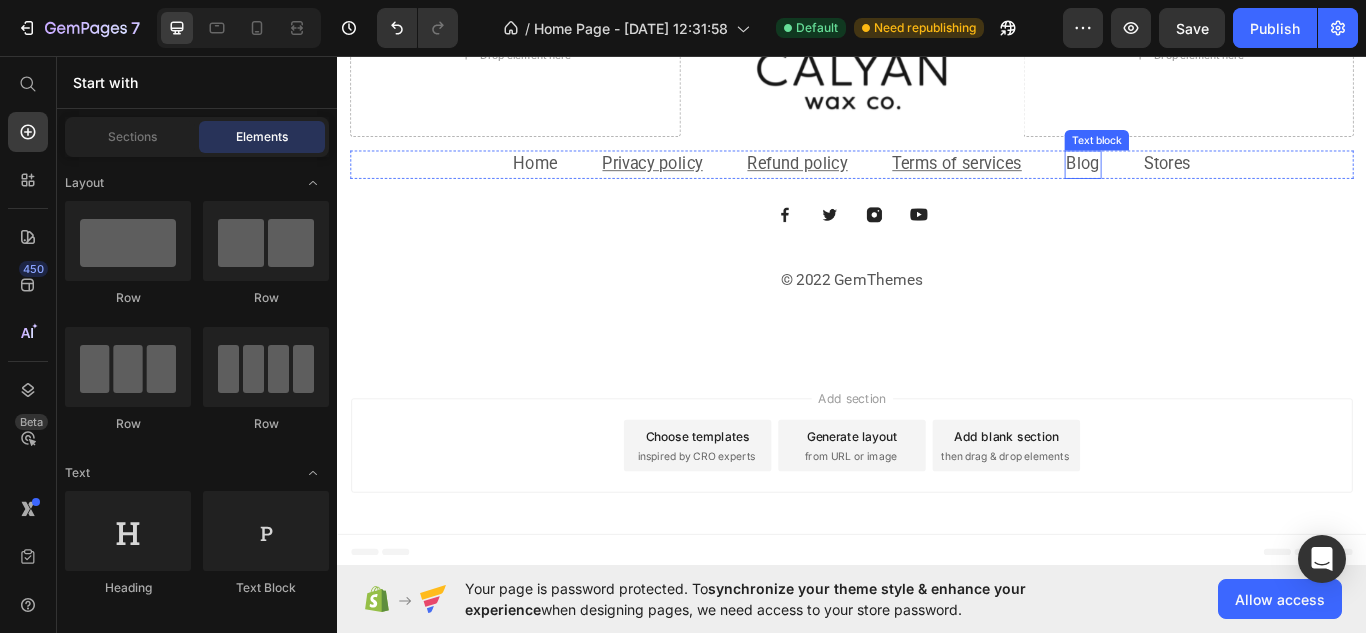 click on "Blog" at bounding box center (1206, 182) 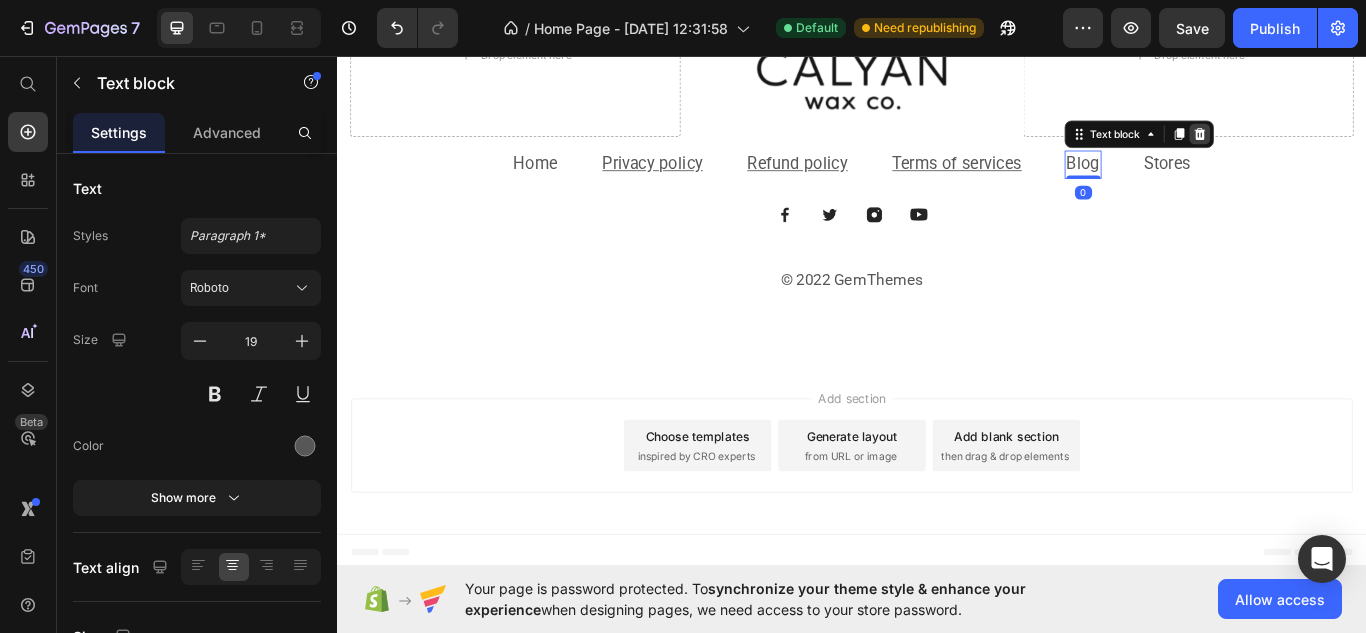 click 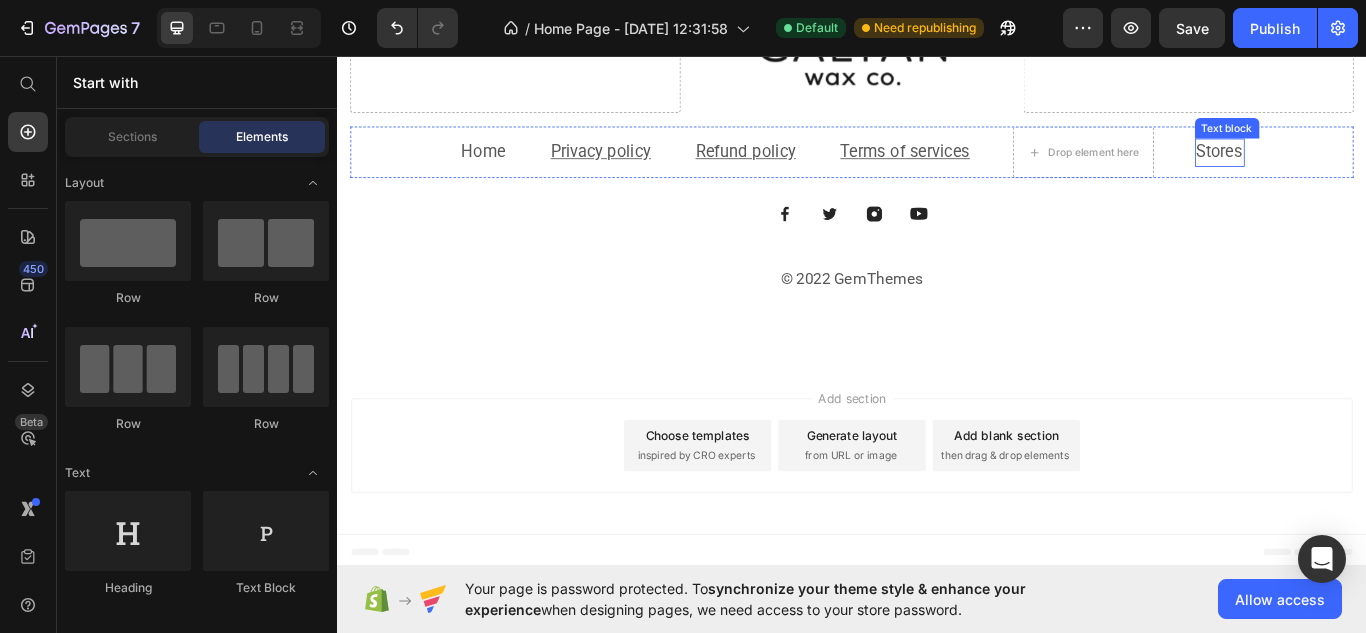 click on "Stores" at bounding box center [1366, 168] 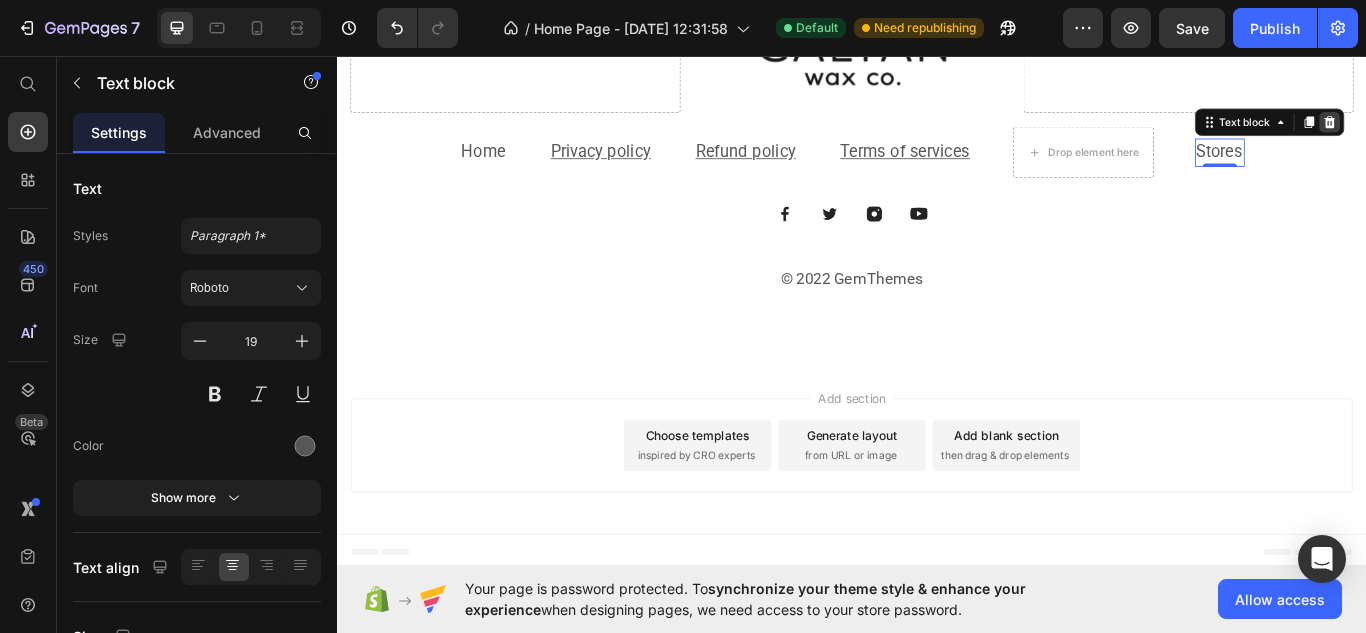 click 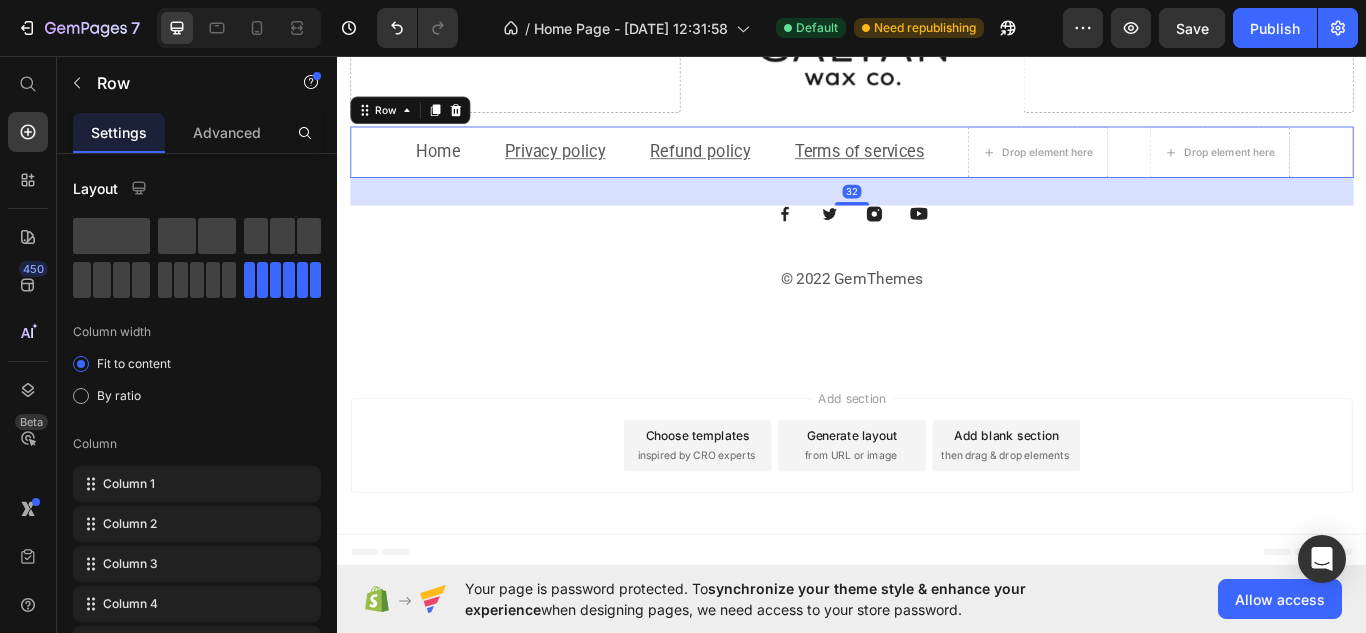 click on "Home Text block Privacy policy Text block Refund policy Text block Terms of services Text block
Drop element here
Drop element here Row   32" at bounding box center [937, 169] 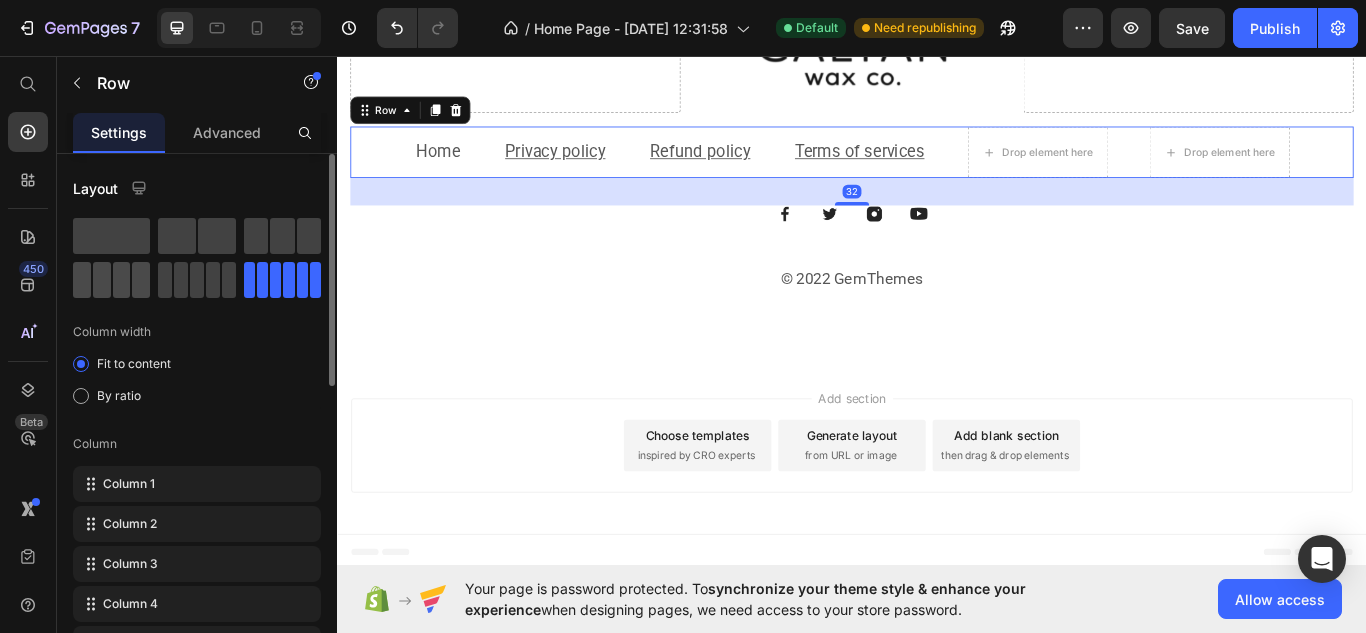 click 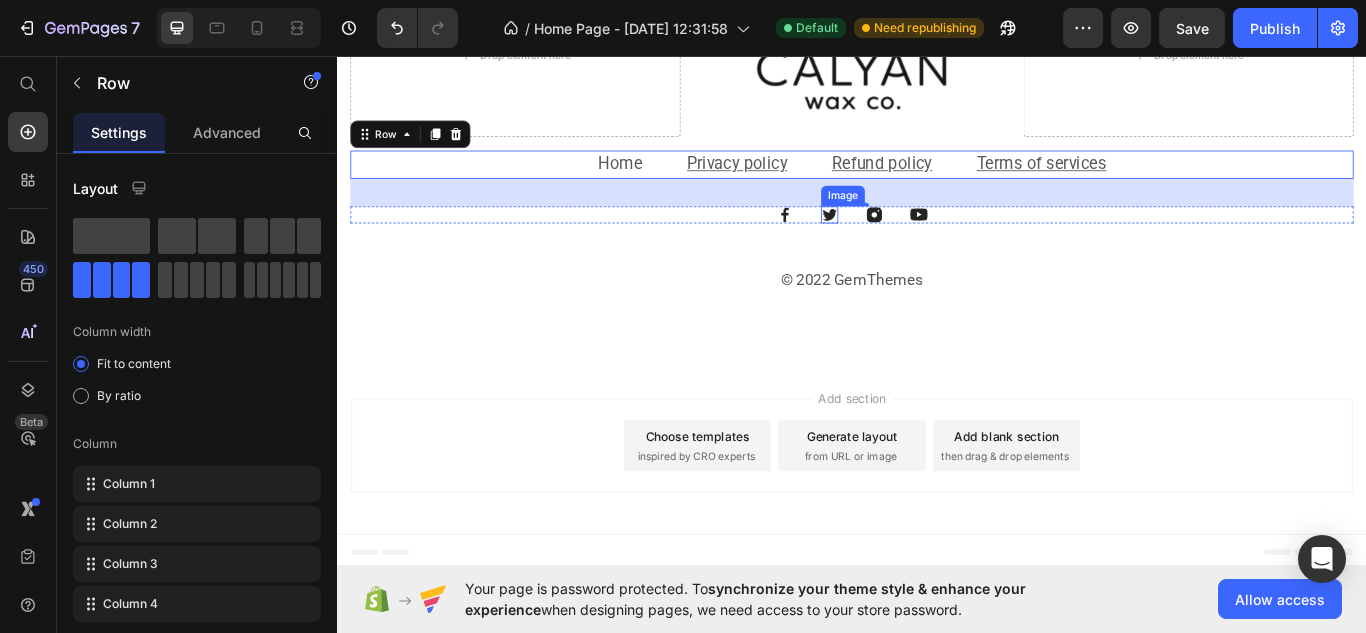 click at bounding box center (911, 242) 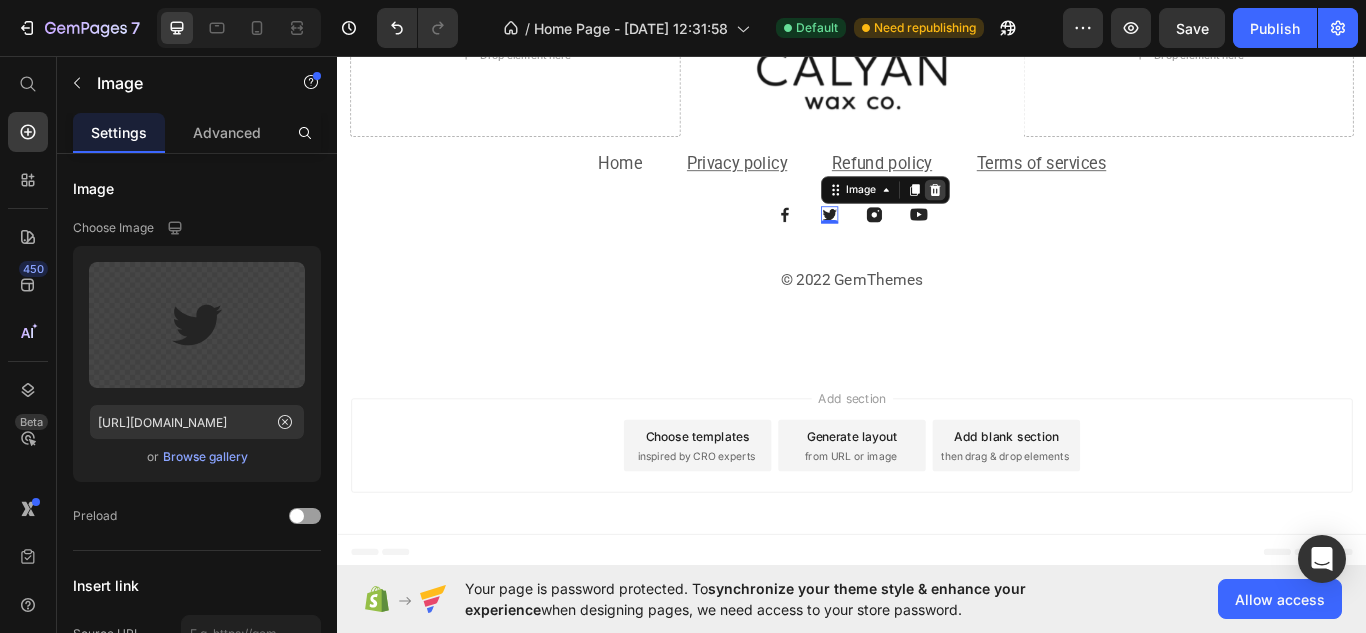 click 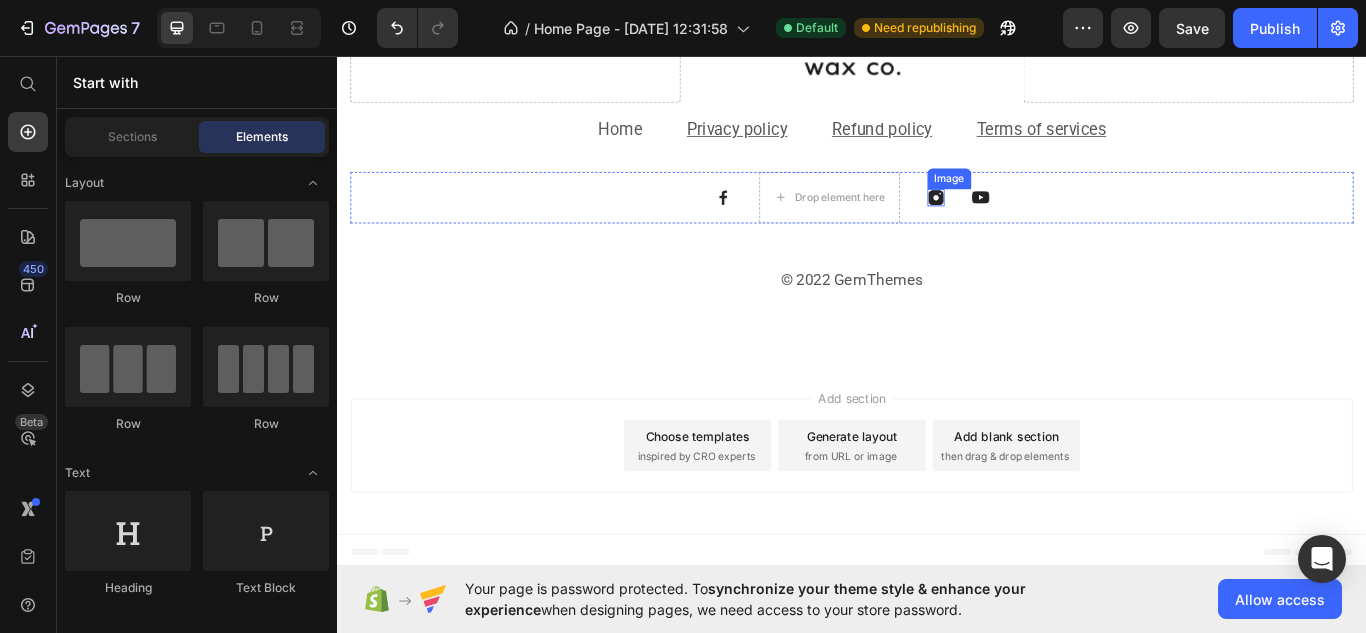 click at bounding box center [1035, 222] 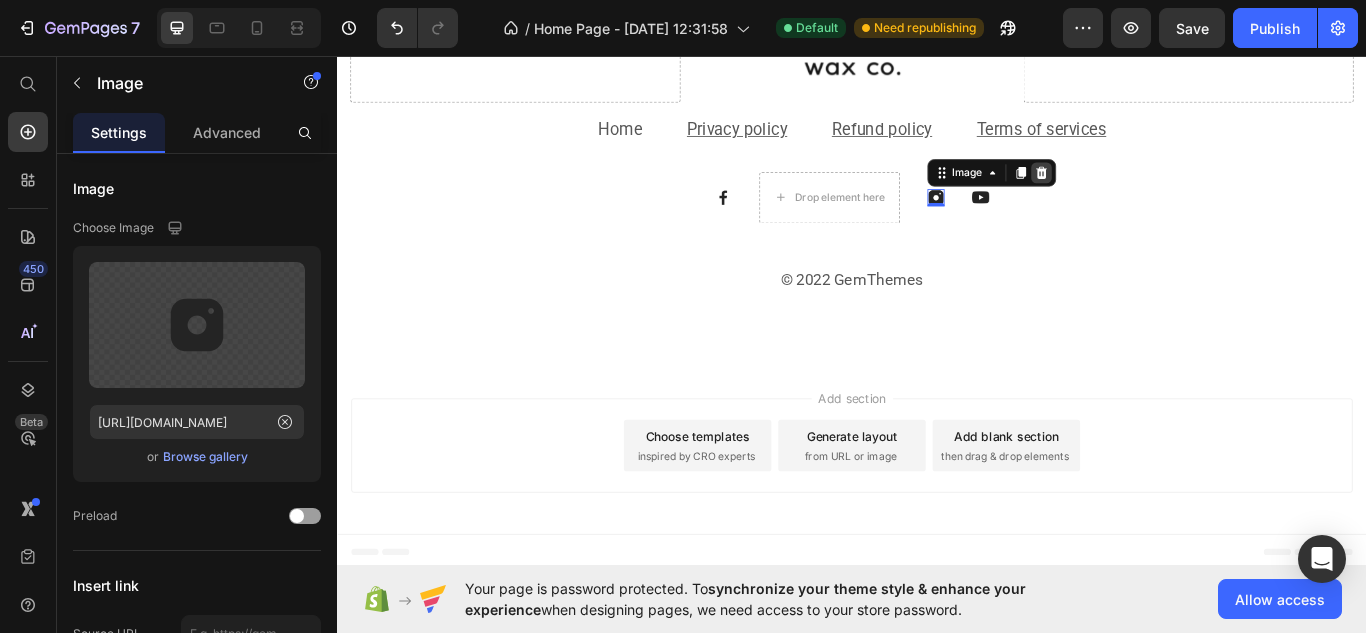 click 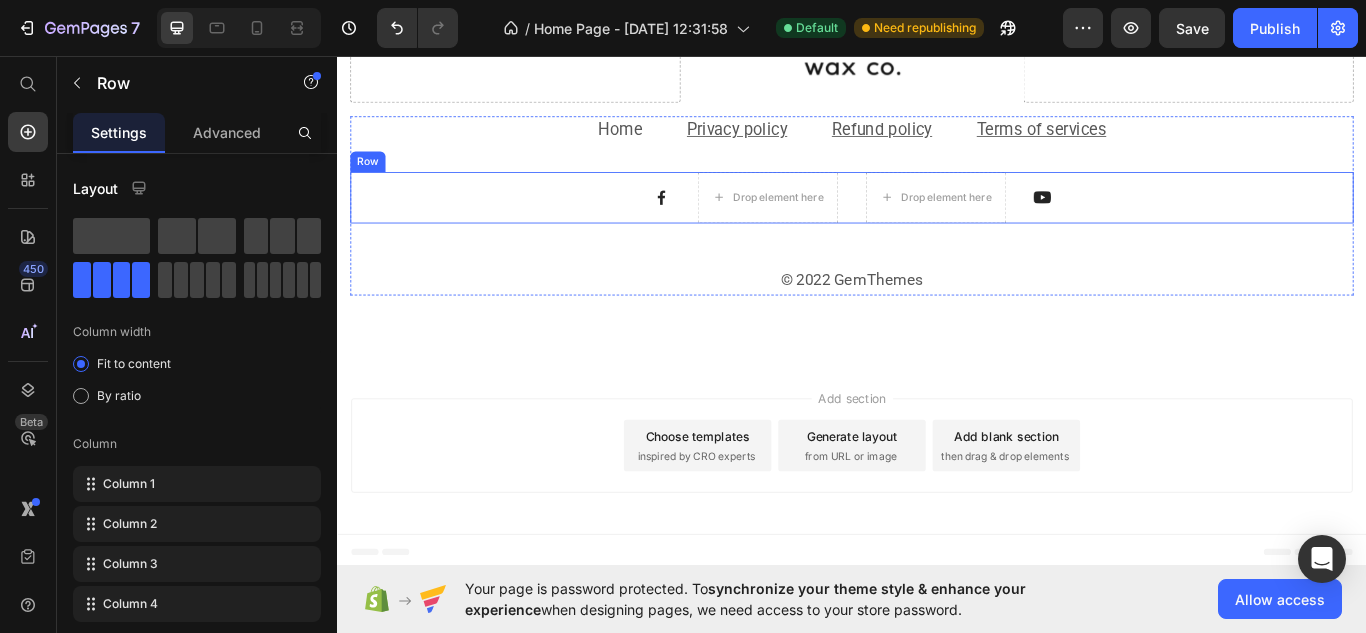 click on "Image
Drop element here
Drop element here Image Row" at bounding box center [937, 222] 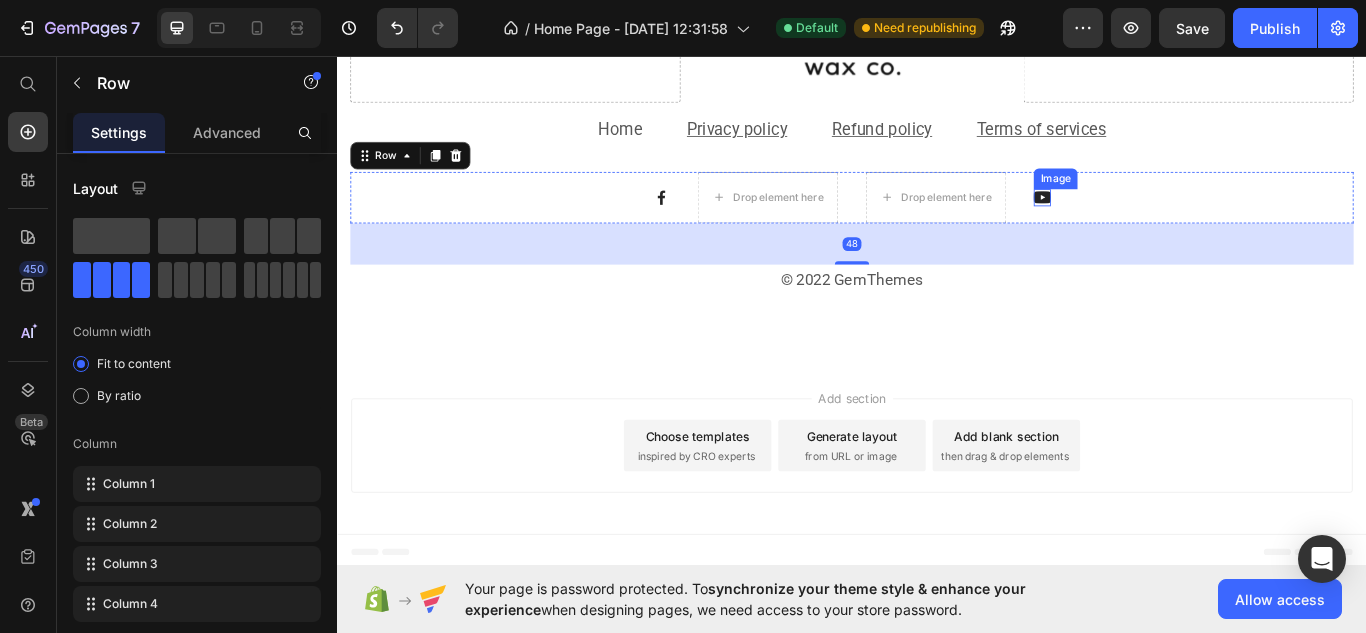 click at bounding box center [1159, 222] 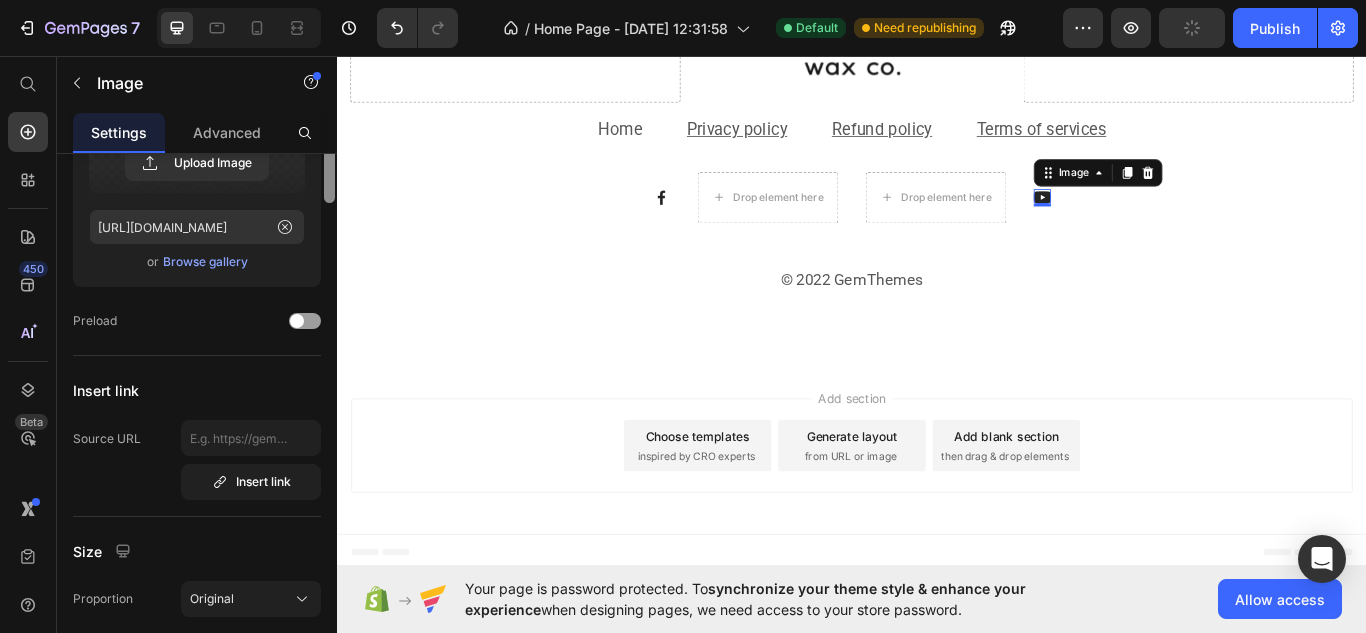 scroll, scrollTop: 0, scrollLeft: 0, axis: both 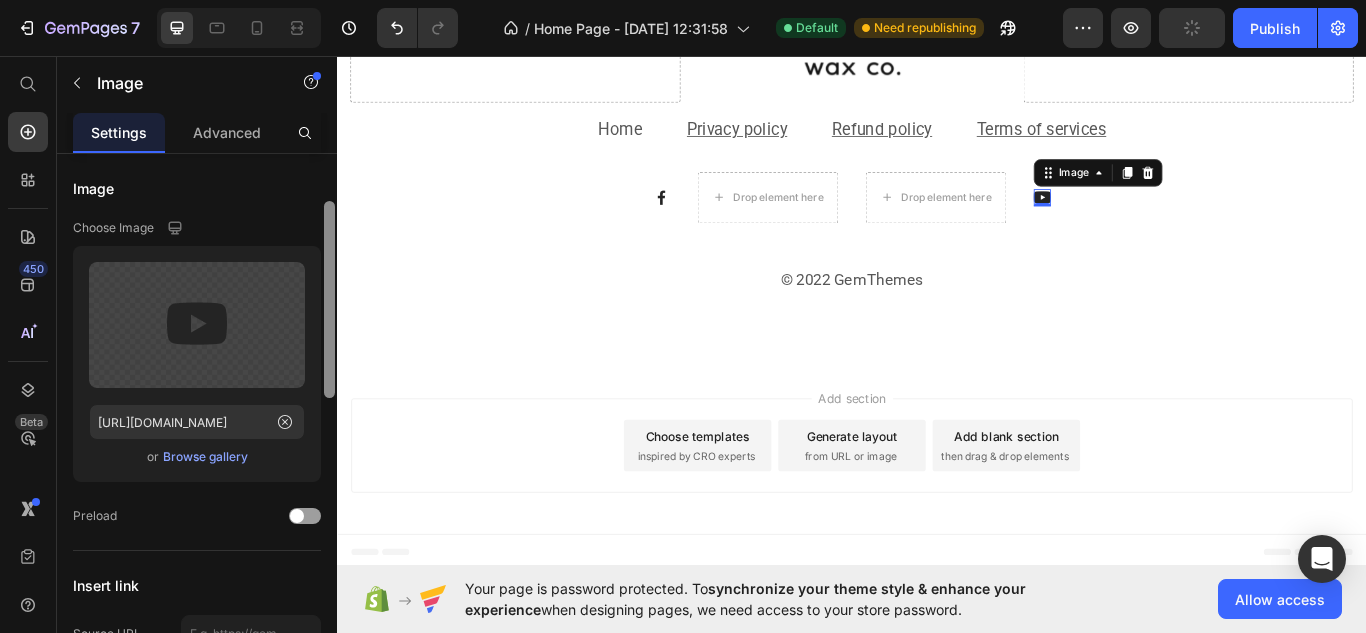 drag, startPoint x: 326, startPoint y: 274, endPoint x: 286, endPoint y: 129, distance: 150.41609 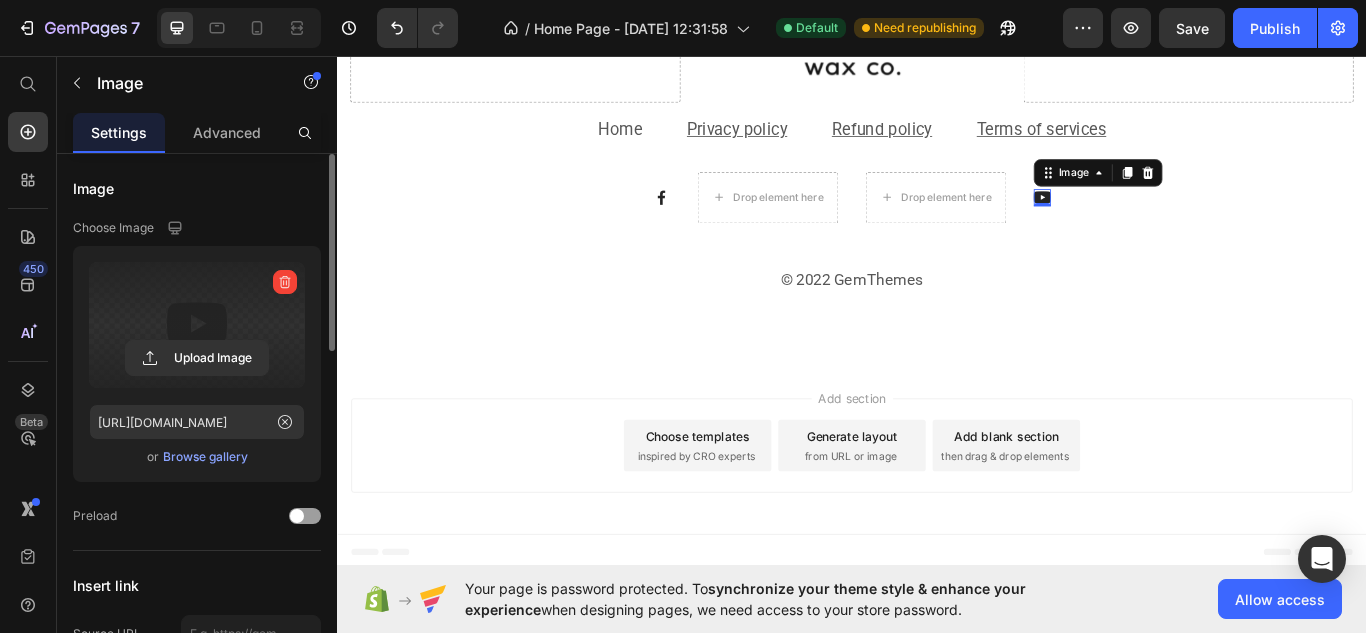 click at bounding box center [197, 325] 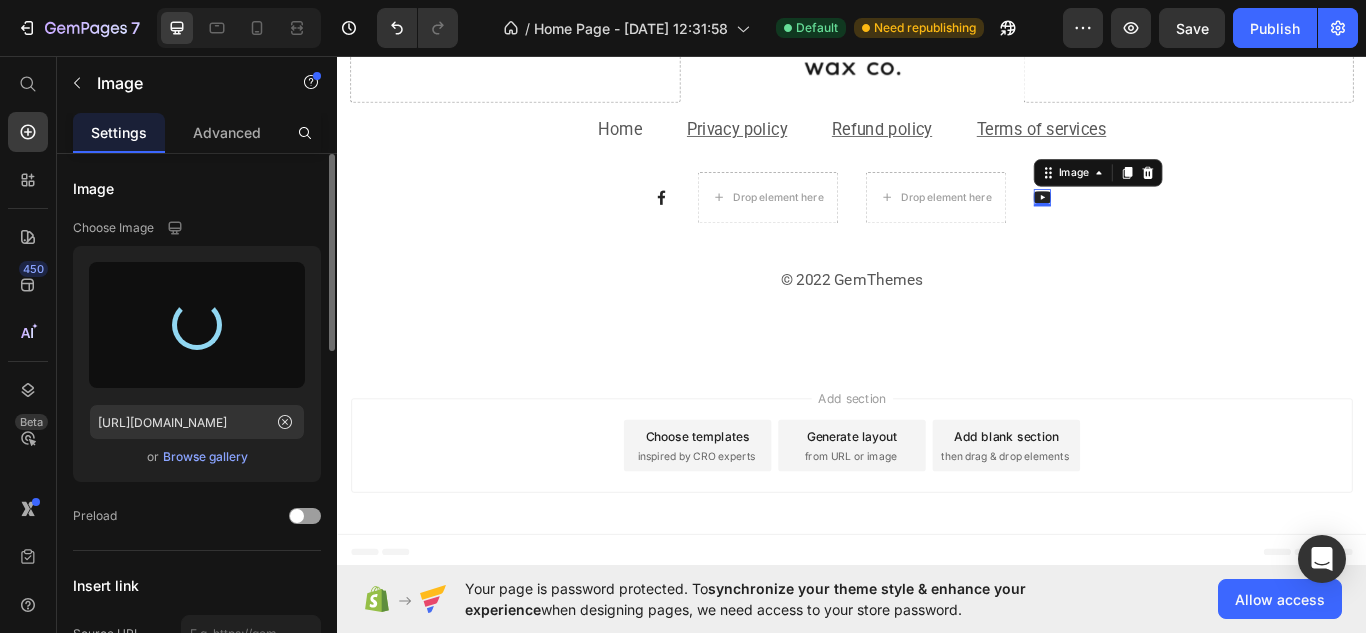 type on "[URL][DOMAIN_NAME]" 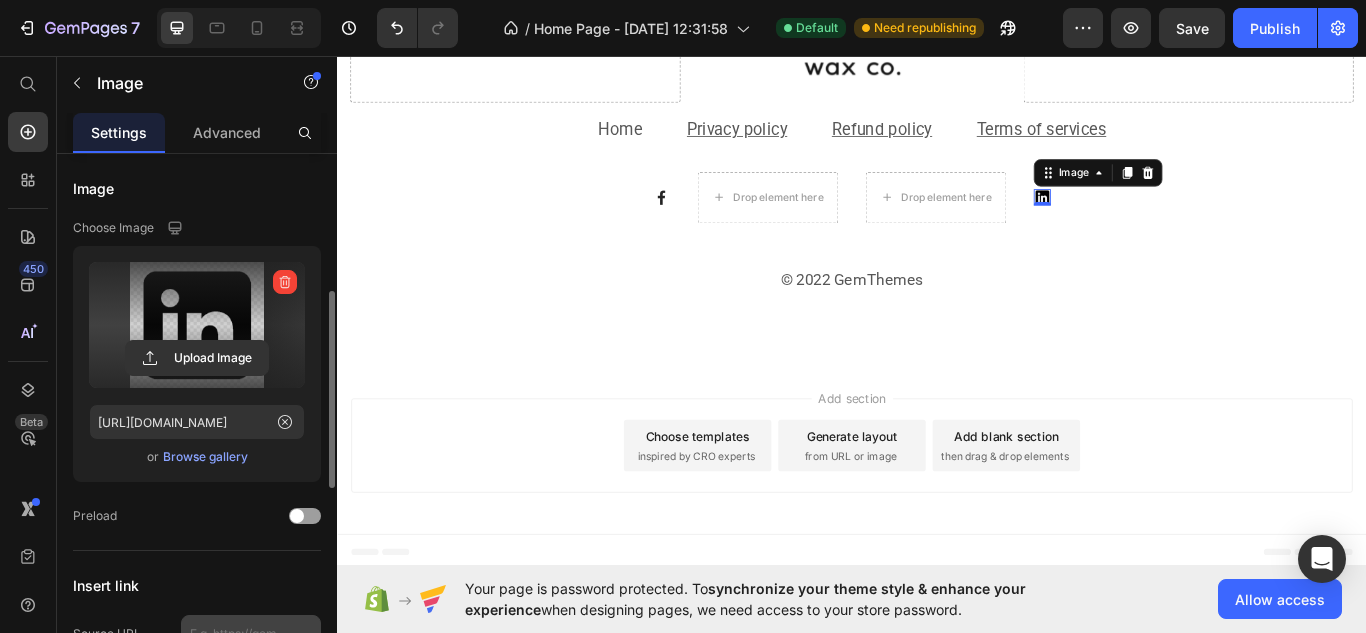 scroll, scrollTop: 100, scrollLeft: 0, axis: vertical 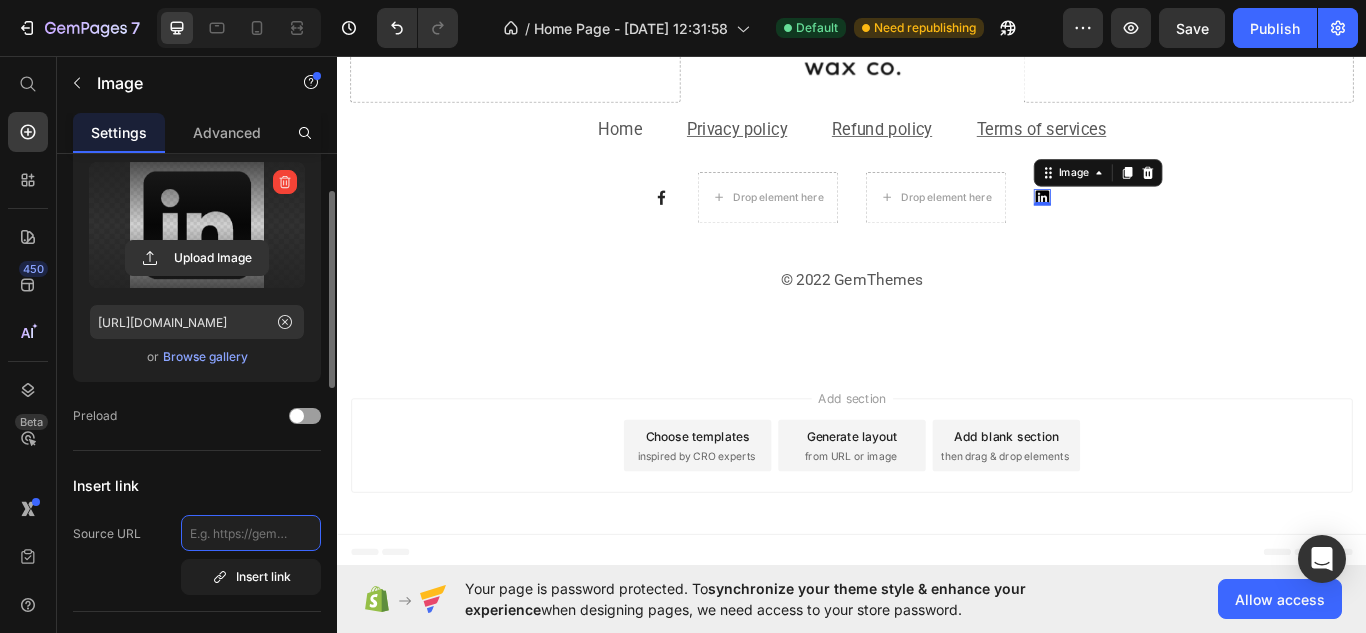 click 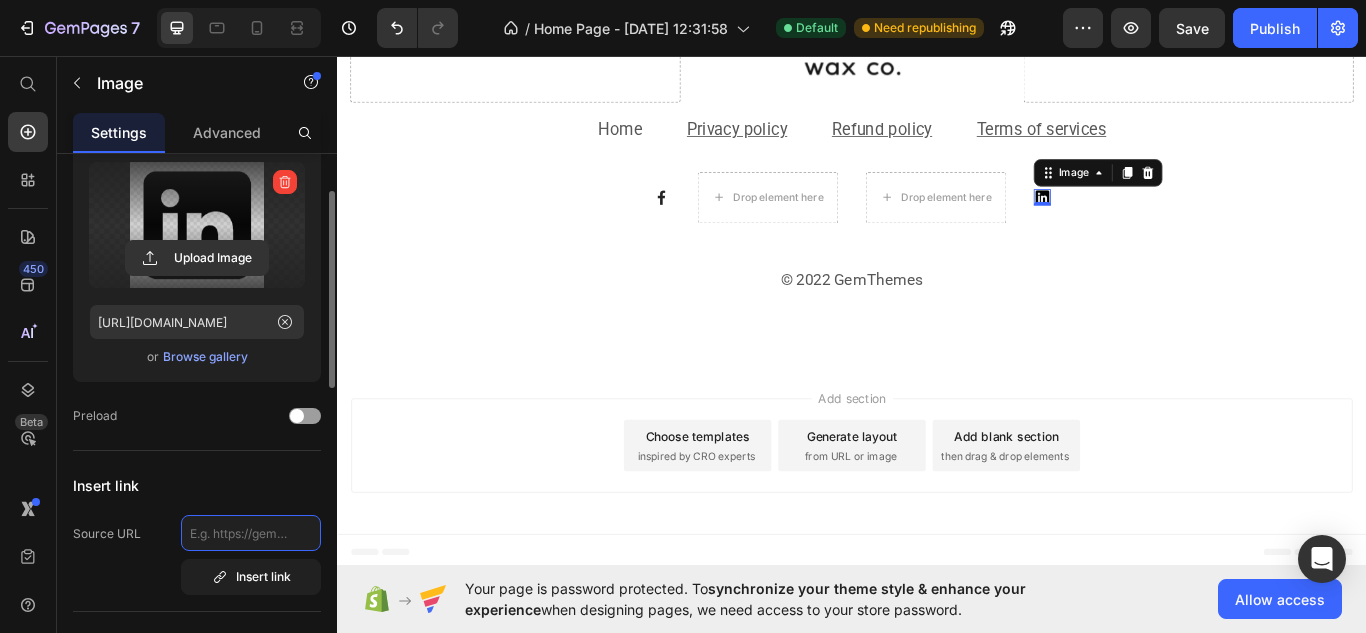 type on "#" 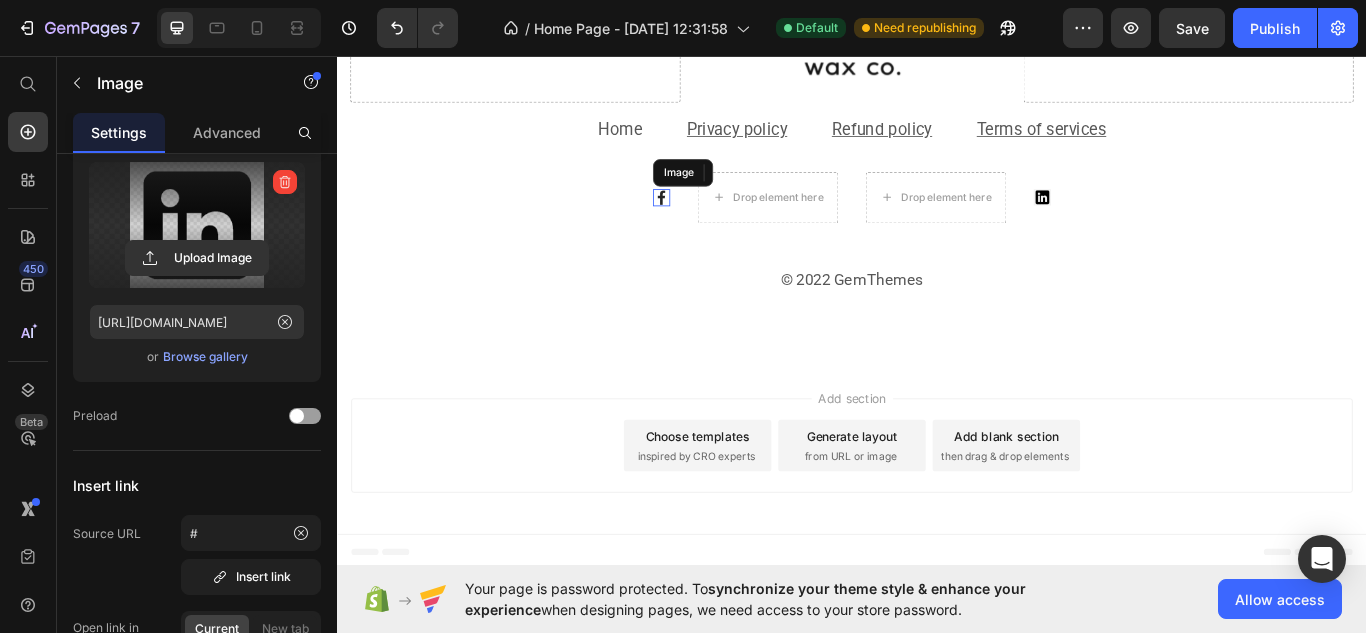 click at bounding box center [715, 222] 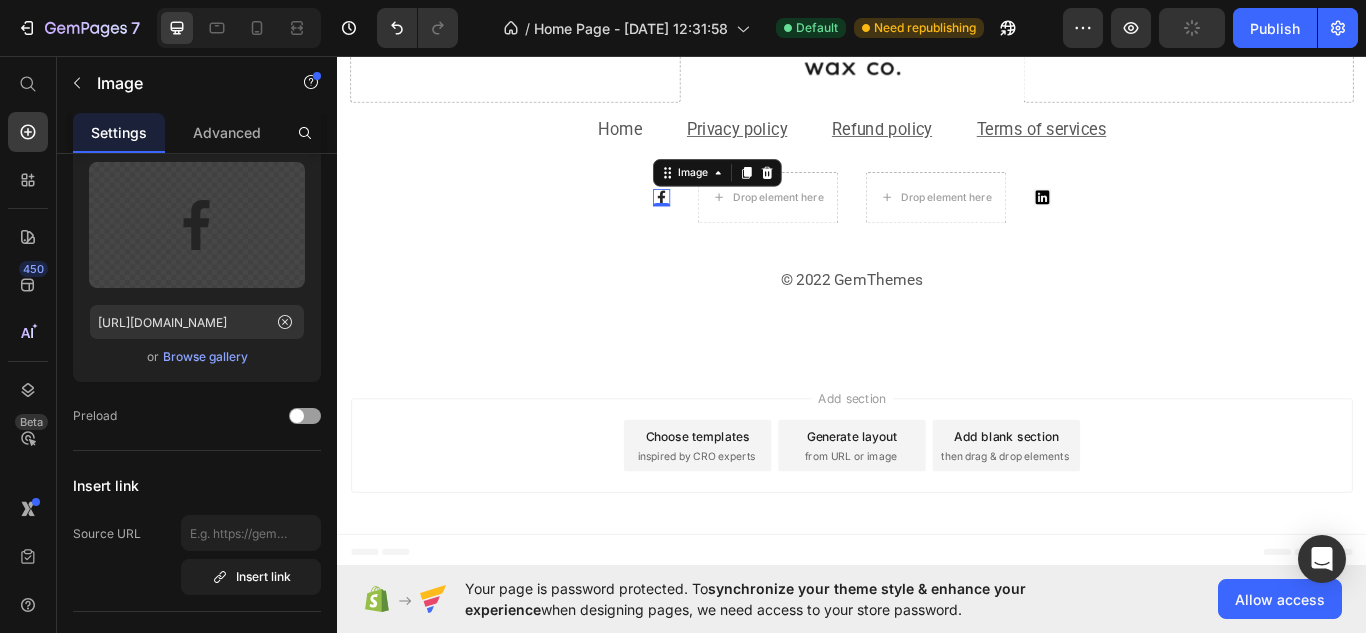 click at bounding box center (715, 222) 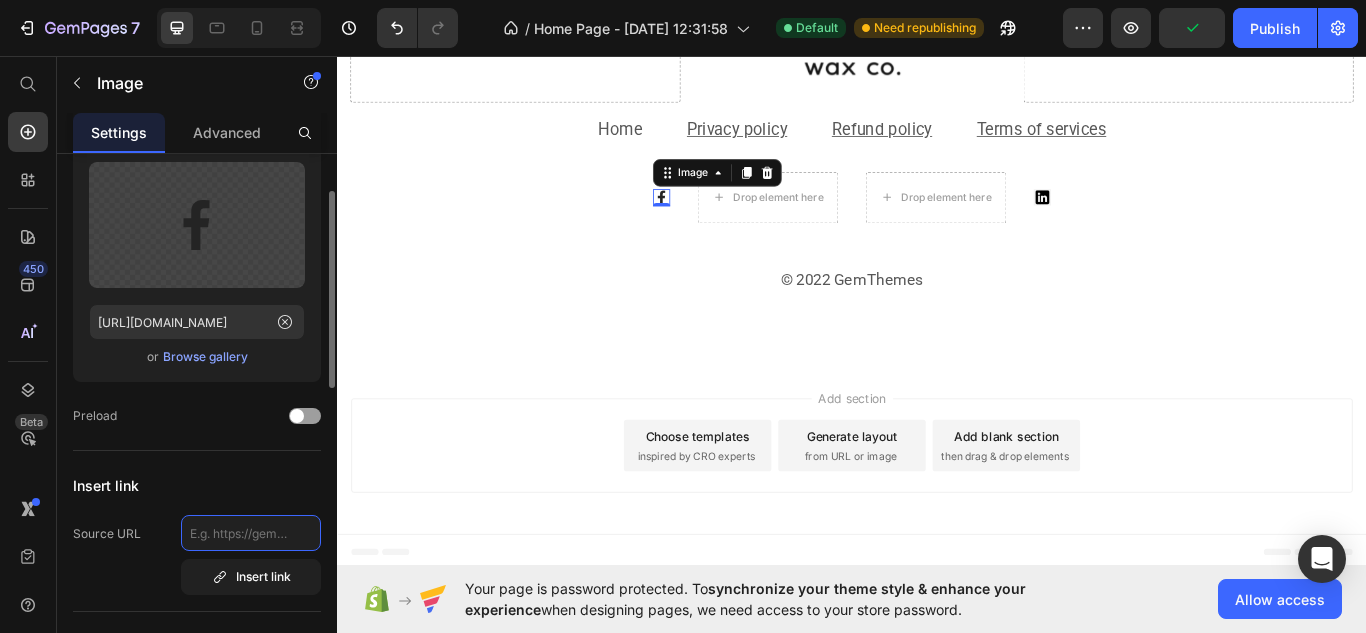 click 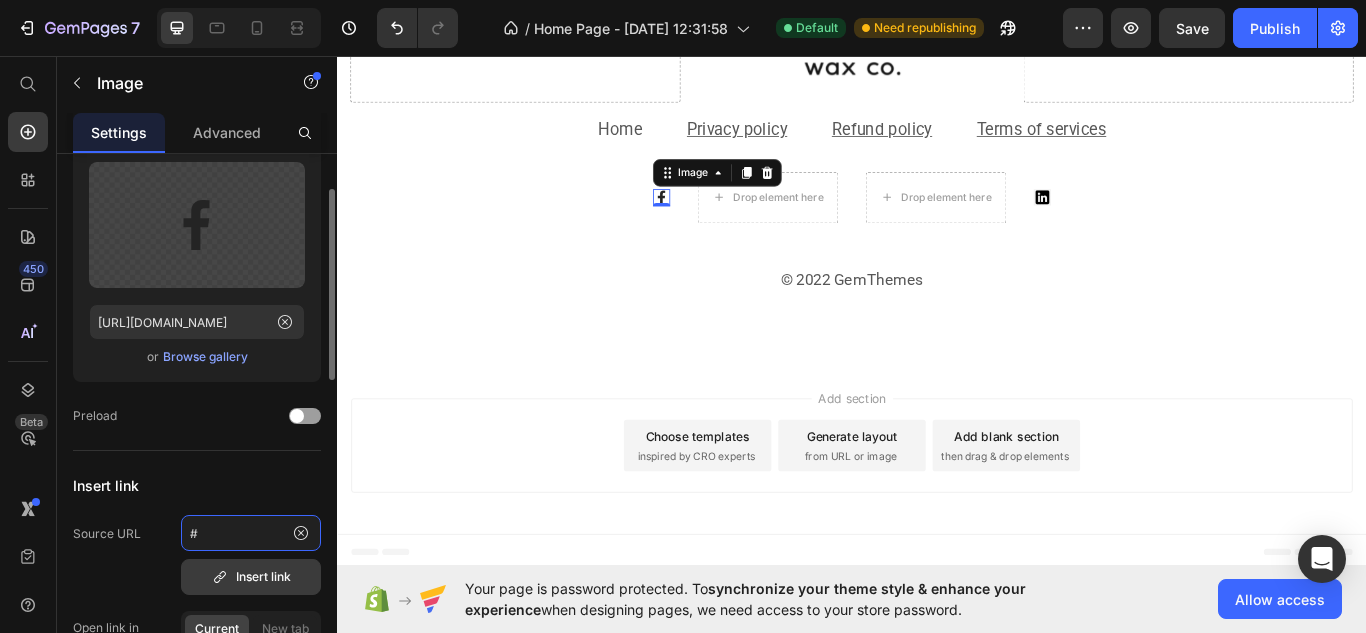 type on "#" 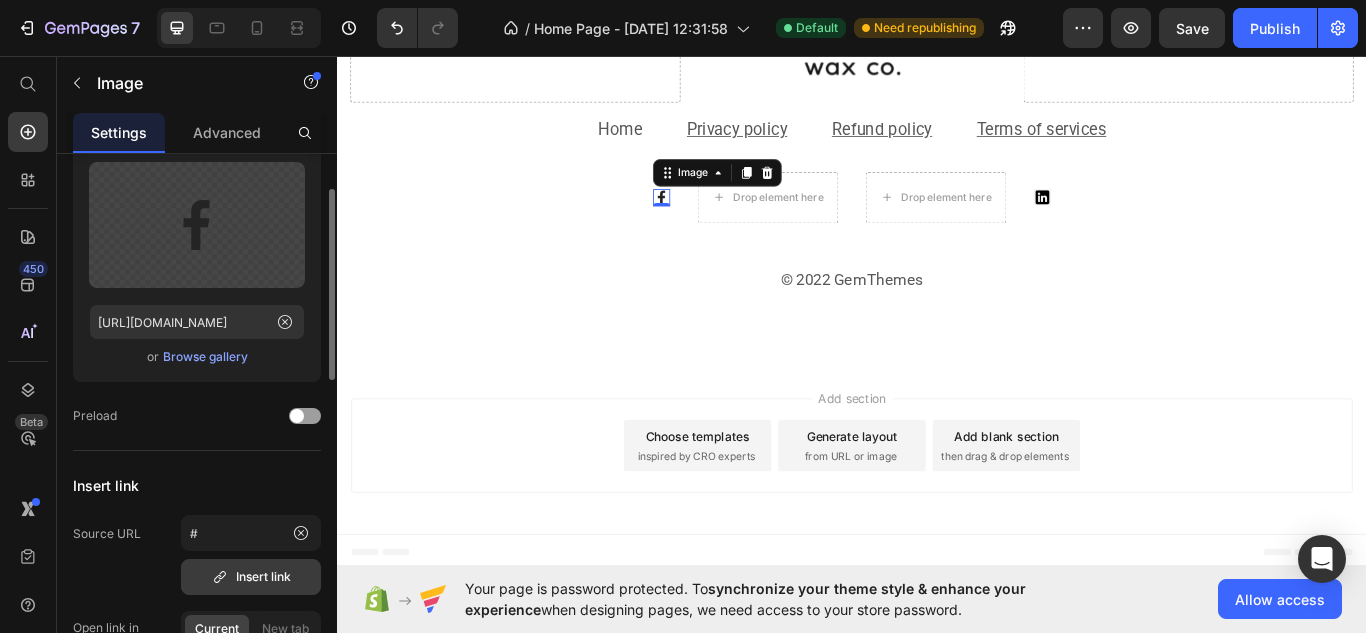 click on "Insert link" at bounding box center (251, 577) 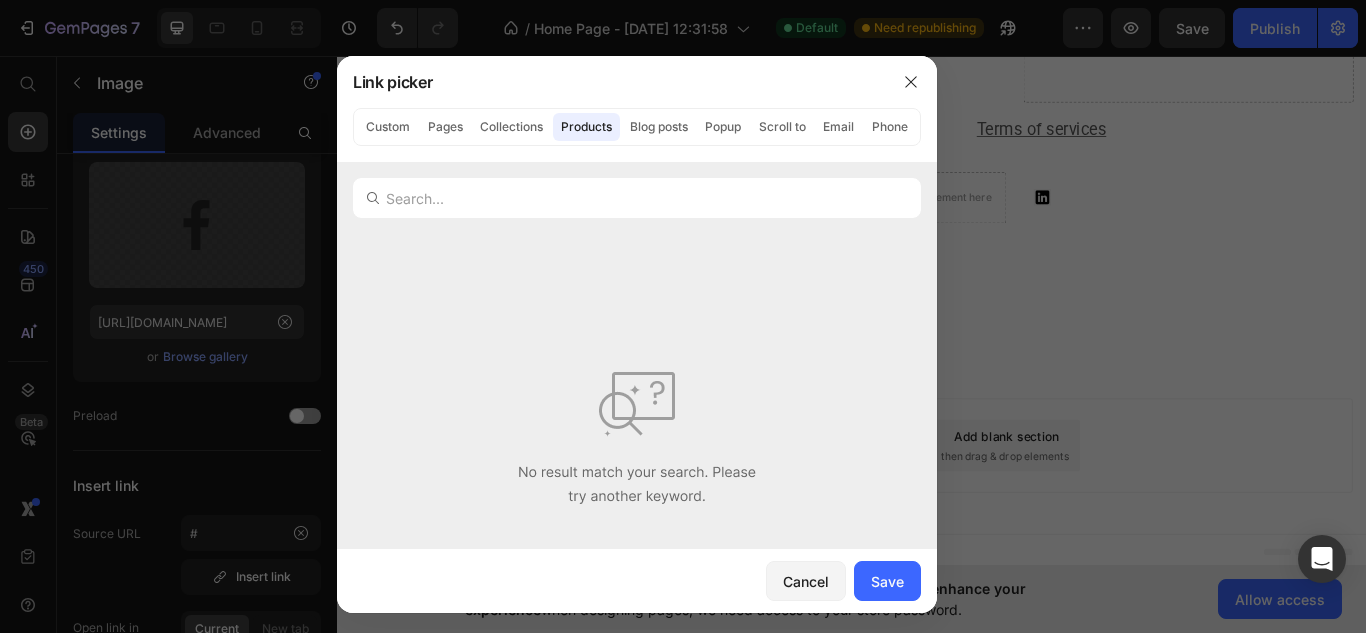 click at bounding box center (683, 316) 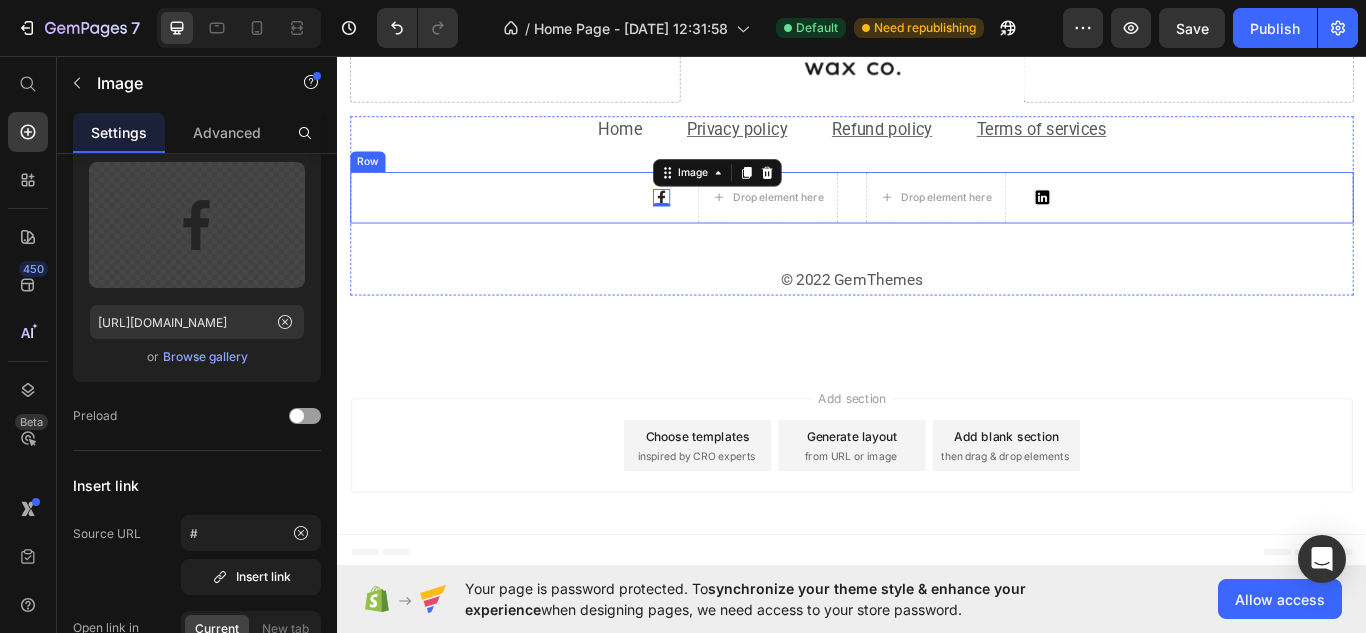 click on "Image   0
Drop element here
Drop element here Image Row" at bounding box center (937, 222) 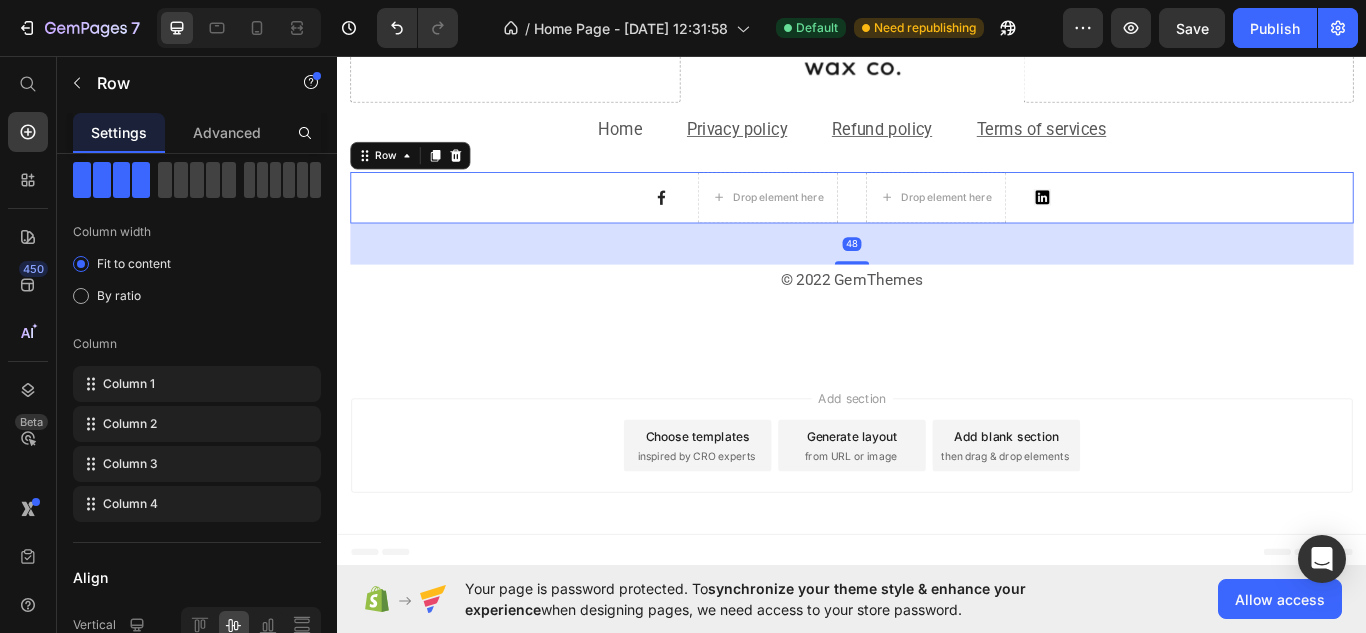 scroll, scrollTop: 0, scrollLeft: 0, axis: both 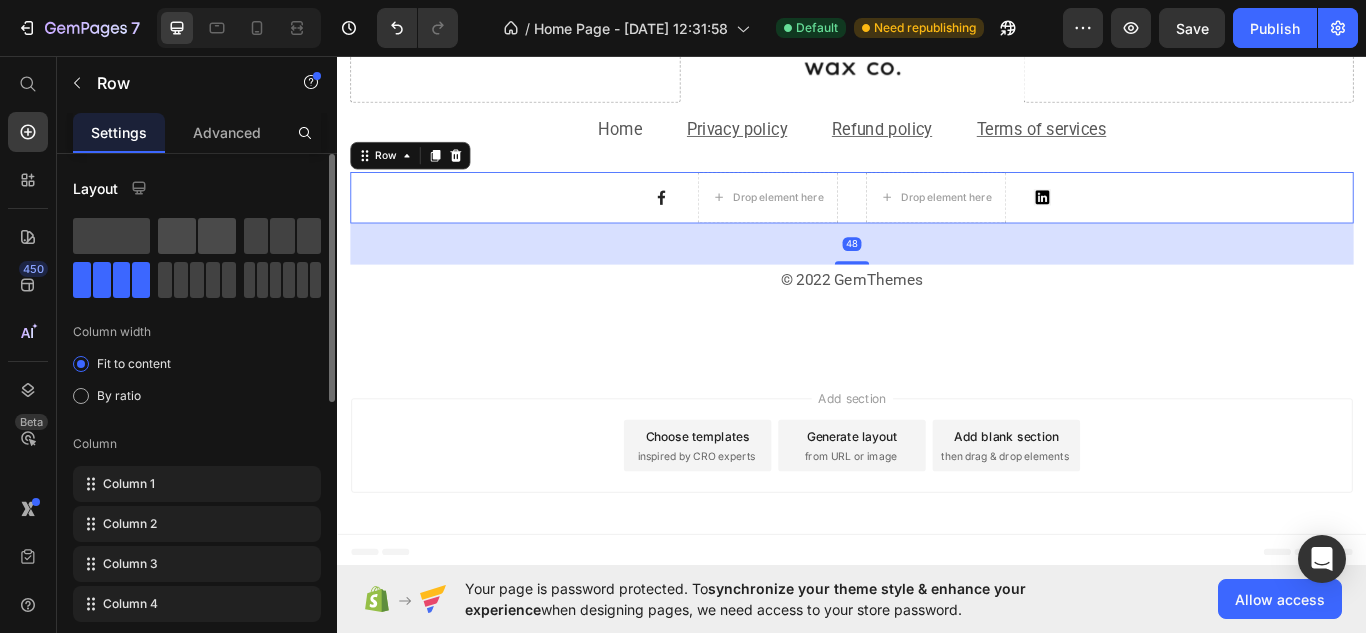 click 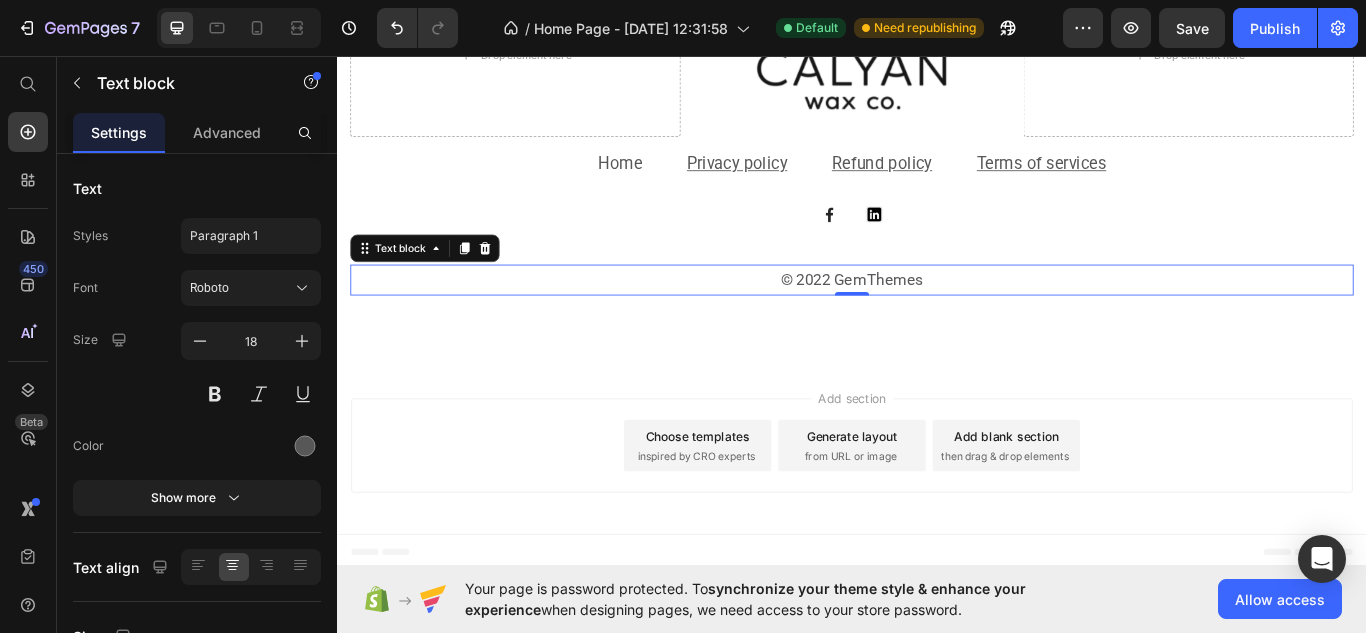click on "© 2022 GemThemes" at bounding box center [937, 318] 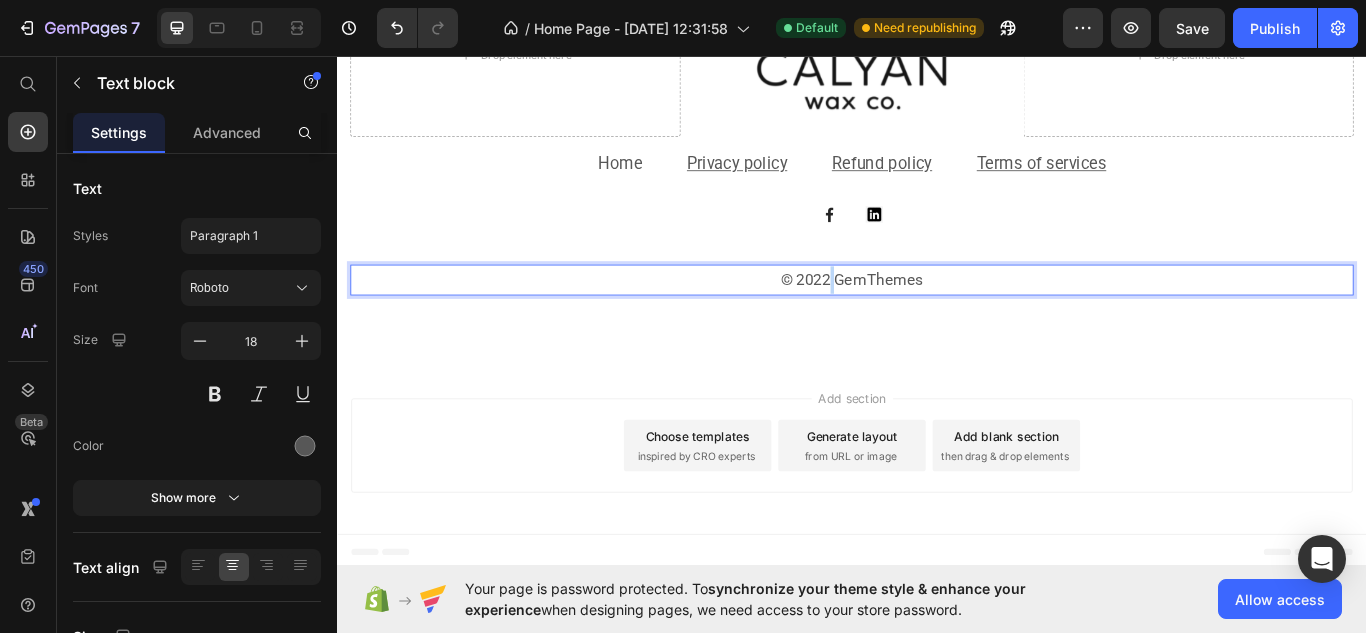 click on "© 2022 GemThemes" at bounding box center (937, 318) 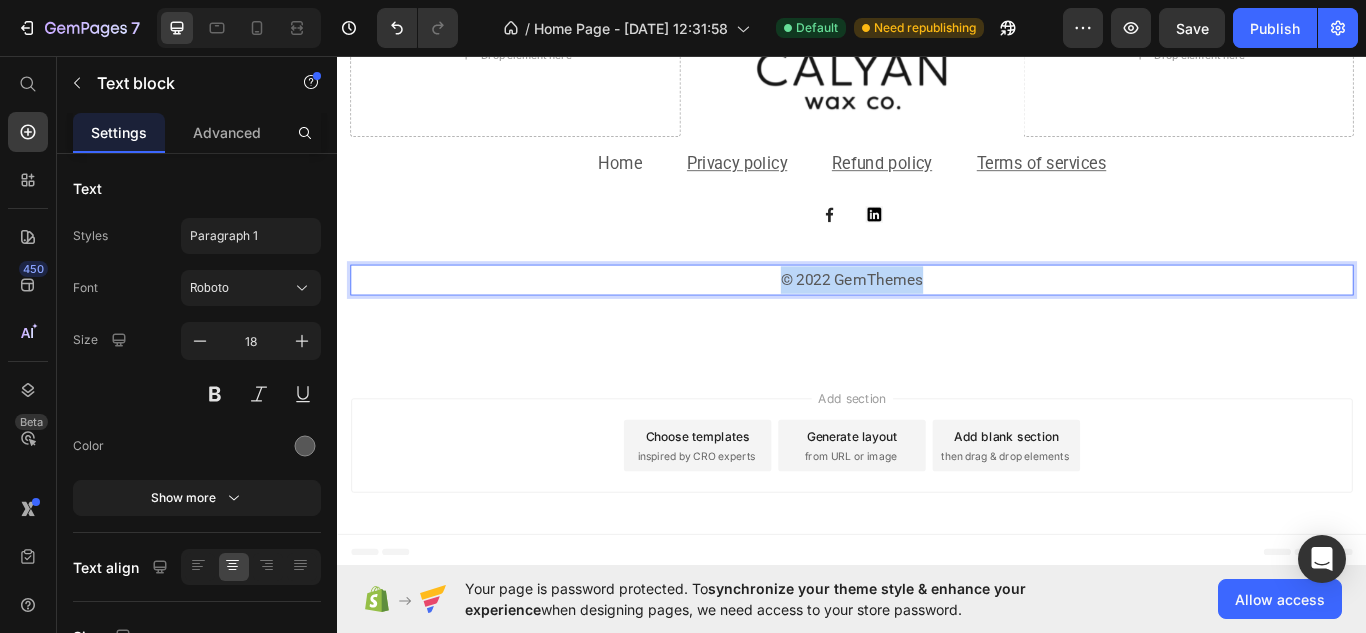click on "© 2022 GemThemes" at bounding box center [937, 318] 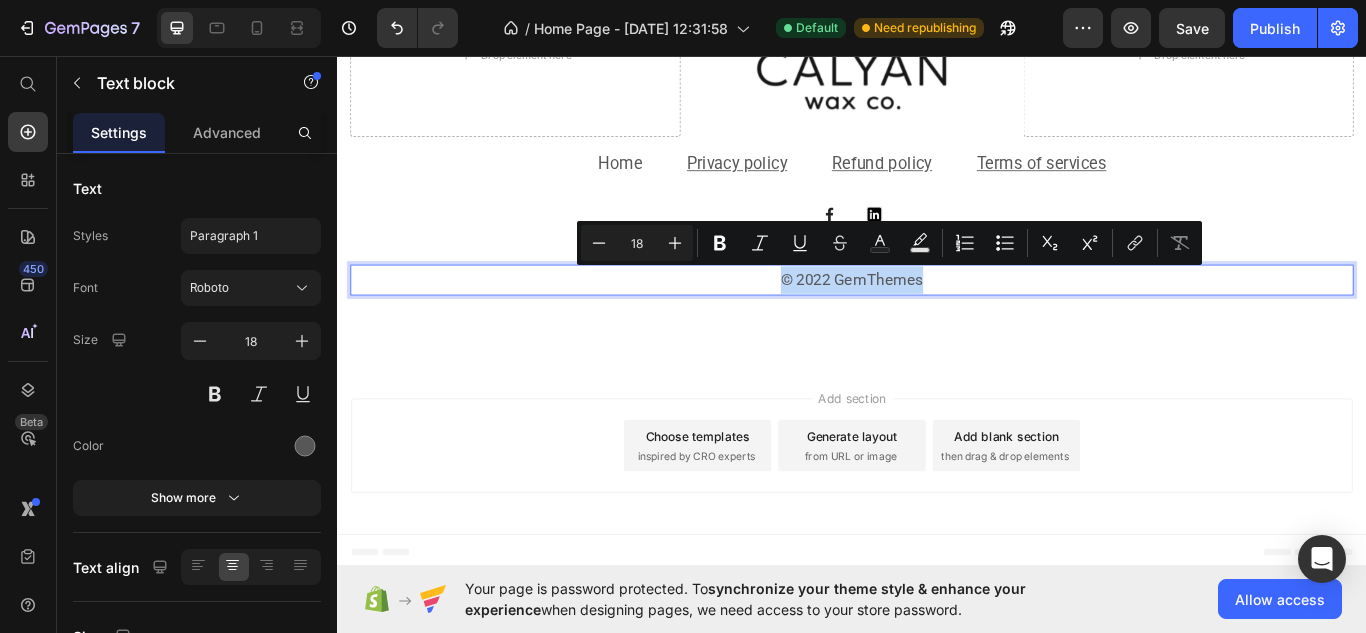 click on "© 2022 GemThemes" at bounding box center (937, 318) 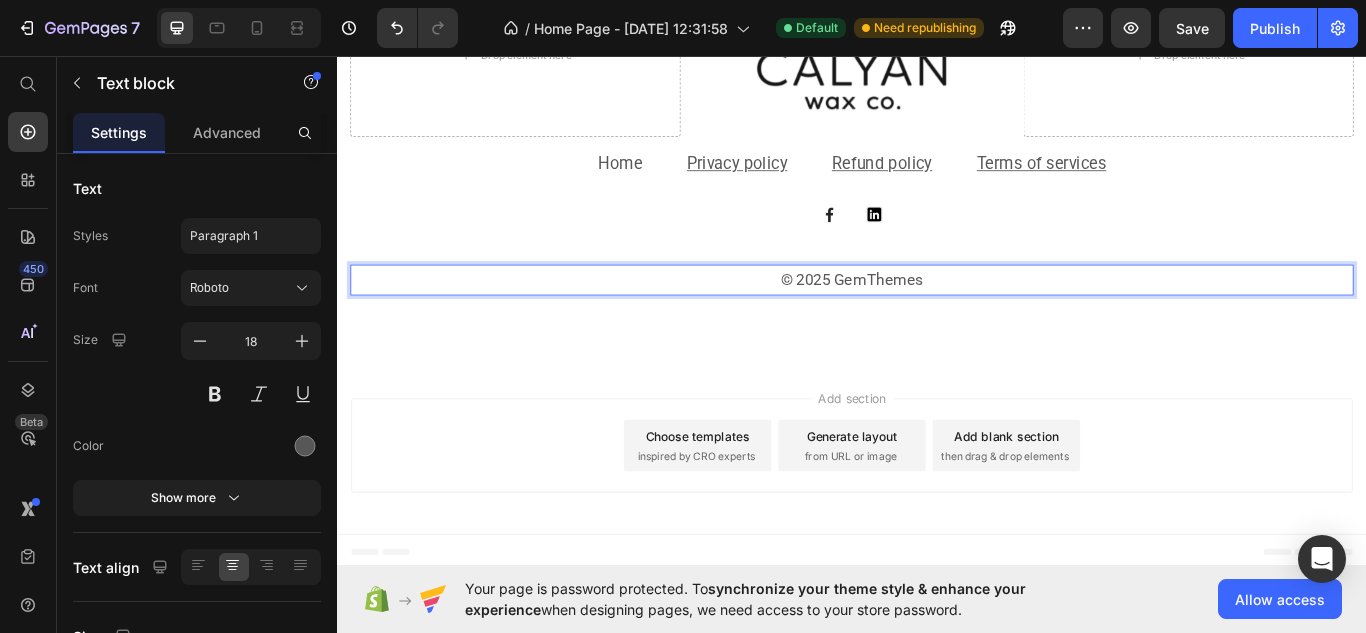 click on "© 2025 GemThemes" at bounding box center (937, 318) 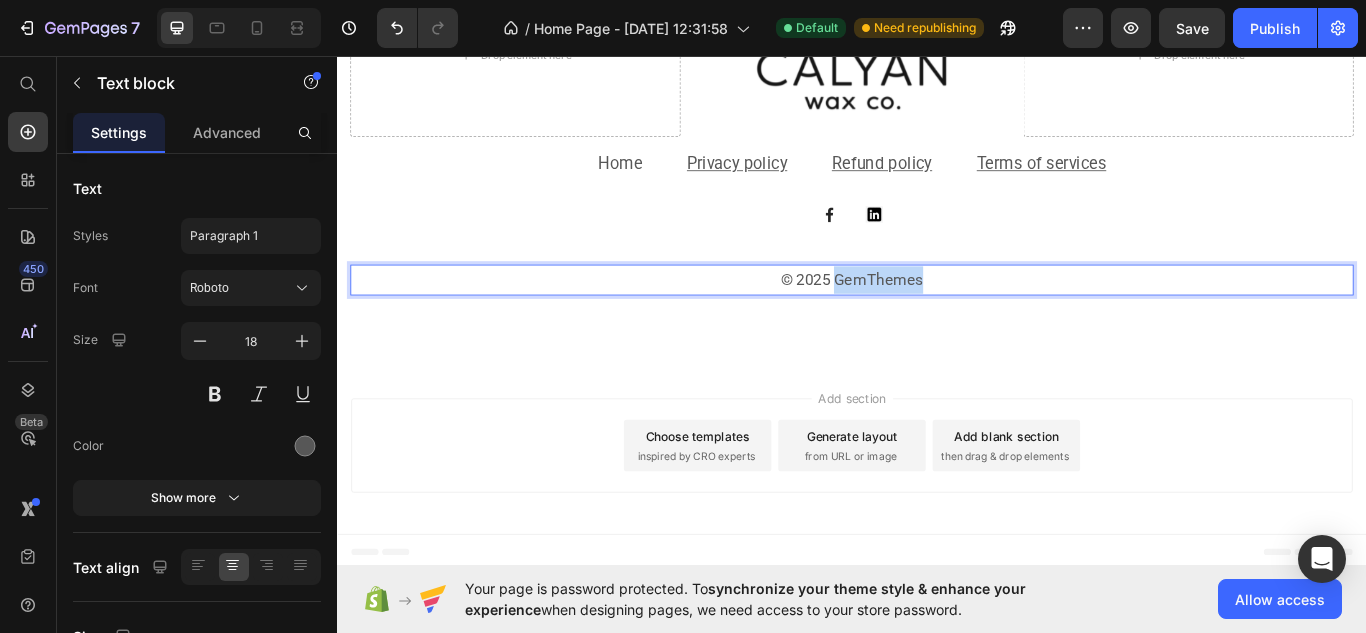 click on "© 2025 GemThemes" at bounding box center (937, 318) 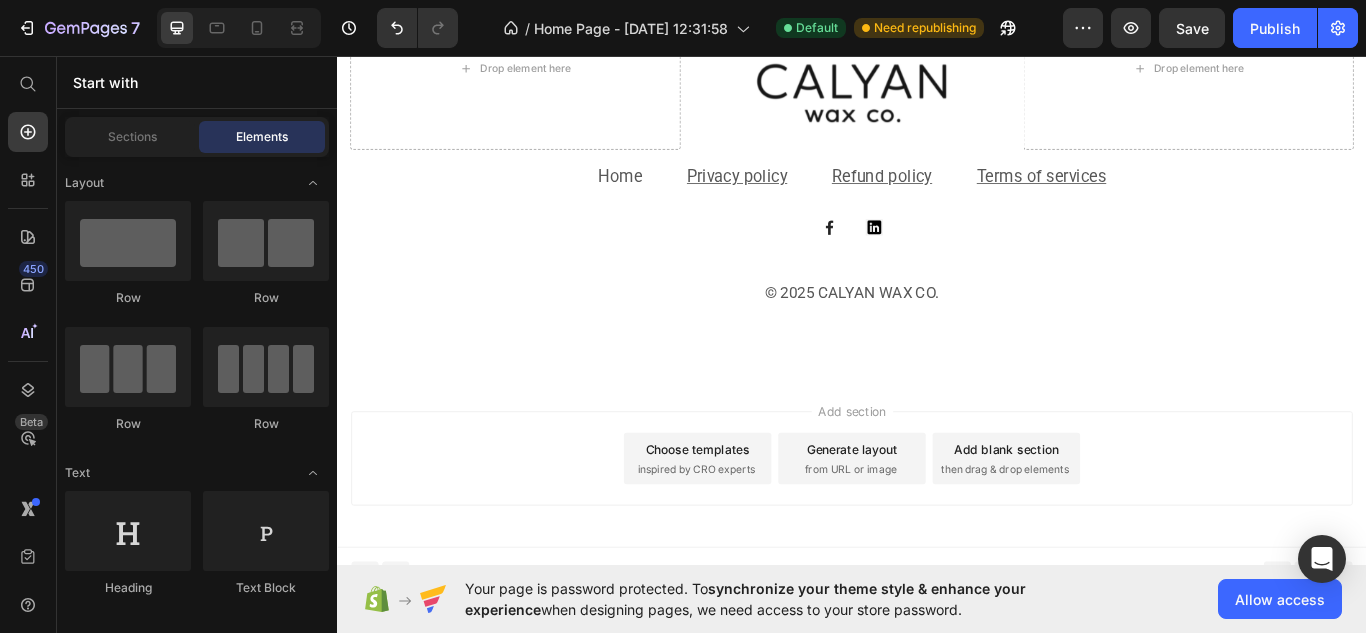 scroll, scrollTop: 3554, scrollLeft: 0, axis: vertical 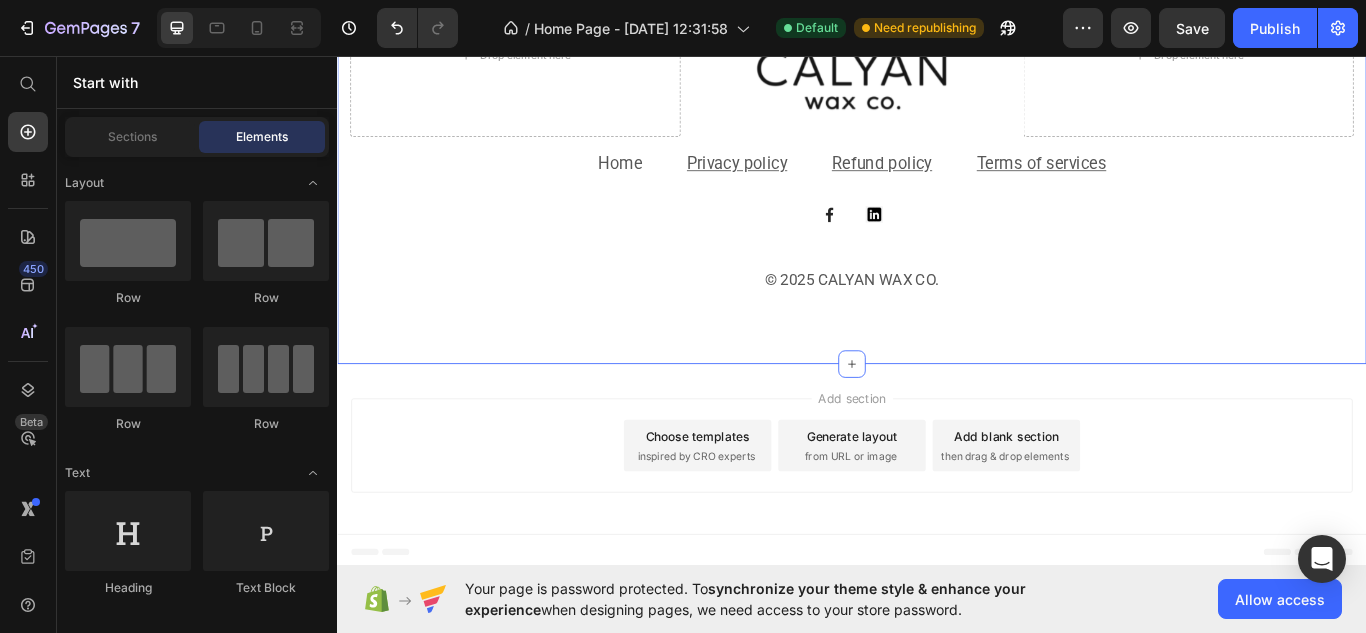 click on "Drop element here Image
Drop element here Row Home Text block Privacy policy Text block Refund policy Text block Terms of services Text block Row Image Image Row © 2025 CALYAN WAX CO. Text block Row Section 6" at bounding box center [937, 149] 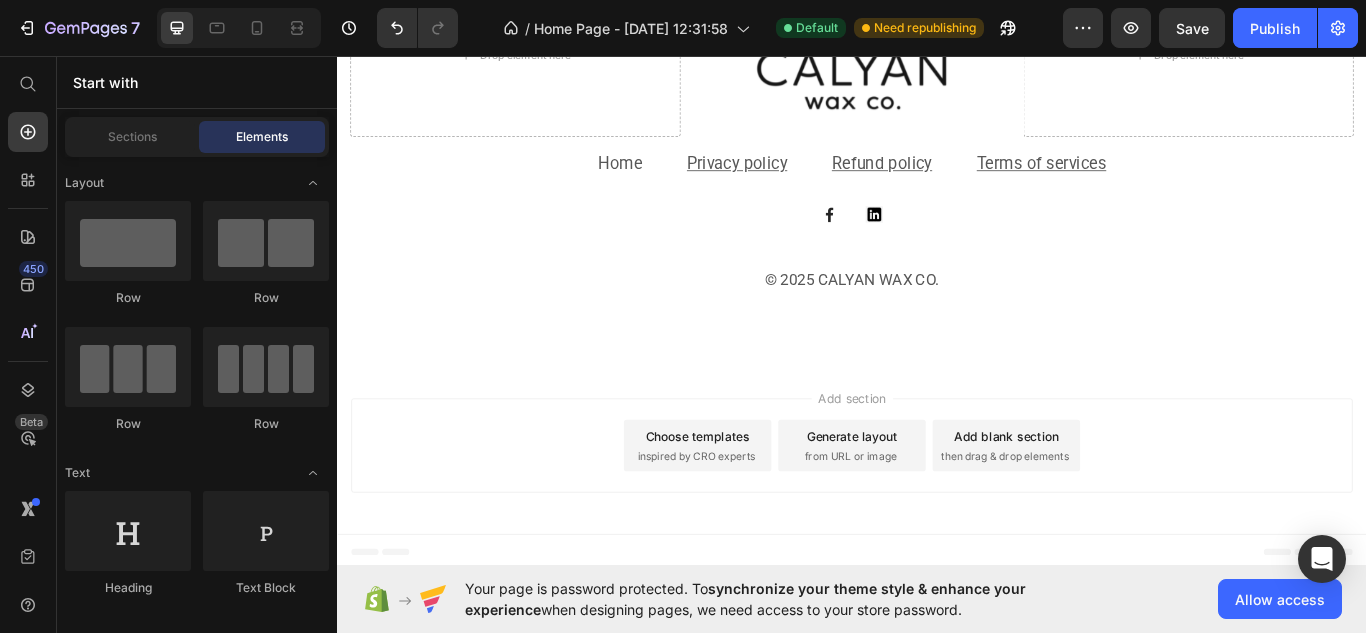 scroll, scrollTop: 3448, scrollLeft: 0, axis: vertical 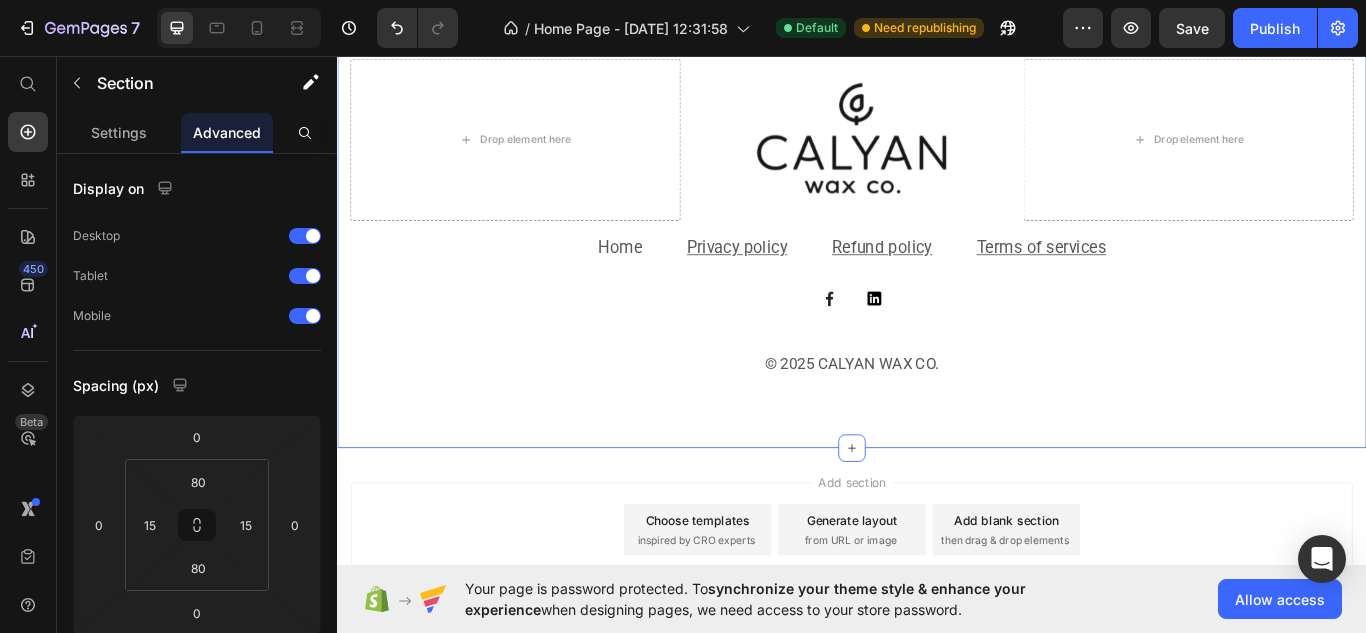 click on "Drop element here Image
Drop element here Row Home Text block Privacy policy Text block Refund policy Text block Terms of services Text block Row Image Image Row © 2025 CALYAN WAX CO. Text block Row Section 6" at bounding box center (937, 247) 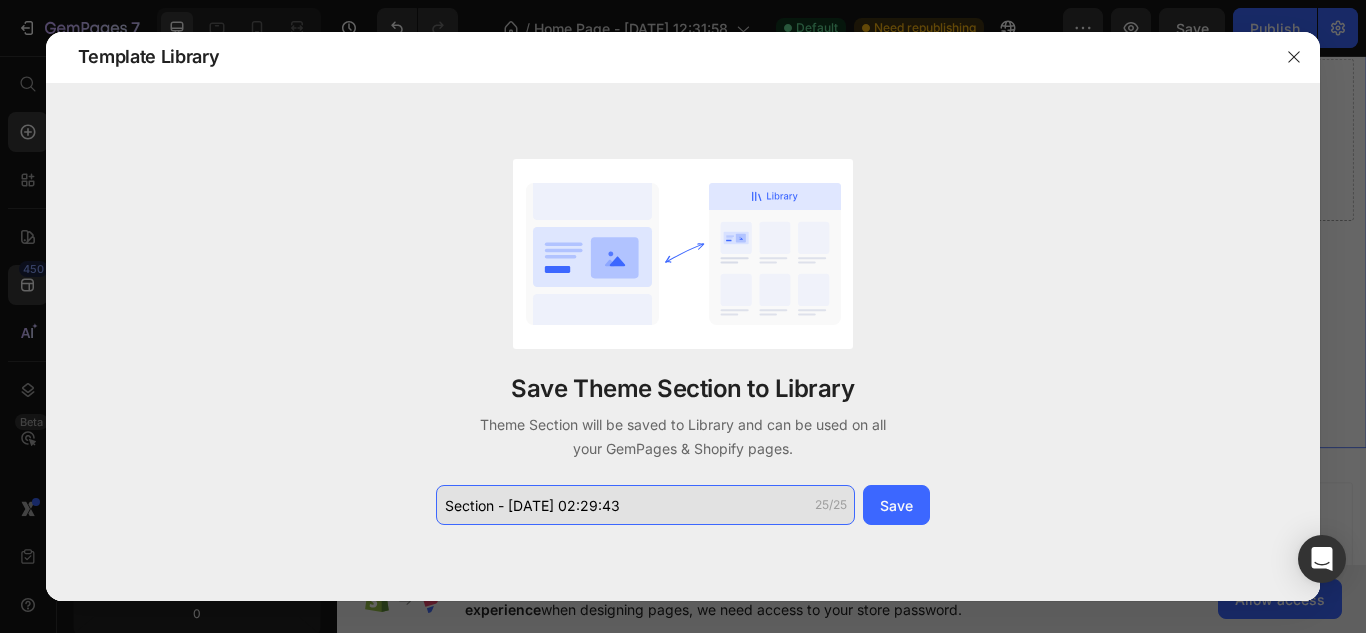 click on "Section - [DATE] 02:29:43" 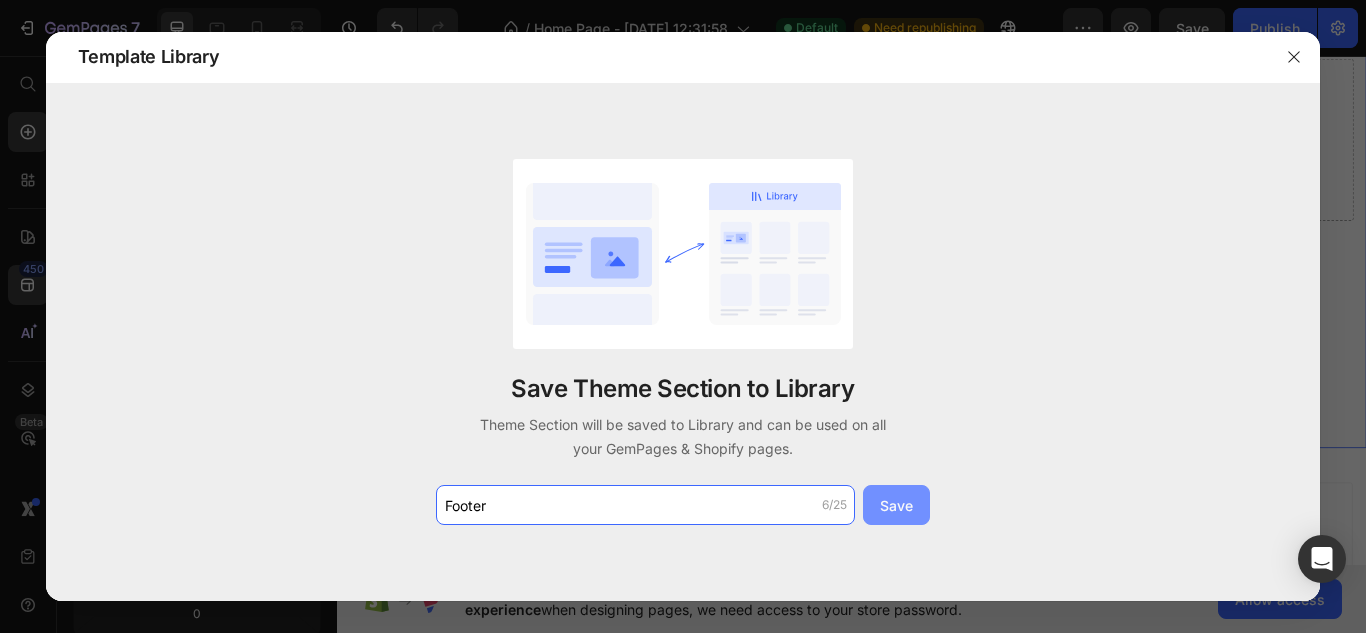 type on "Footer" 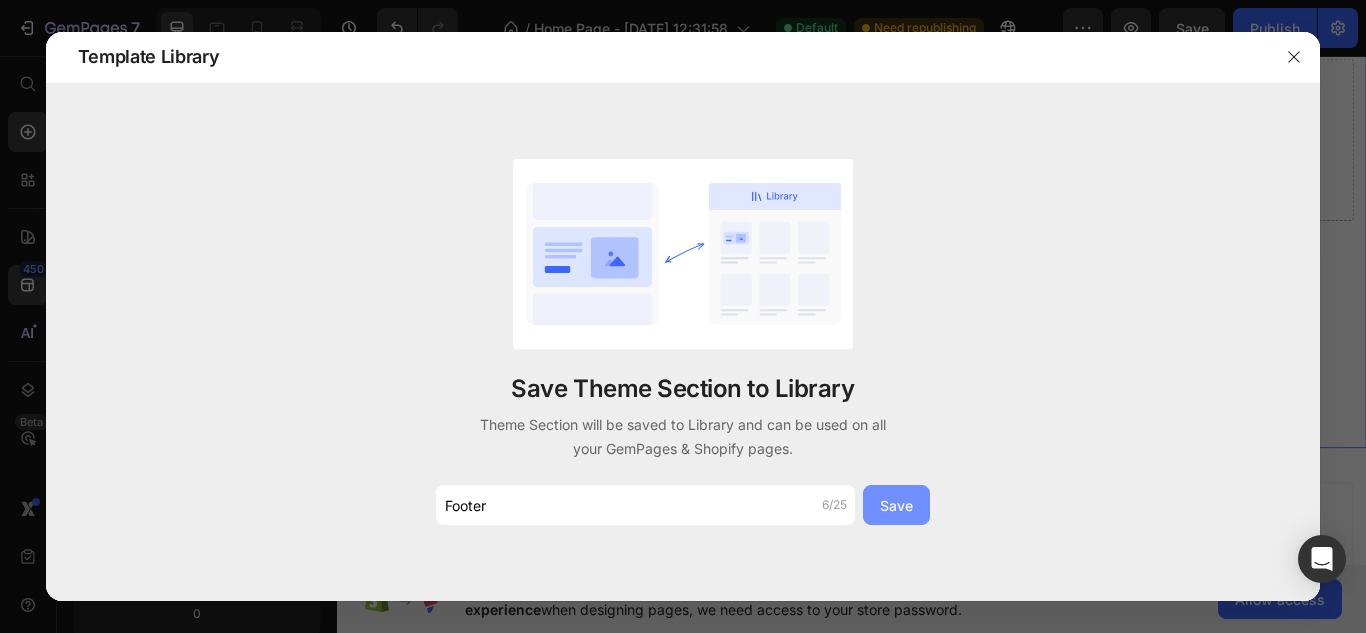 click on "Save" at bounding box center (896, 505) 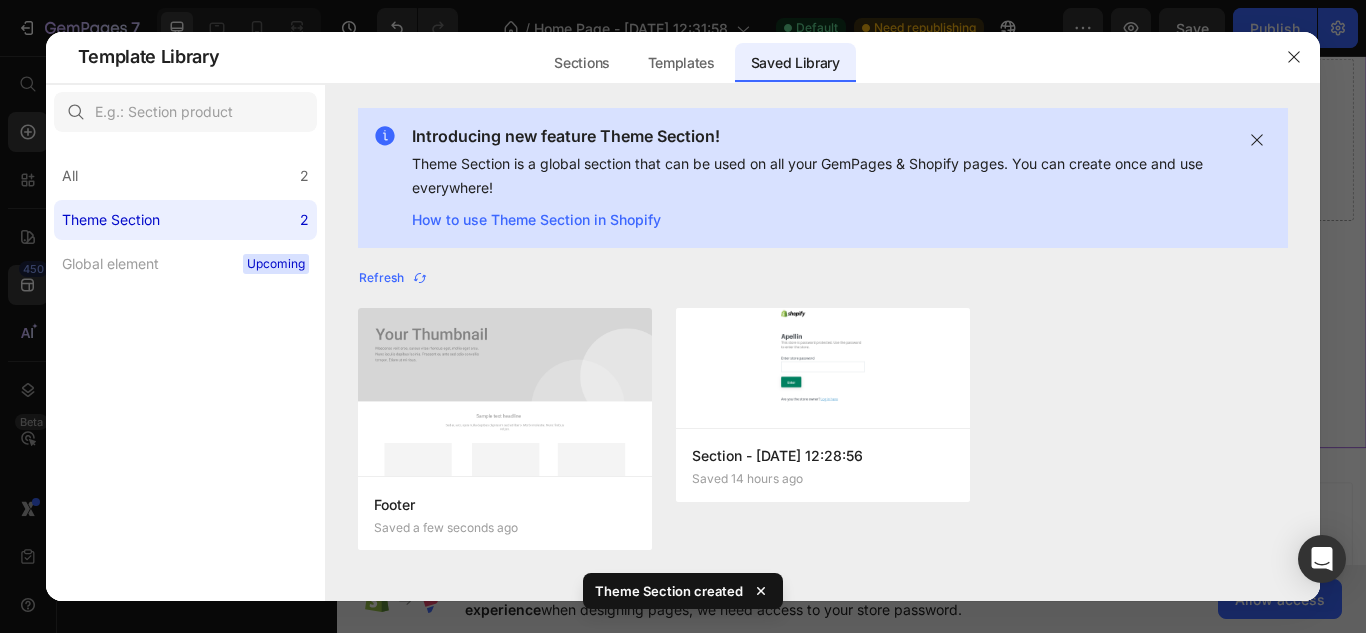 drag, startPoint x: 1341, startPoint y: 246, endPoint x: 1176, endPoint y: 269, distance: 166.59532 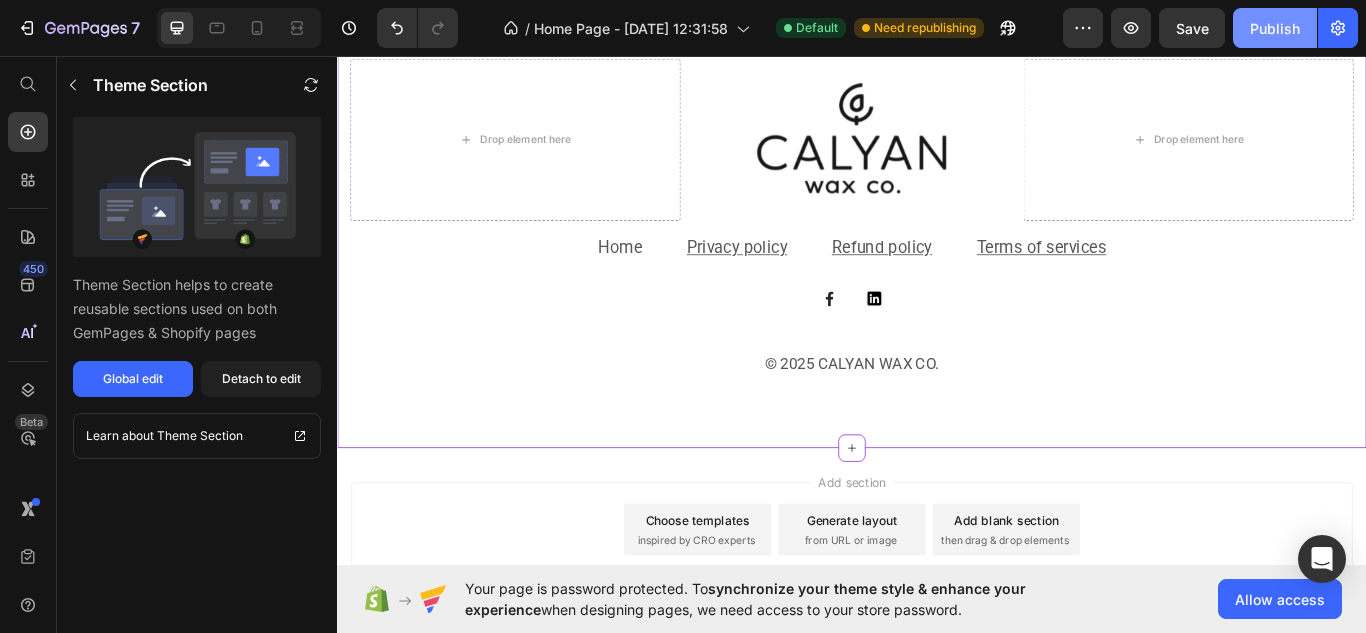 click on "Publish" at bounding box center [1275, 28] 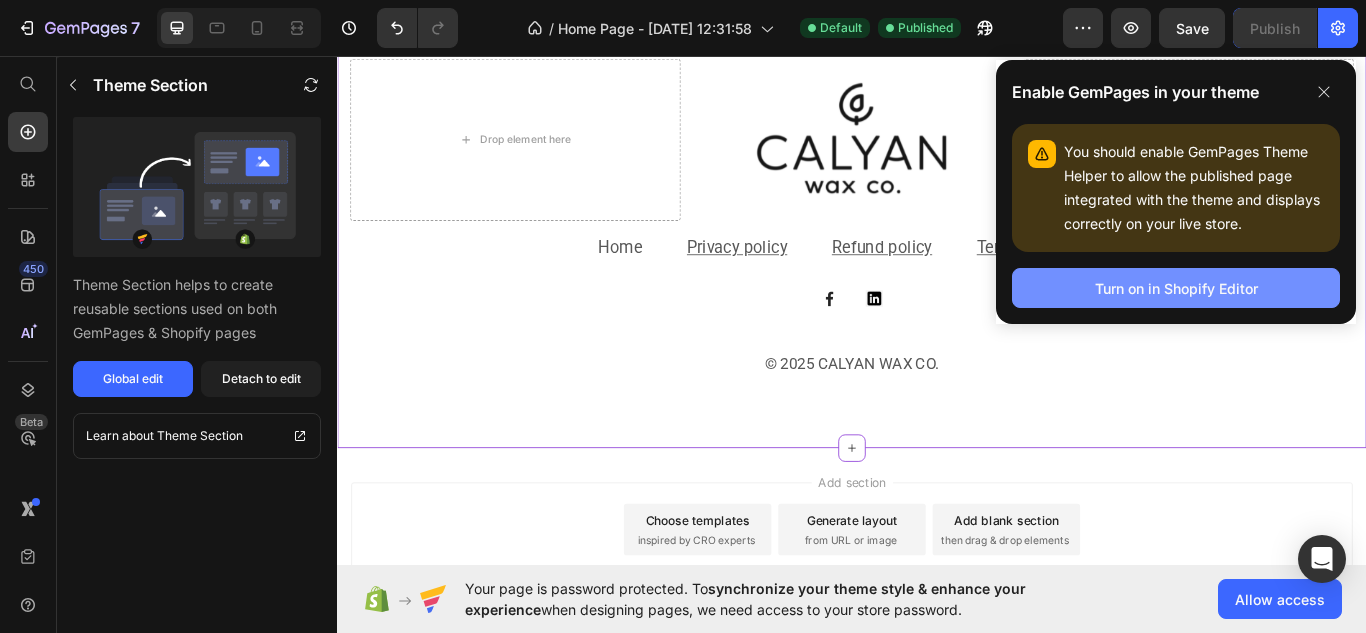 click on "Turn on in Shopify Editor" at bounding box center (1176, 288) 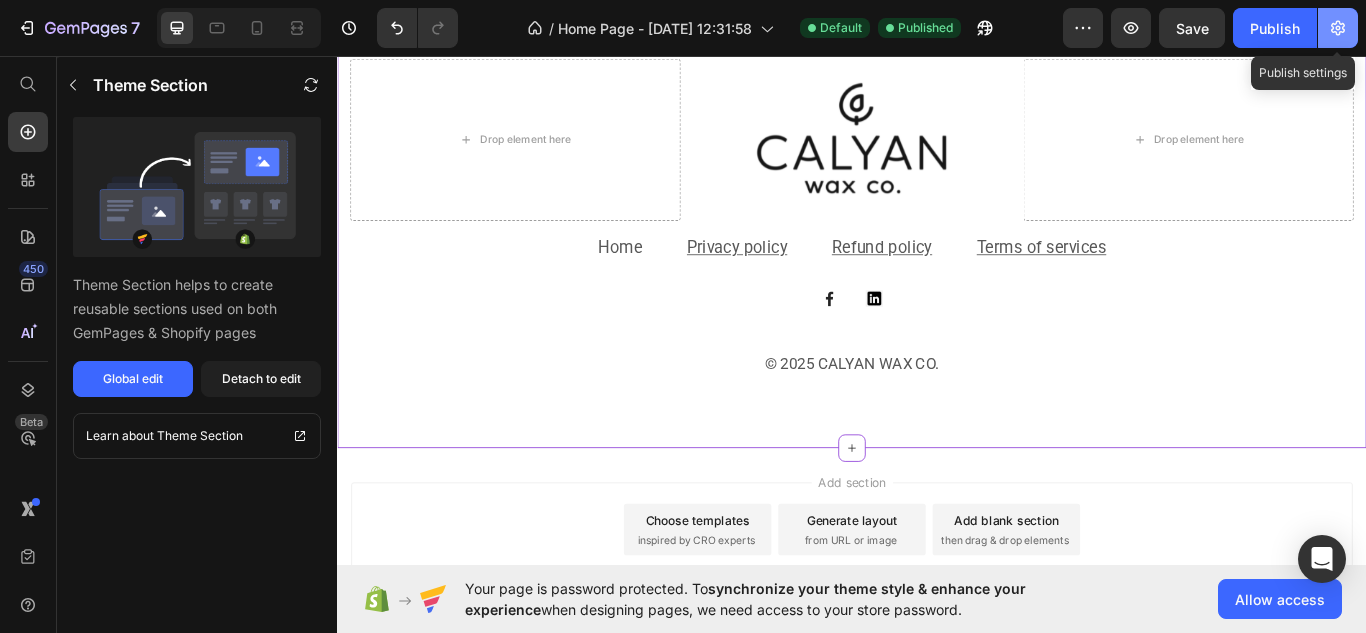 click 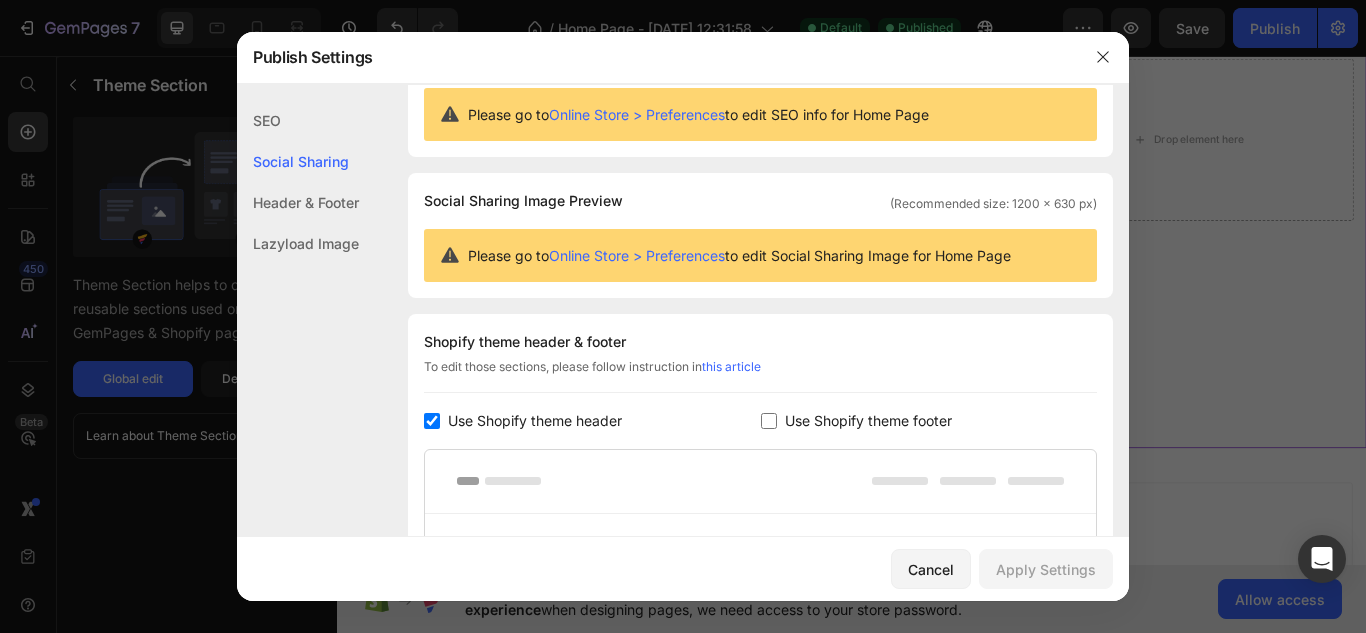 scroll, scrollTop: 0, scrollLeft: 0, axis: both 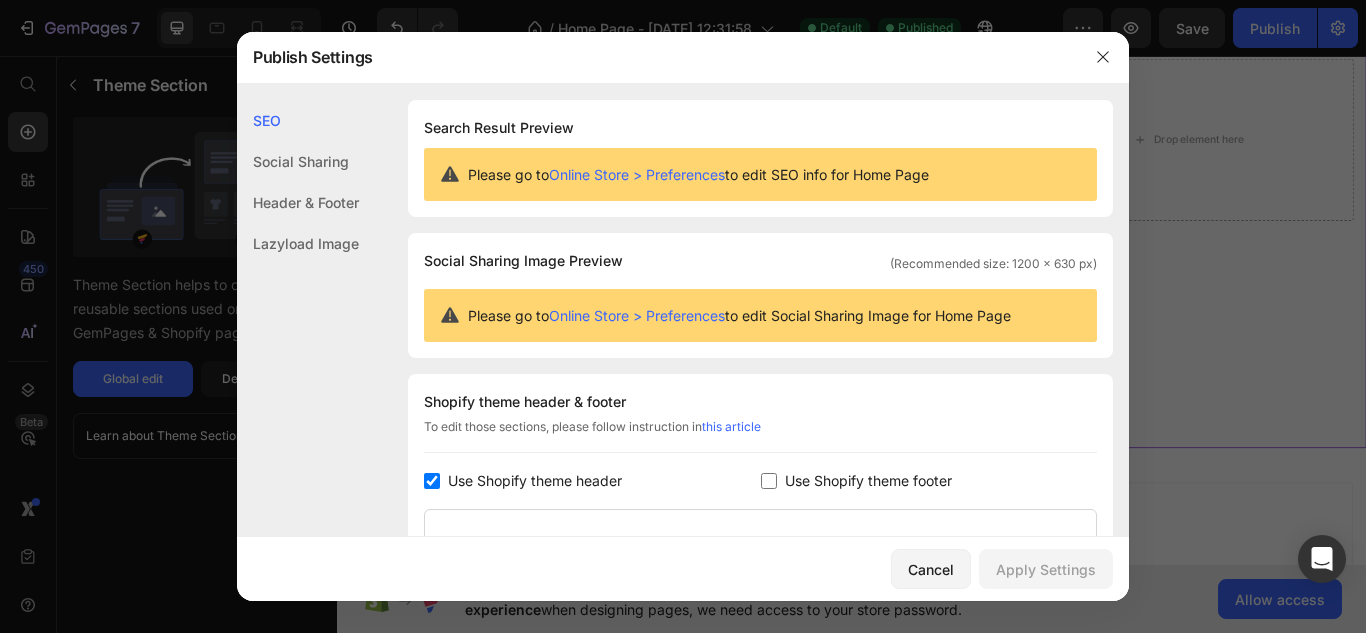 click at bounding box center [683, 316] 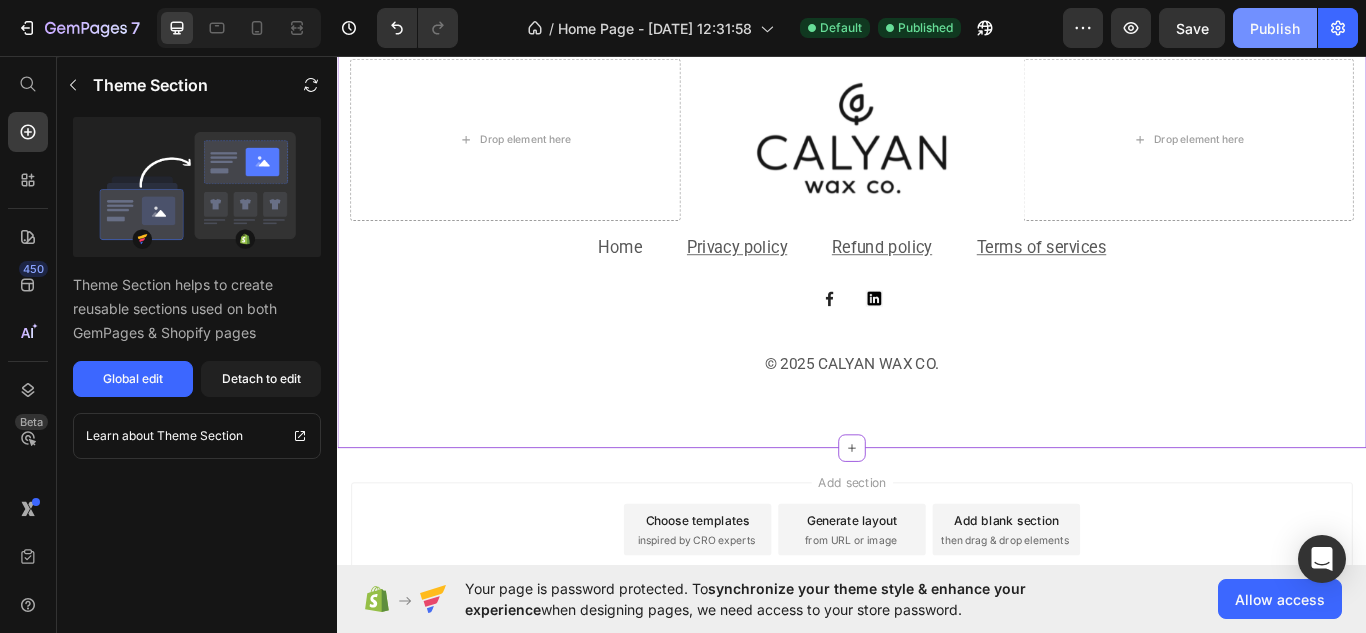 click on "Publish" 